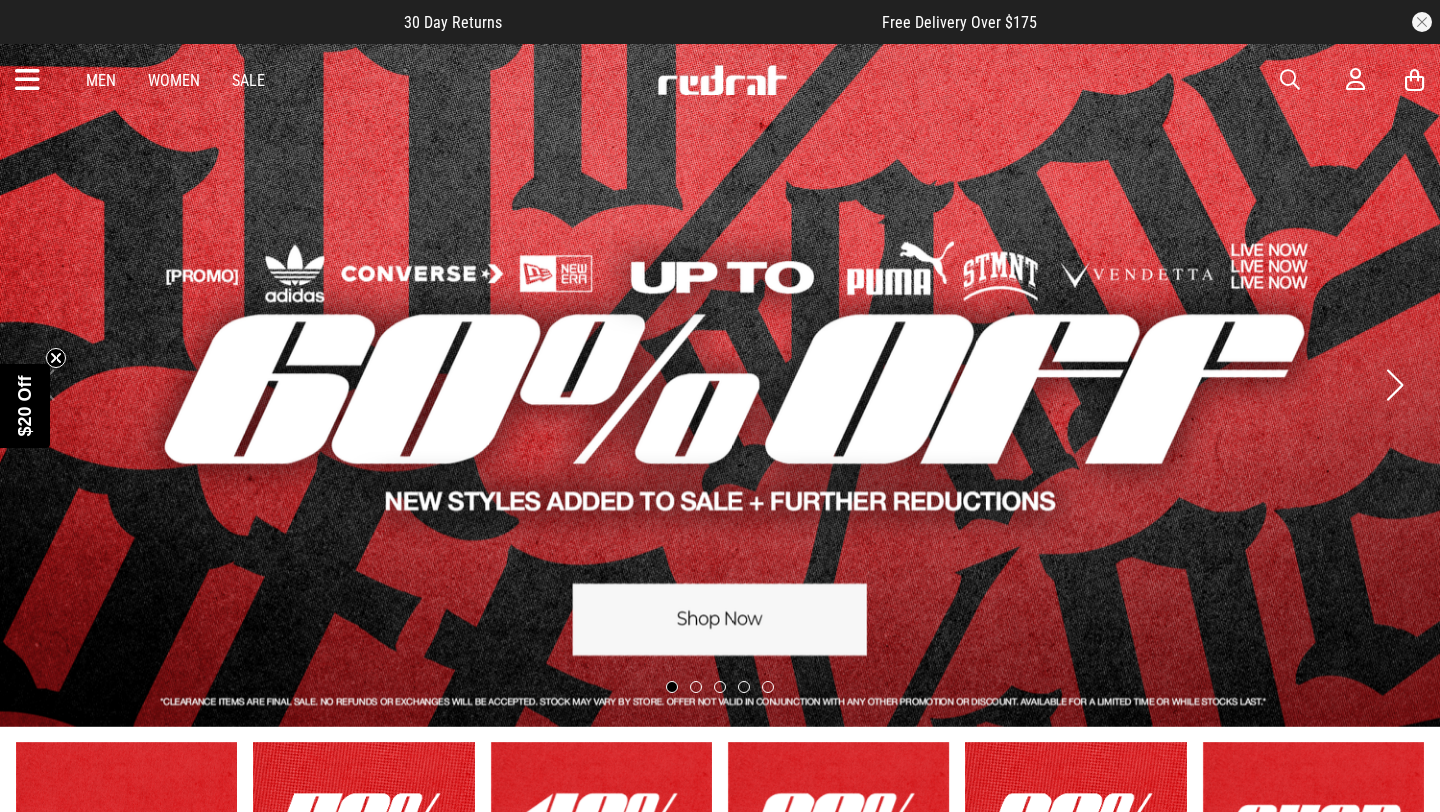 scroll, scrollTop: 0, scrollLeft: 0, axis: both 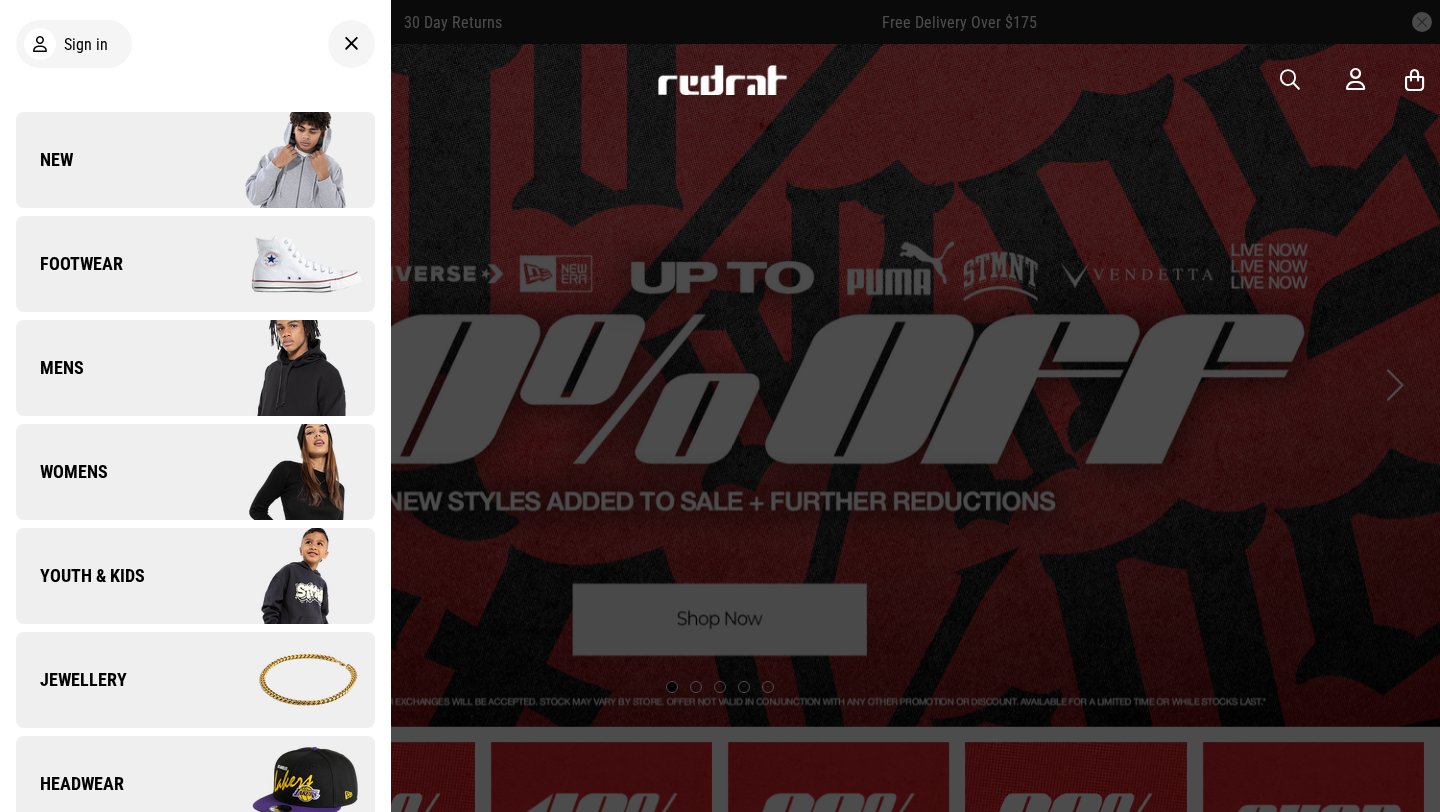 click on "Womens" at bounding box center [195, 472] 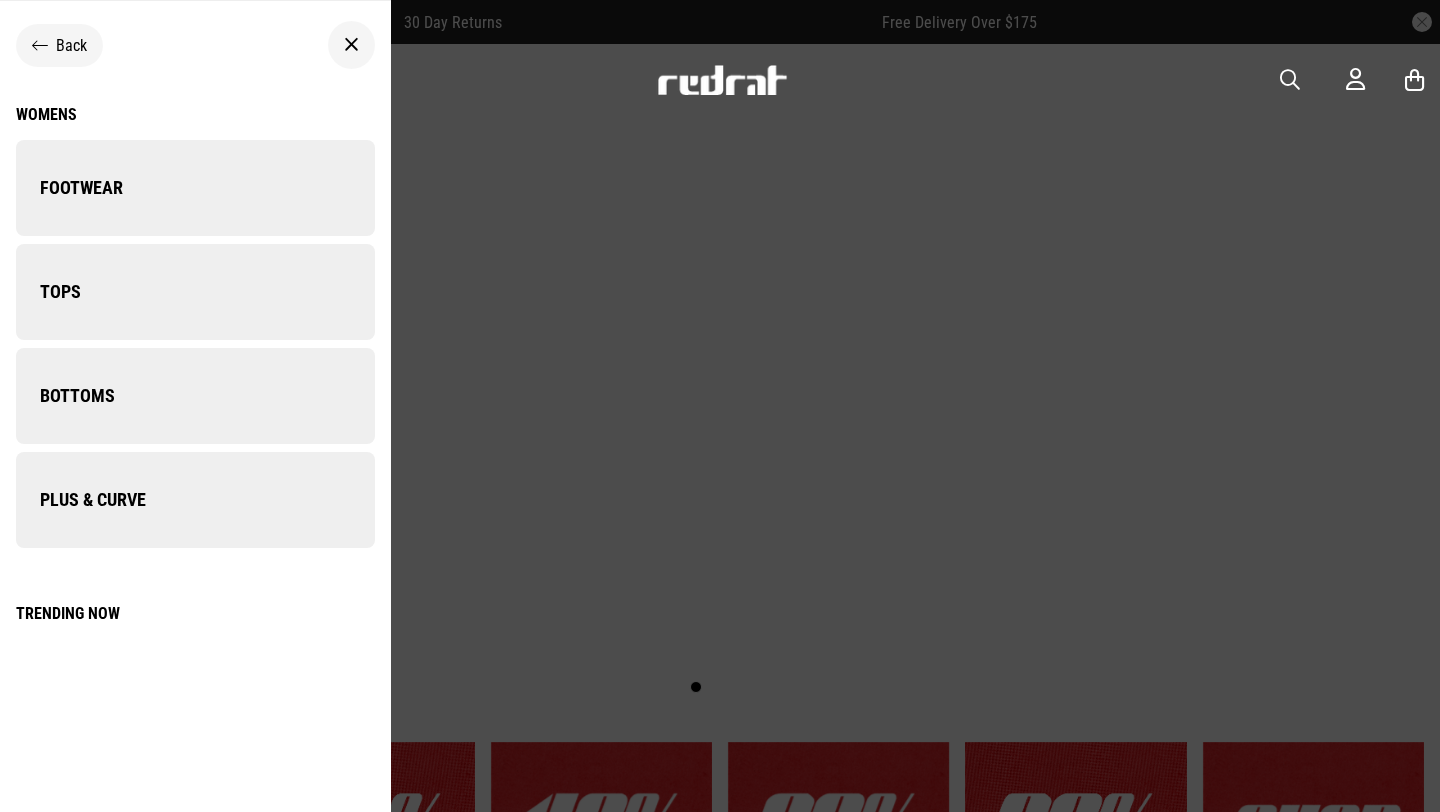scroll, scrollTop: 83, scrollLeft: 0, axis: vertical 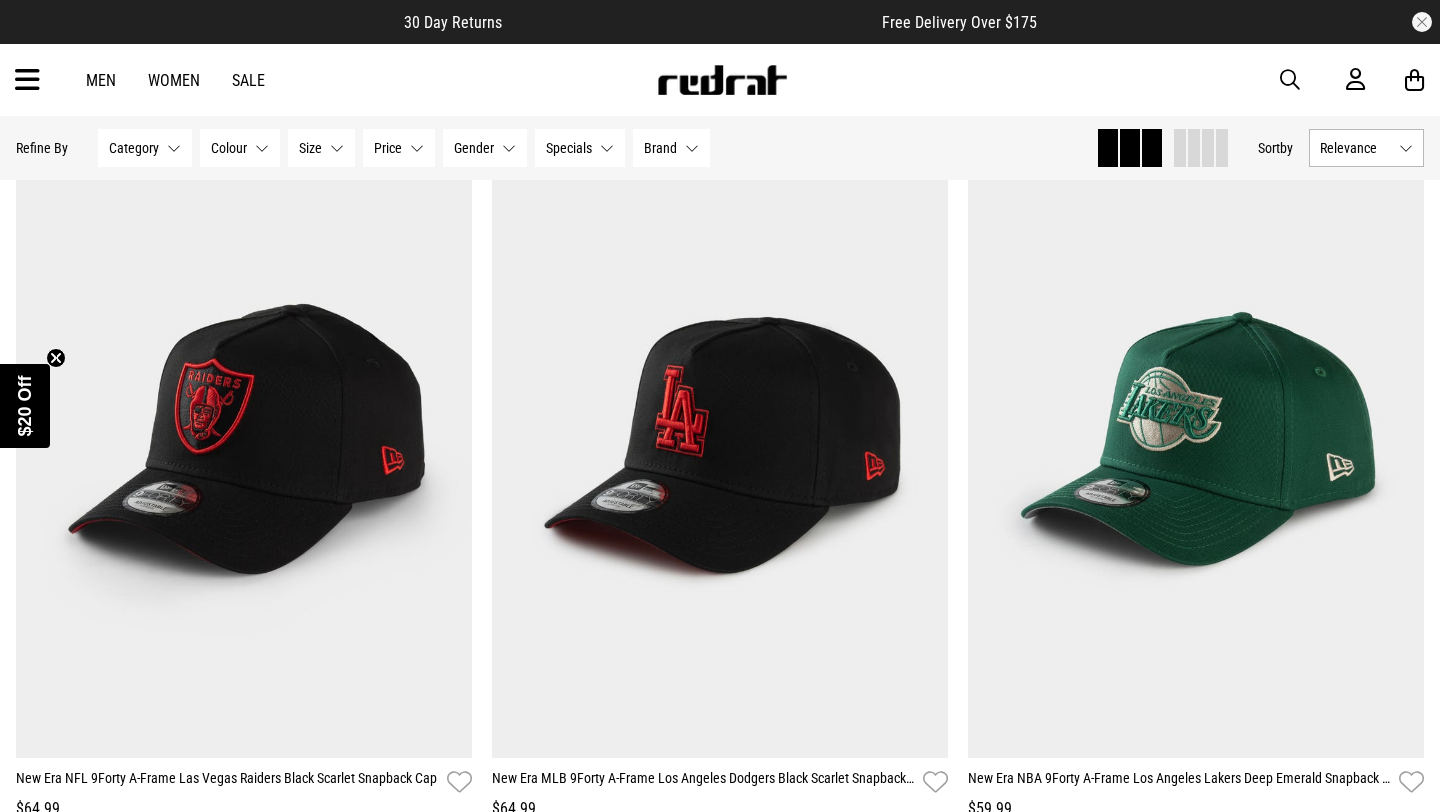 click at bounding box center (27, 80) 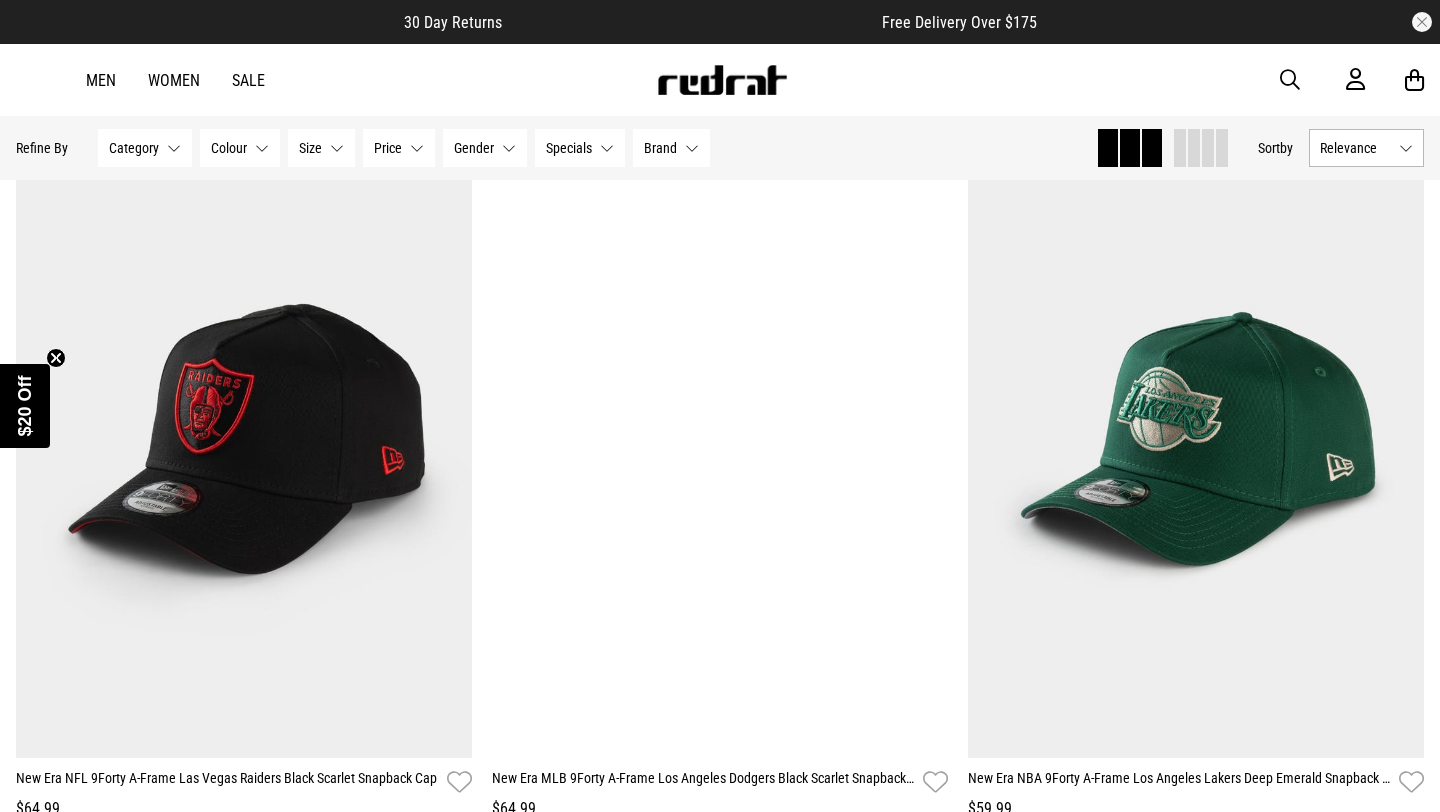 scroll, scrollTop: 0, scrollLeft: 0, axis: both 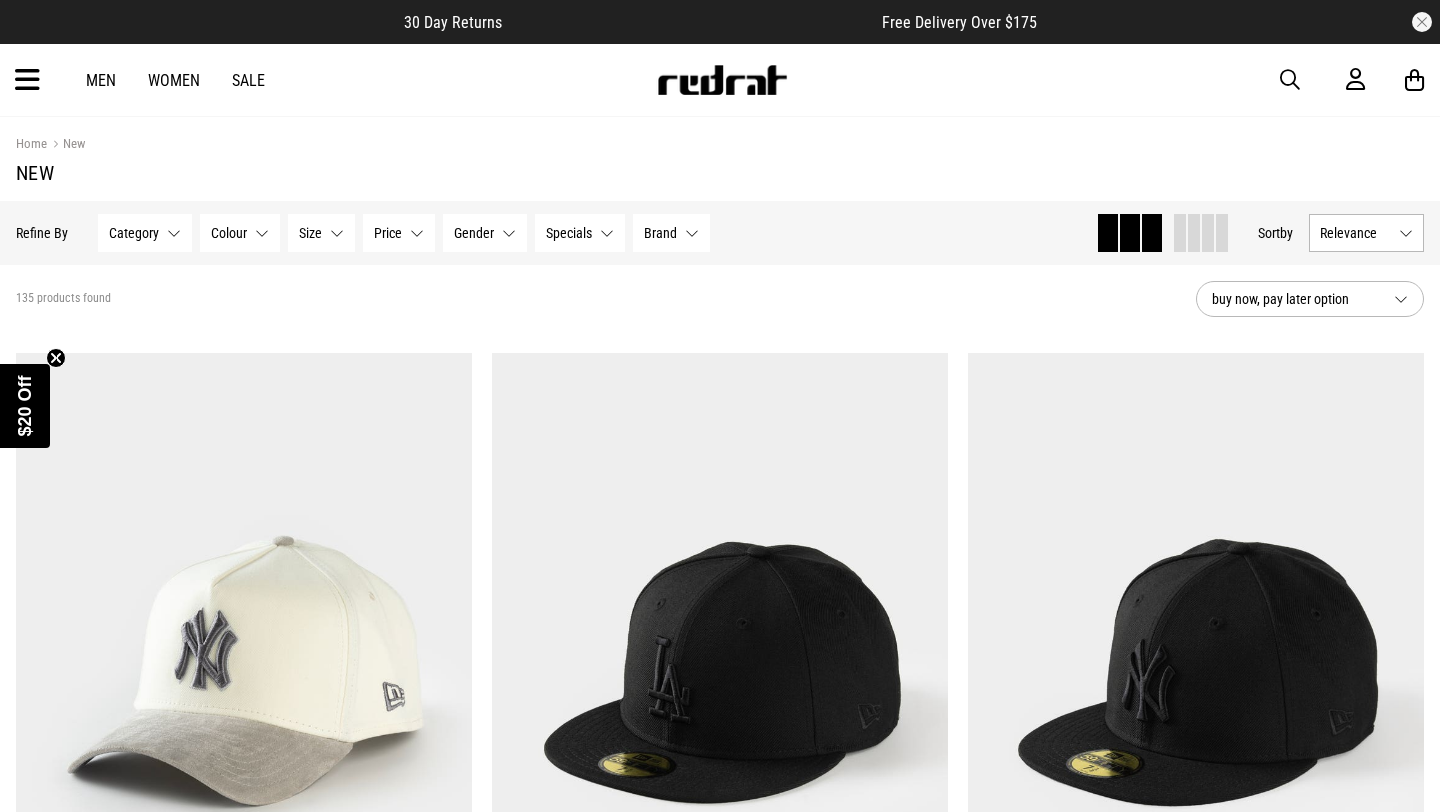 click at bounding box center (27, 80) 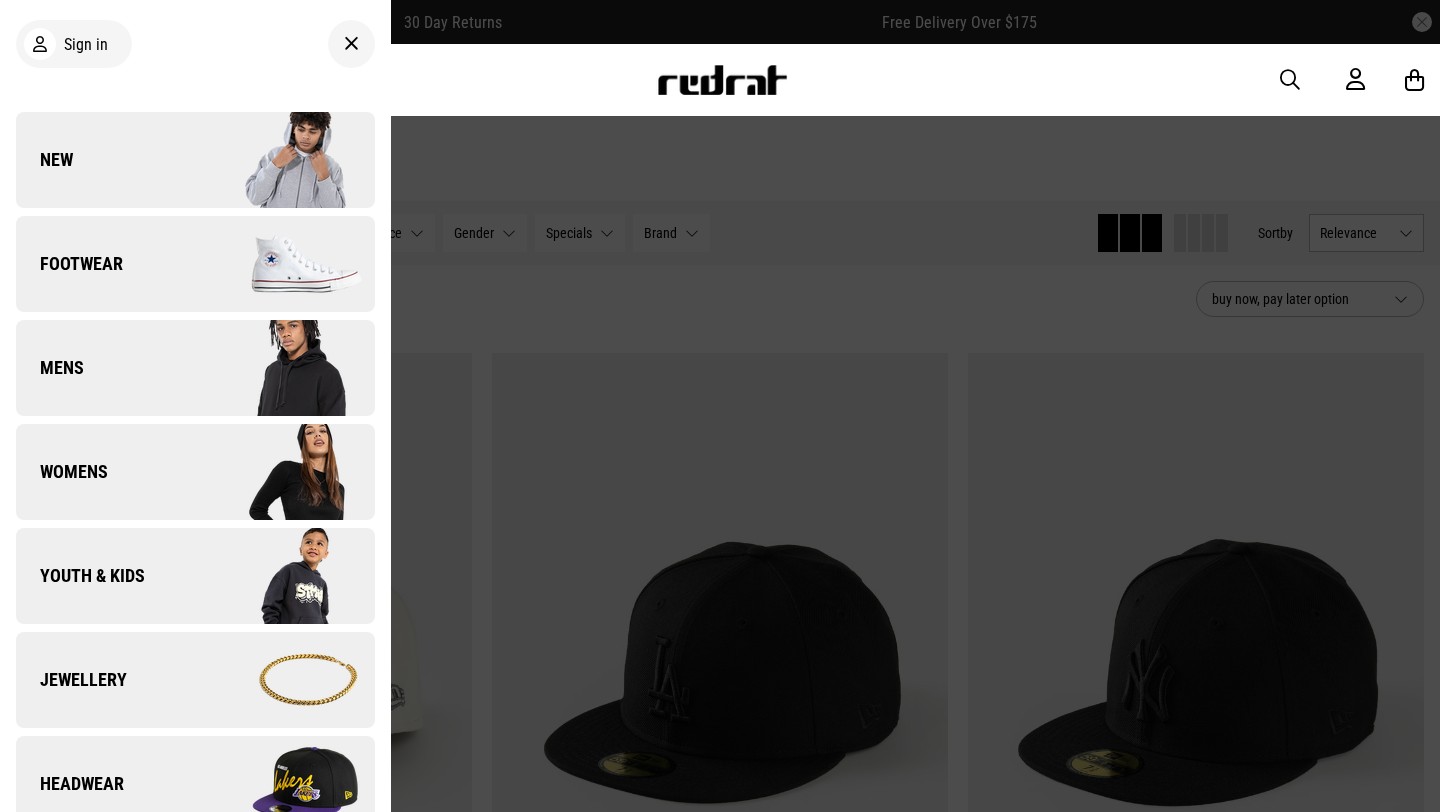 click on "Footwear" at bounding box center (195, 264) 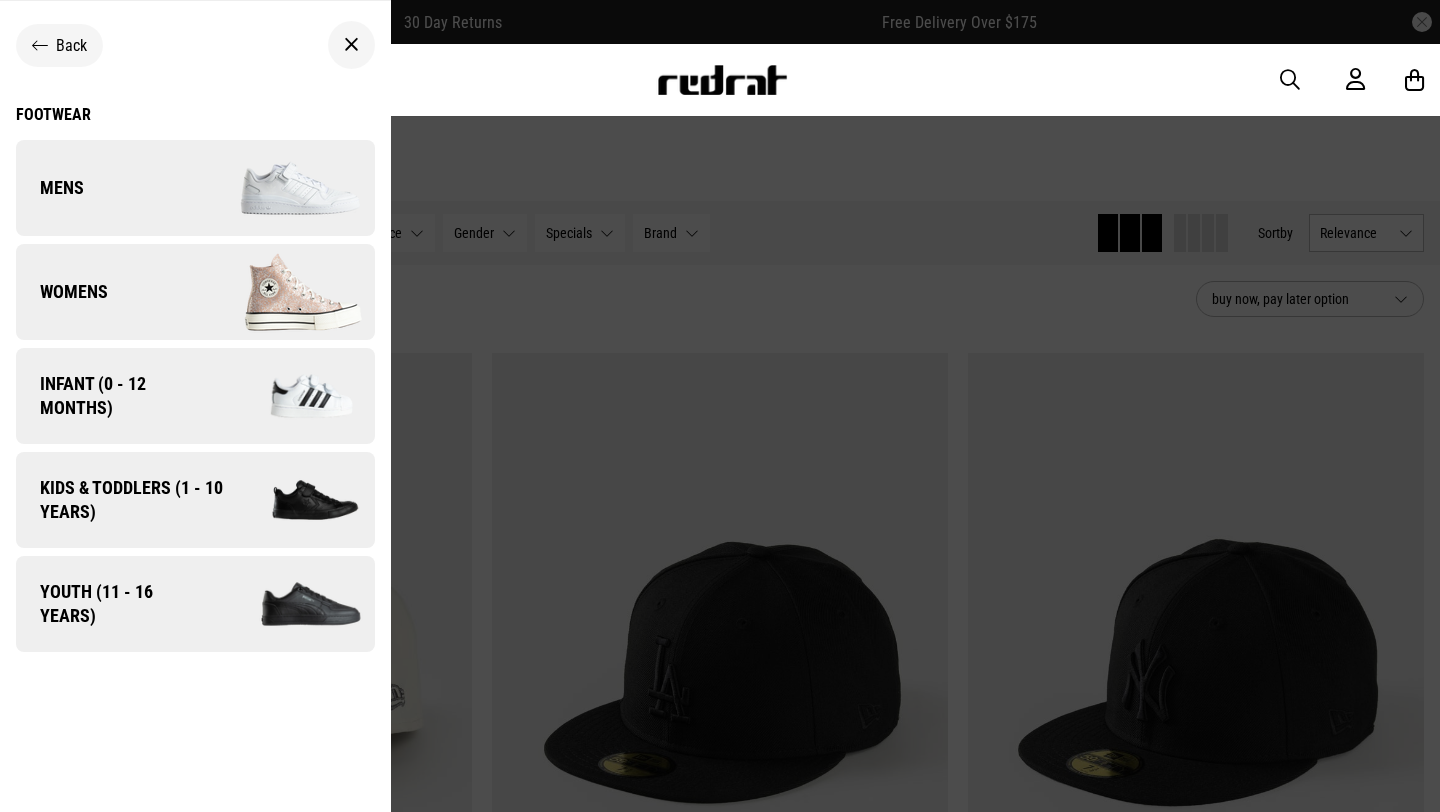 click on "Womens" at bounding box center (195, 292) 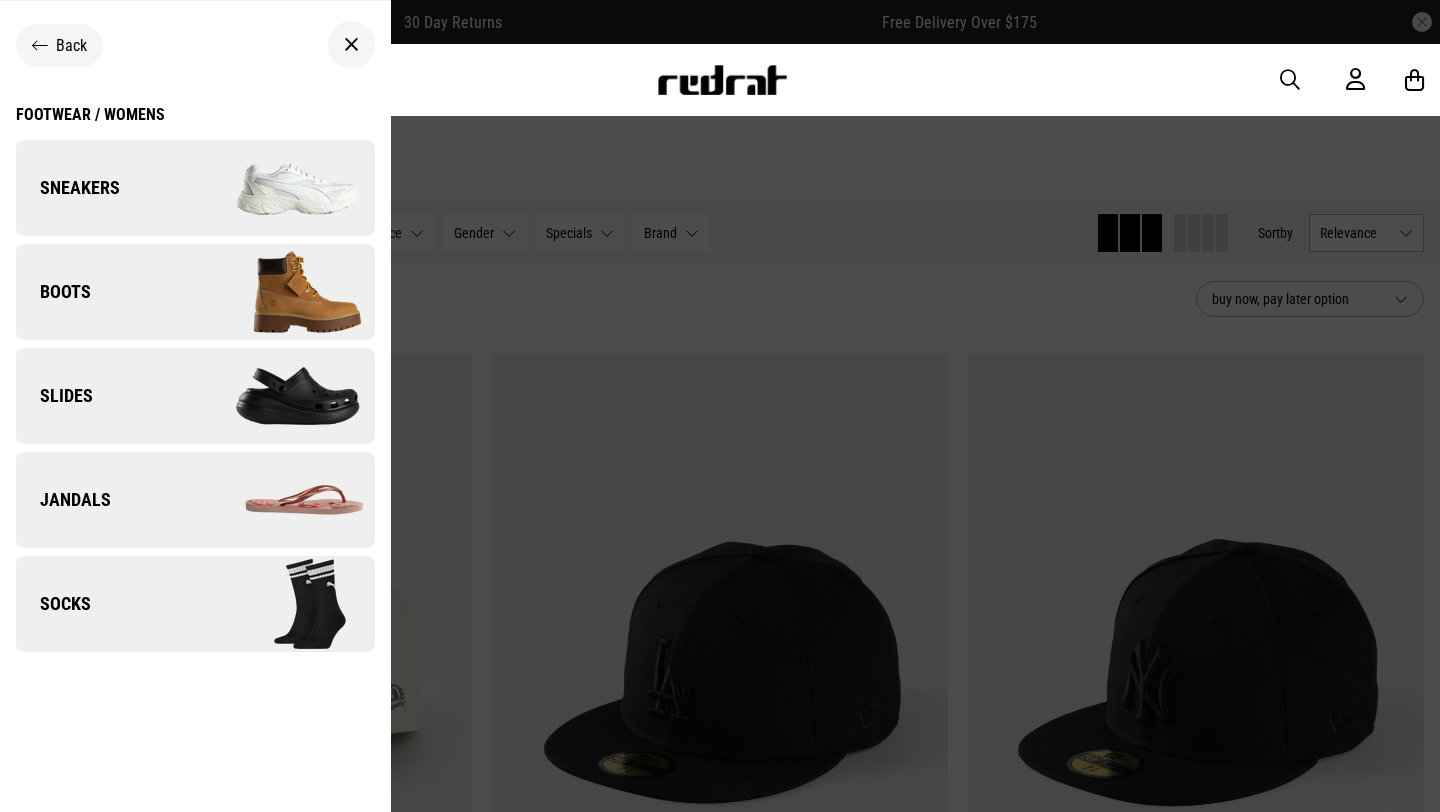 click on "Sneakers" at bounding box center (195, 188) 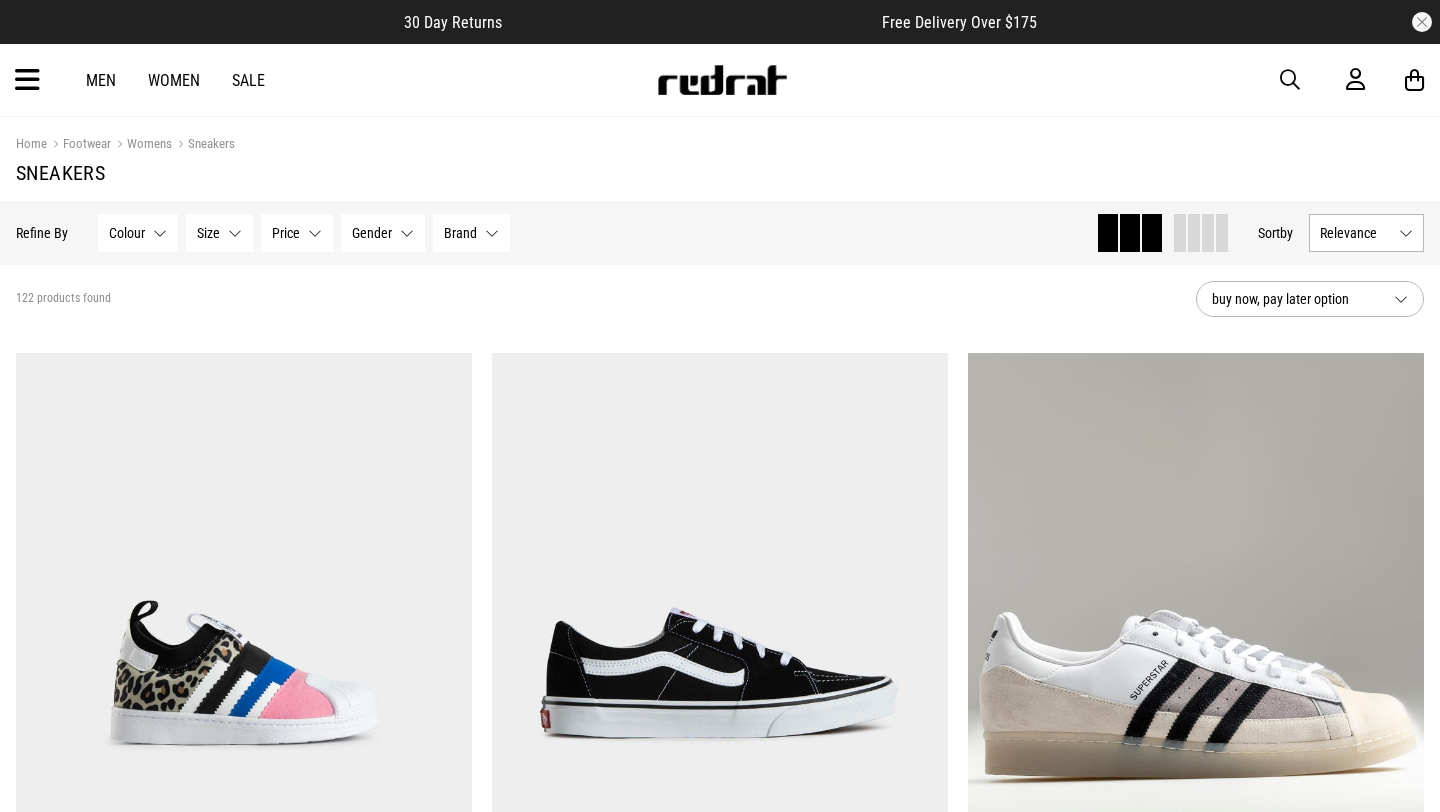 scroll, scrollTop: 1707, scrollLeft: 0, axis: vertical 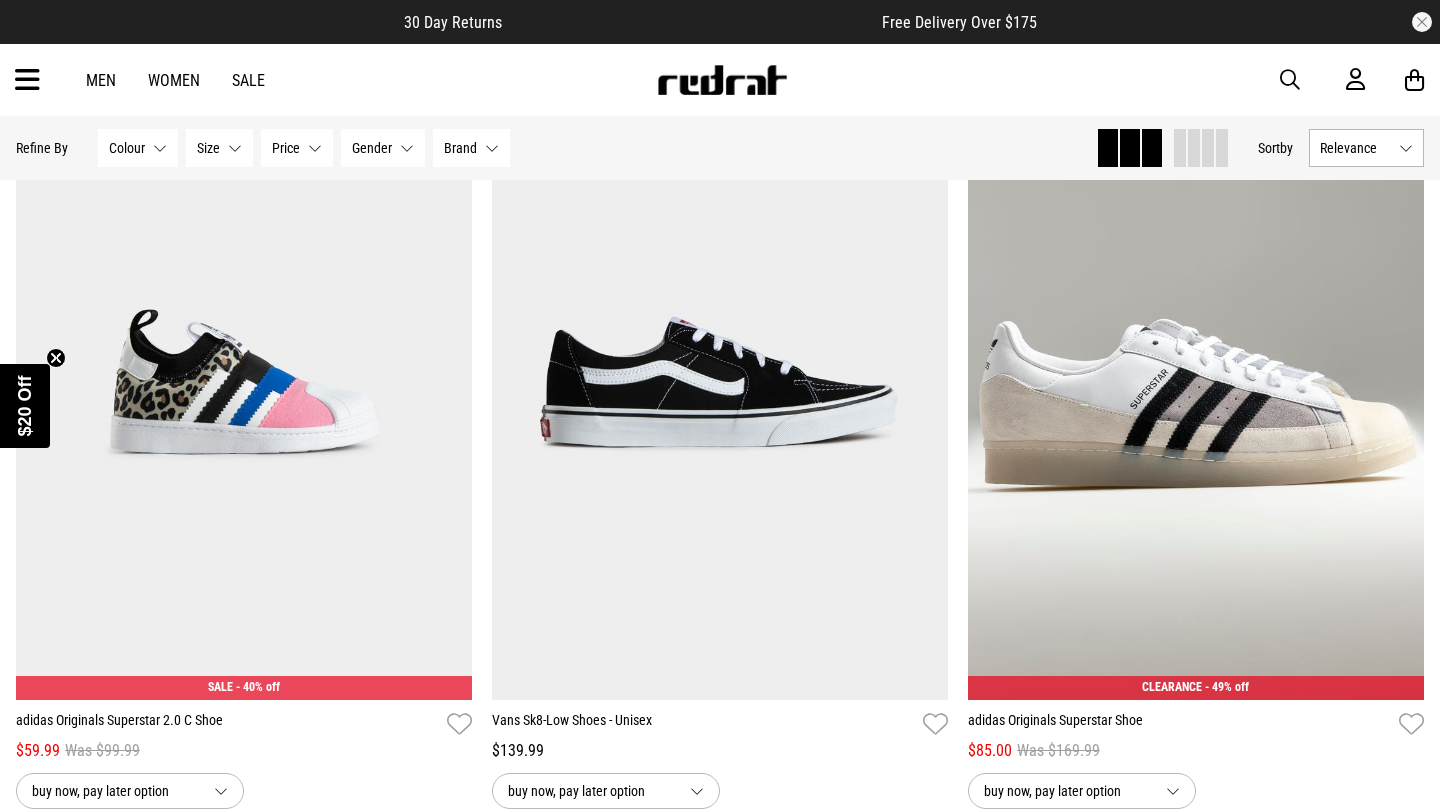 click at bounding box center (27, 80) 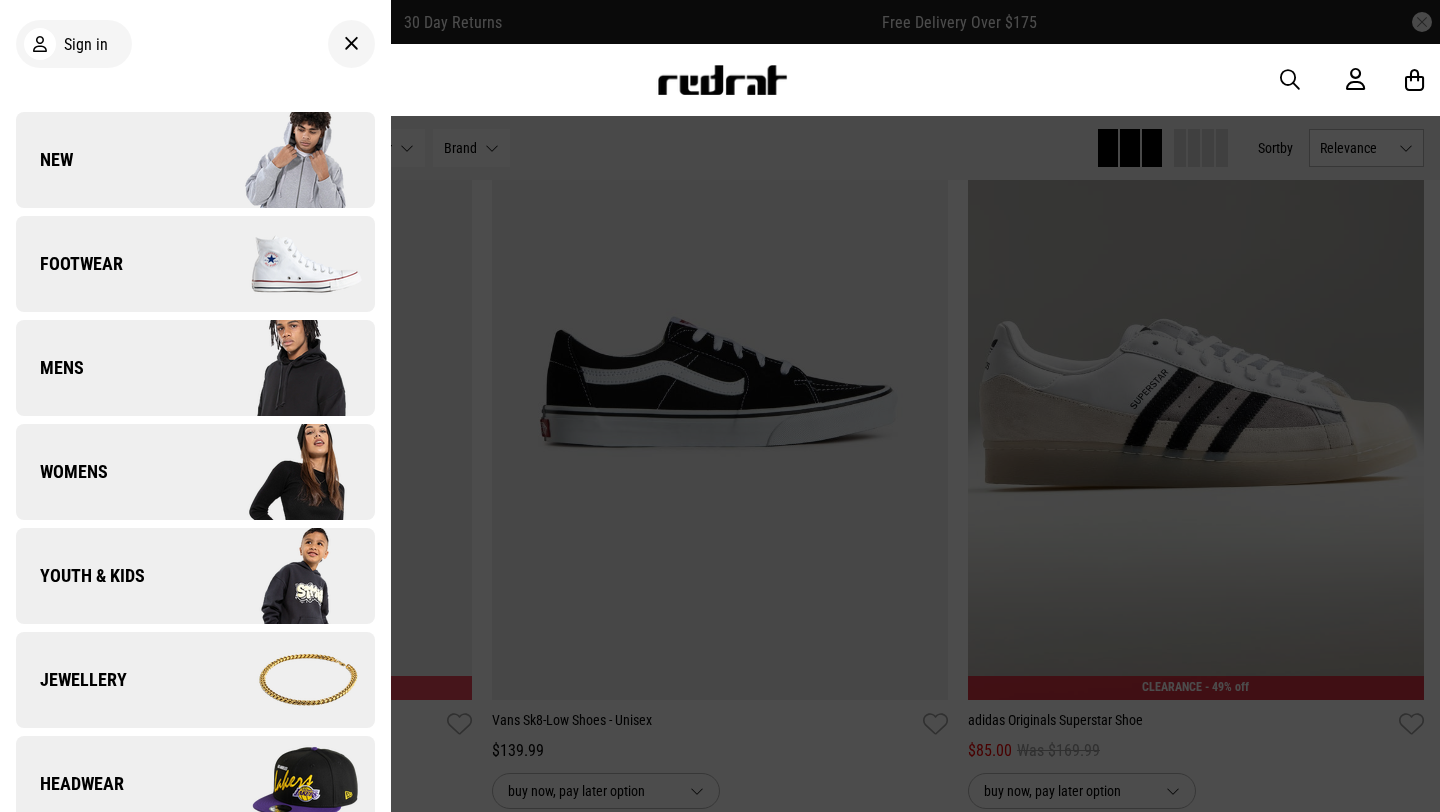 click on "Womens" at bounding box center [62, 472] 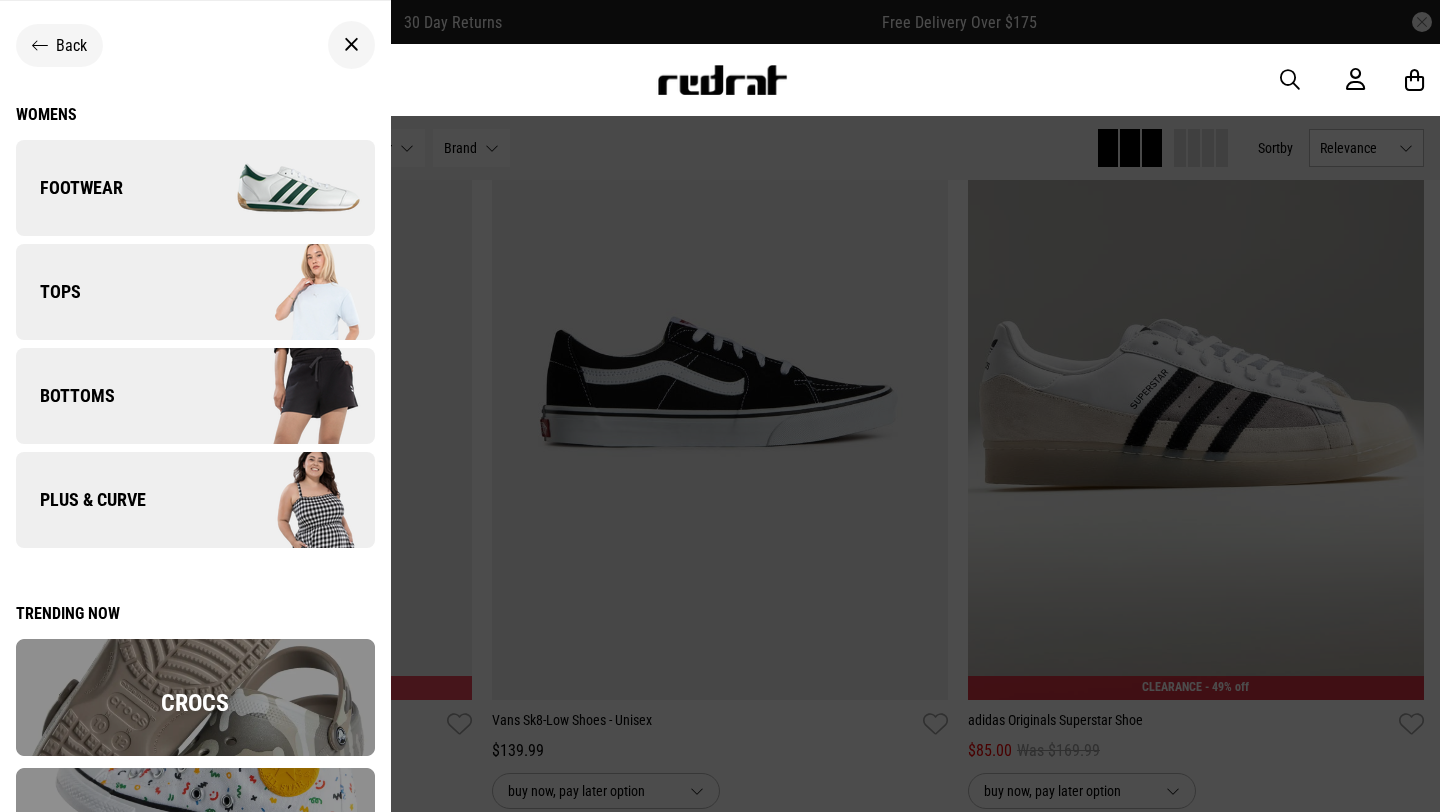 click on "Tops" at bounding box center (195, 292) 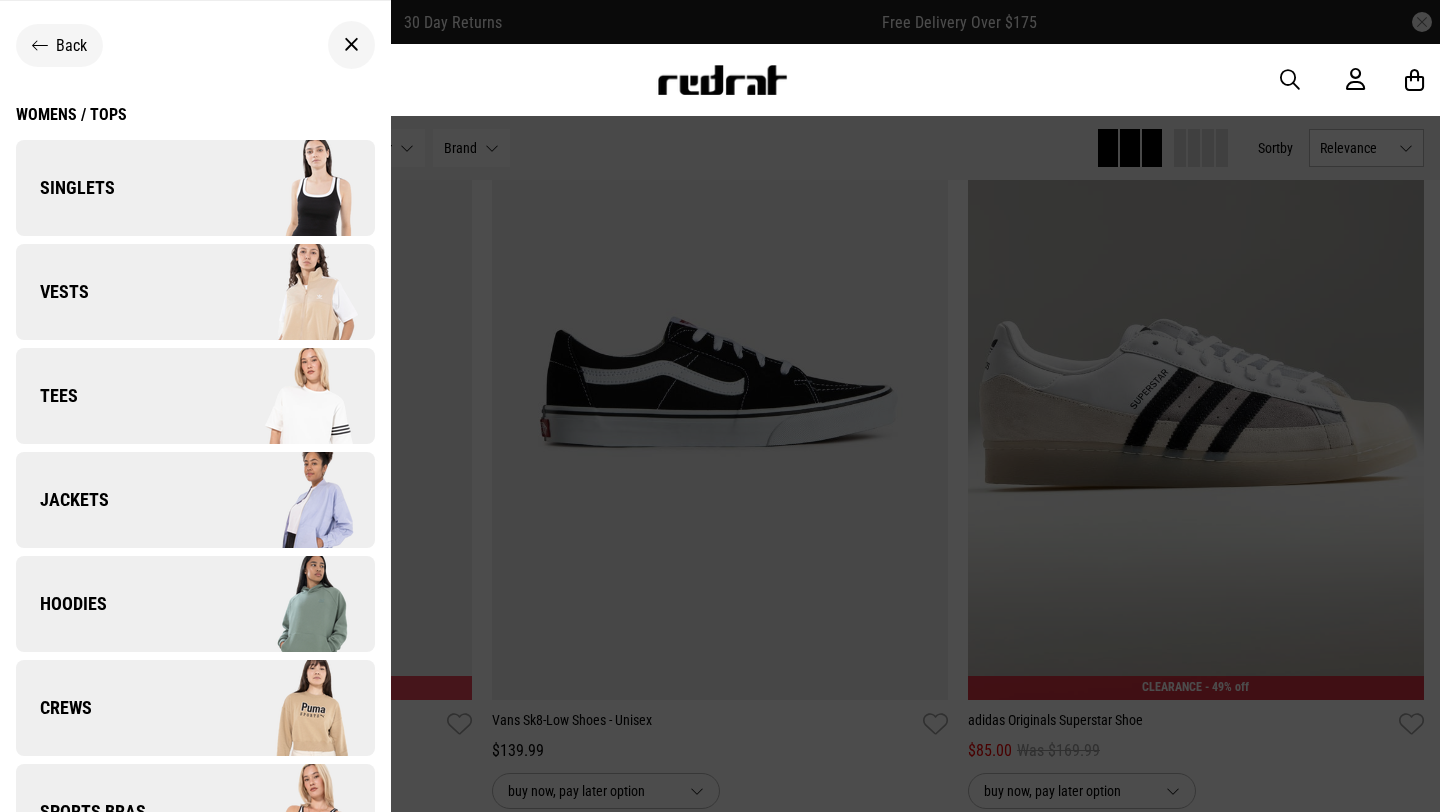 click at bounding box center [284, 188] 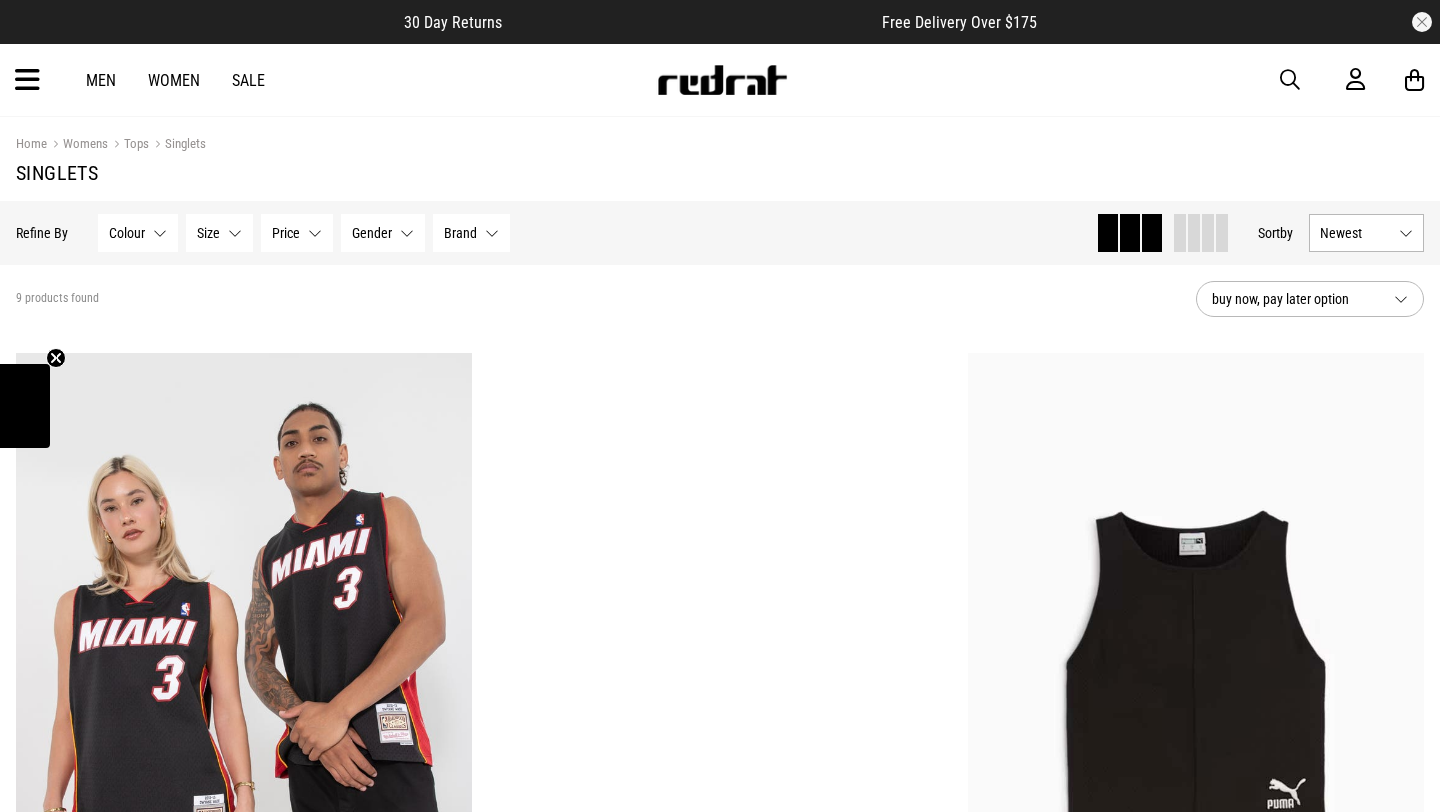 scroll, scrollTop: 183, scrollLeft: 0, axis: vertical 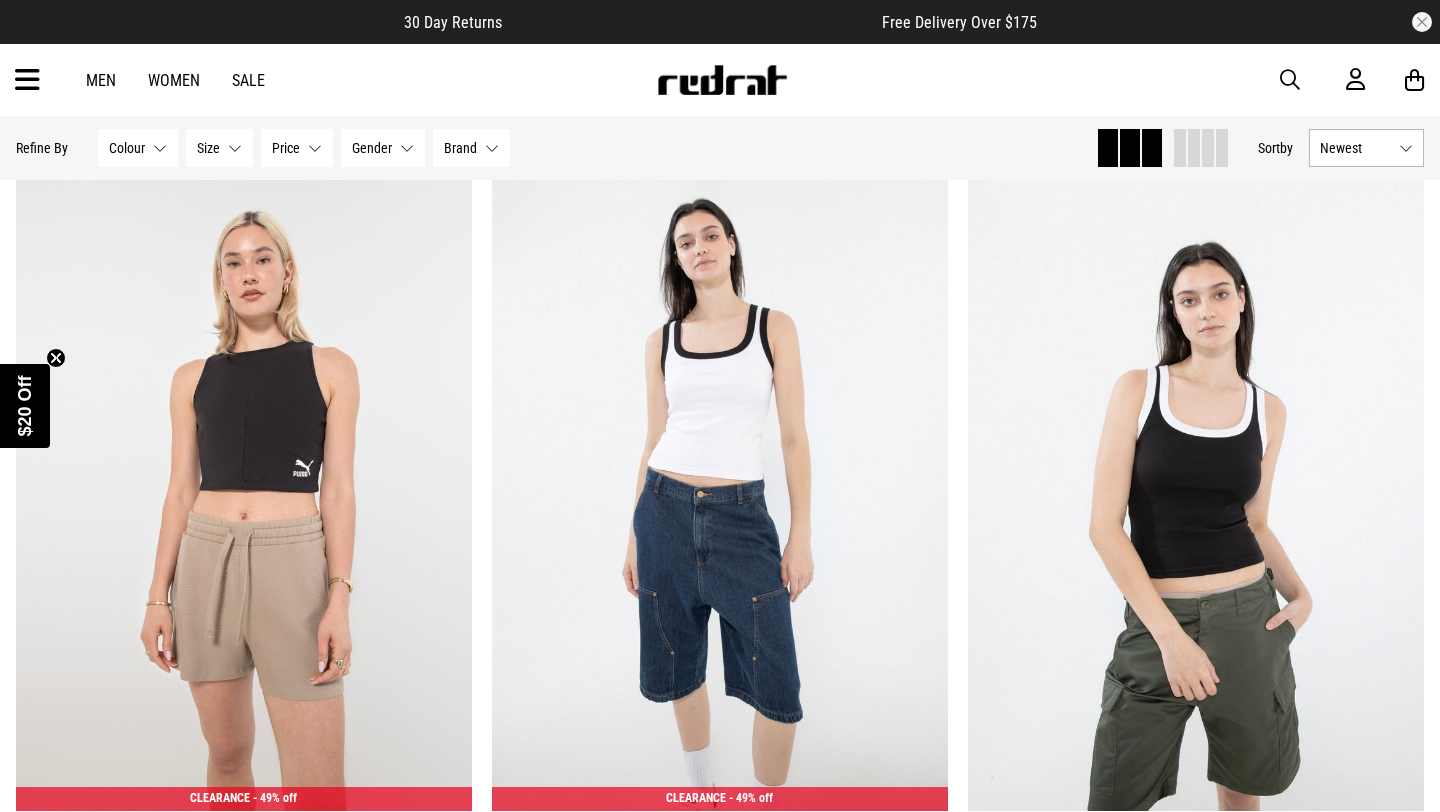 click on "Men   Women   Sale     Sign in     New       Back         Footwear       Back         Mens       Back         Womens       Back         Youth & Kids       Back         Jewellery       Back         Headwear       Back         Accessories       Back         Deals       Back         Sale   UP TO 60% OFF
Shop by Brand
adidas
Converse
New Era
See all brands     Gift Cards   Find a Store   Delivery   Returns & Exchanges   FAQ   Contact Us
Payment Options Only at Red Rat
Let's keep in touch
Back" at bounding box center [720, 80] 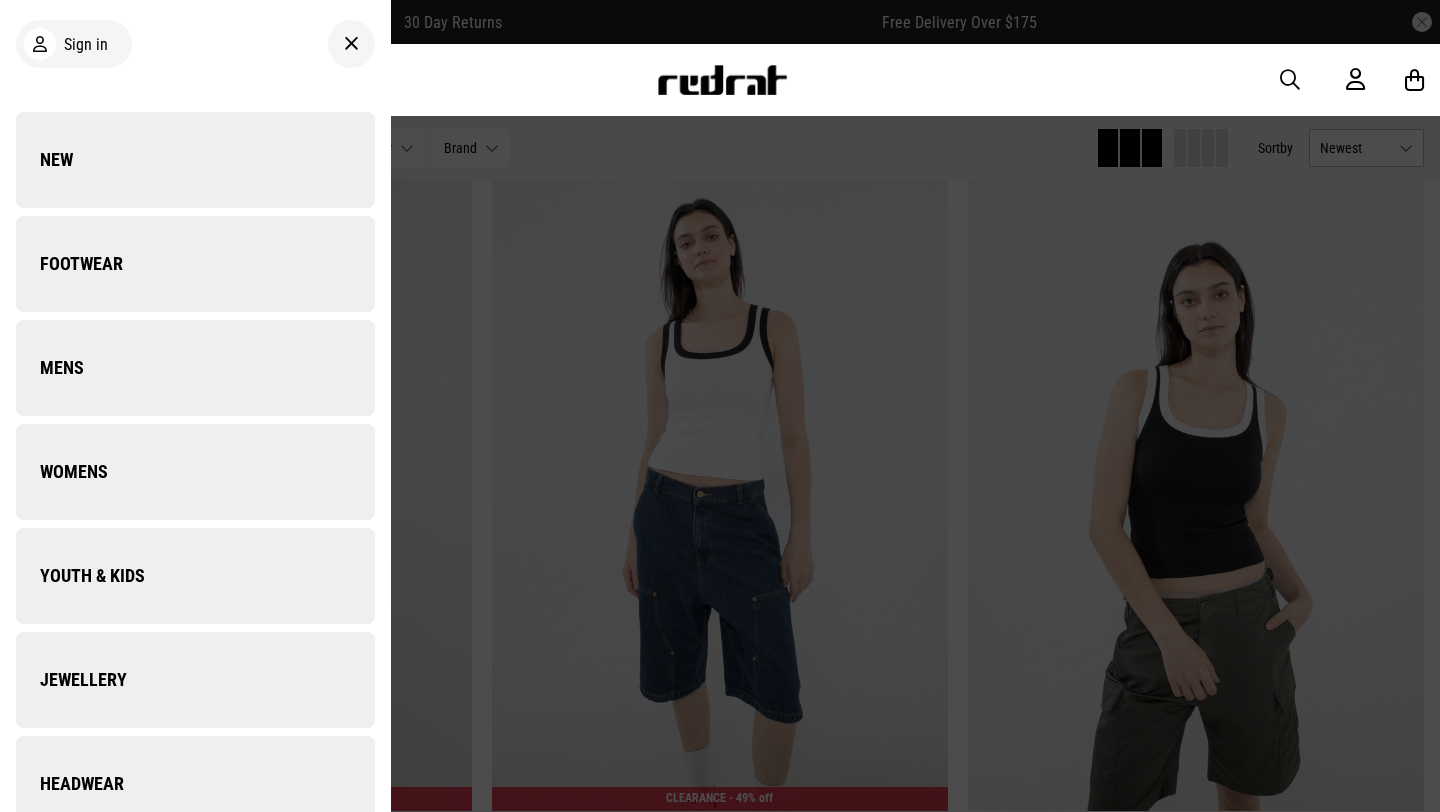 scroll, scrollTop: 43, scrollLeft: 0, axis: vertical 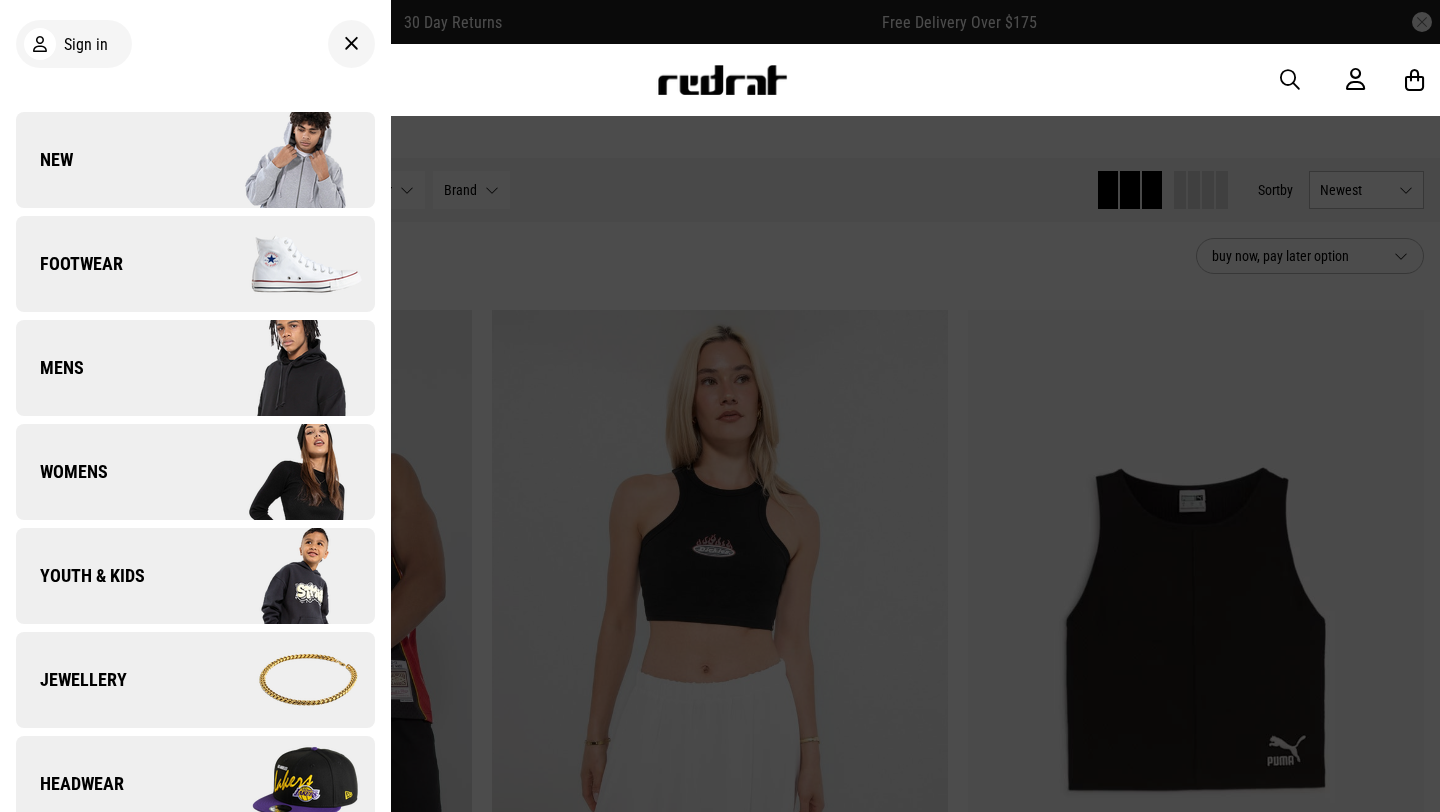click on "Womens" at bounding box center (62, 472) 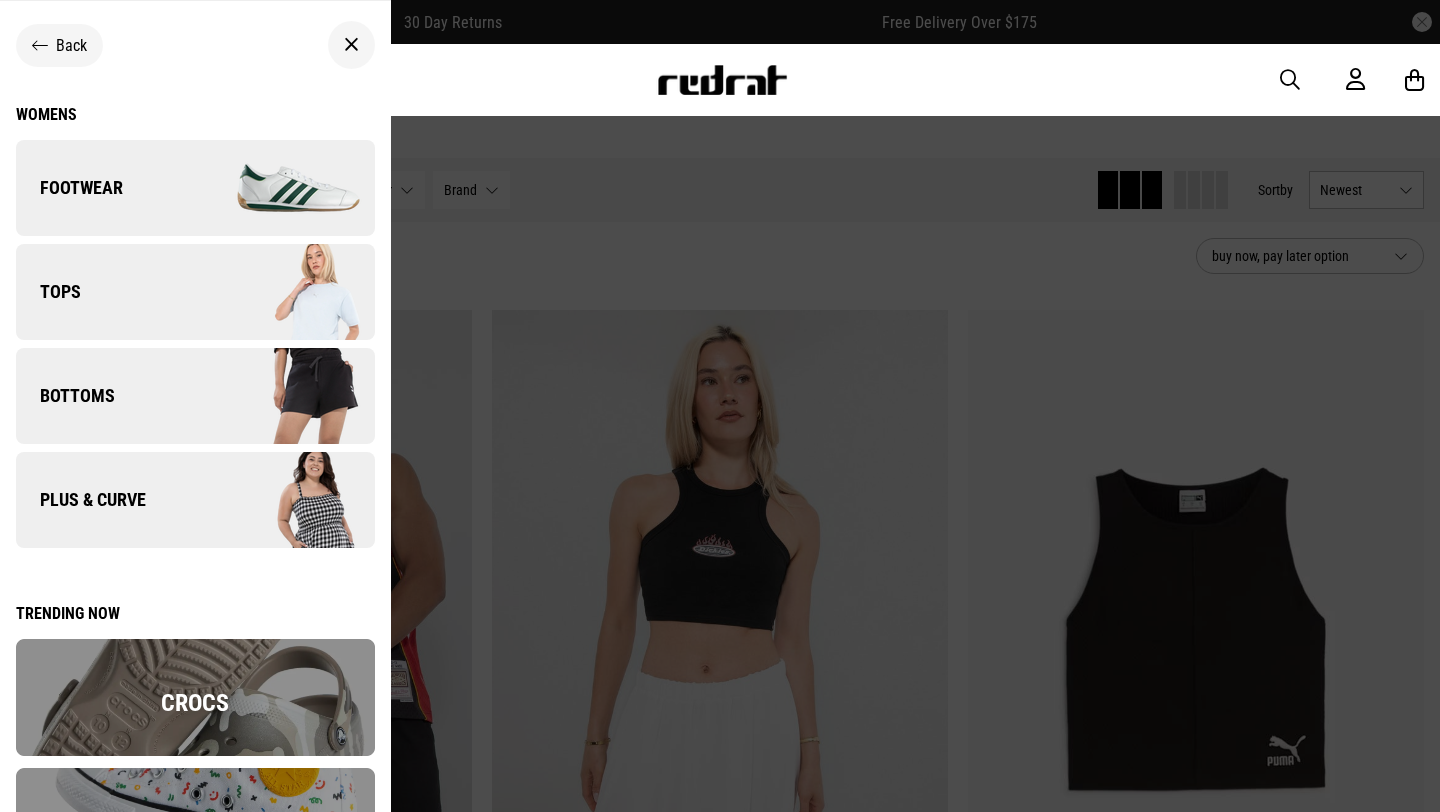click on "Tops" at bounding box center (195, 292) 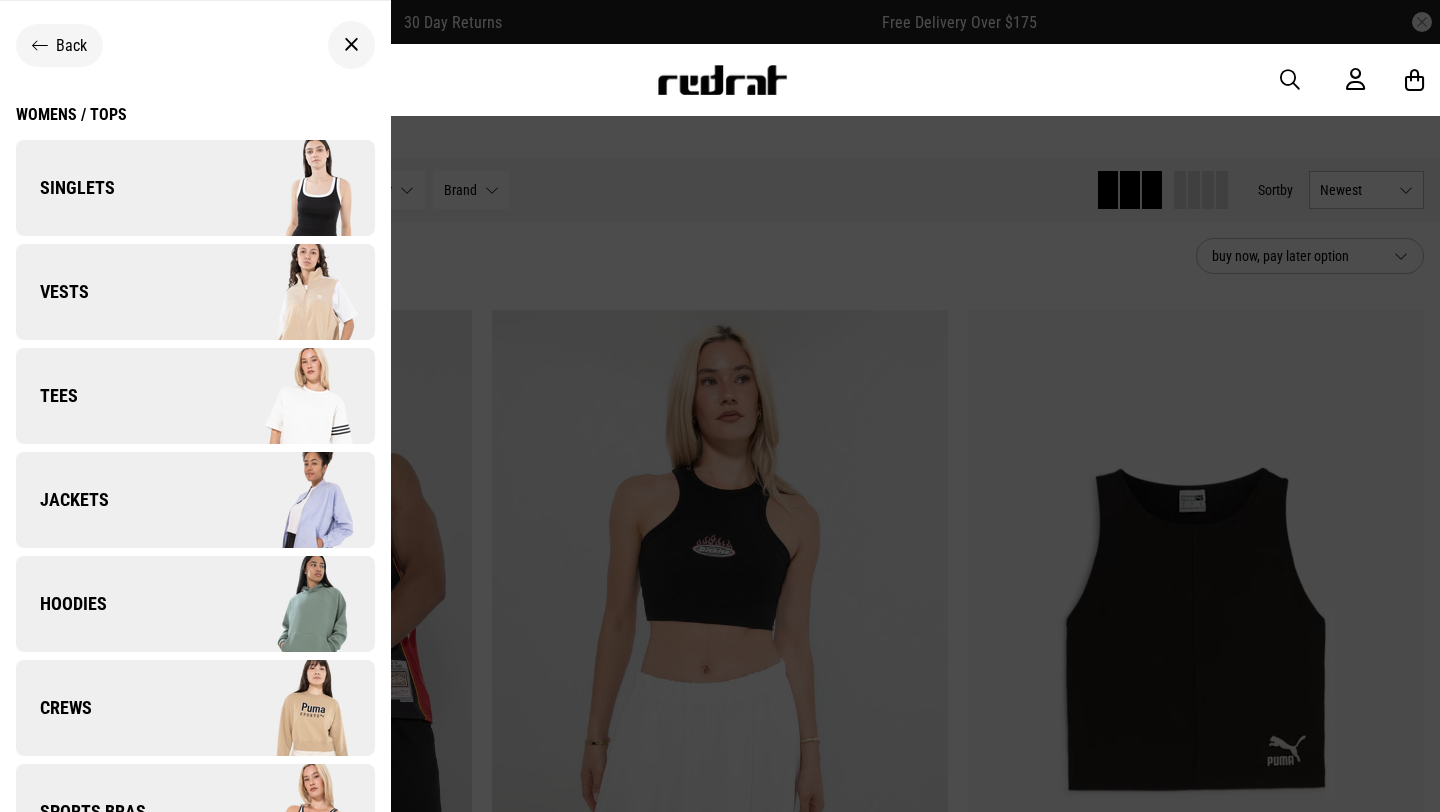 click on "Tees" at bounding box center [195, 396] 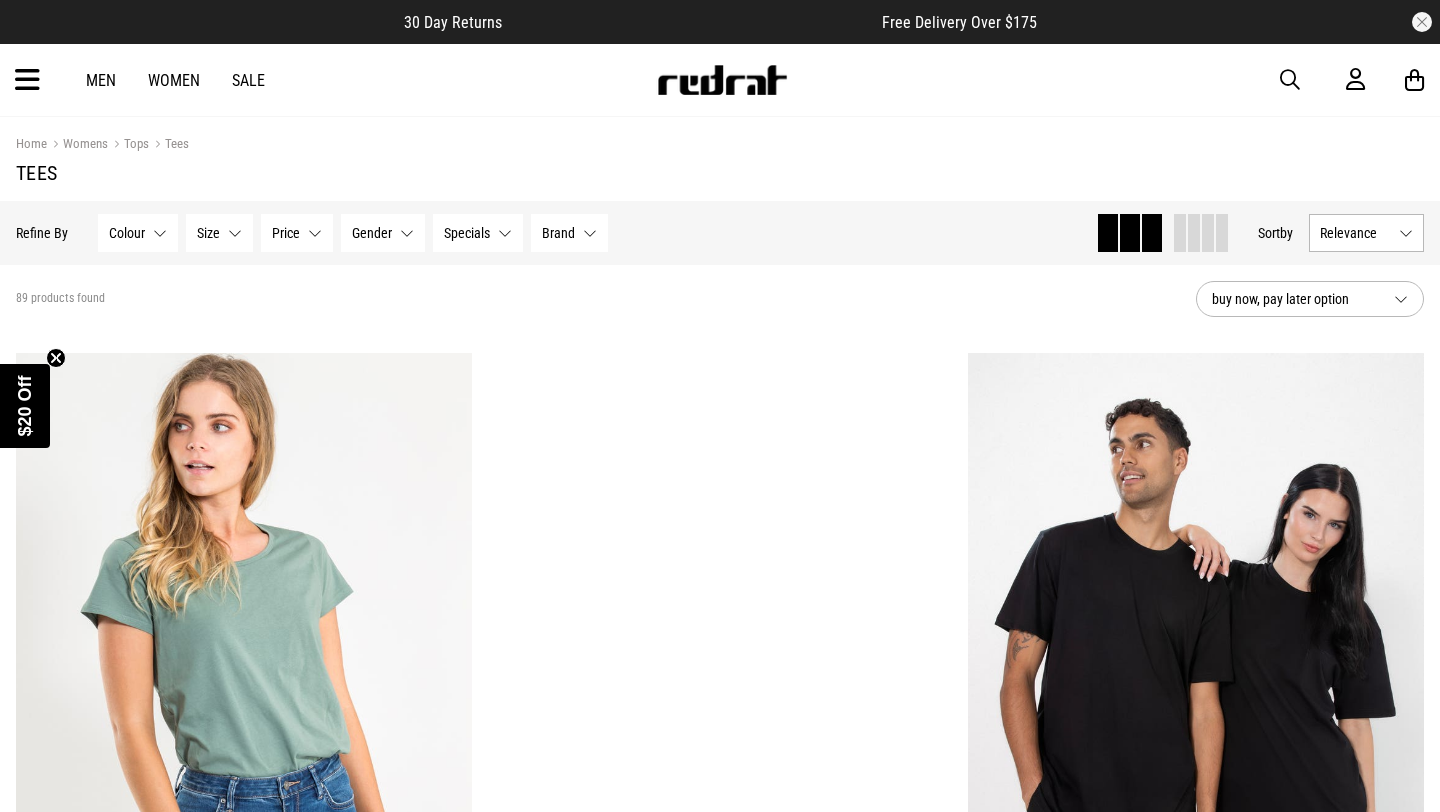 scroll, scrollTop: 305, scrollLeft: 0, axis: vertical 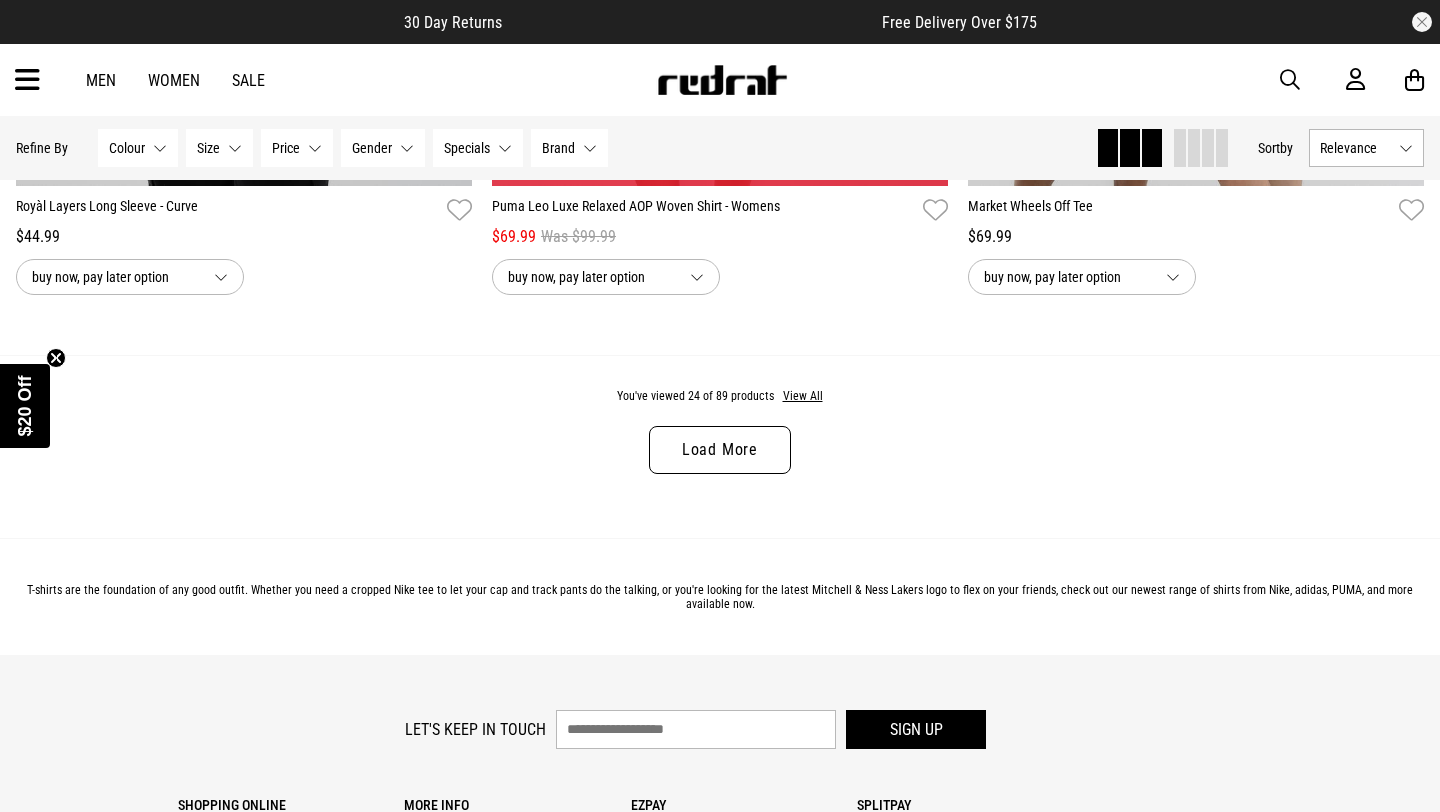 click on "Load More" at bounding box center [720, 450] 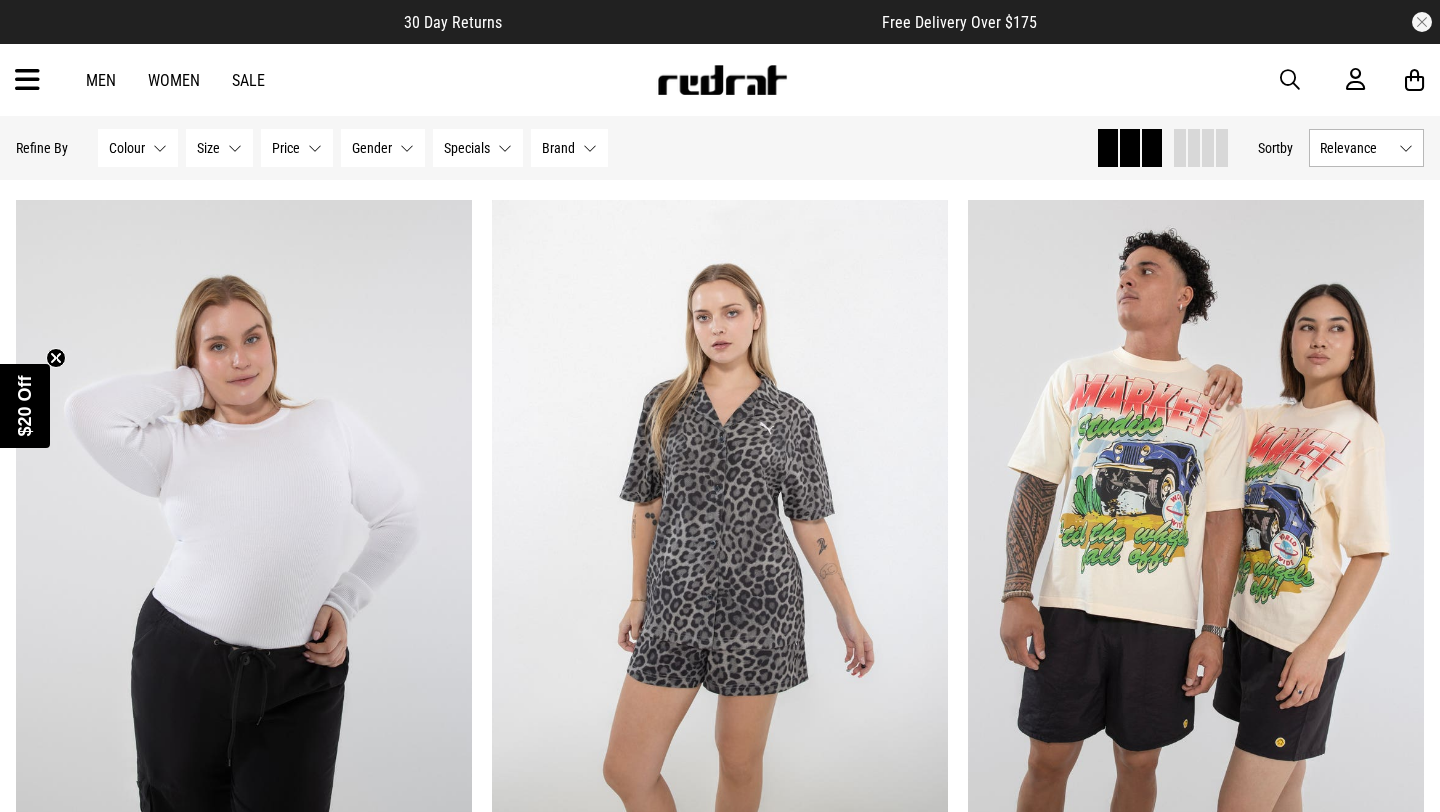 scroll, scrollTop: 5666, scrollLeft: 0, axis: vertical 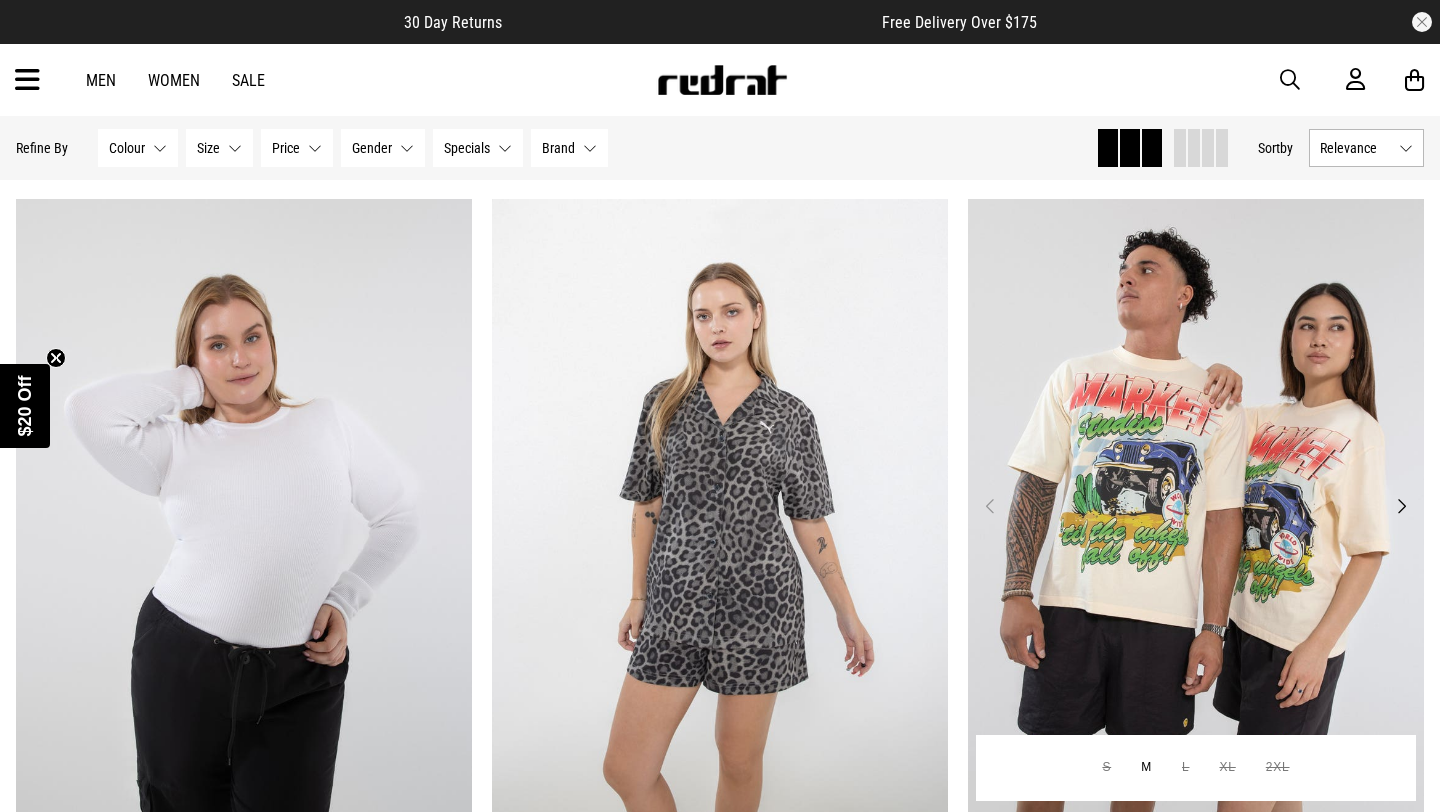 click on "Next" at bounding box center [1401, 506] 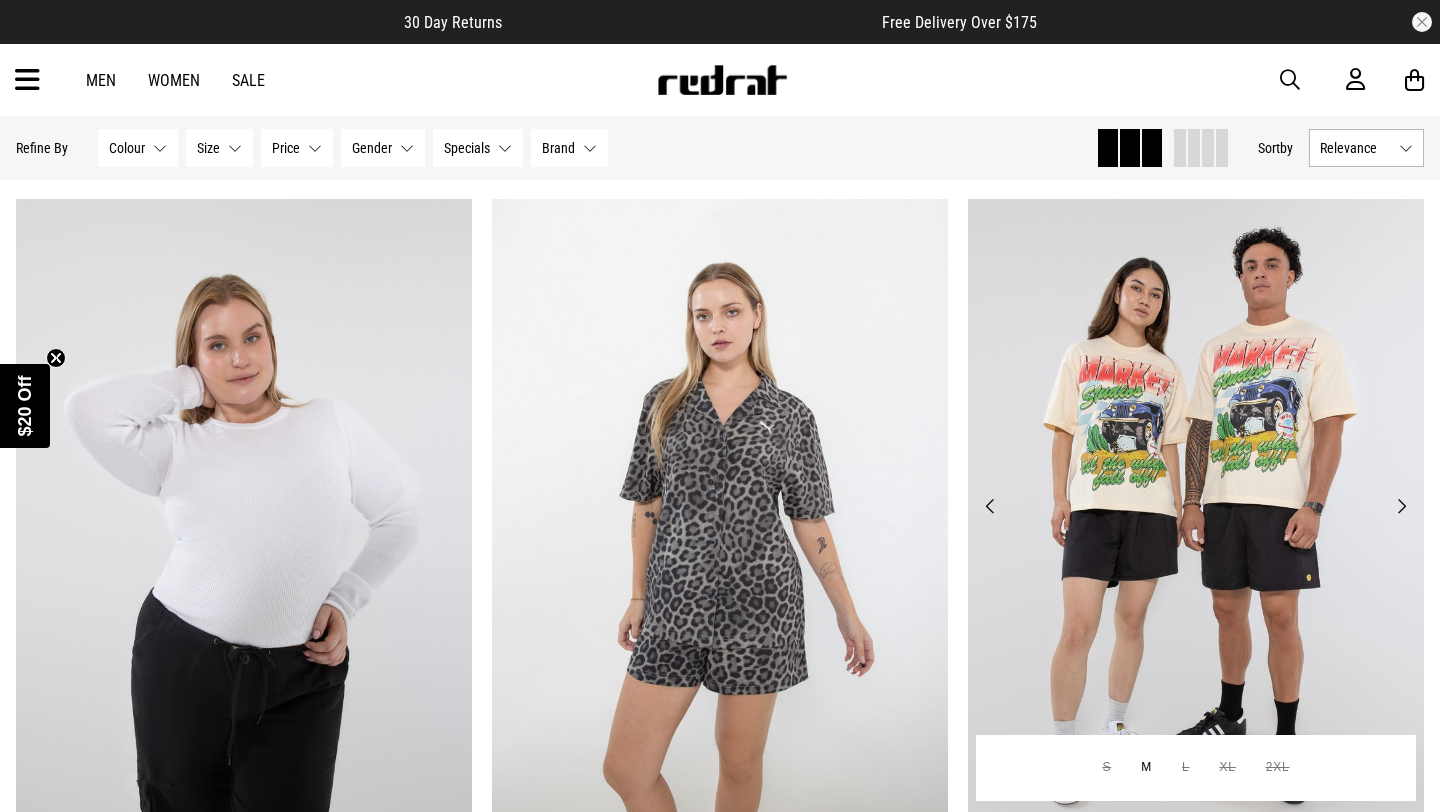 click on "Next" at bounding box center (1401, 506) 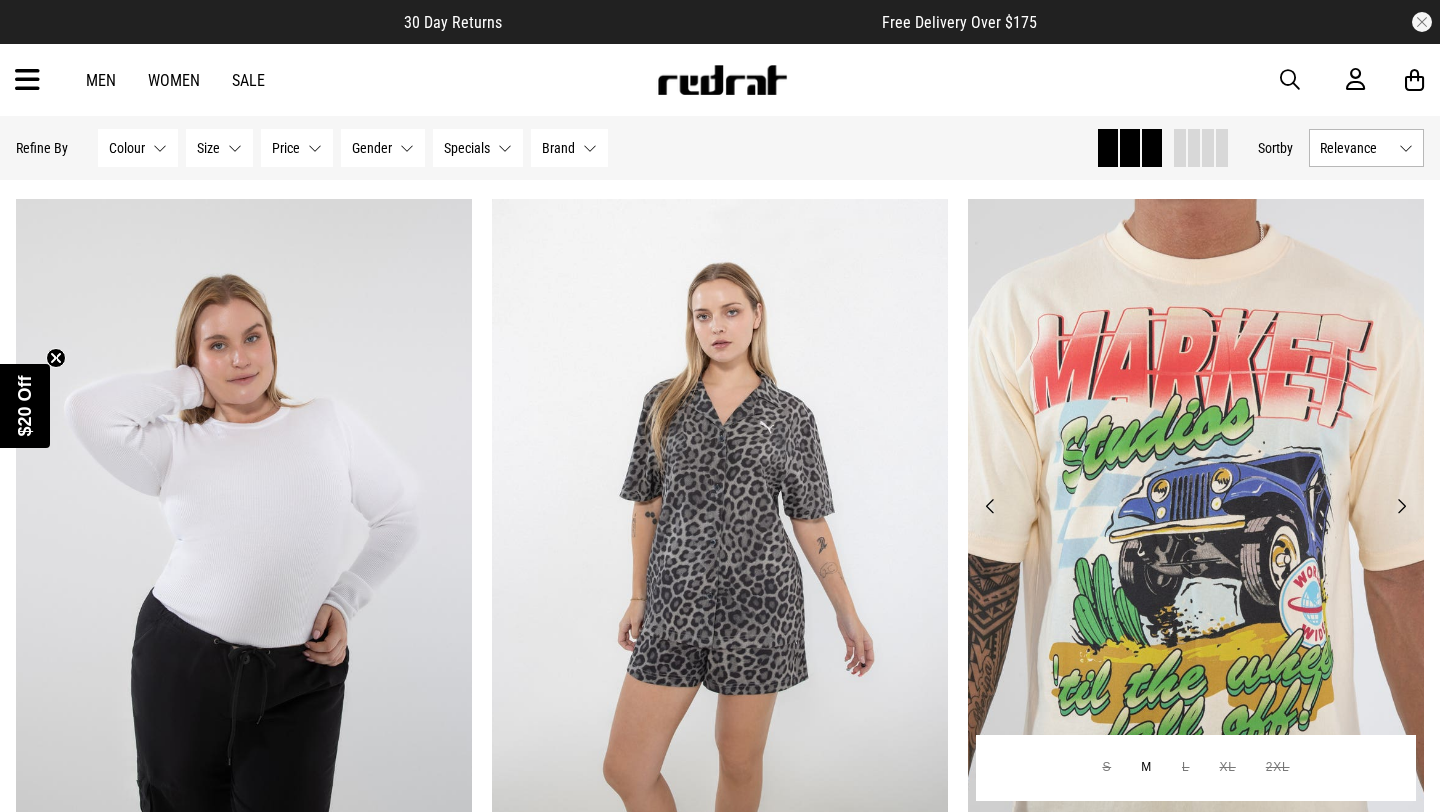 click on "Next" at bounding box center (1401, 506) 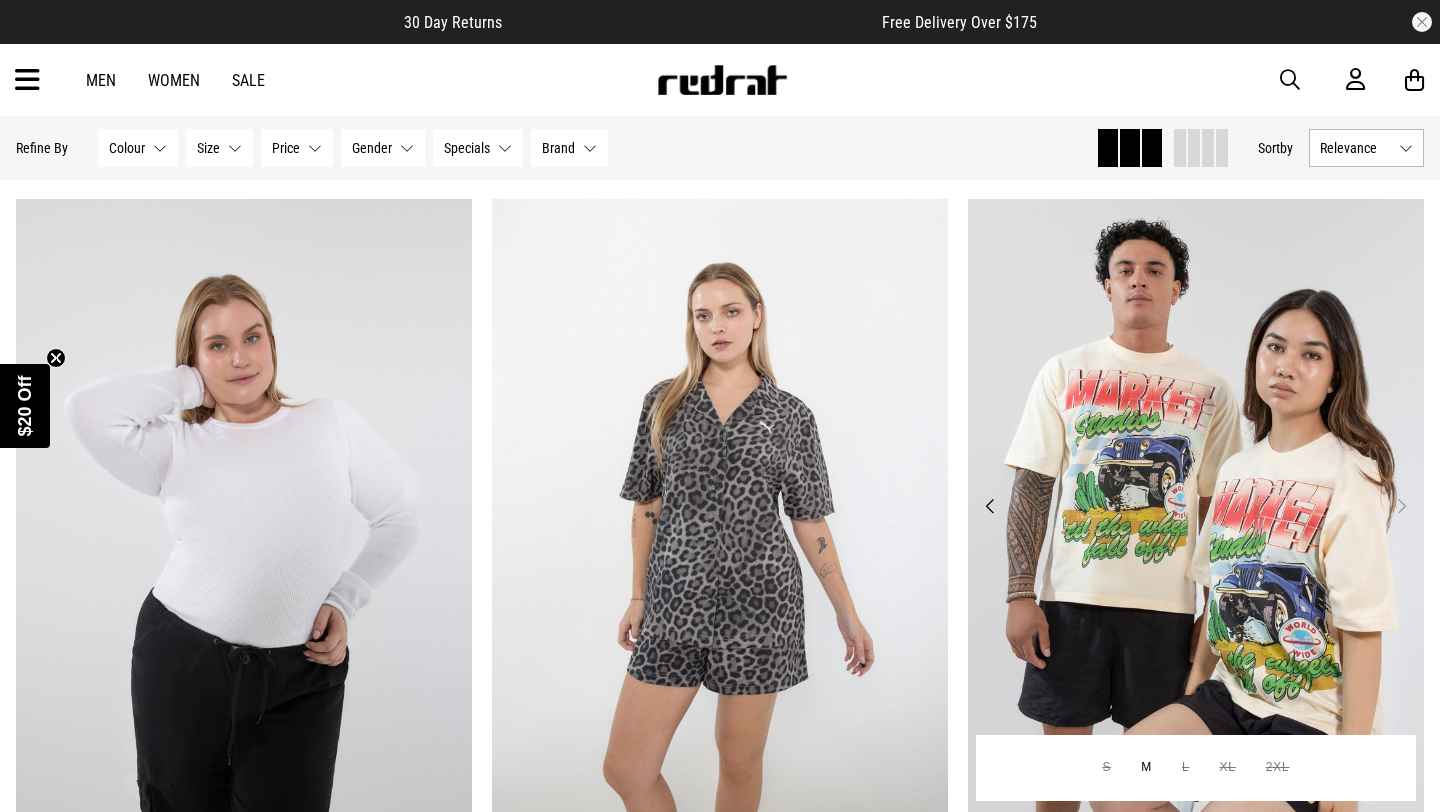 click on "Next" at bounding box center [1401, 506] 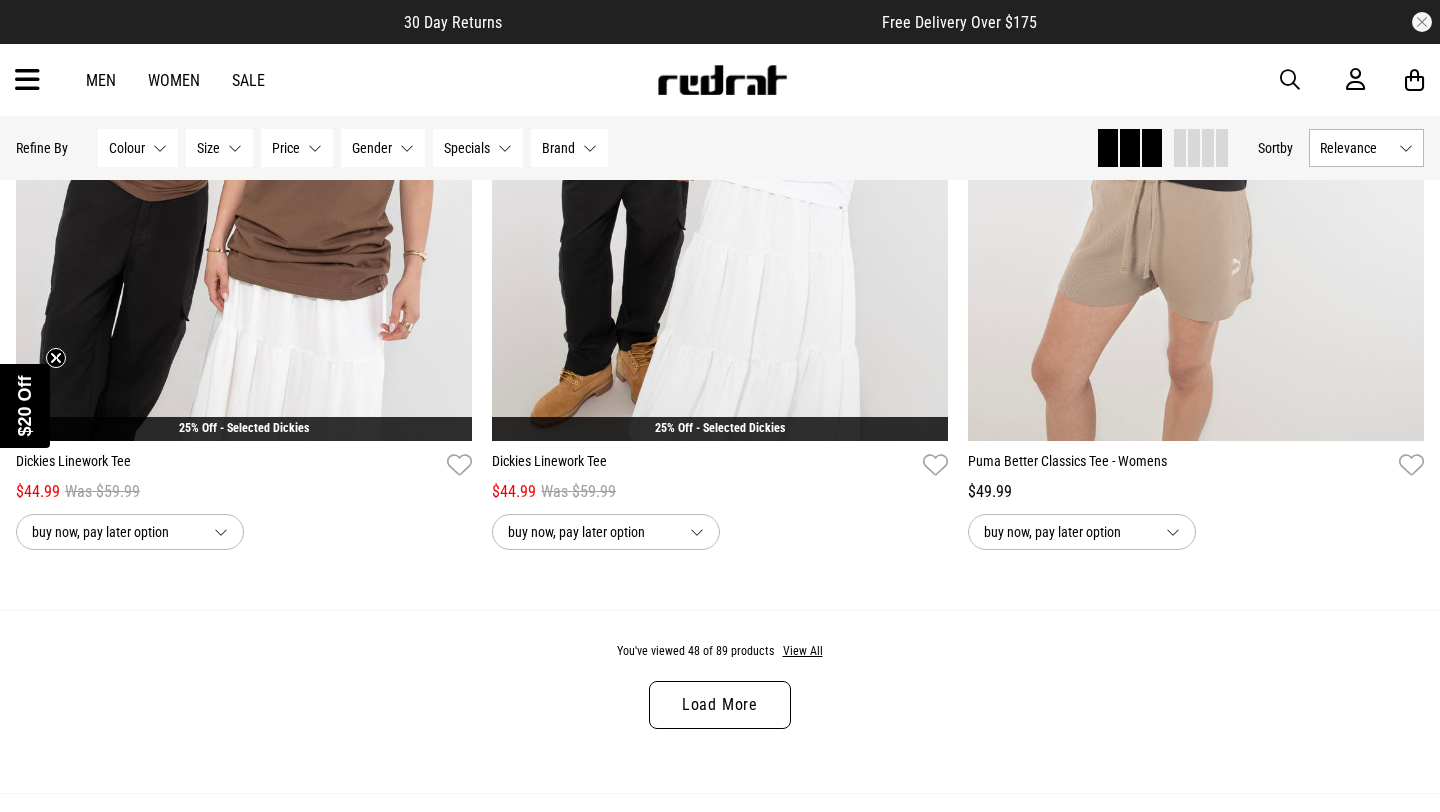 scroll, scrollTop: 12377, scrollLeft: 0, axis: vertical 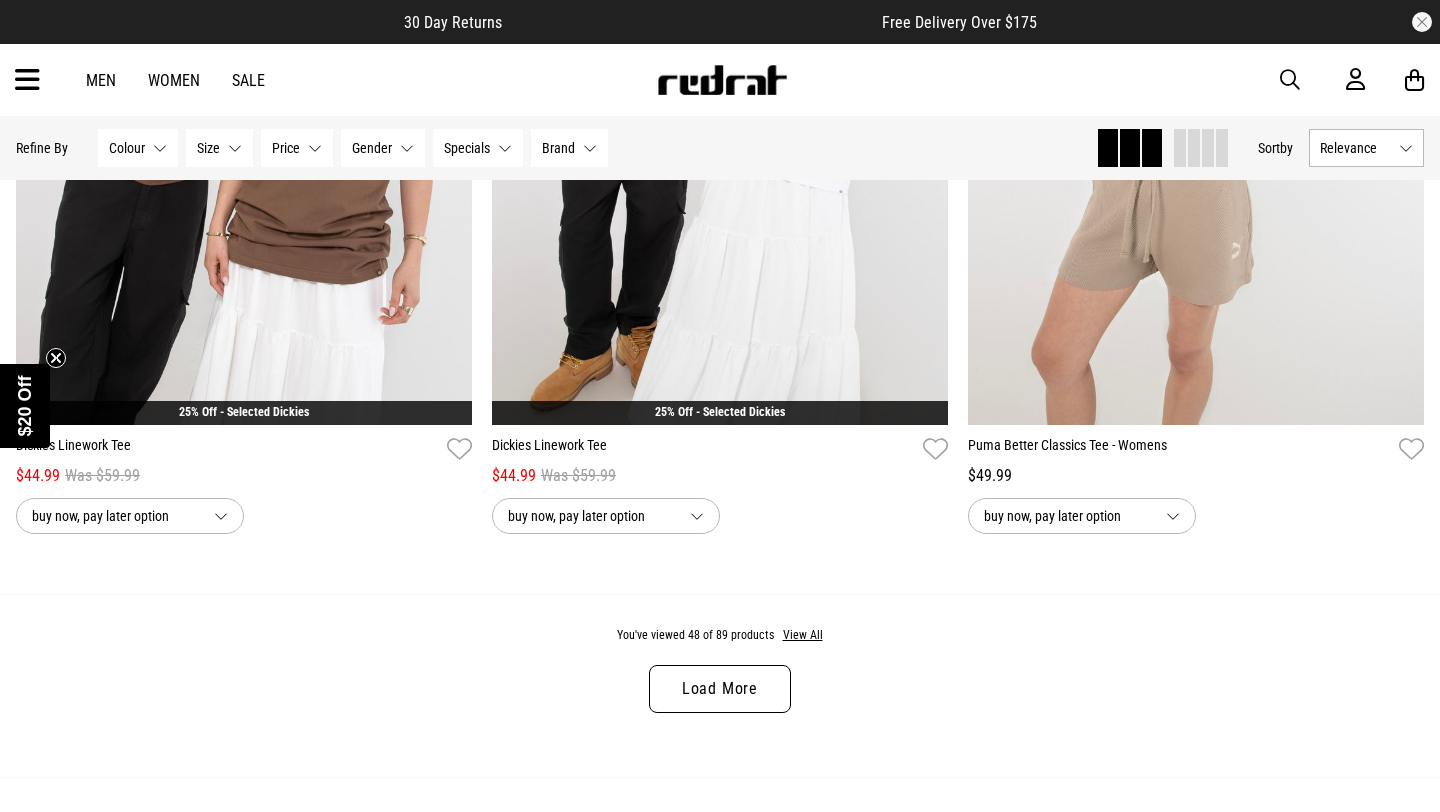 click on "Load More" at bounding box center [720, 689] 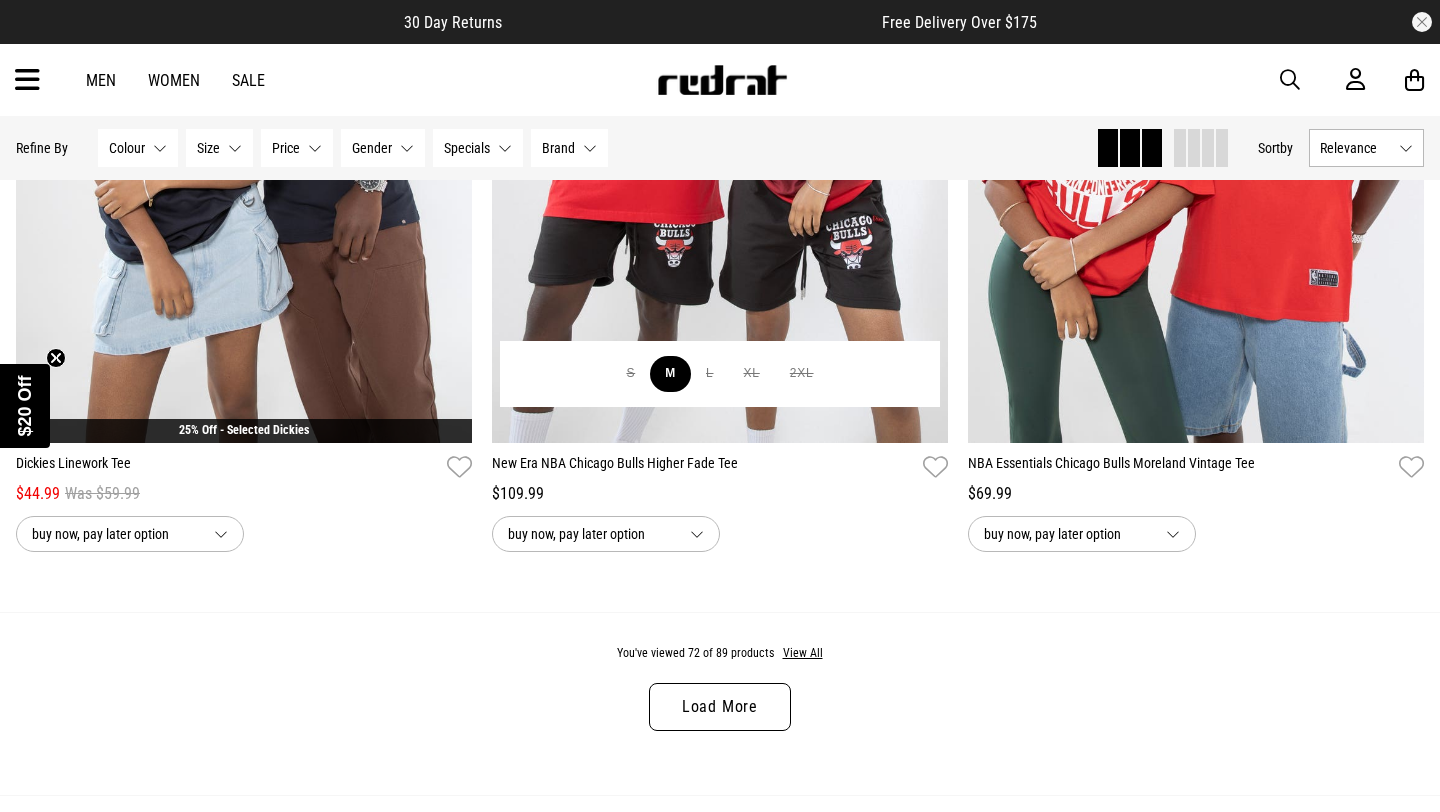 scroll, scrollTop: 18673, scrollLeft: 0, axis: vertical 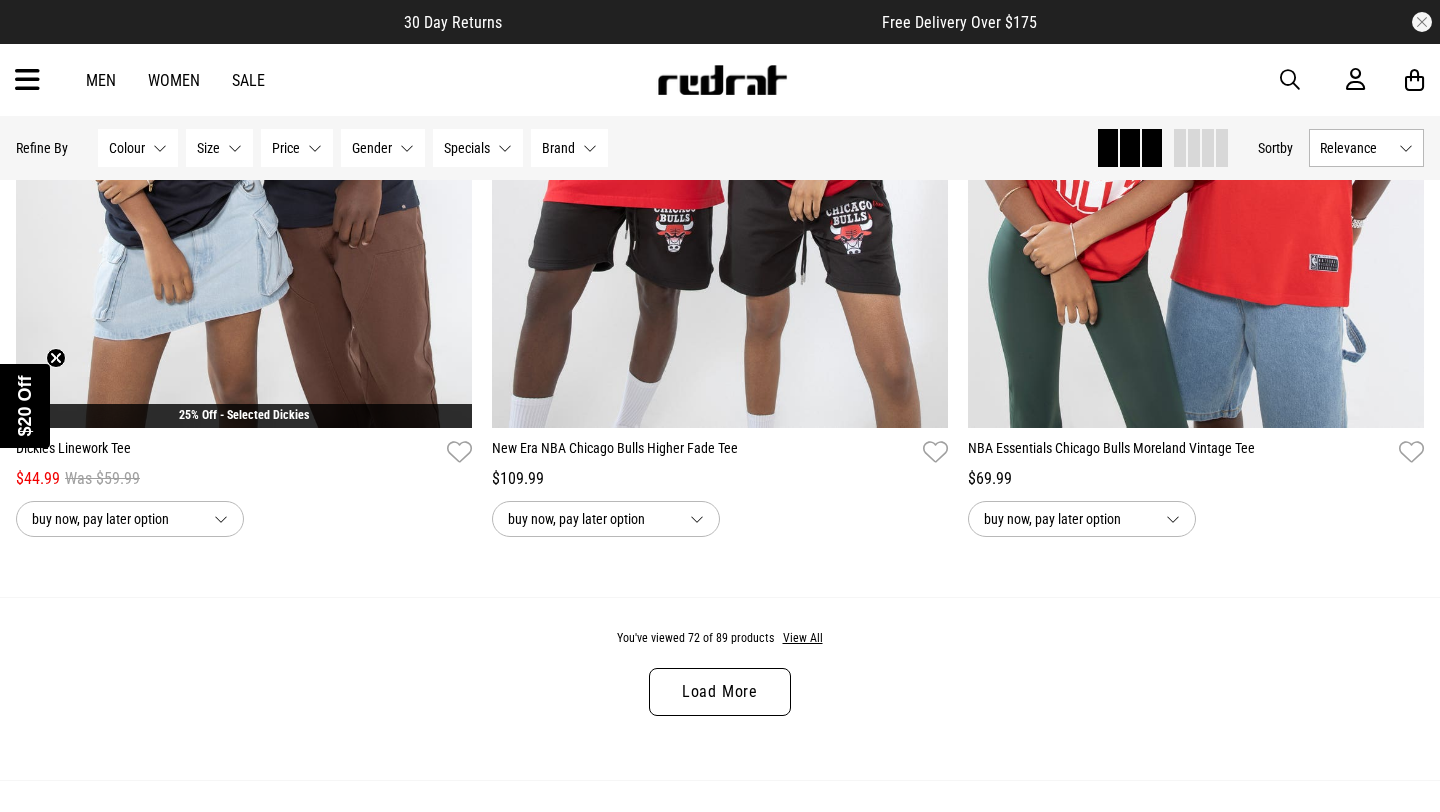 click on "Load More" at bounding box center [720, 692] 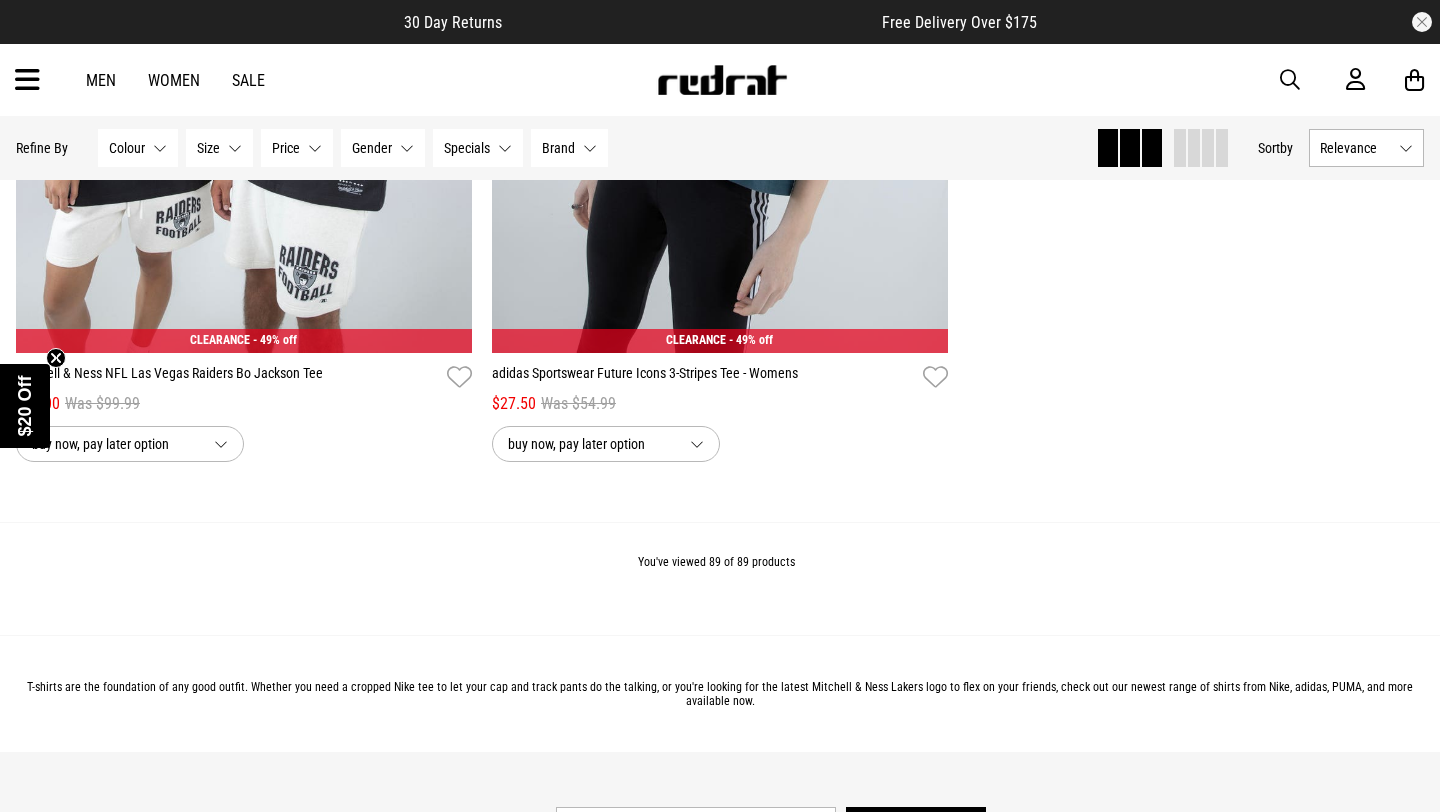 scroll, scrollTop: 23326, scrollLeft: 0, axis: vertical 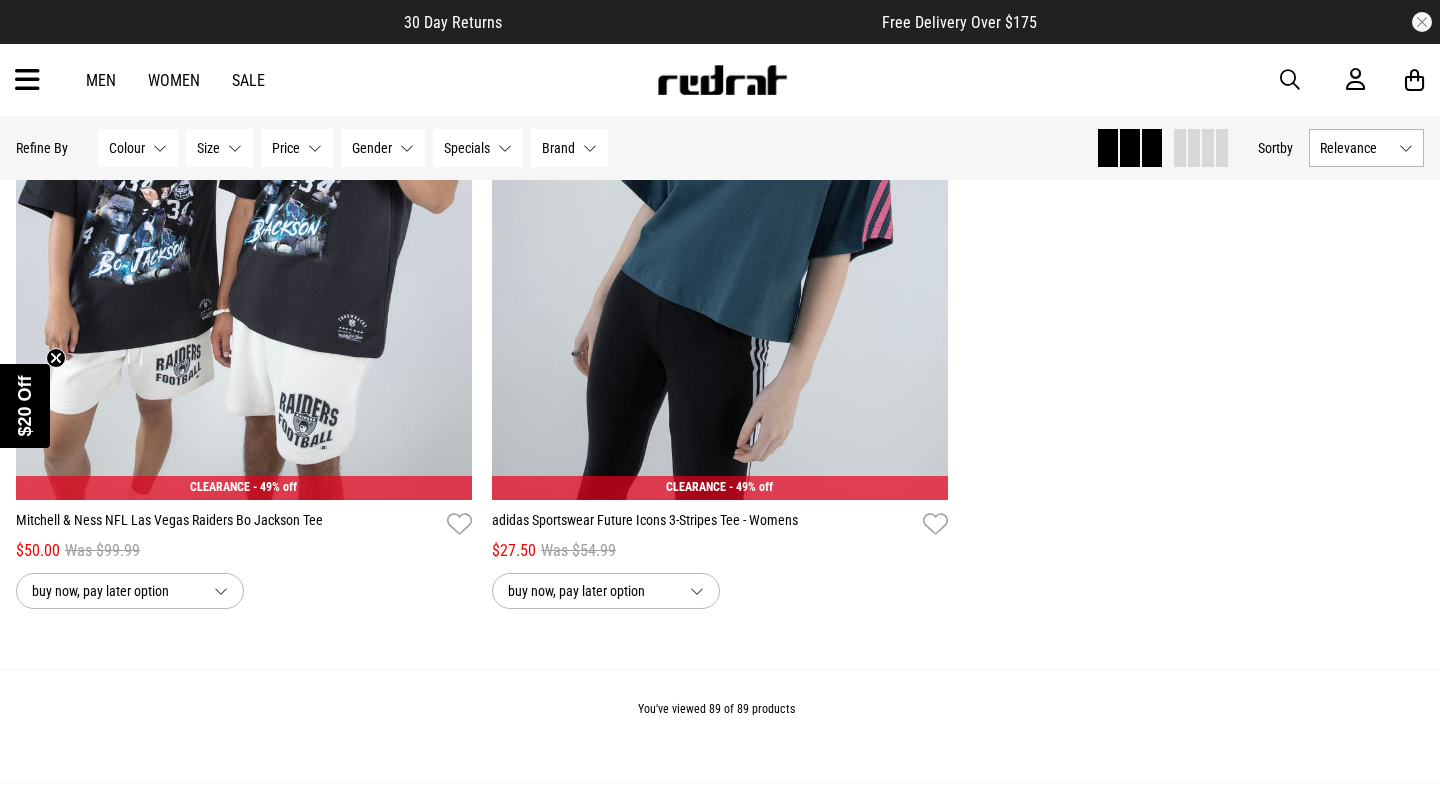 click at bounding box center [27, 80] 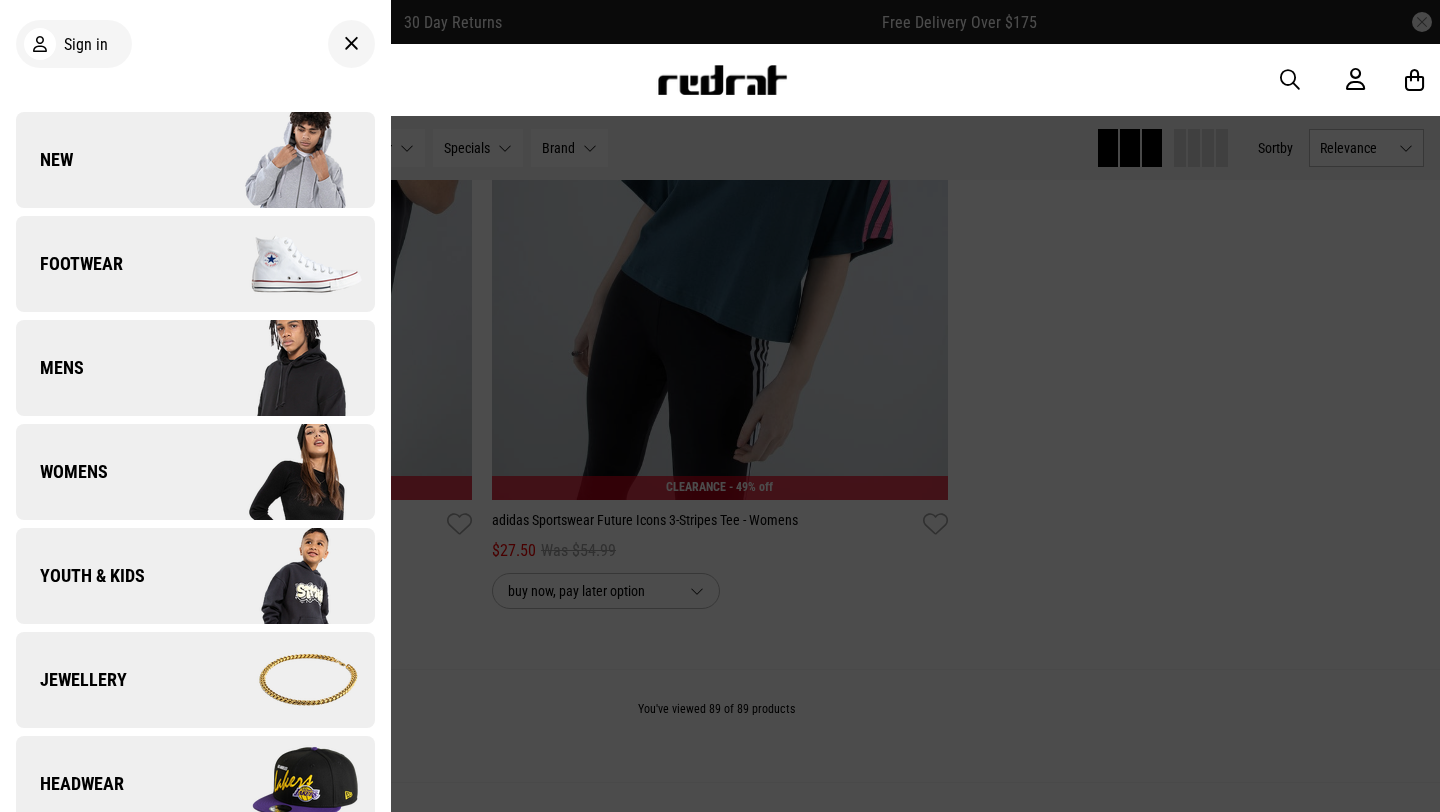 click on "Womens" at bounding box center [195, 472] 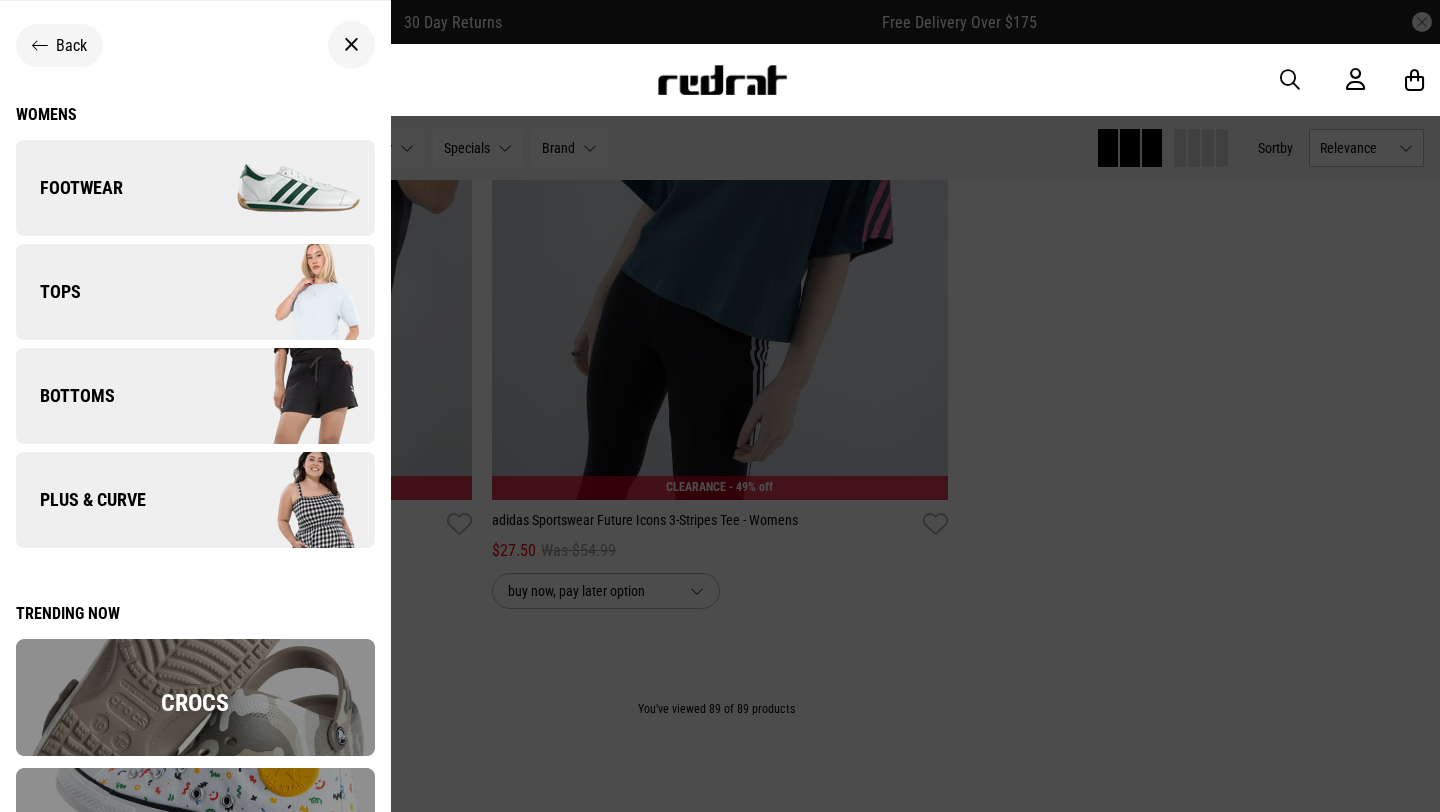 click on "Back" at bounding box center [59, 45] 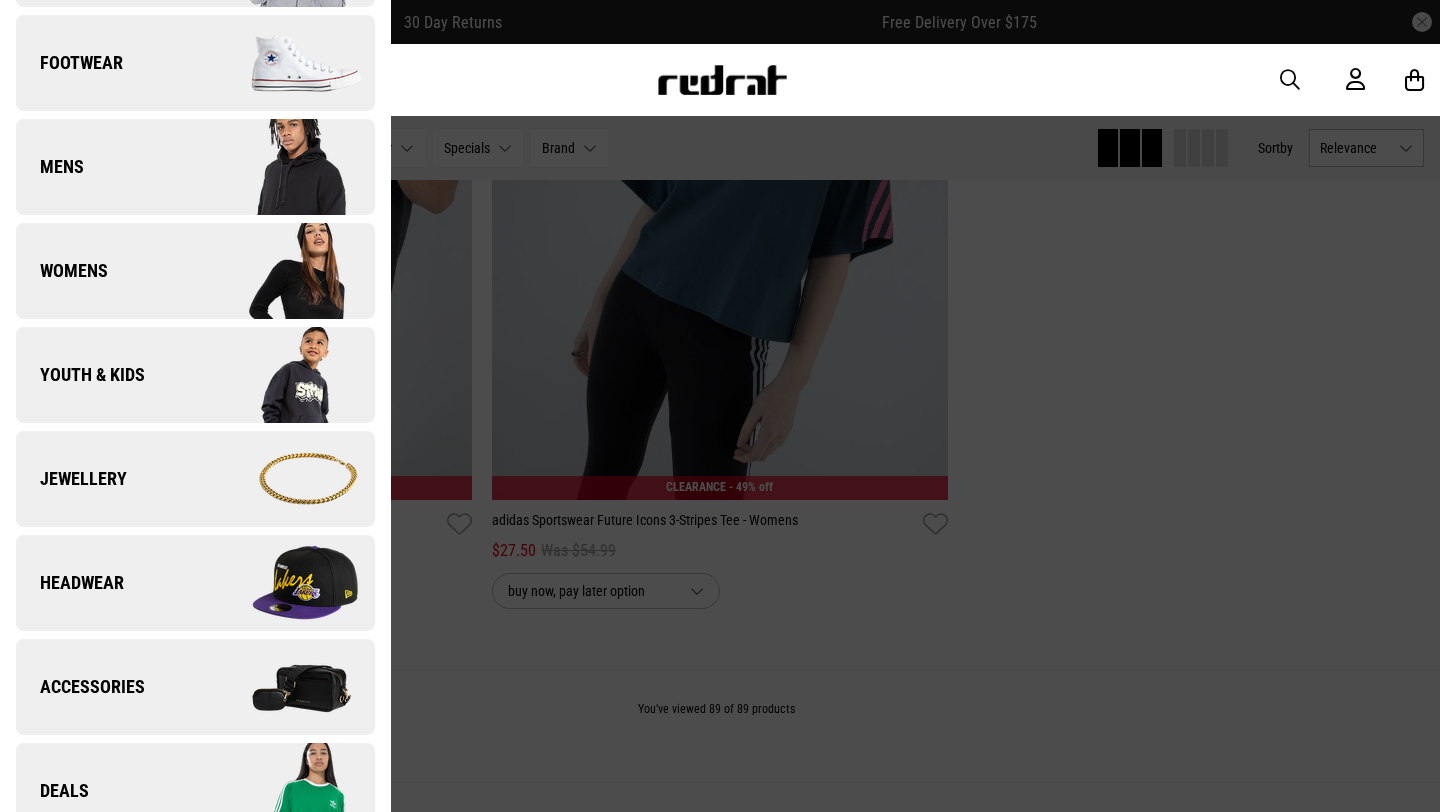 scroll, scrollTop: 171, scrollLeft: 0, axis: vertical 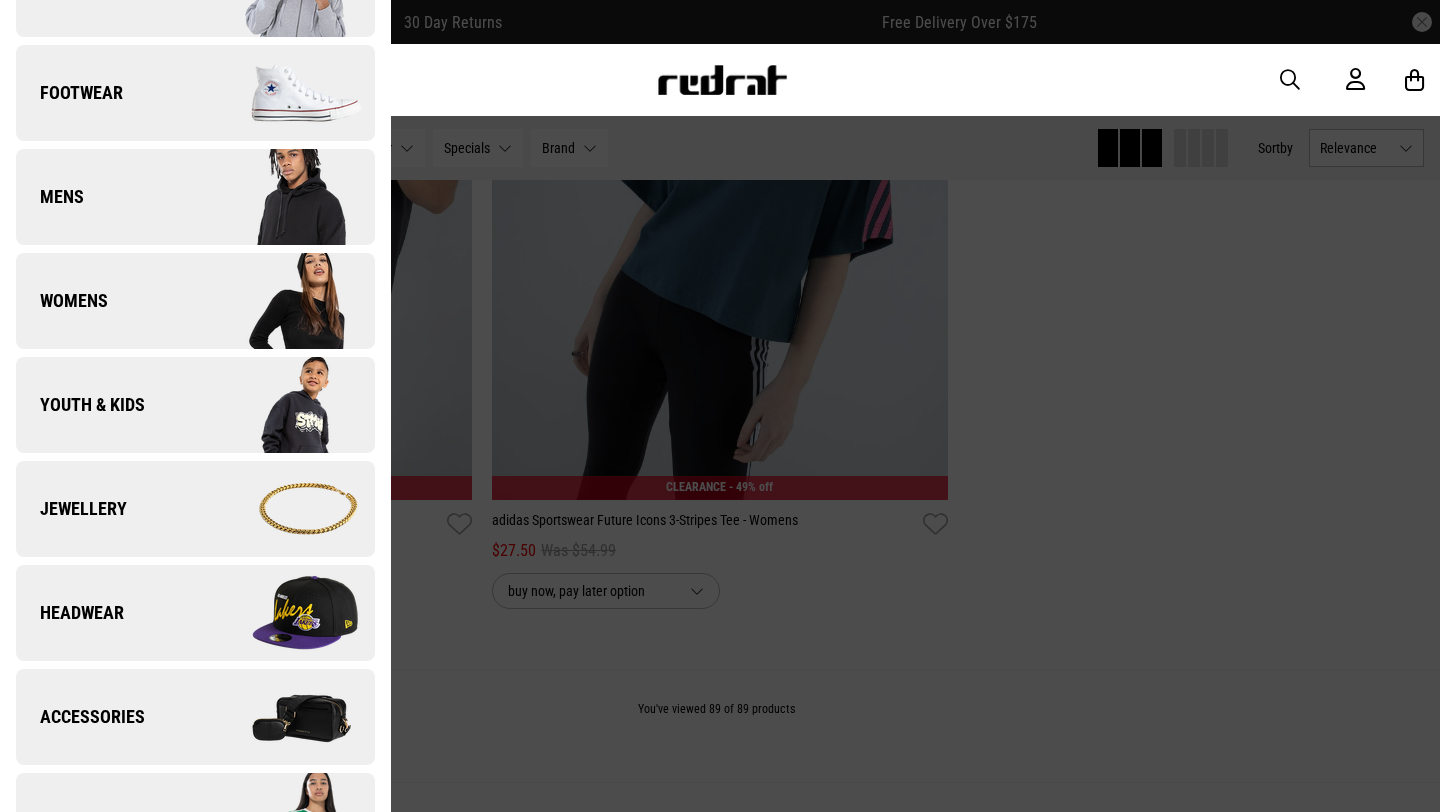 click on "Womens" at bounding box center [195, 301] 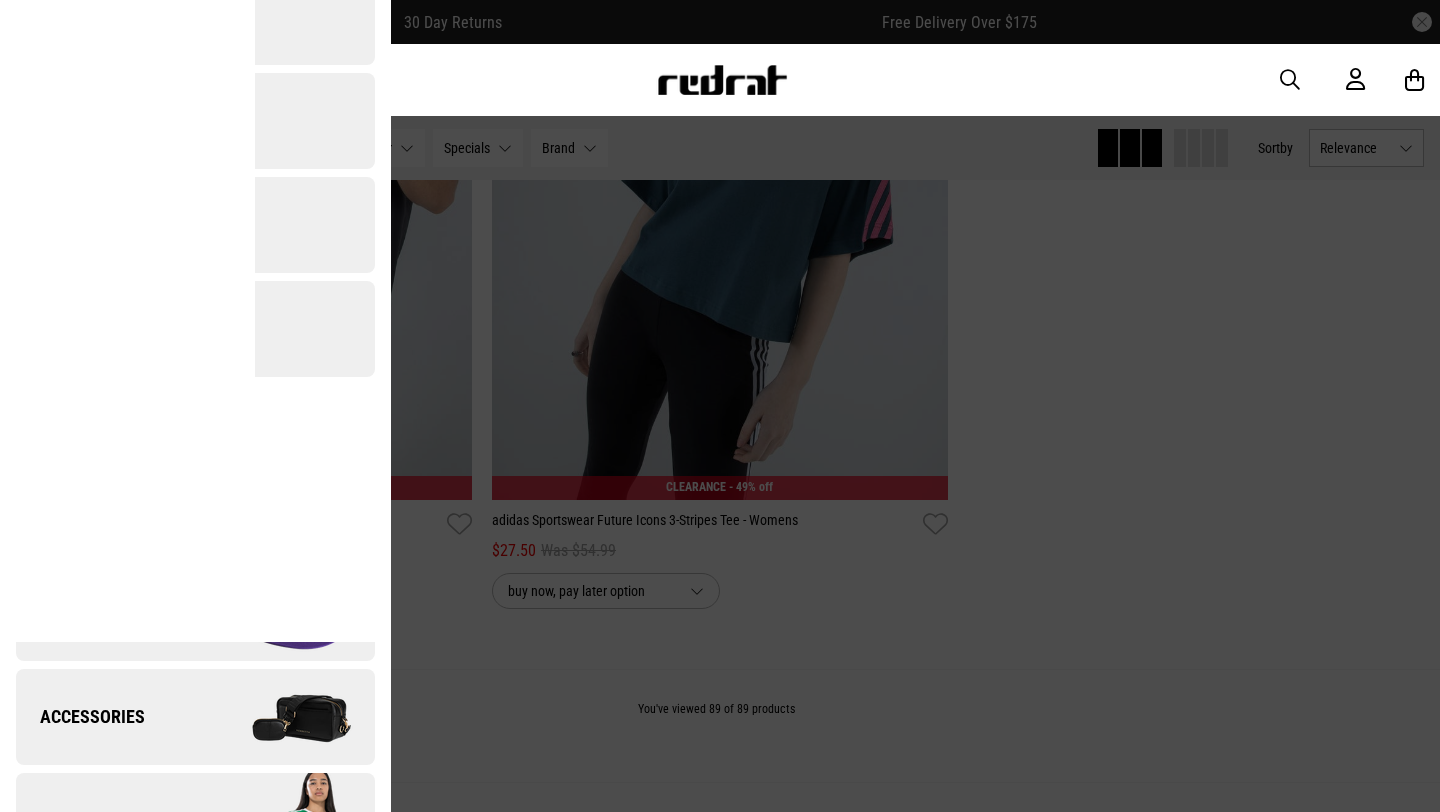 scroll, scrollTop: 0, scrollLeft: 0, axis: both 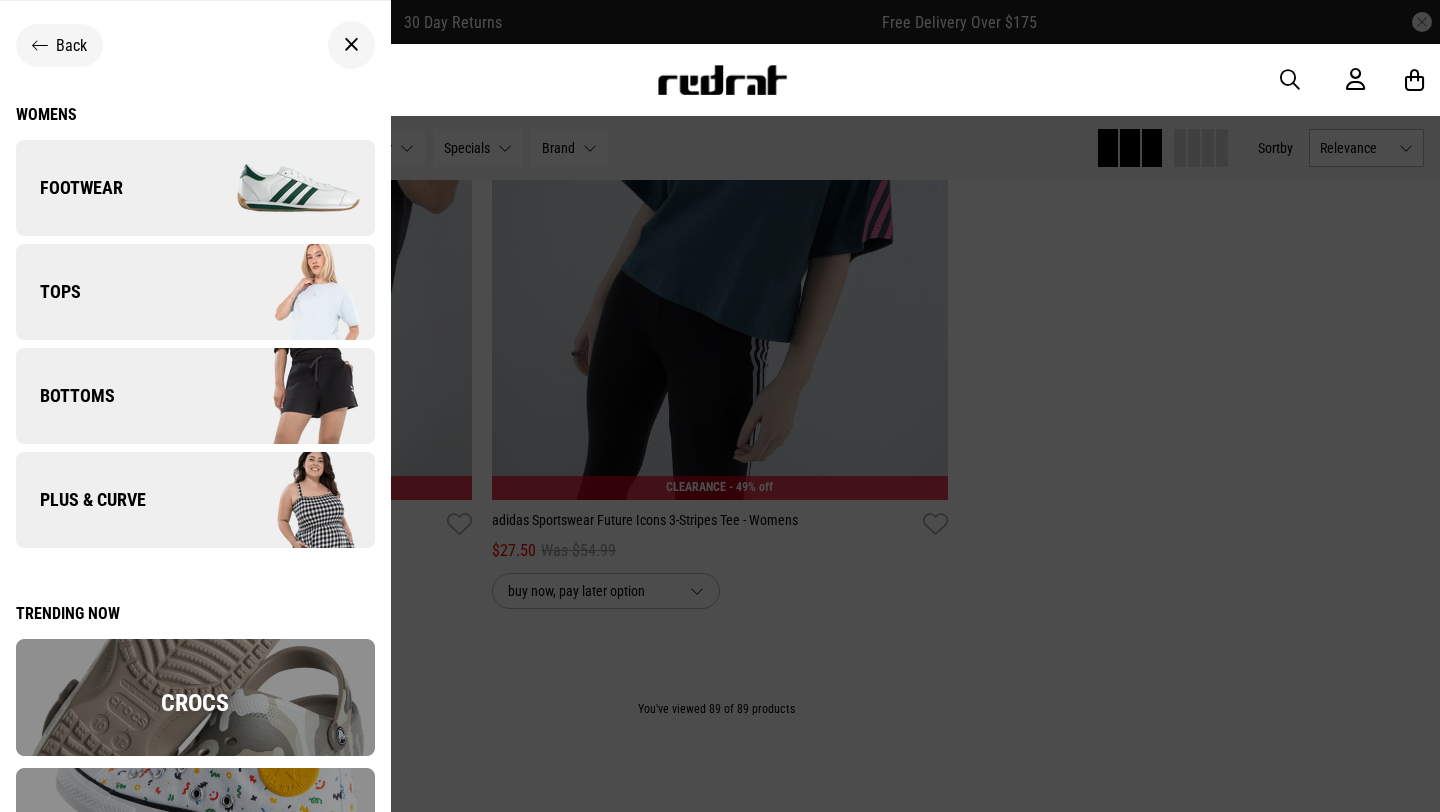 click on "Tops" at bounding box center (195, 292) 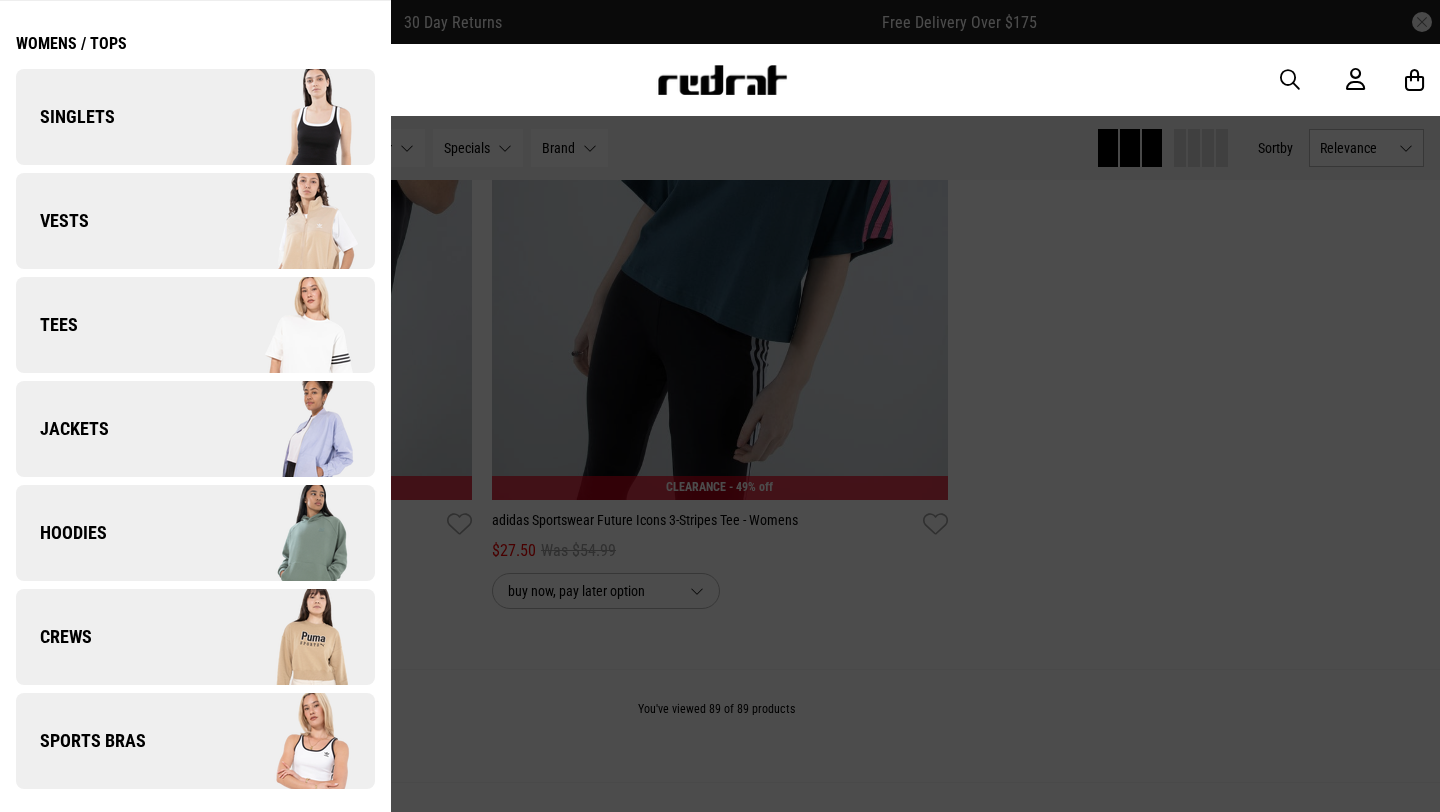 scroll, scrollTop: 0, scrollLeft: 0, axis: both 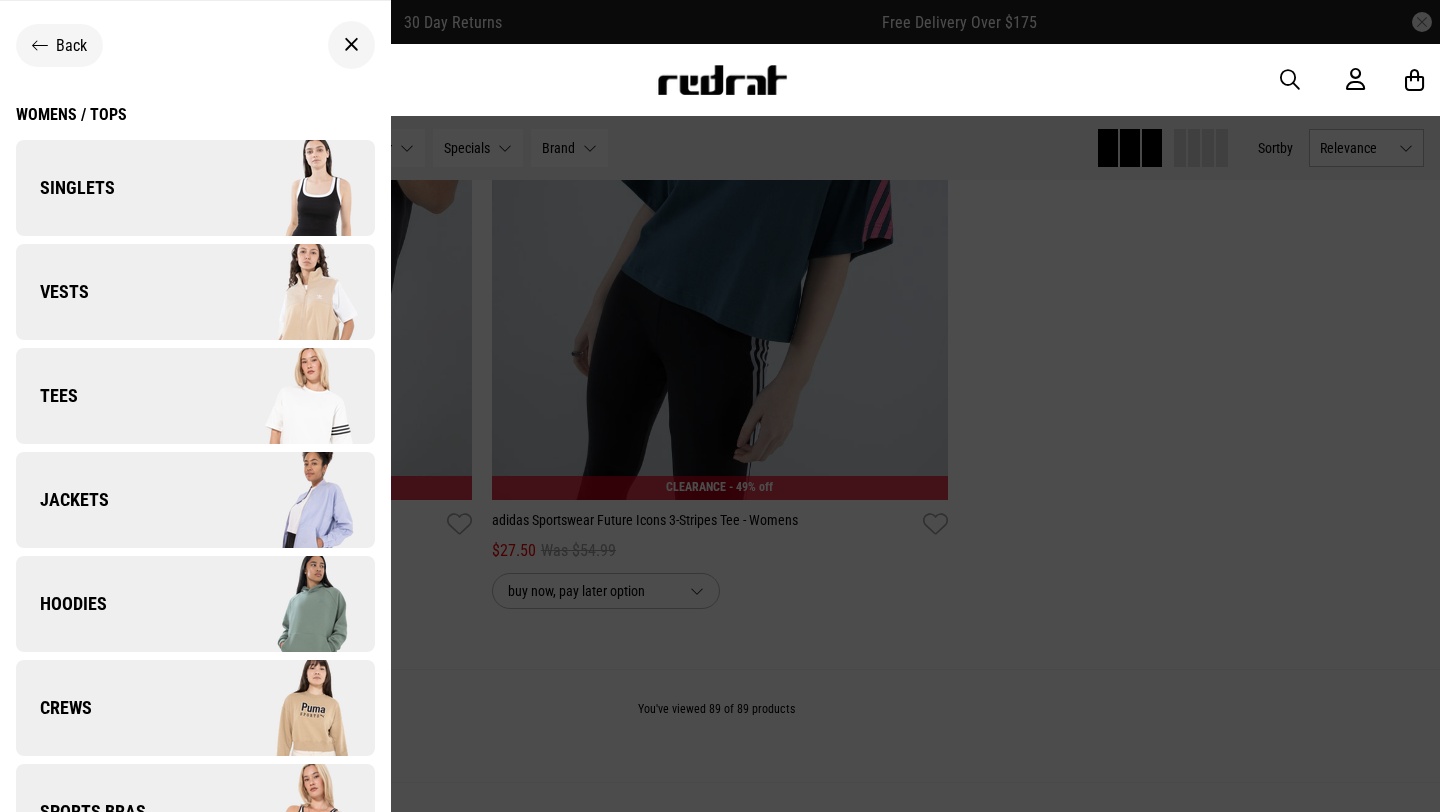 click on "Back" at bounding box center (59, 45) 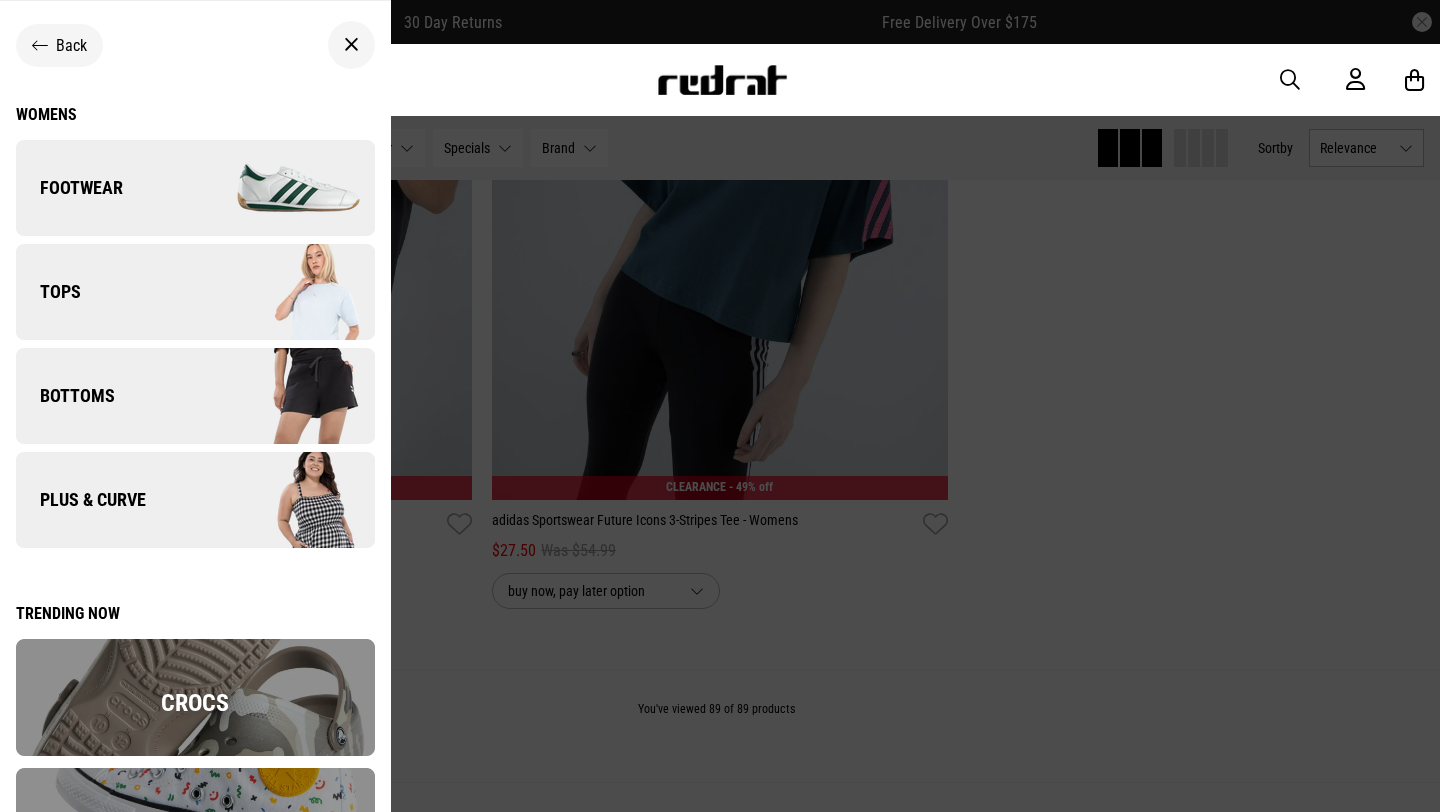 click on "Bottoms" at bounding box center [195, 396] 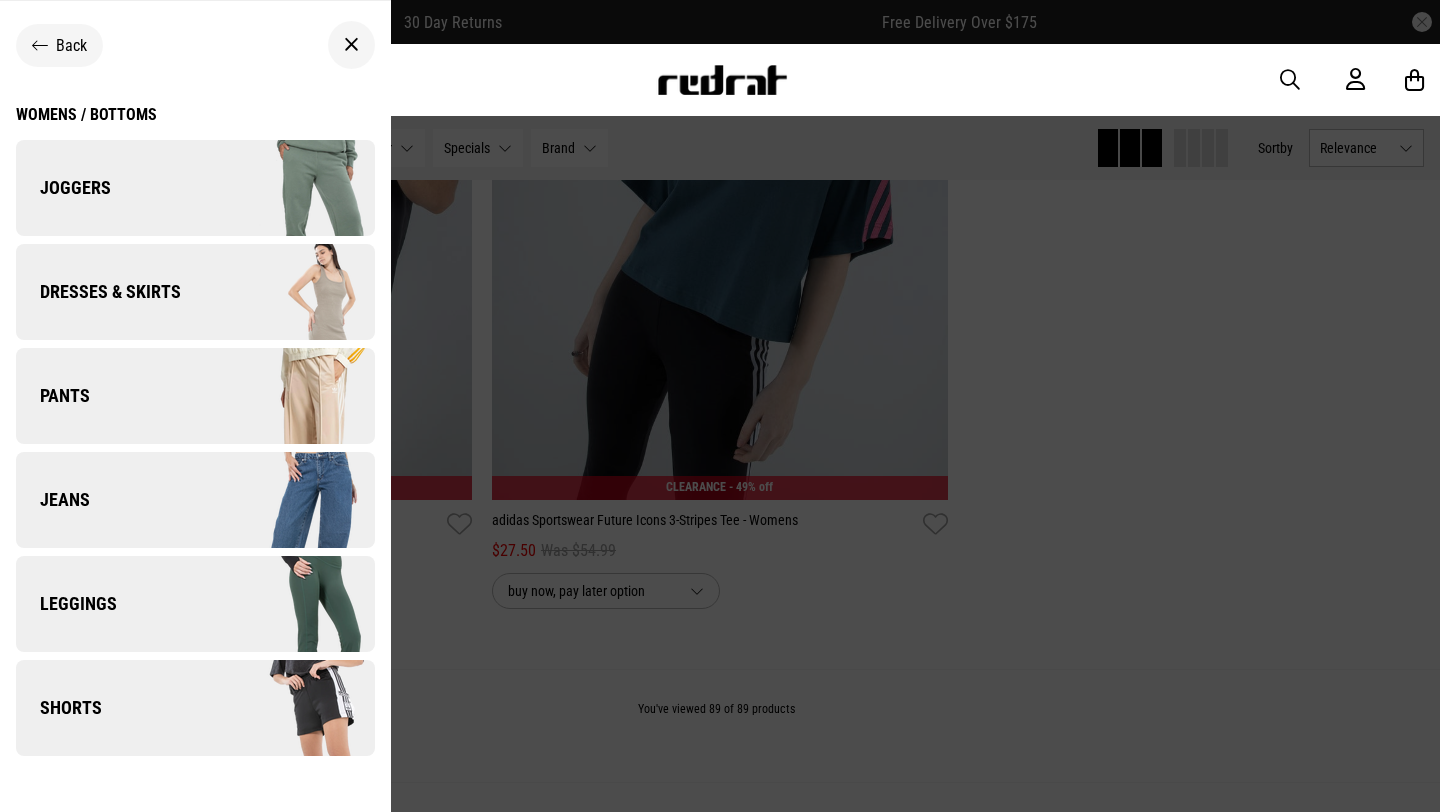 click on "Joggers" at bounding box center [195, 188] 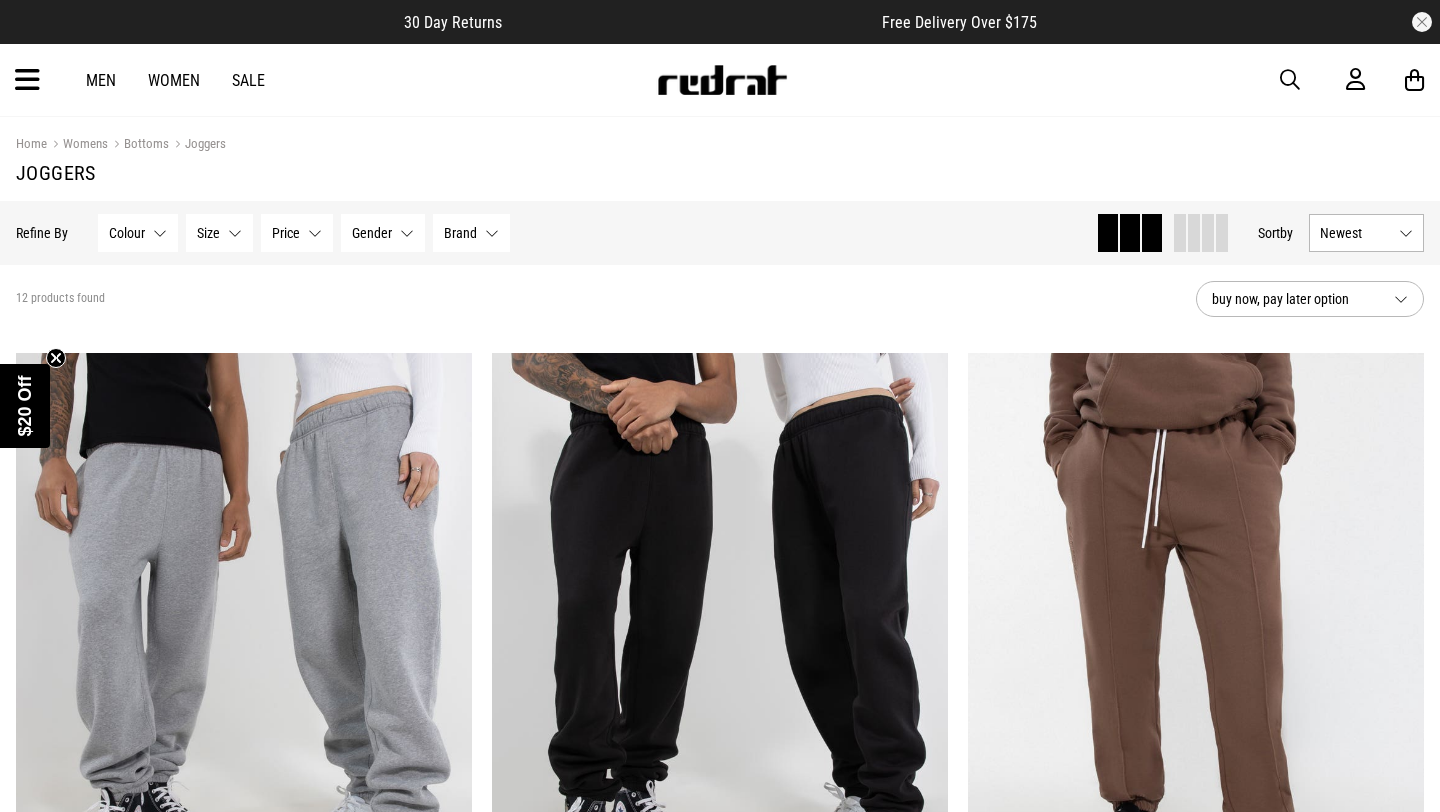 scroll, scrollTop: 110, scrollLeft: 0, axis: vertical 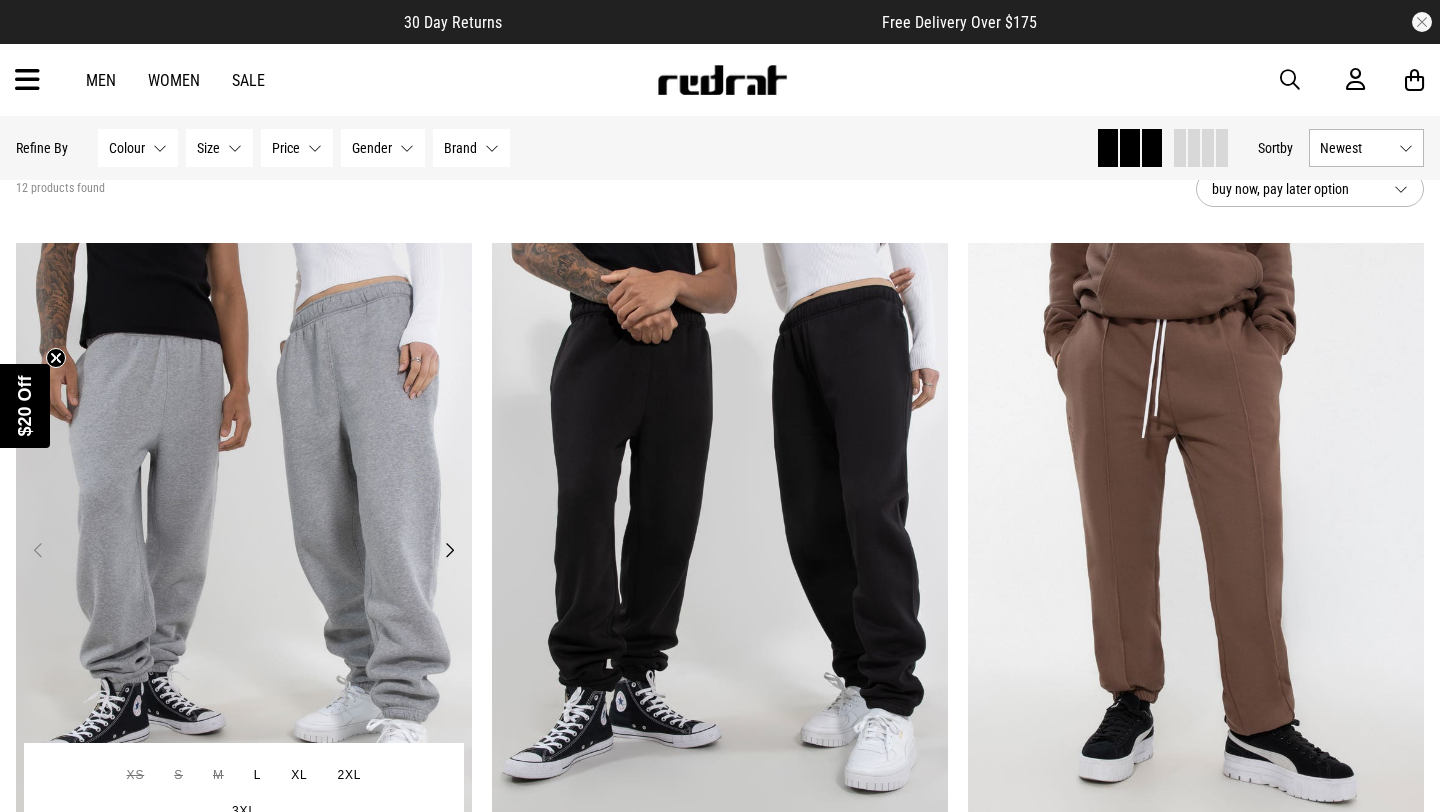 click on "Next" at bounding box center [449, 550] 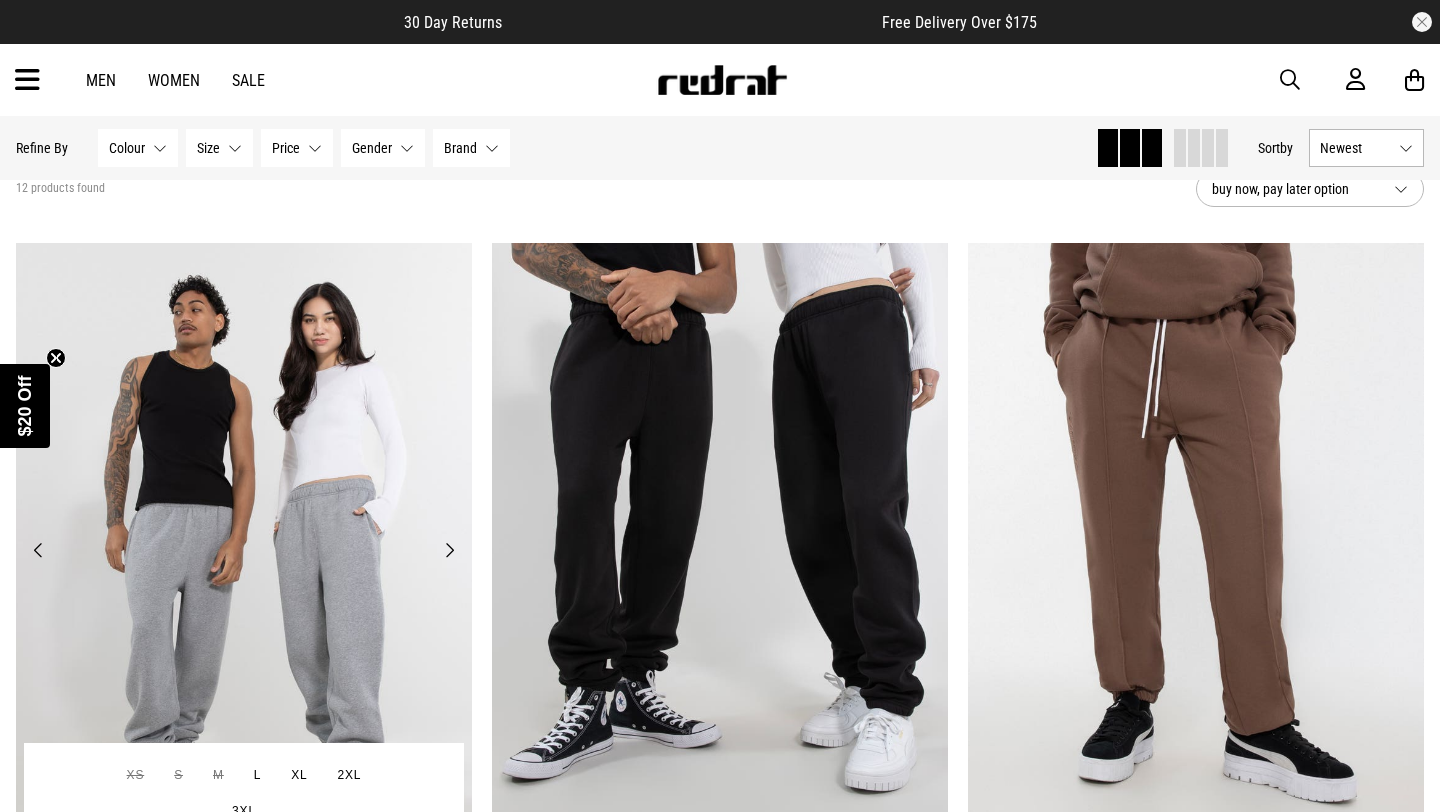 scroll, scrollTop: 152, scrollLeft: 0, axis: vertical 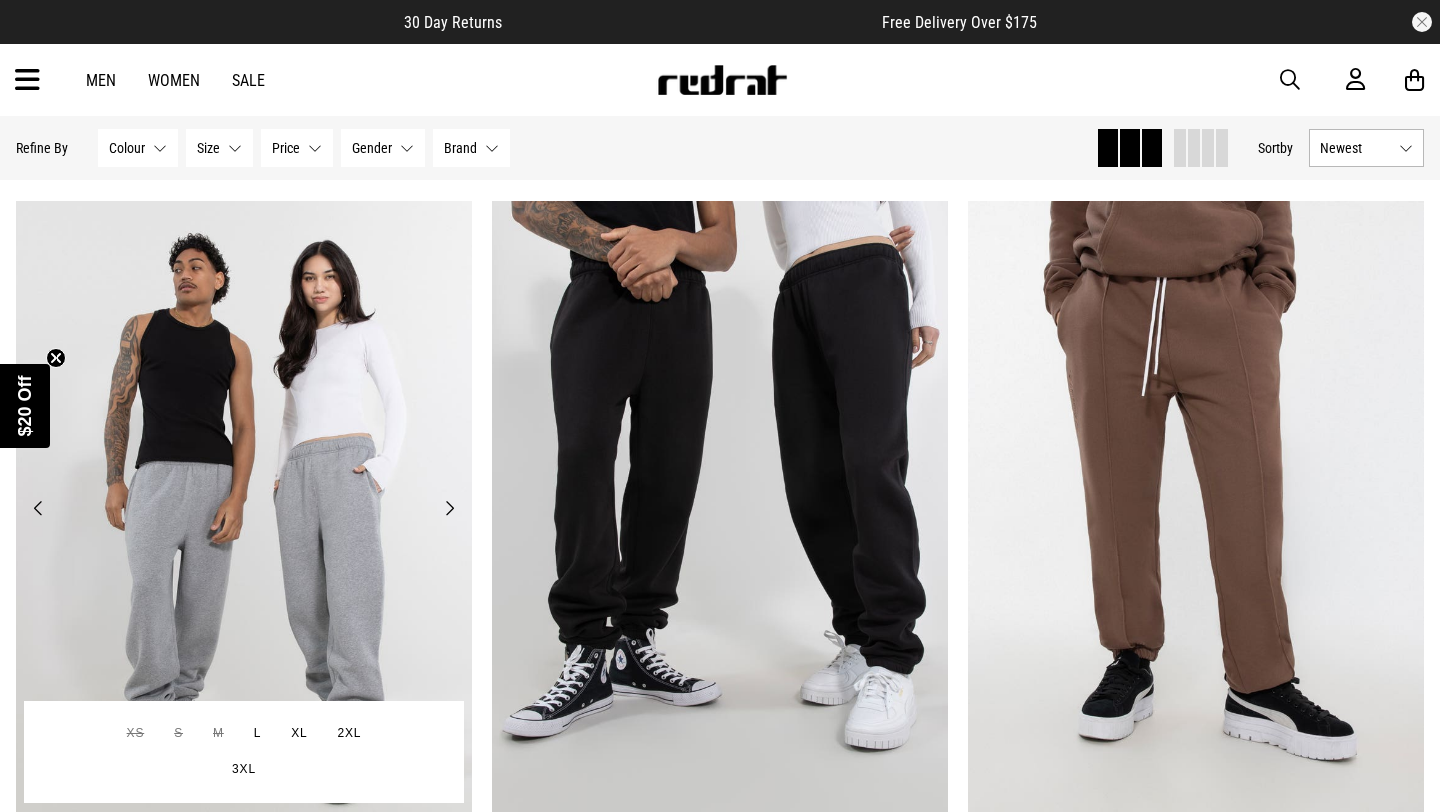 click at bounding box center [244, 520] 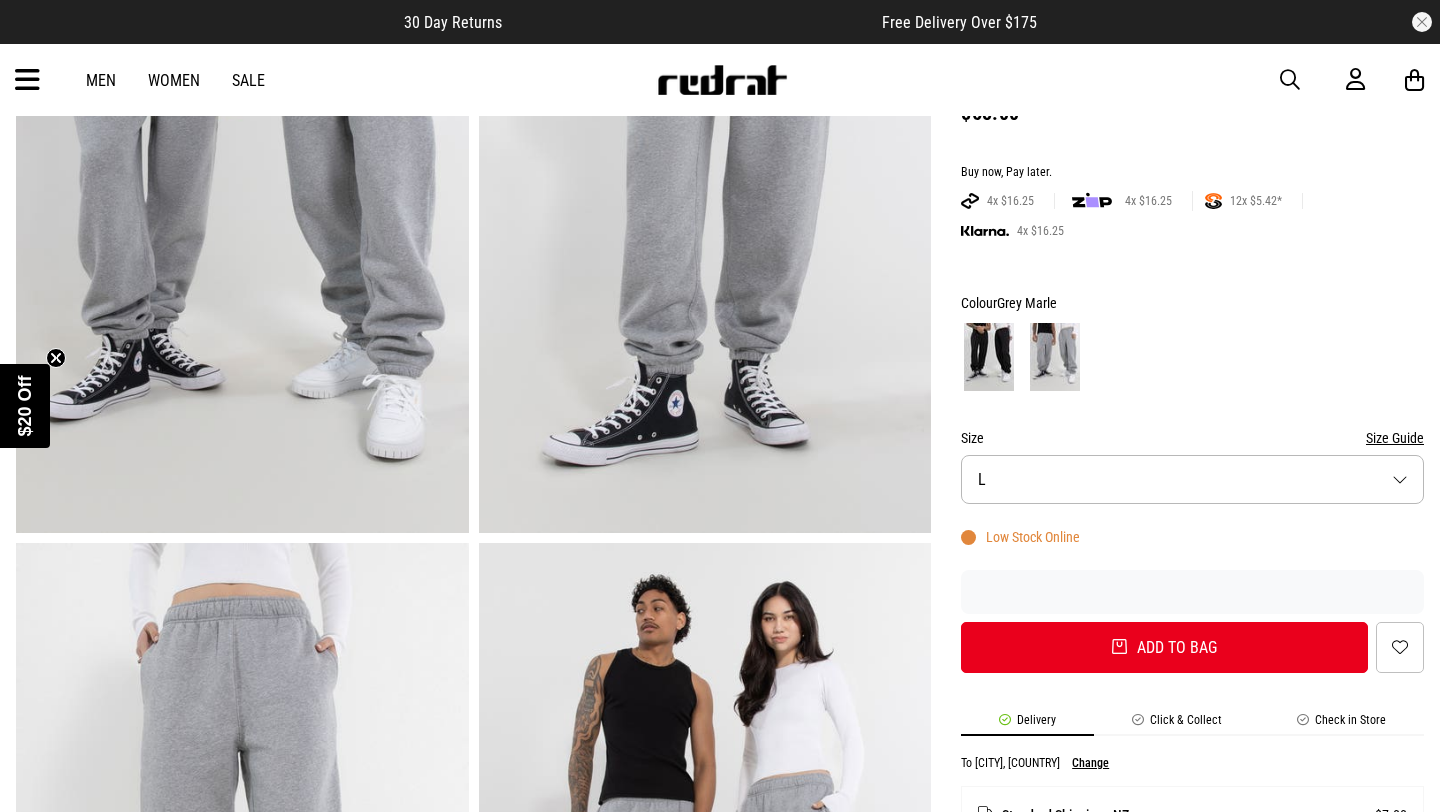 scroll, scrollTop: 0, scrollLeft: 0, axis: both 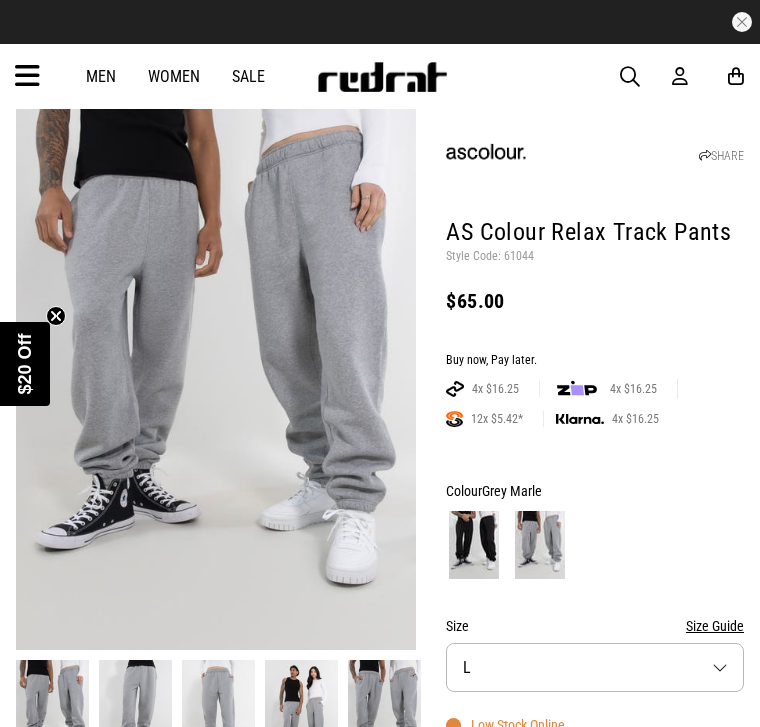 click at bounding box center (474, 545) 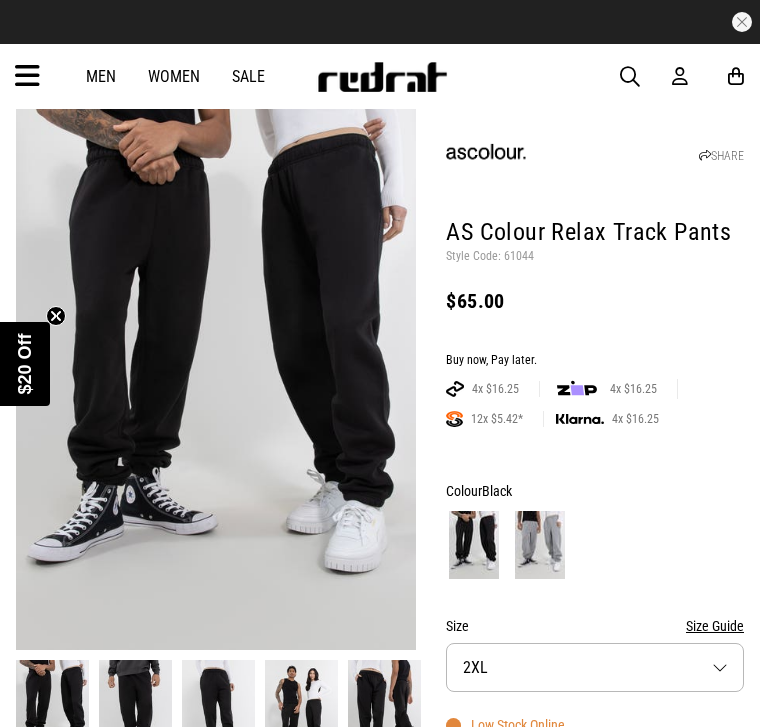 click at bounding box center [540, 545] 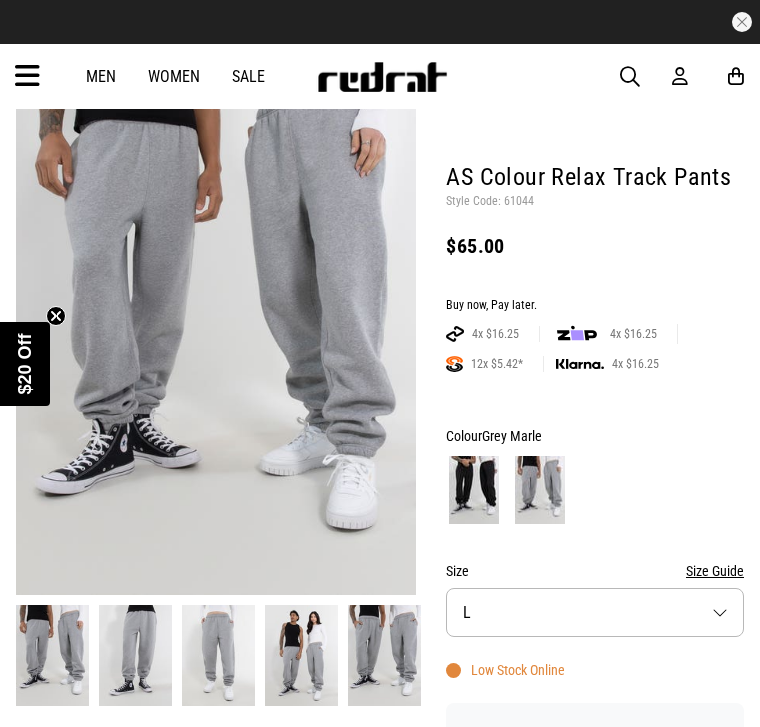 scroll, scrollTop: 158, scrollLeft: 0, axis: vertical 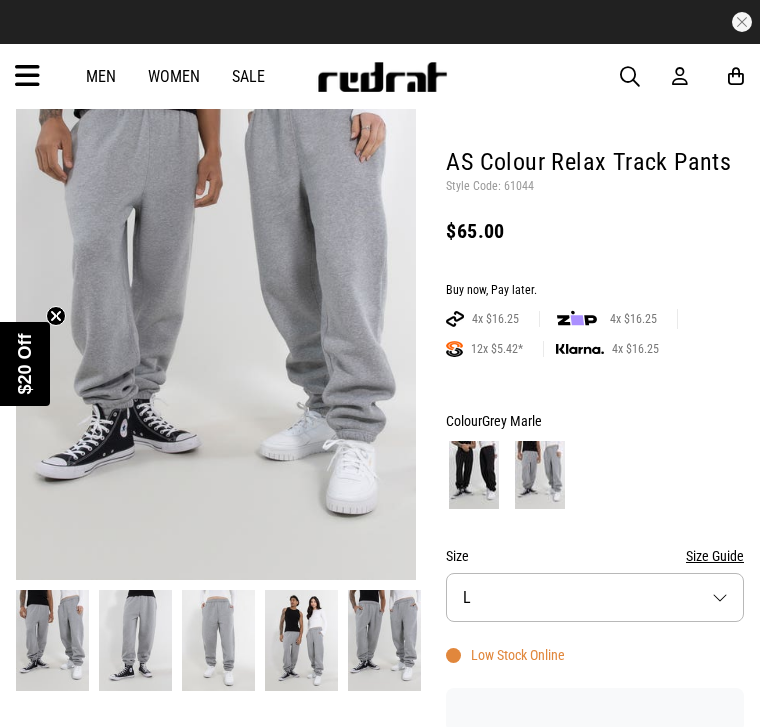click at bounding box center (218, 640) 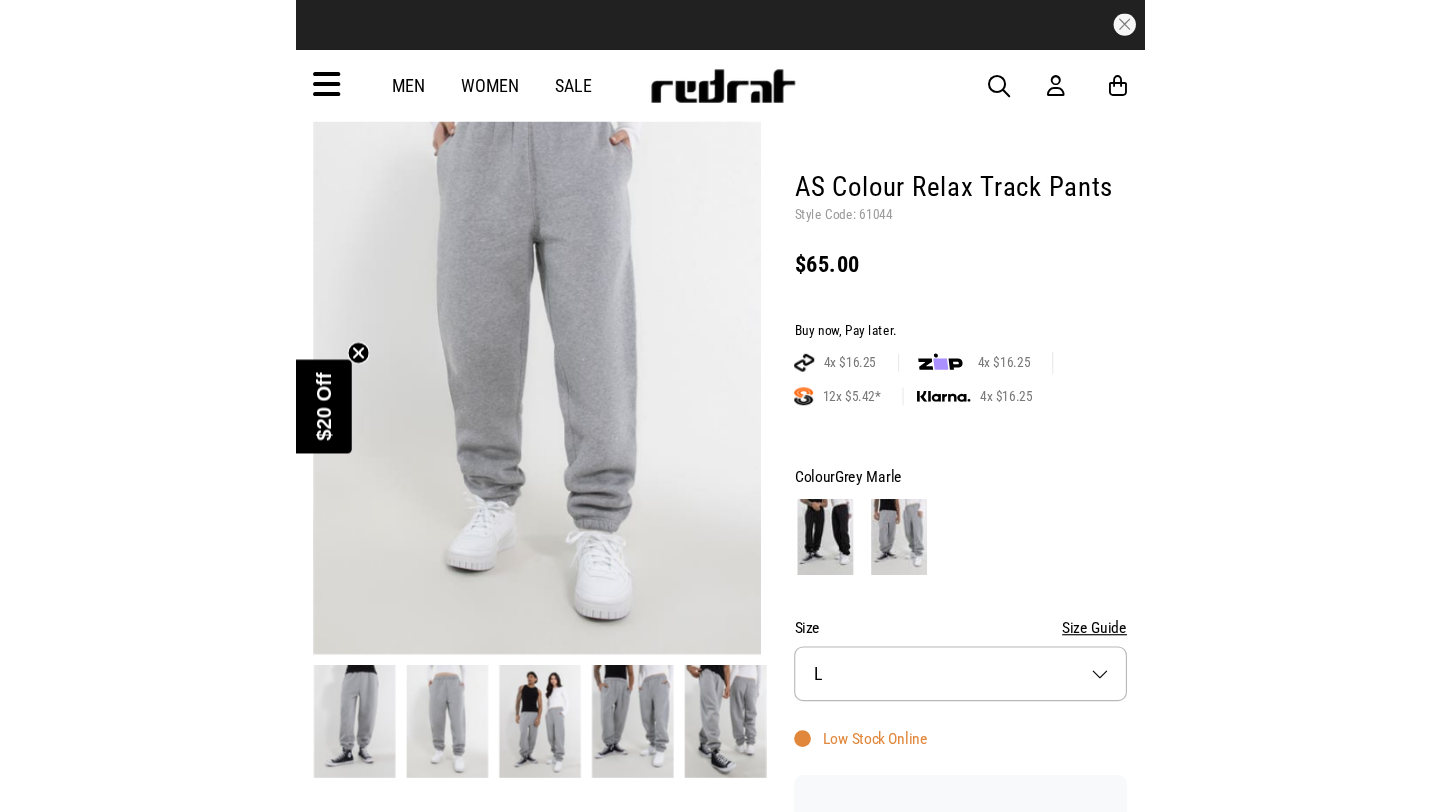 scroll, scrollTop: 157, scrollLeft: 0, axis: vertical 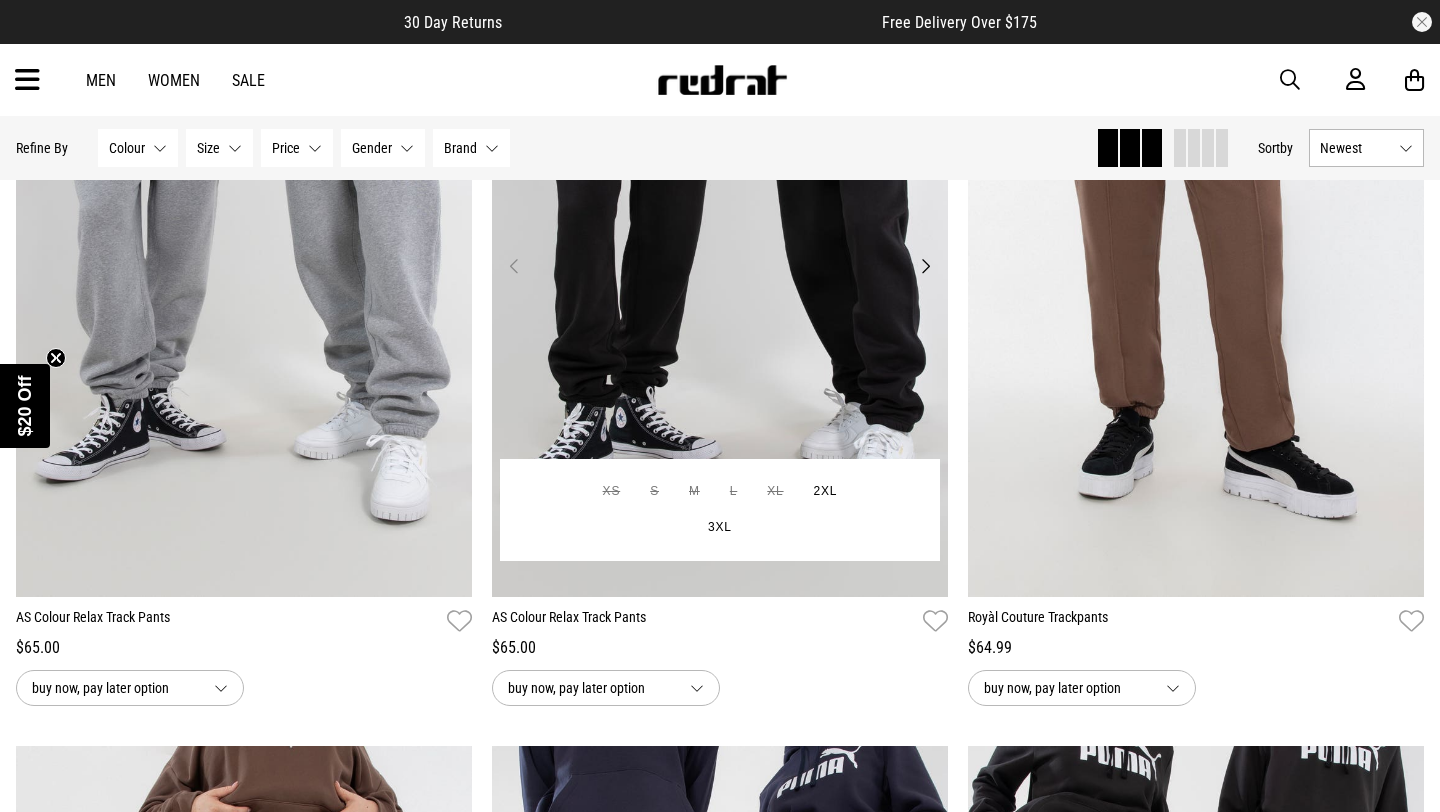 click at bounding box center [720, 278] 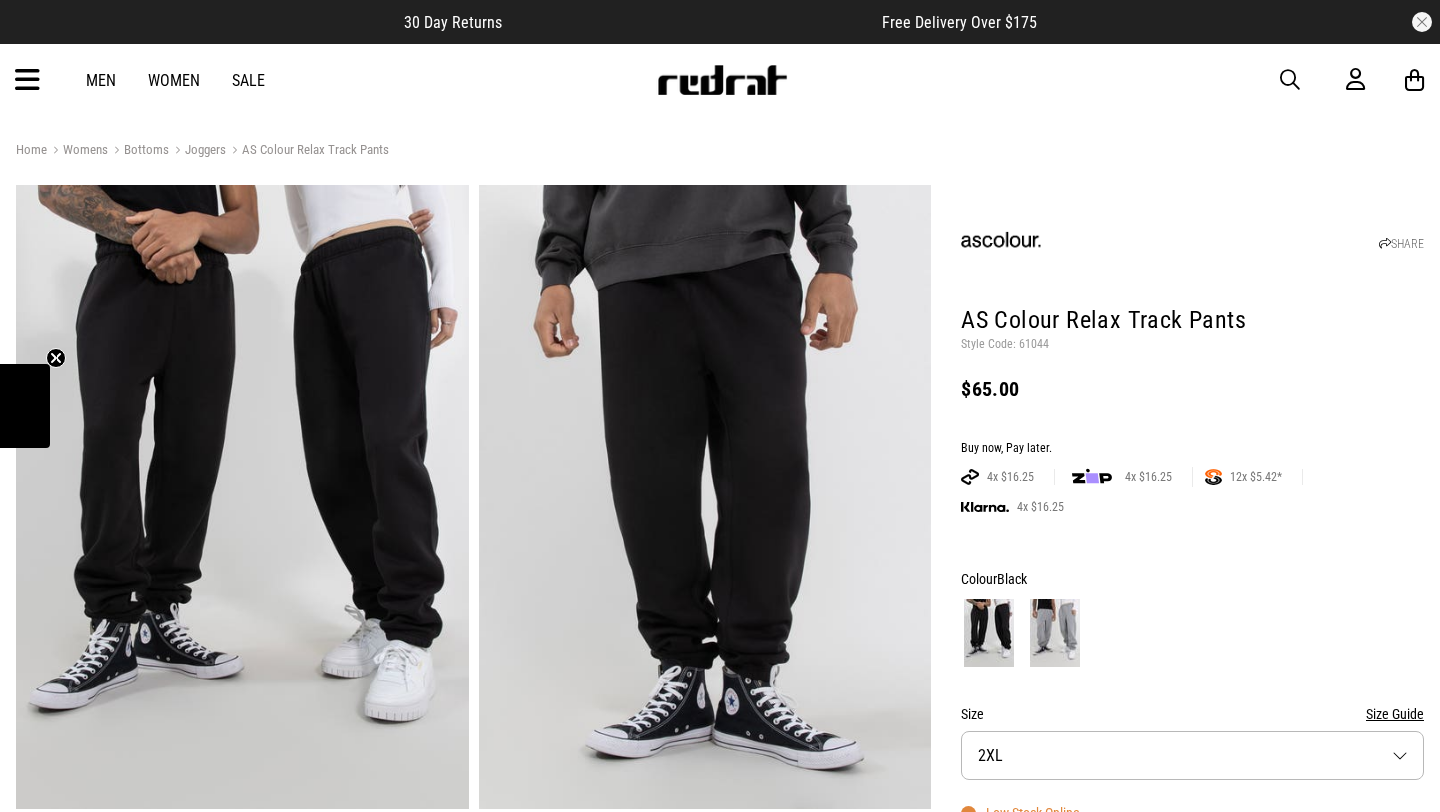 scroll, scrollTop: 0, scrollLeft: 0, axis: both 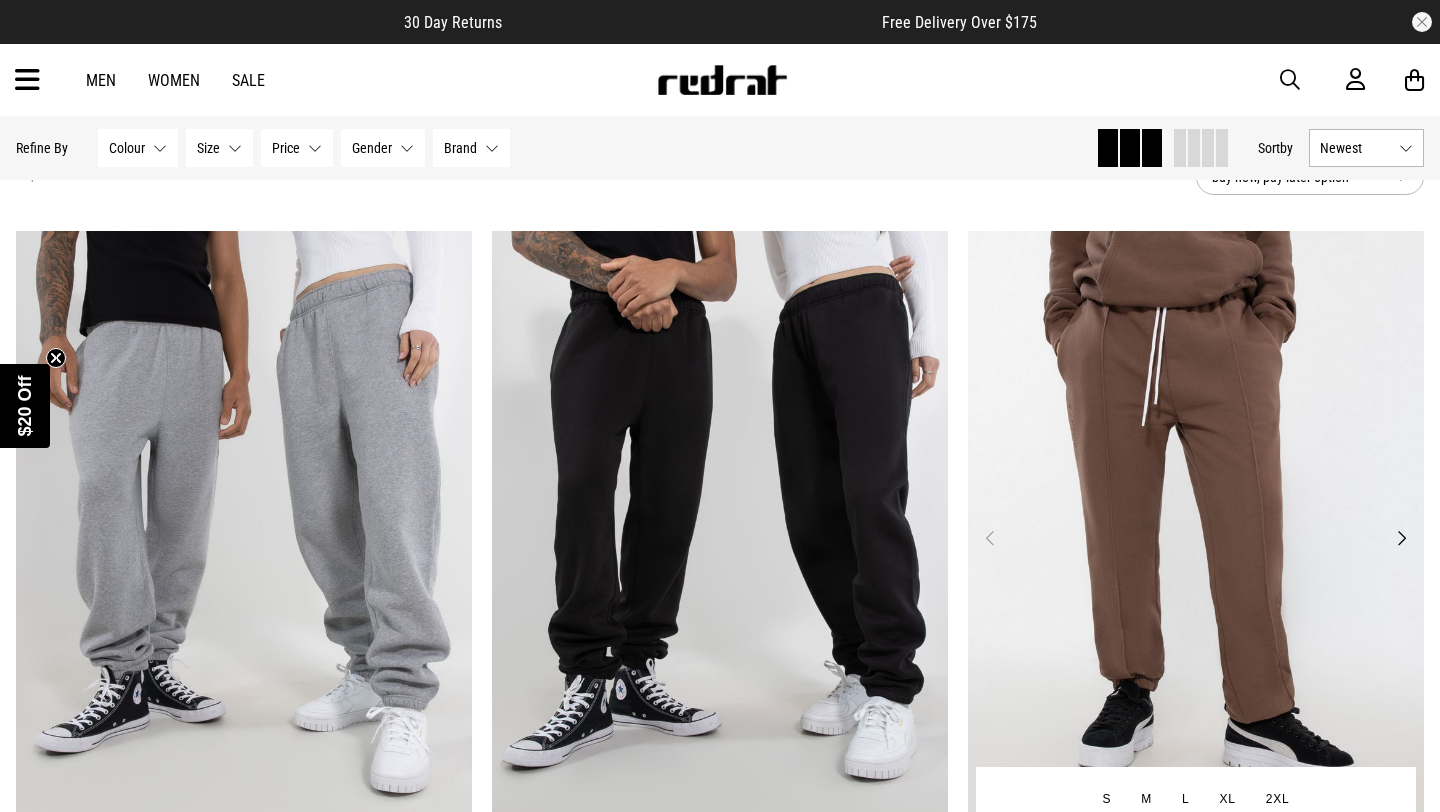 click on "Next" at bounding box center (1401, 538) 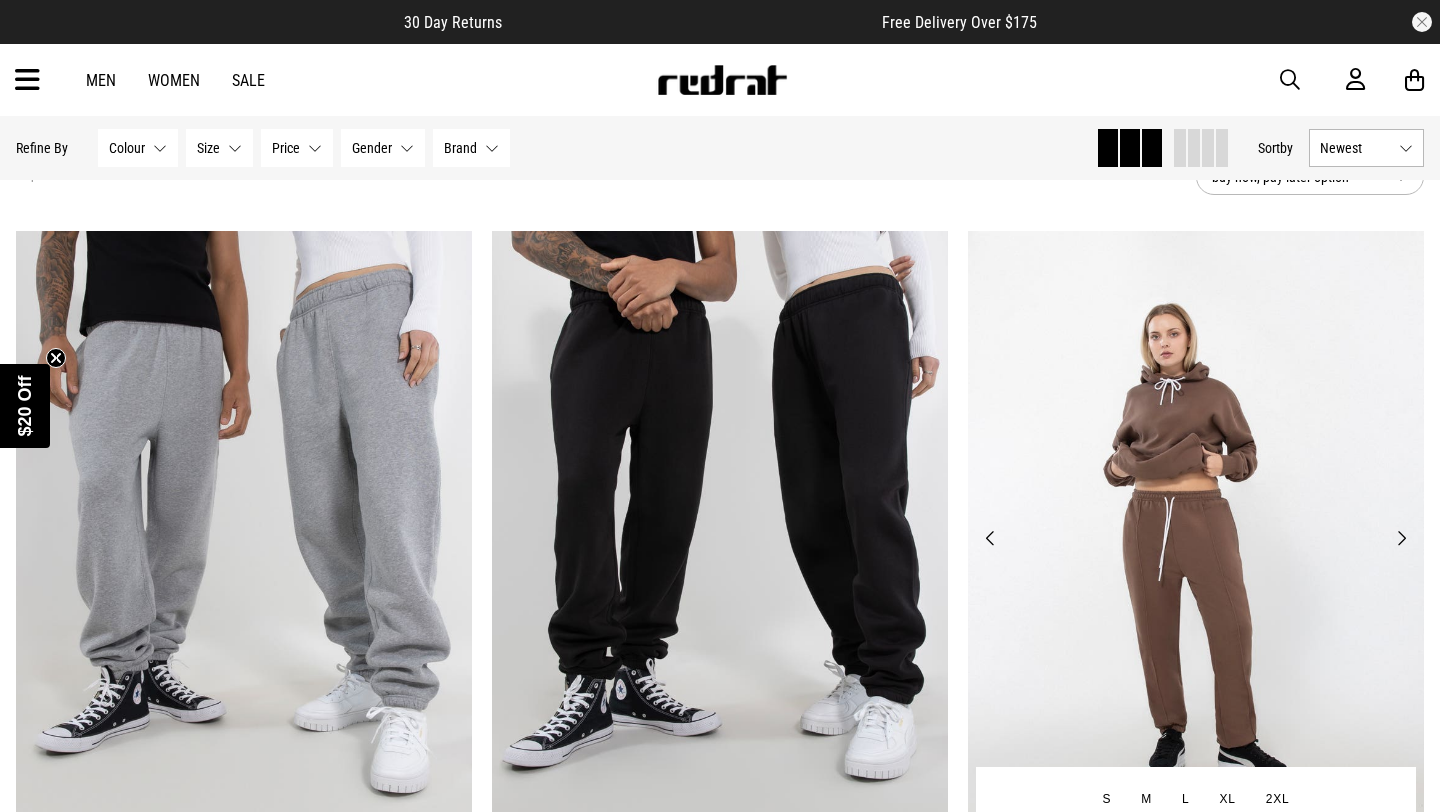 click on "Next" at bounding box center [1401, 538] 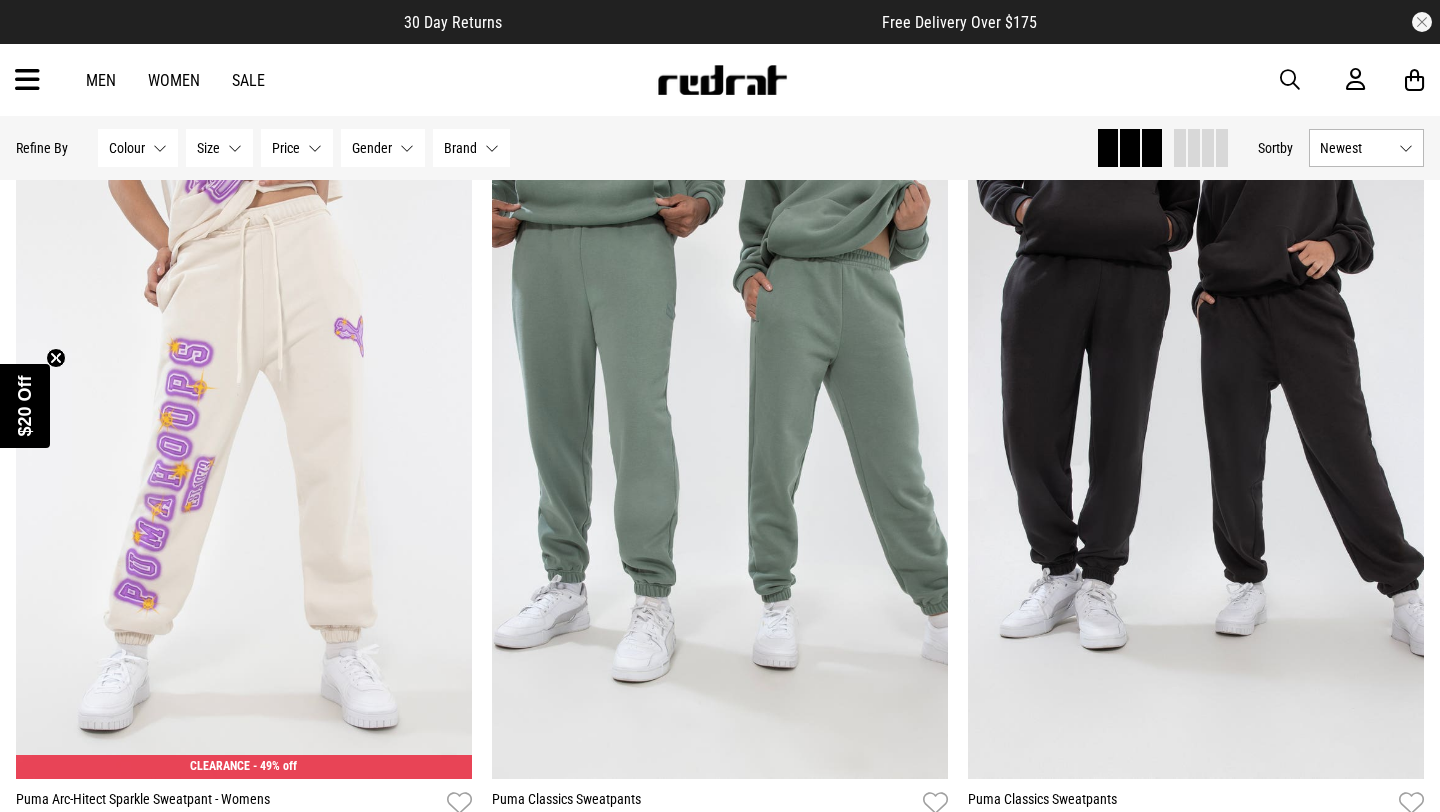scroll, scrollTop: 1653, scrollLeft: 0, axis: vertical 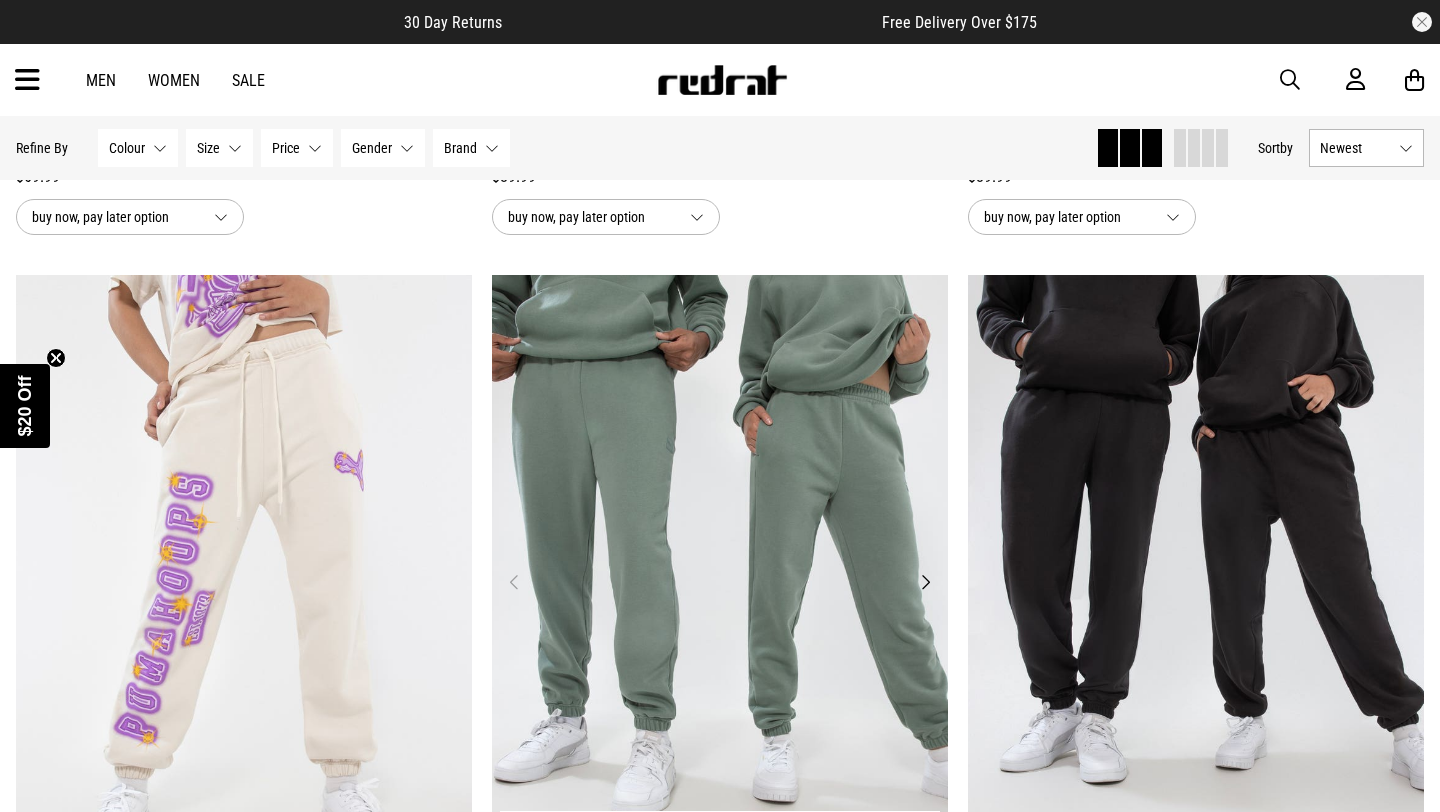 click on "Next" at bounding box center [925, 582] 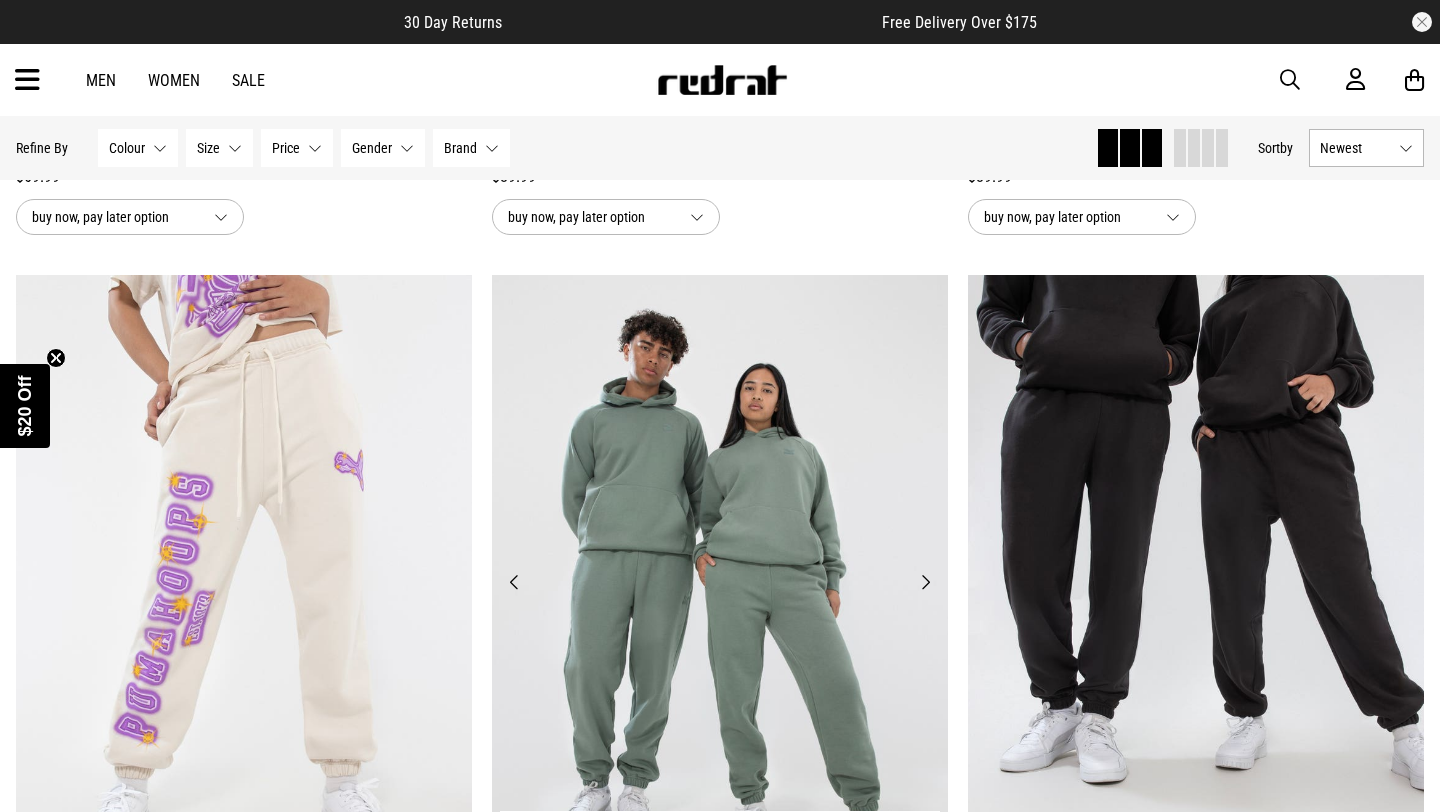 click on "Next" at bounding box center [925, 582] 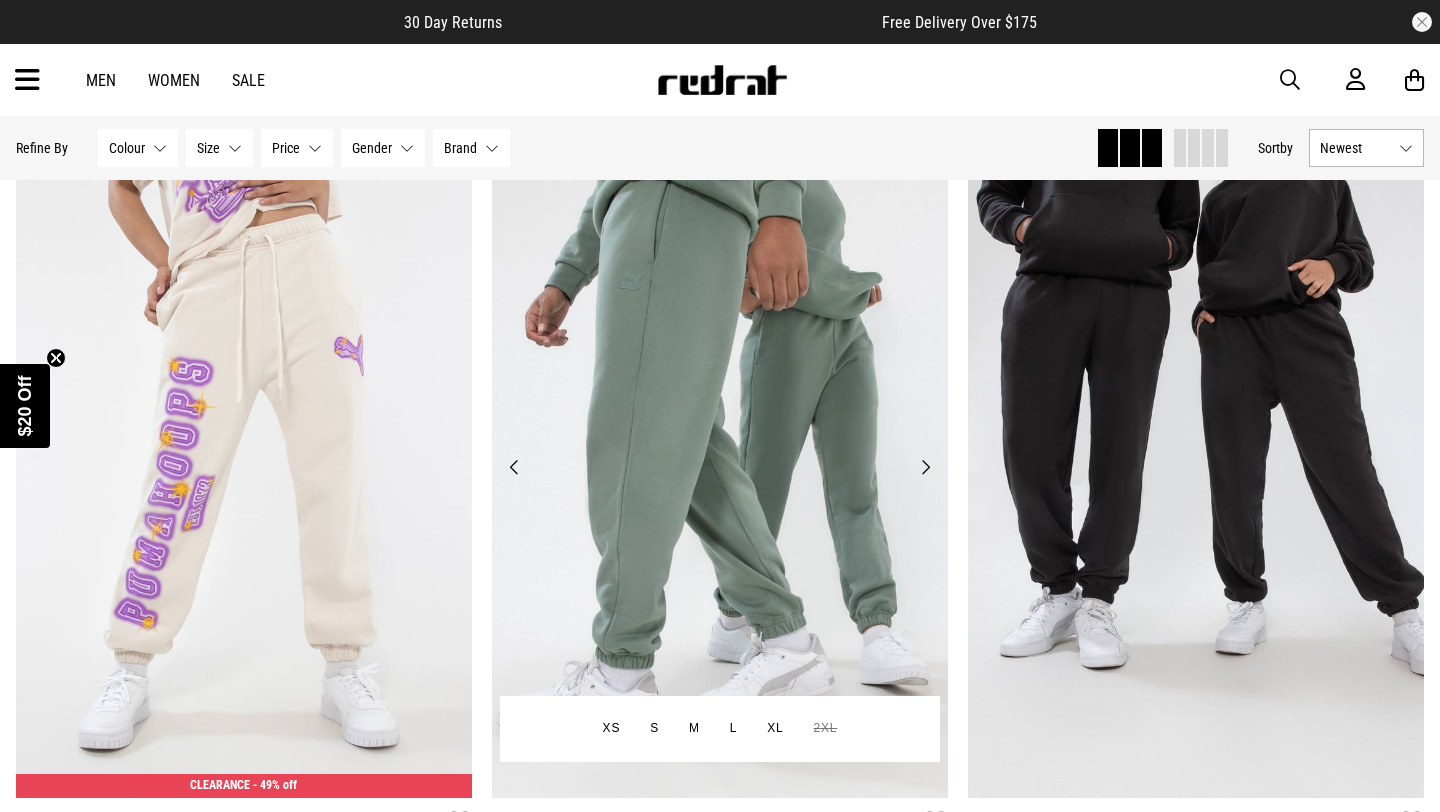scroll, scrollTop: 1805, scrollLeft: 0, axis: vertical 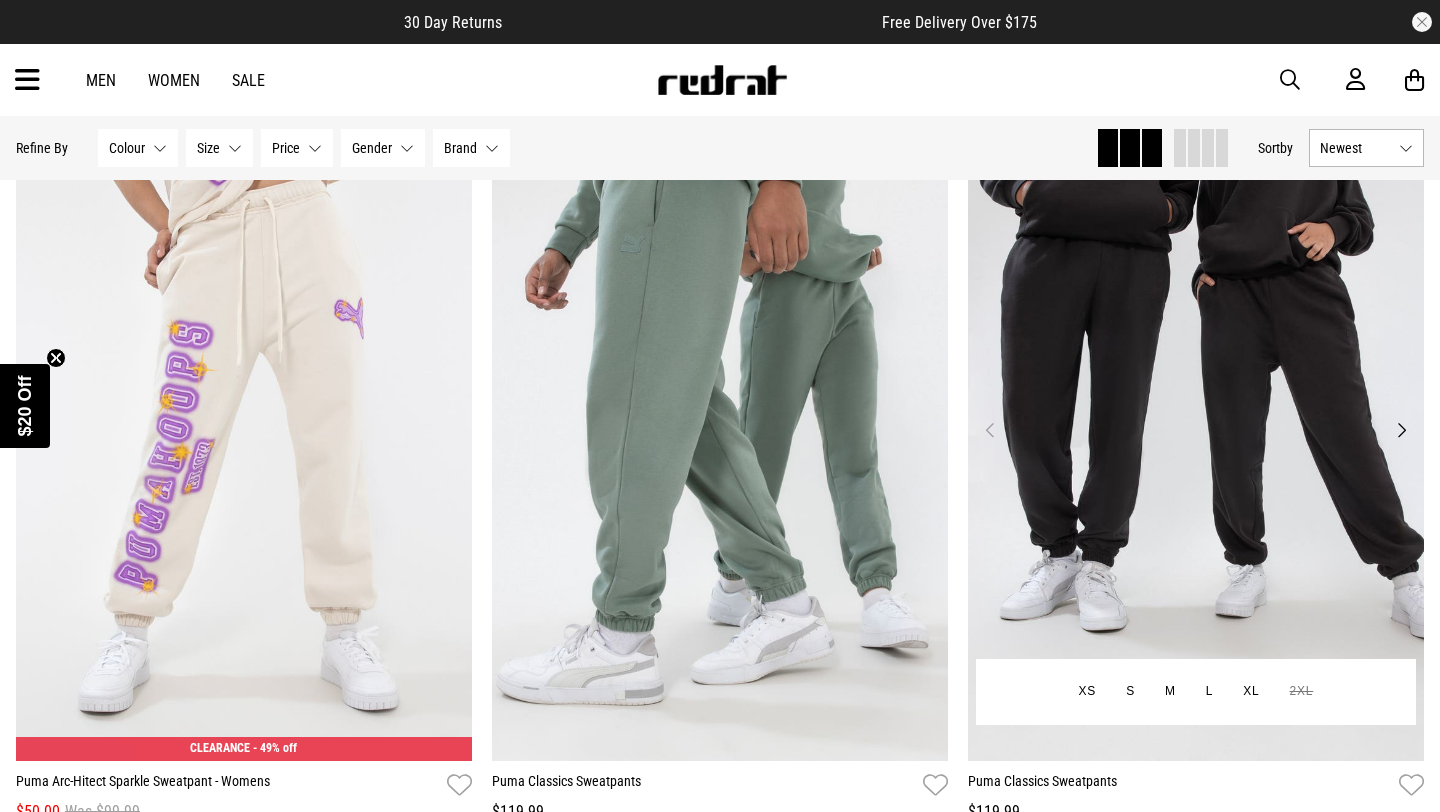 click on "Next" at bounding box center (1401, 430) 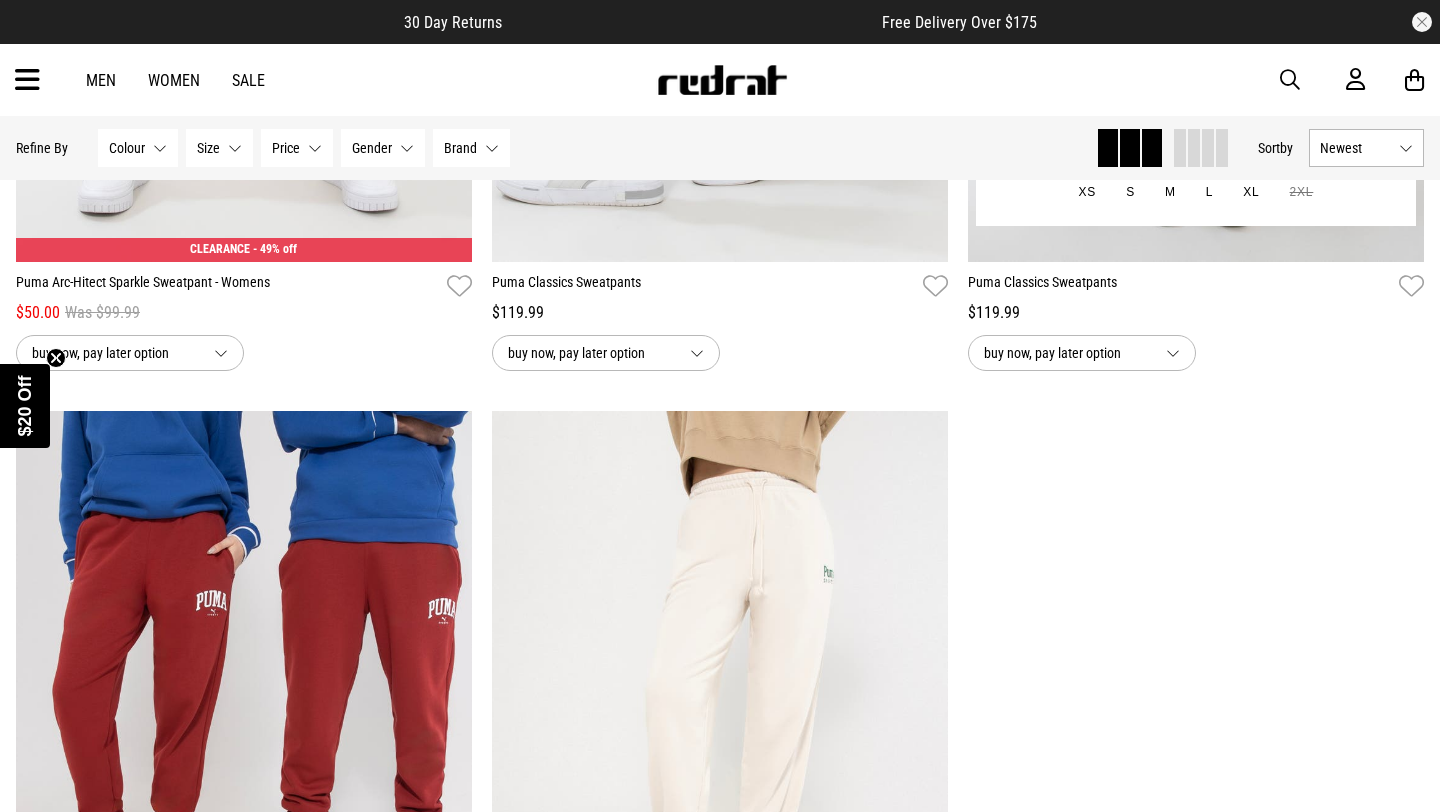 scroll, scrollTop: 2450, scrollLeft: 0, axis: vertical 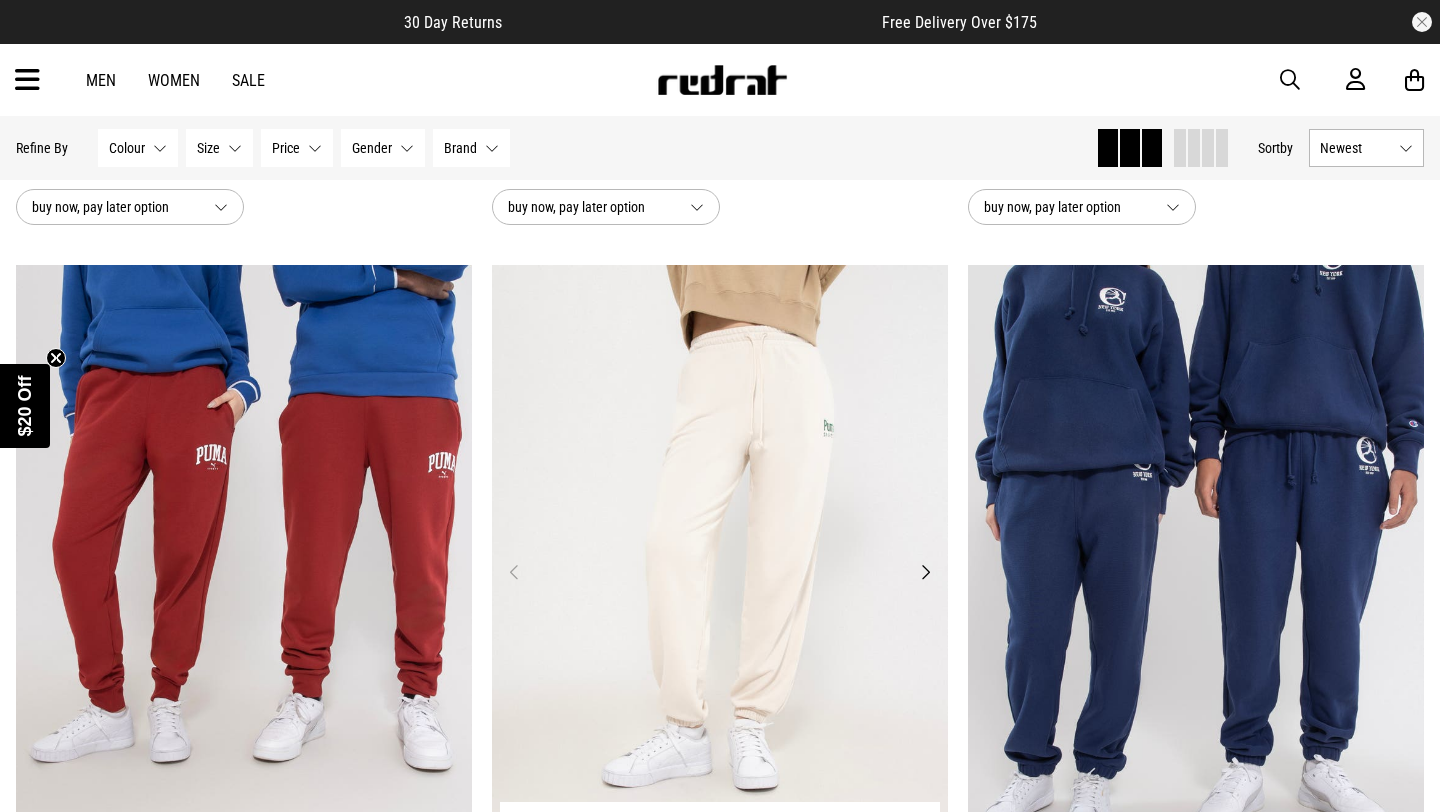 click on "Next" at bounding box center (925, 572) 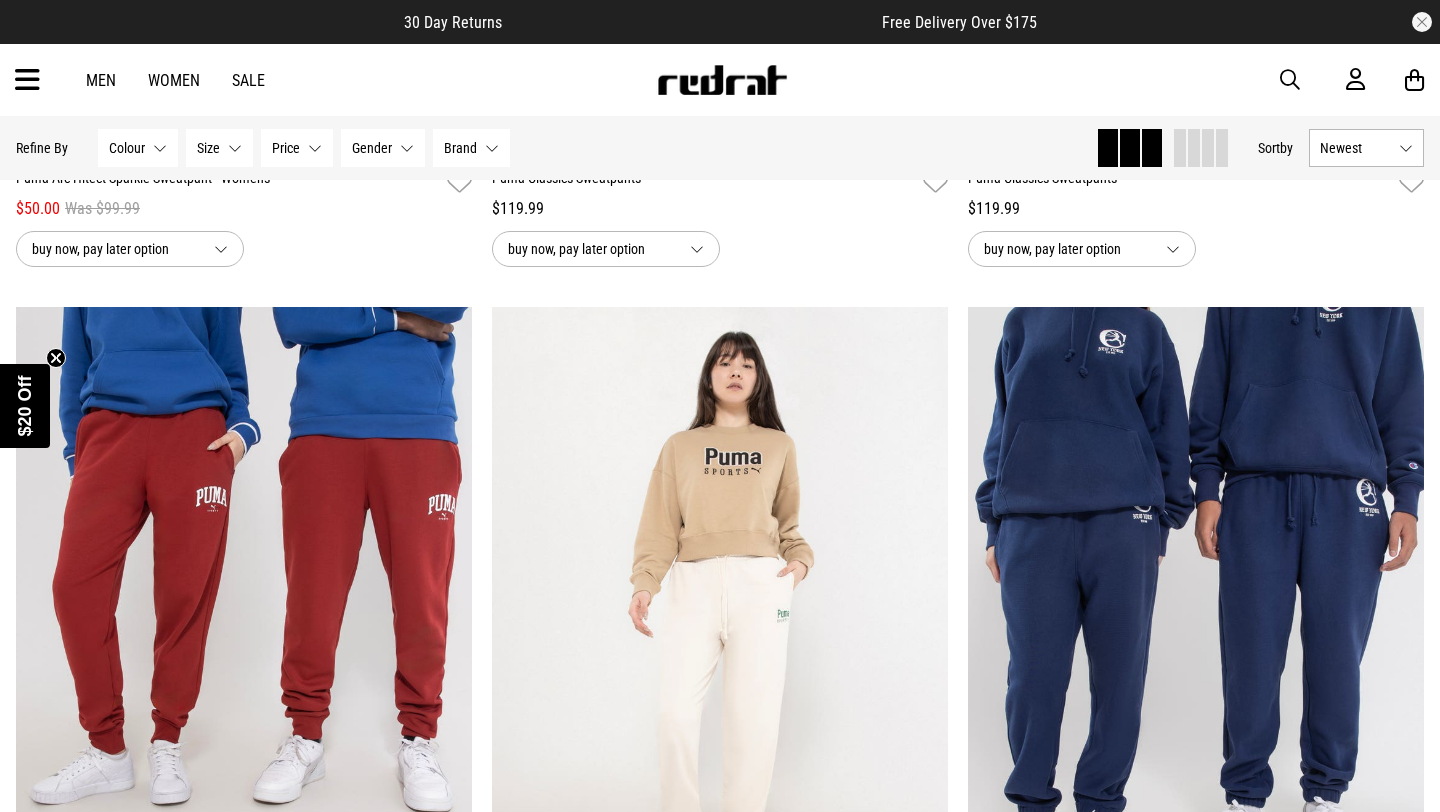 scroll, scrollTop: 2665, scrollLeft: 0, axis: vertical 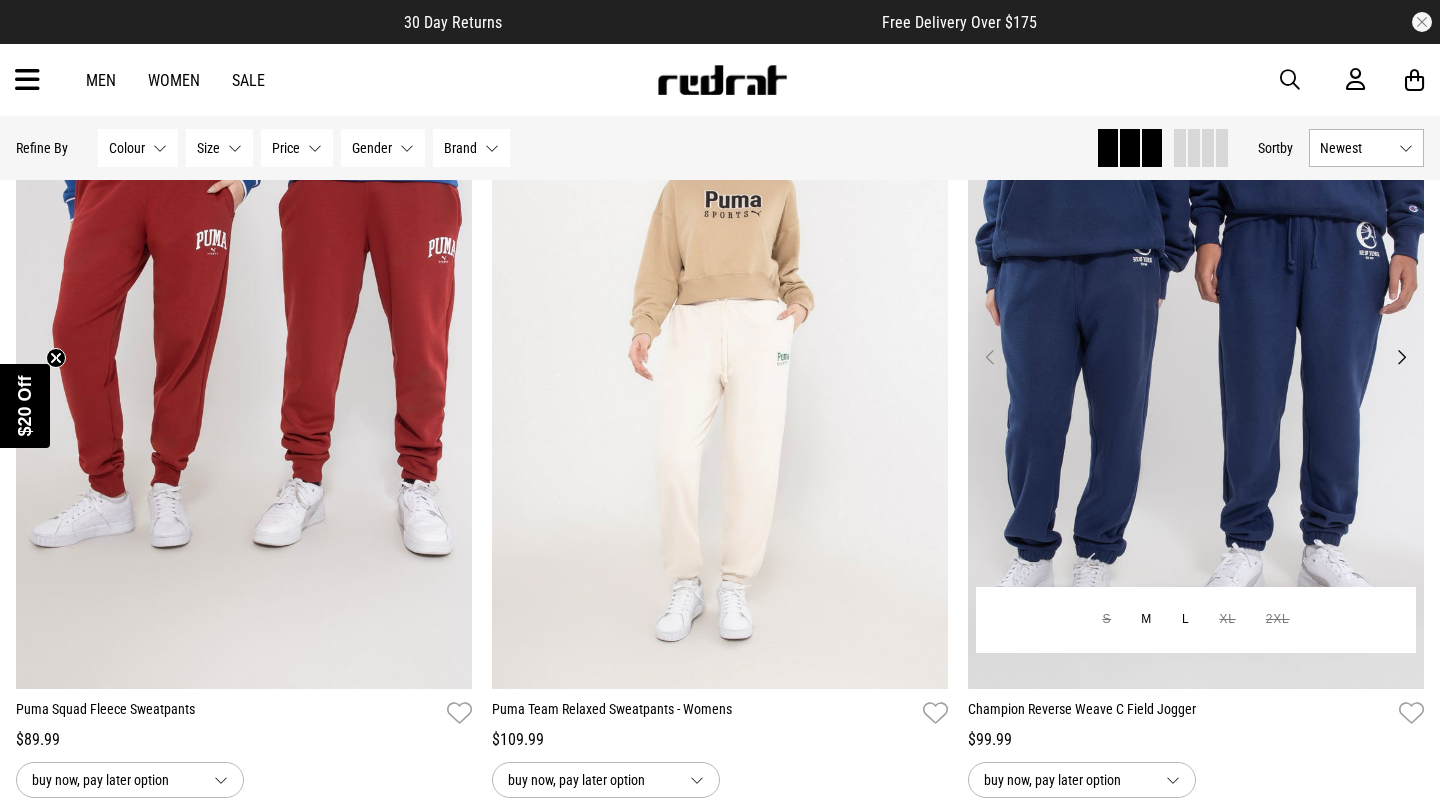 click on "Next" at bounding box center (1401, 357) 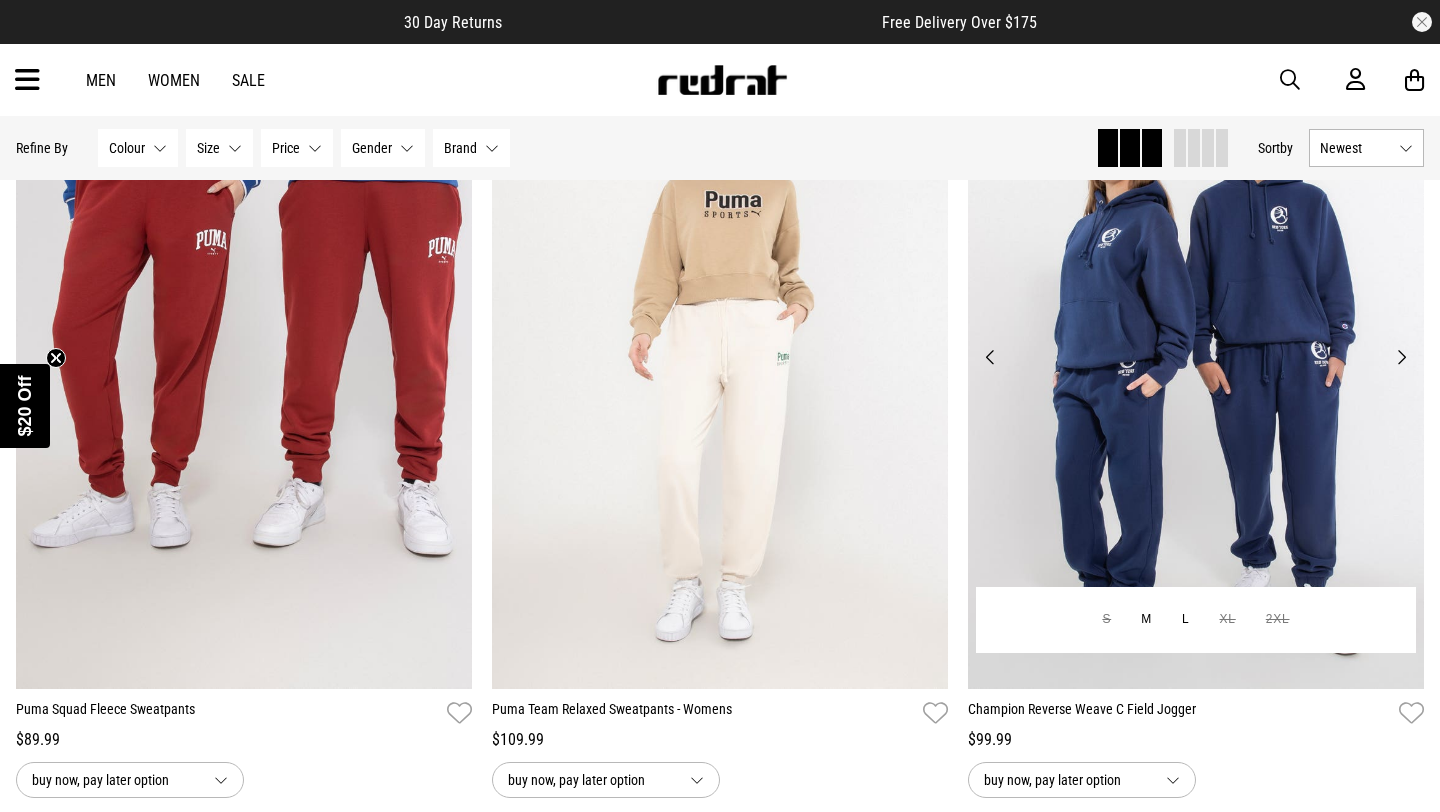 click on "Next" at bounding box center [1401, 357] 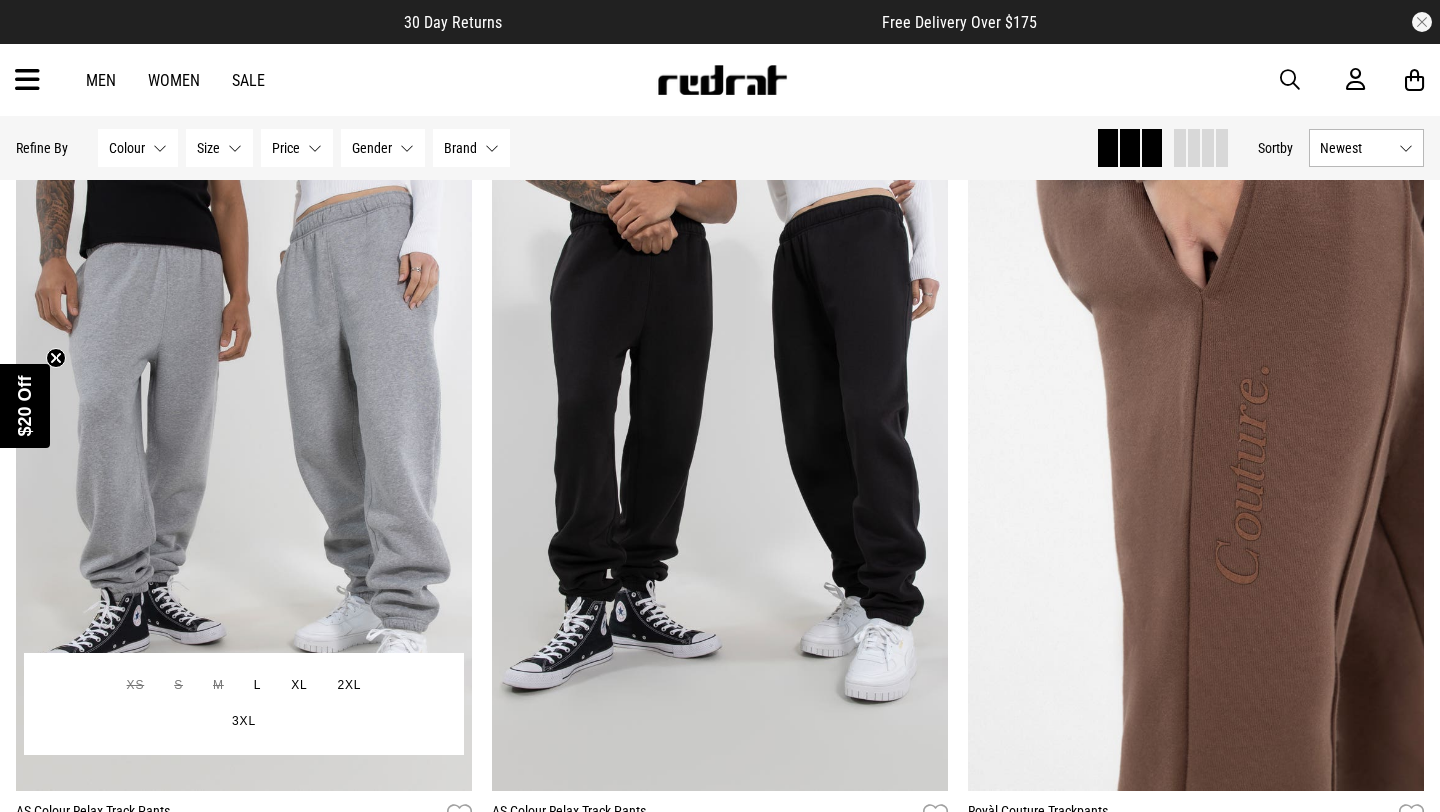 scroll, scrollTop: 0, scrollLeft: 0, axis: both 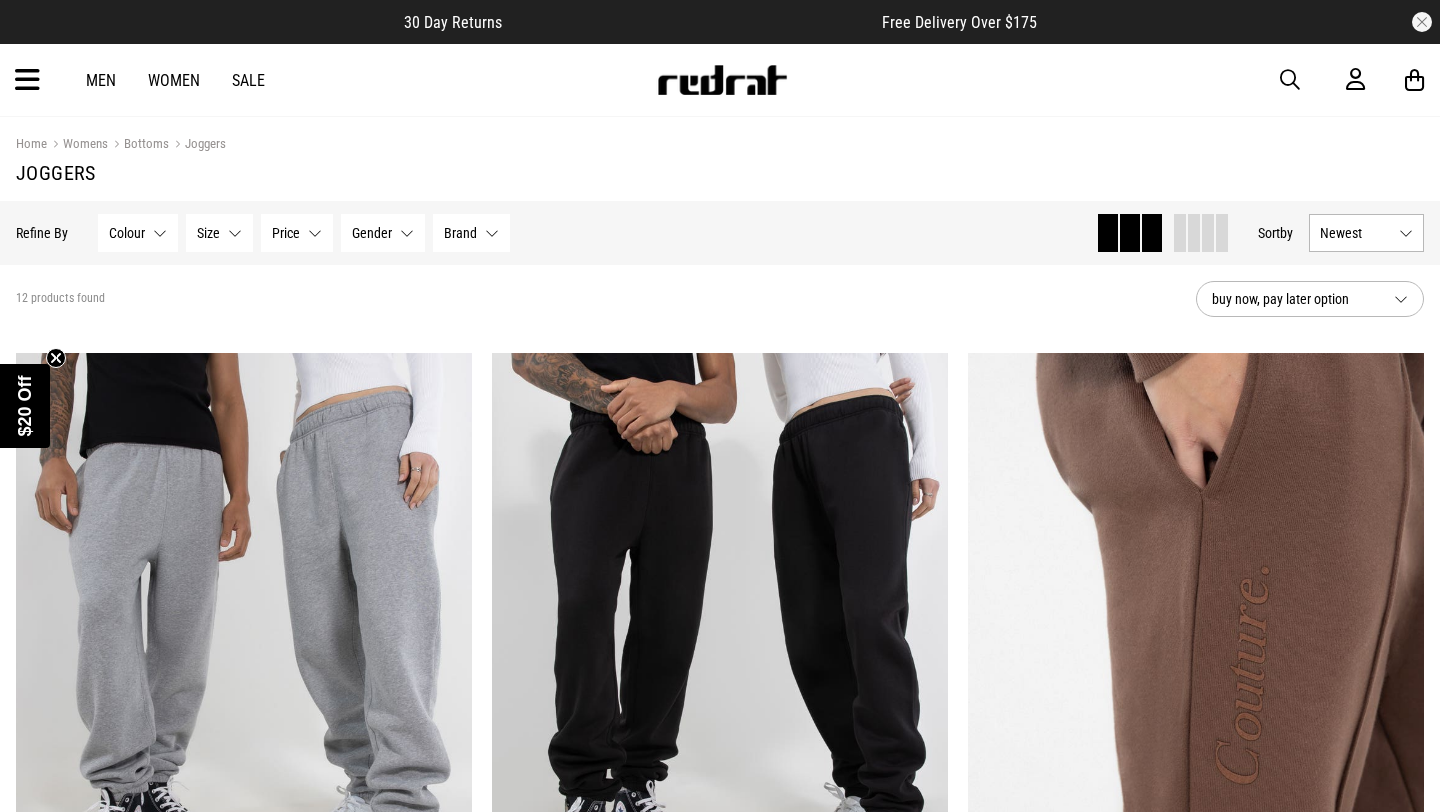 click at bounding box center [27, 80] 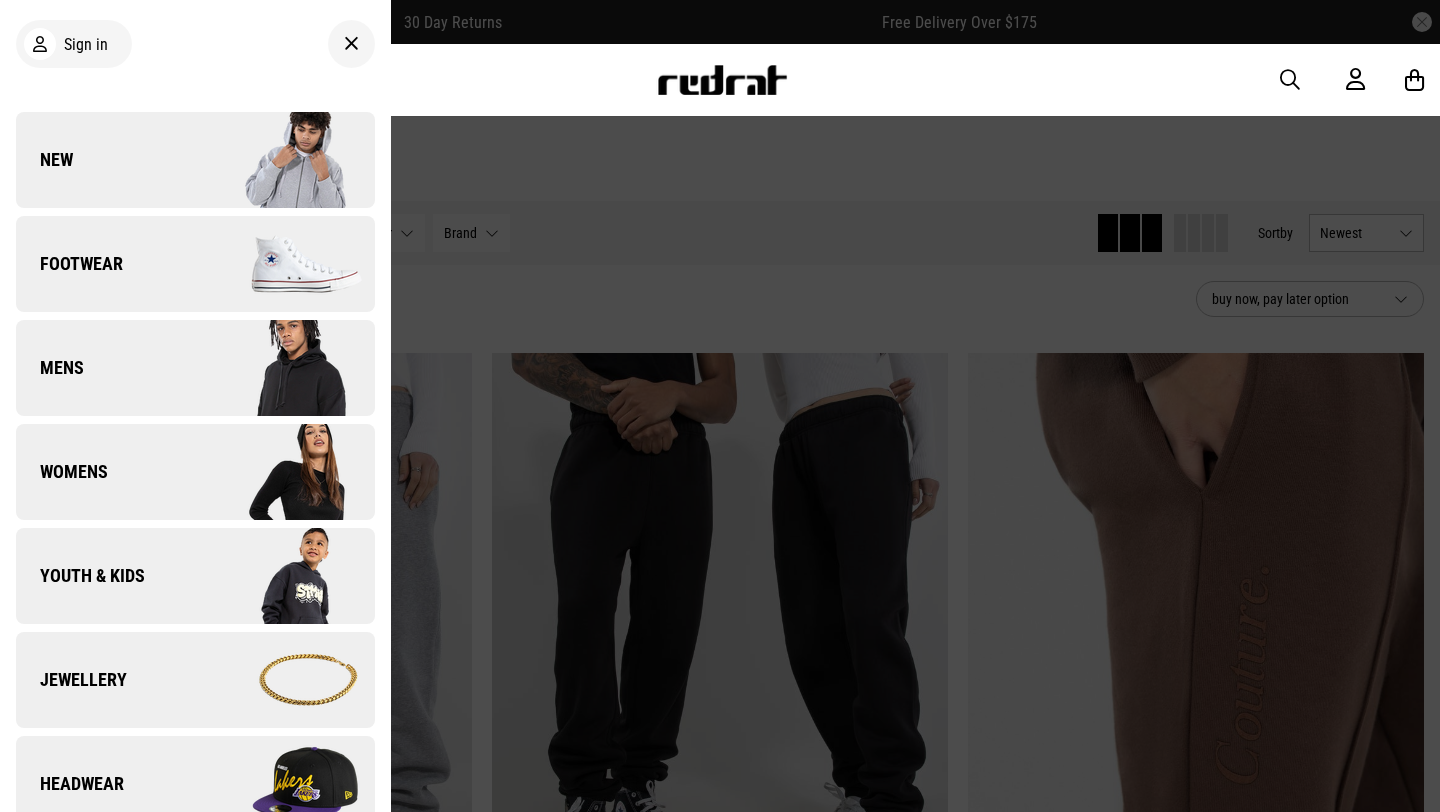 click on "Womens" at bounding box center [195, 472] 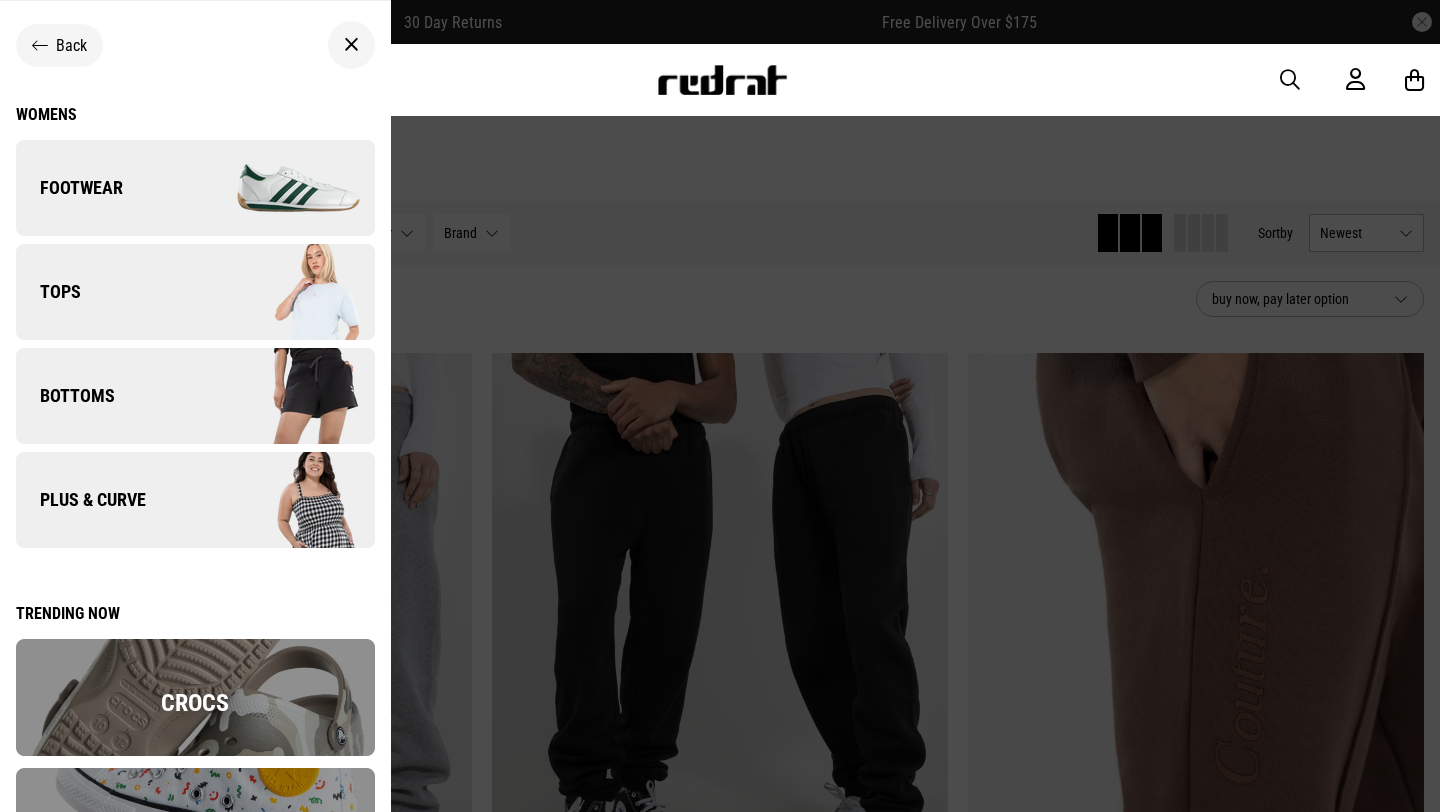 click on "Bottoms" at bounding box center (195, 396) 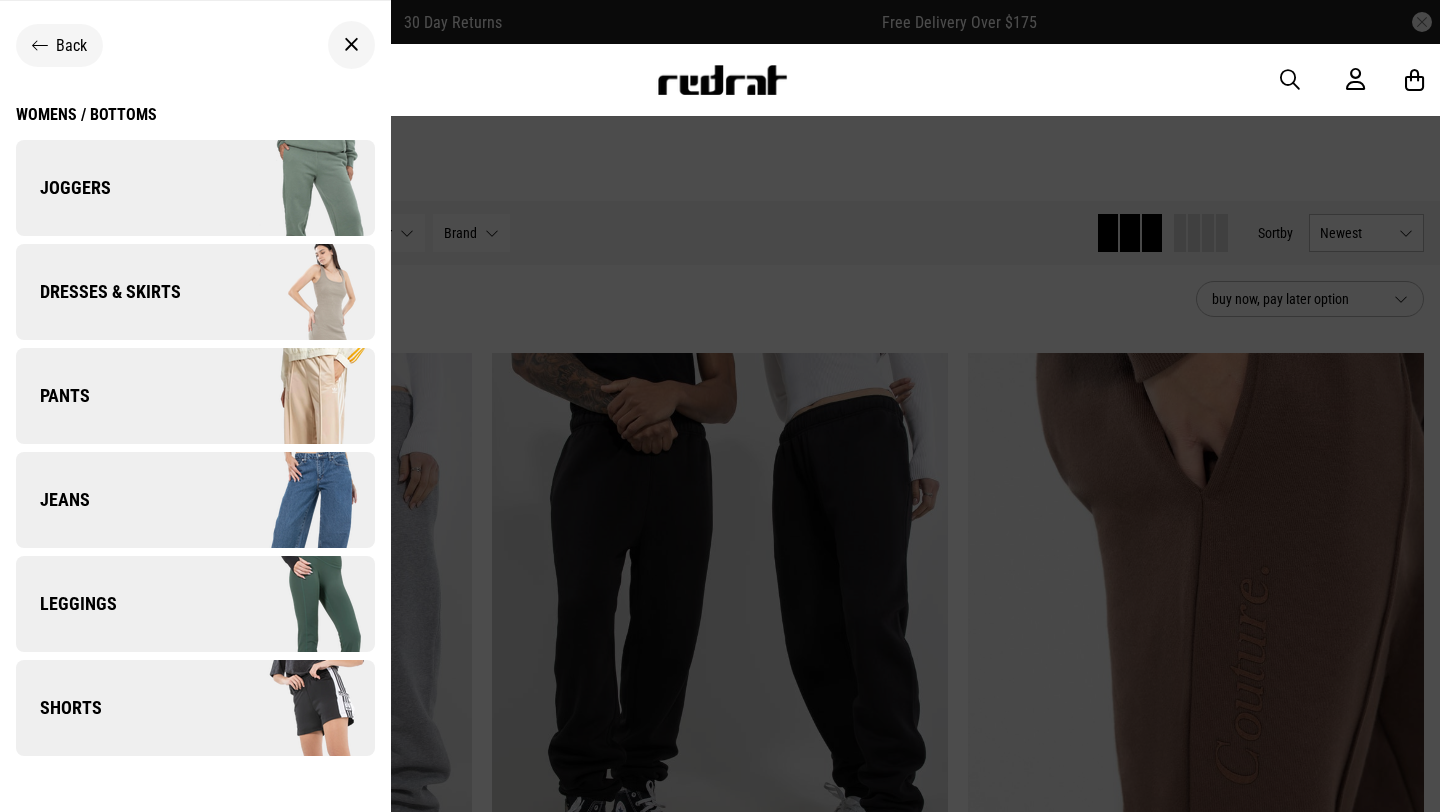 click on "Dresses & Skirts" at bounding box center (195, 292) 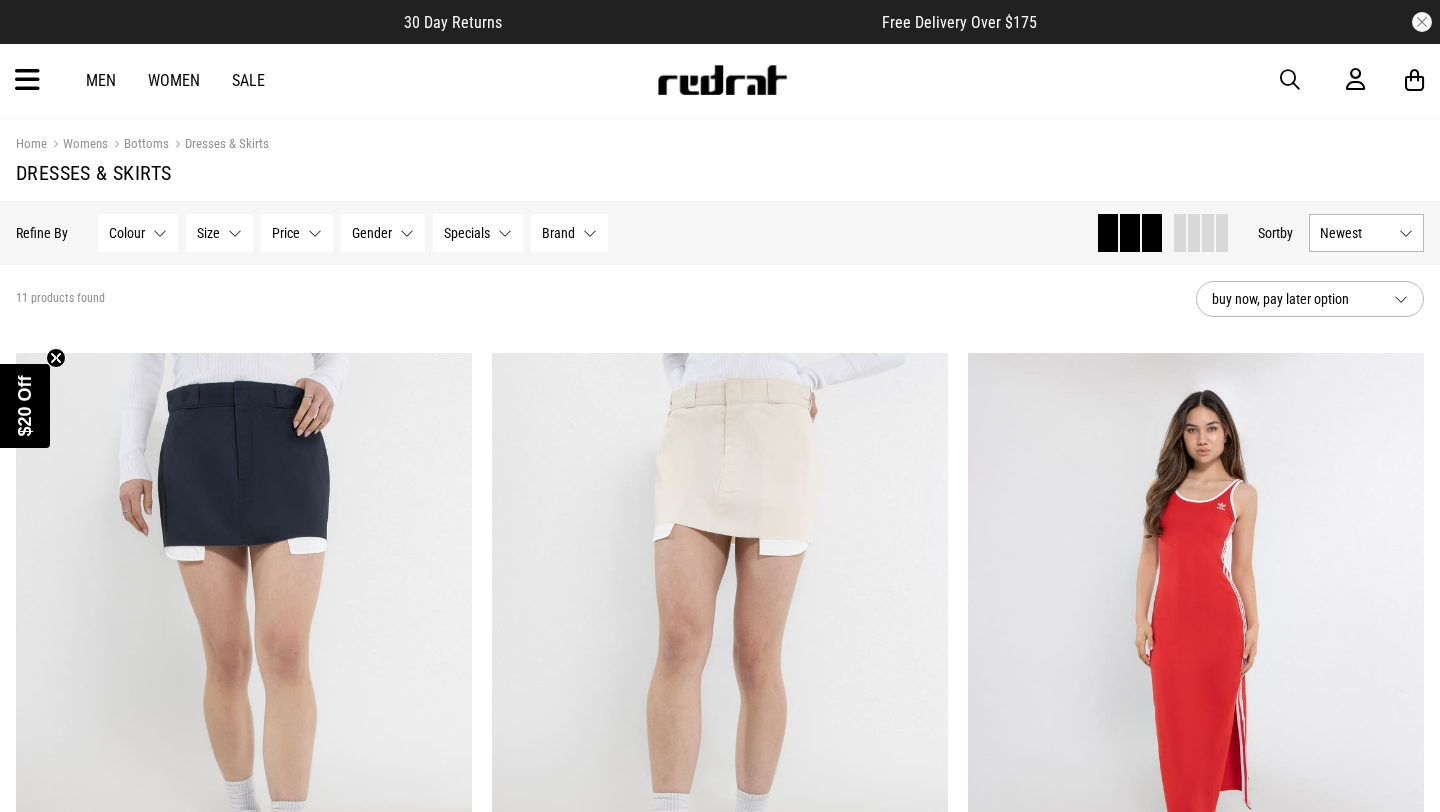 scroll, scrollTop: 919, scrollLeft: 0, axis: vertical 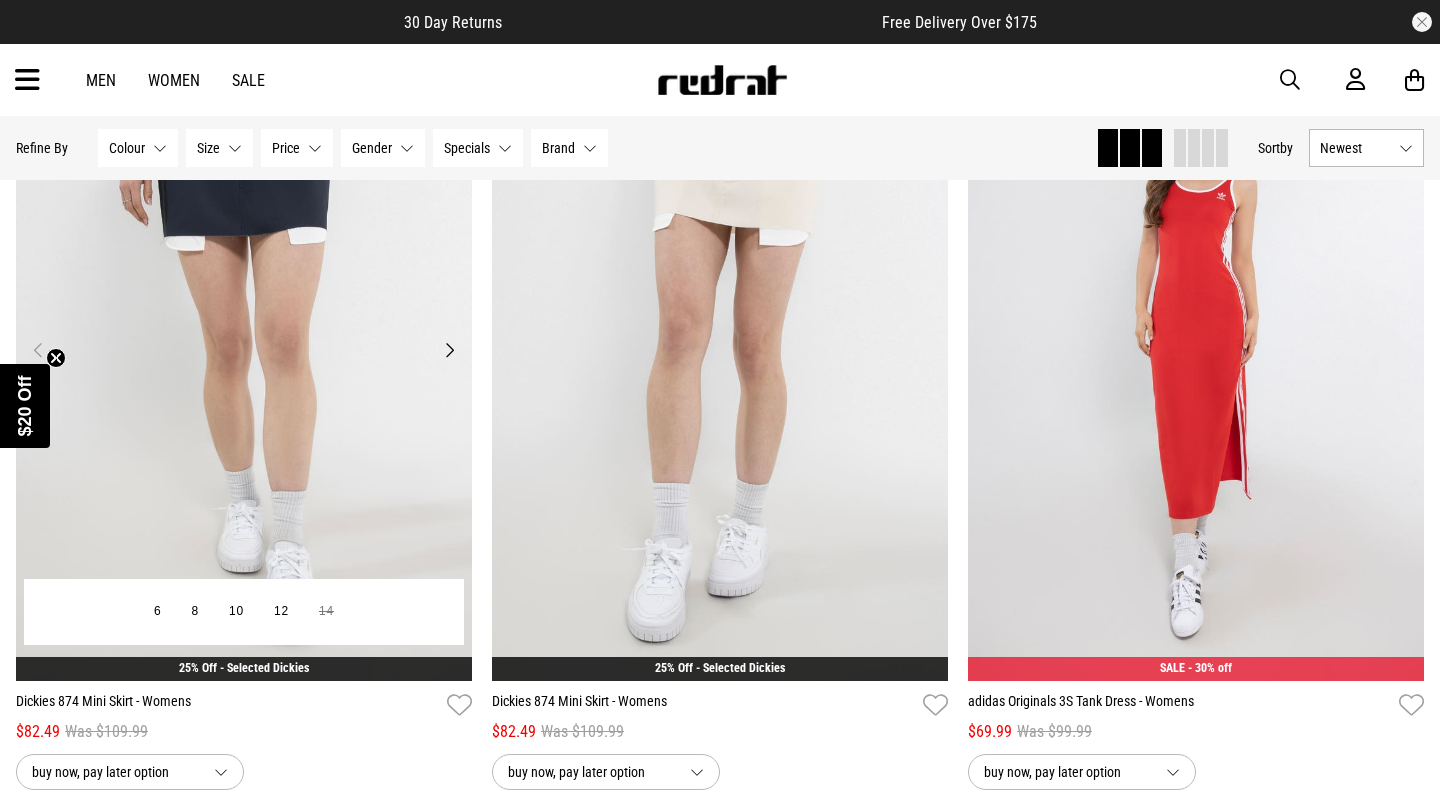 click at bounding box center (244, 362) 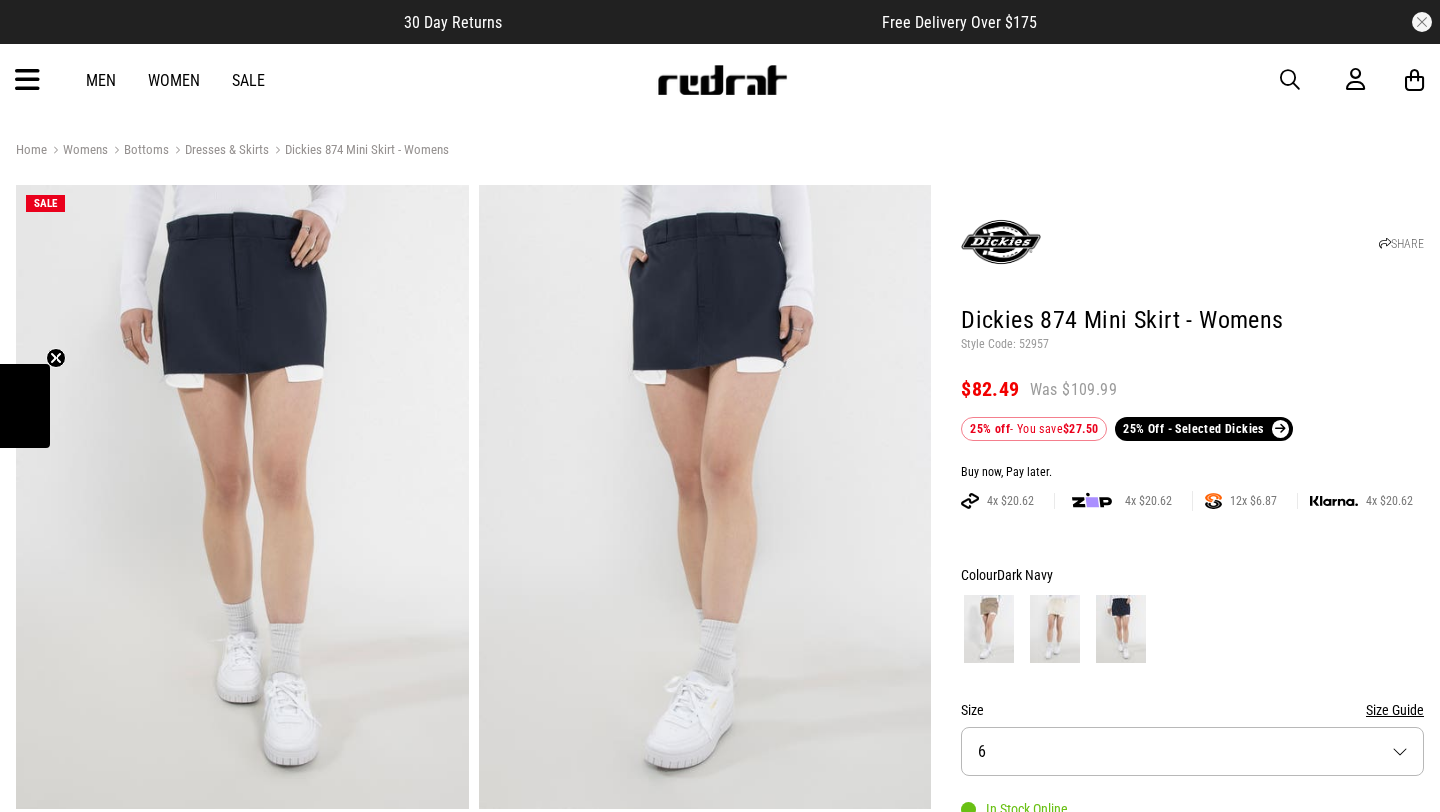 scroll, scrollTop: 20, scrollLeft: 0, axis: vertical 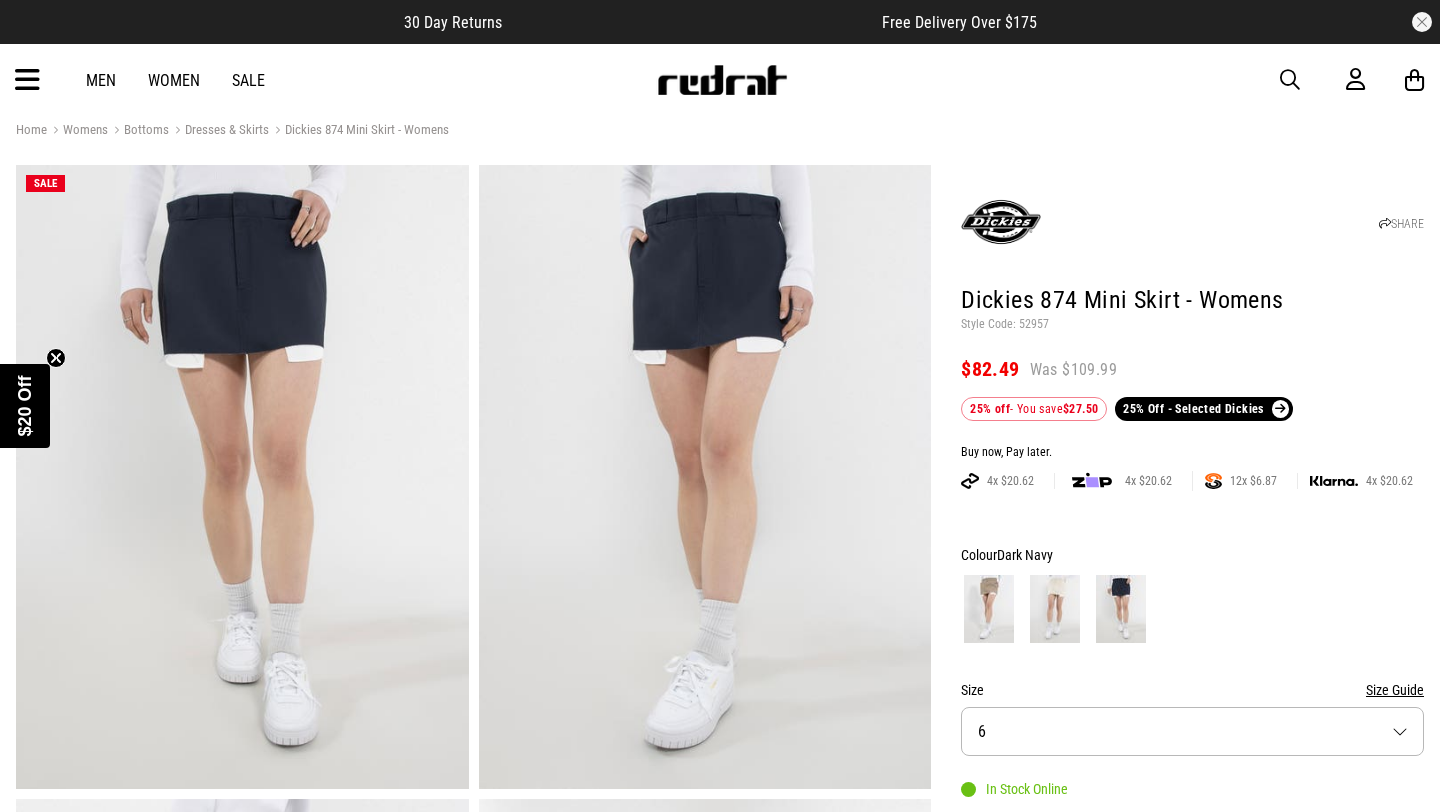 click on "SHARE    Dickies 874 Mini Skirt - Womens   Style Code: 52957   $82.49   Was $109.99   25% off   - You save  $27.50    25% Off - Selected Dickies    Buy now, Pay later.     4x $20.62
4x $20.62   12x $6.87     4x $20.62      Colour  Dark Navy    Size   Size Guide   Size 6   In Stock Online       Add to bag     Add to wishlist    Delivery     Click & Collect     Check in Store      To [CITY], [COUNTRY]    Change     Standard Shipping - [COUNTRY]    $7.00   ETA: 2 - 3 Business days  Add an additional day for rural addresses.       Product Details   Product Details   Women's Dickies 874 mini skirt featuring woven labels.
FEATURES:
- 874 mini skirt
- Woven labels
- Product code: DW123-SK01
MATERIAL:
- Dickies 66 Cloth: 8.5oz twill, 65% polyester, 35% cotton     Returns    30 day returns available. Click  here  for more info.    Size & Fit   Models wear size 10   View the size table" at bounding box center [1177, 1116] 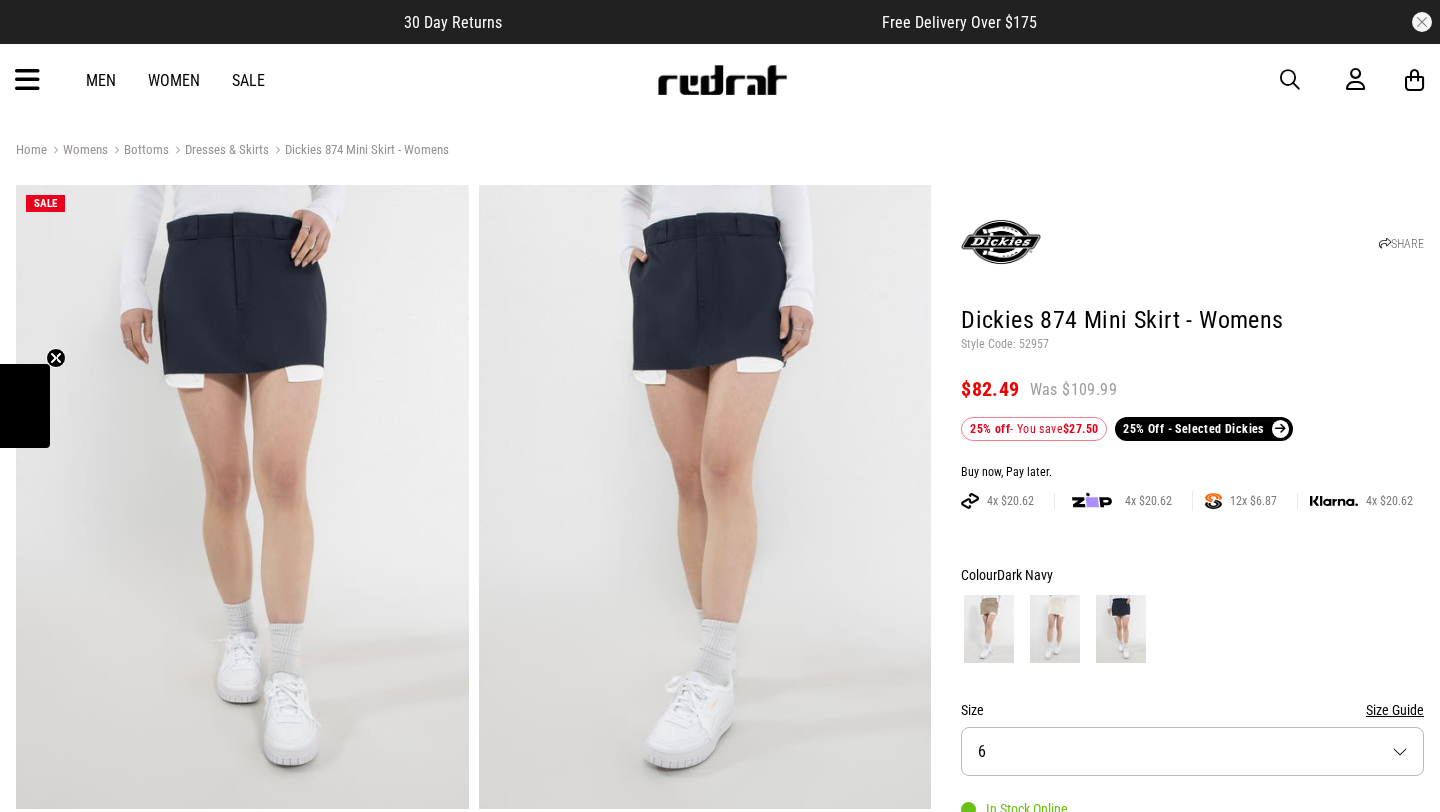 scroll, scrollTop: 0, scrollLeft: 0, axis: both 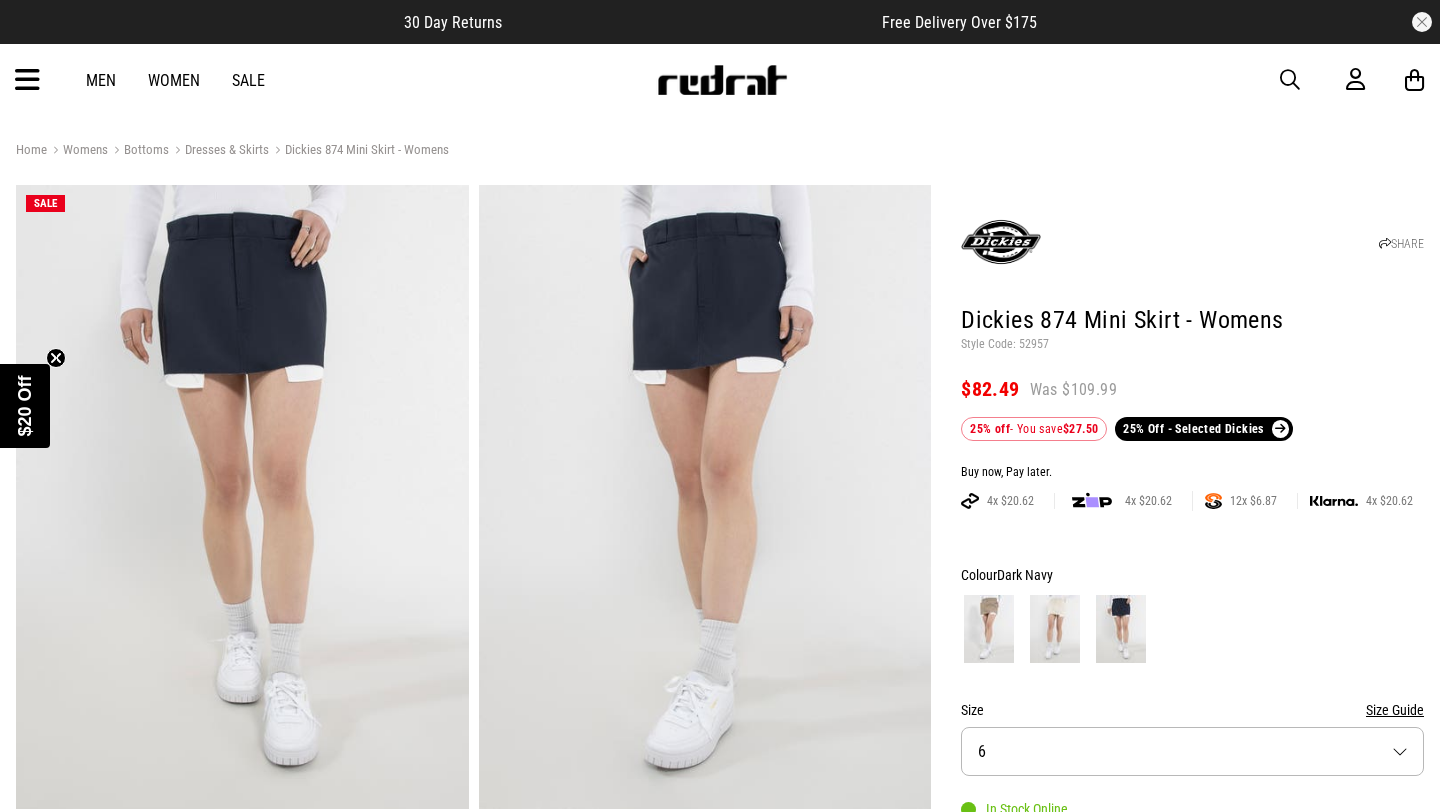 click at bounding box center [1192, 629] 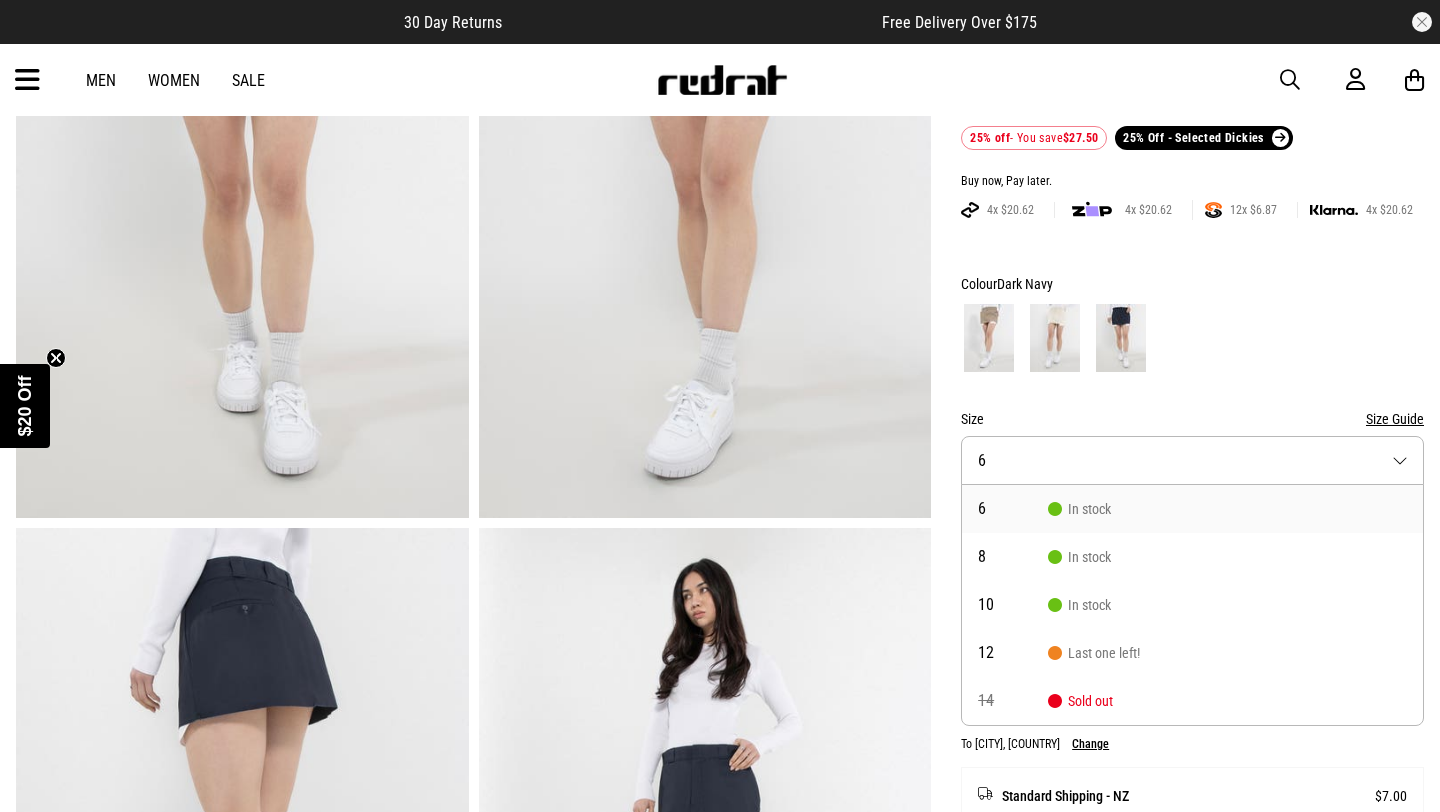 scroll, scrollTop: 299, scrollLeft: 0, axis: vertical 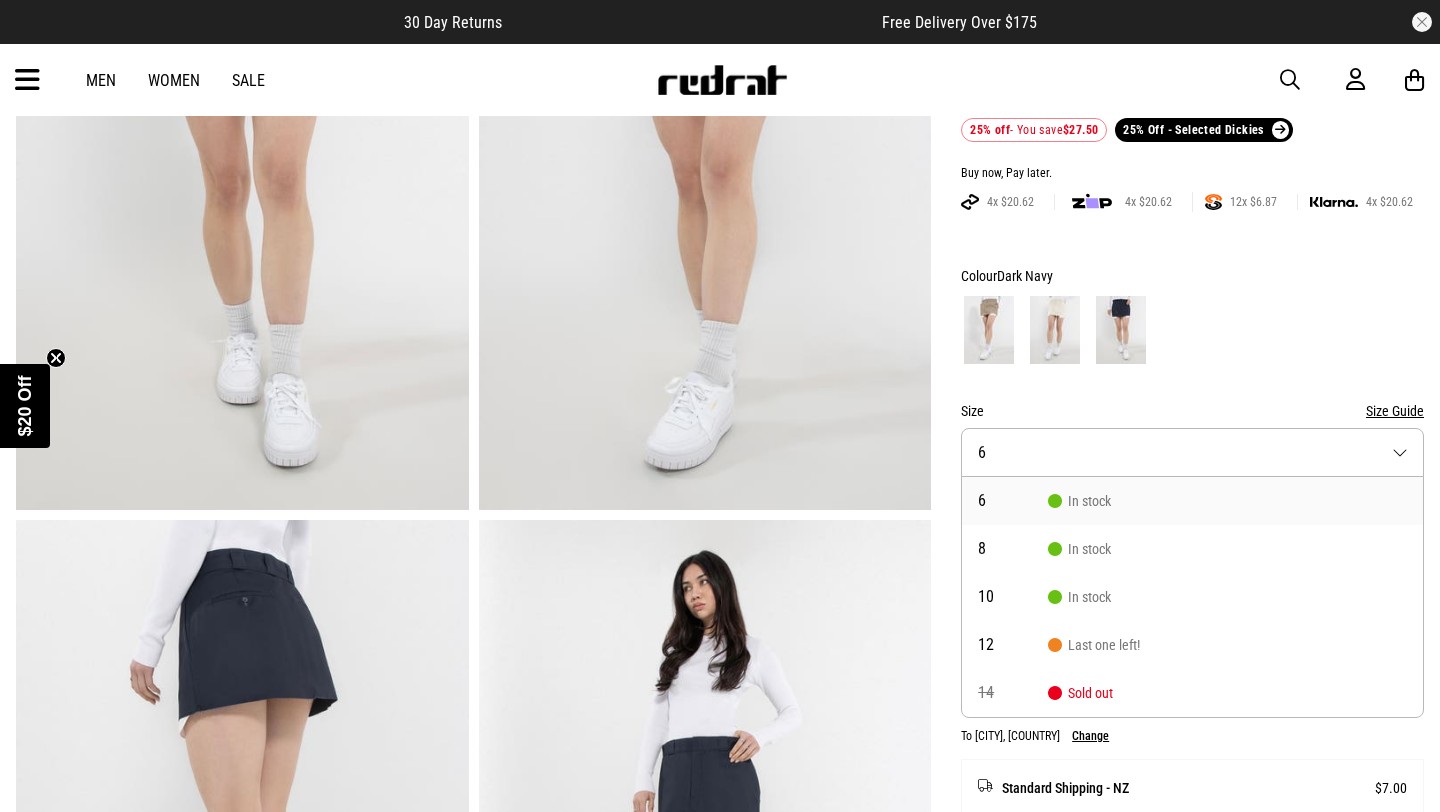 click on "Size 6" at bounding box center [1192, 452] 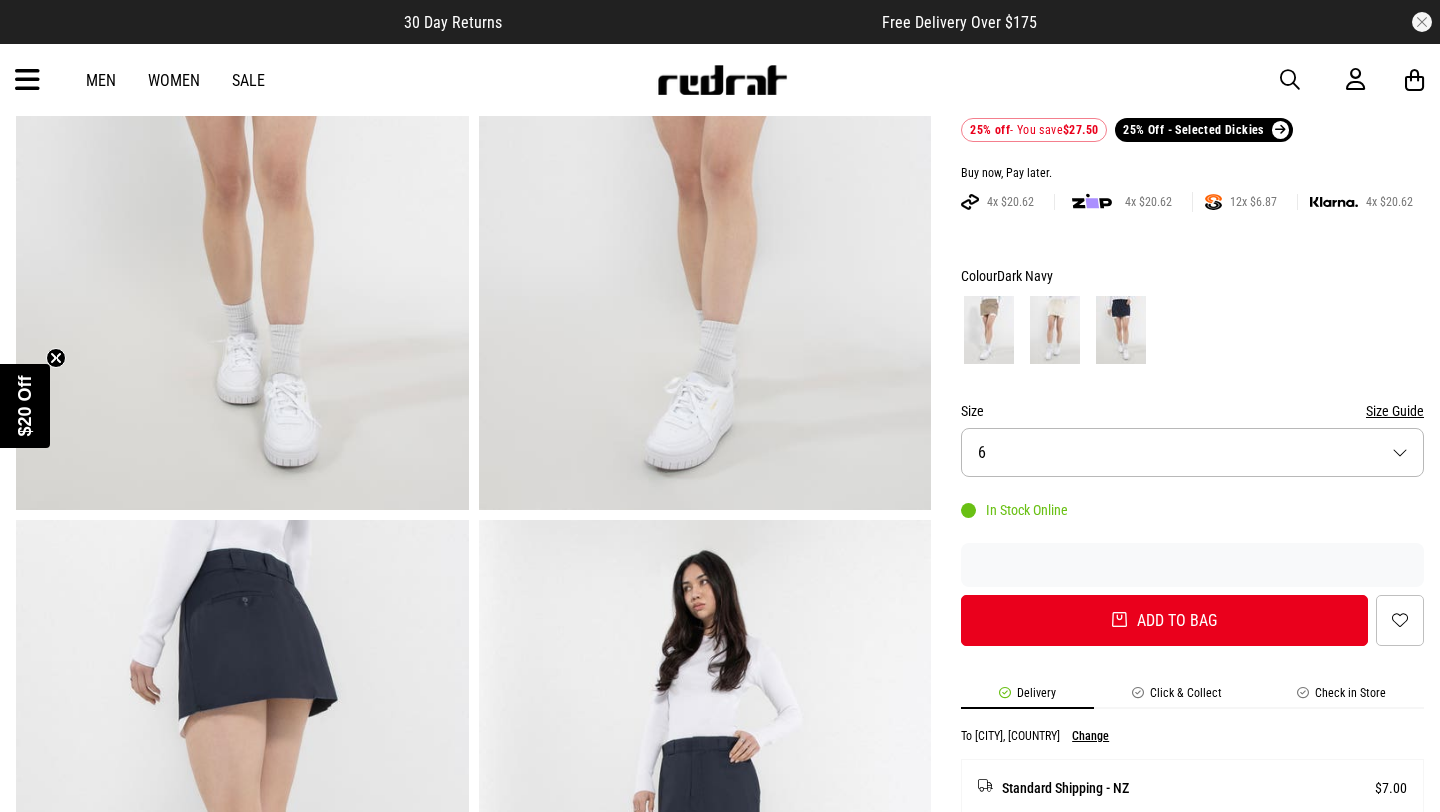 scroll, scrollTop: 0, scrollLeft: 0, axis: both 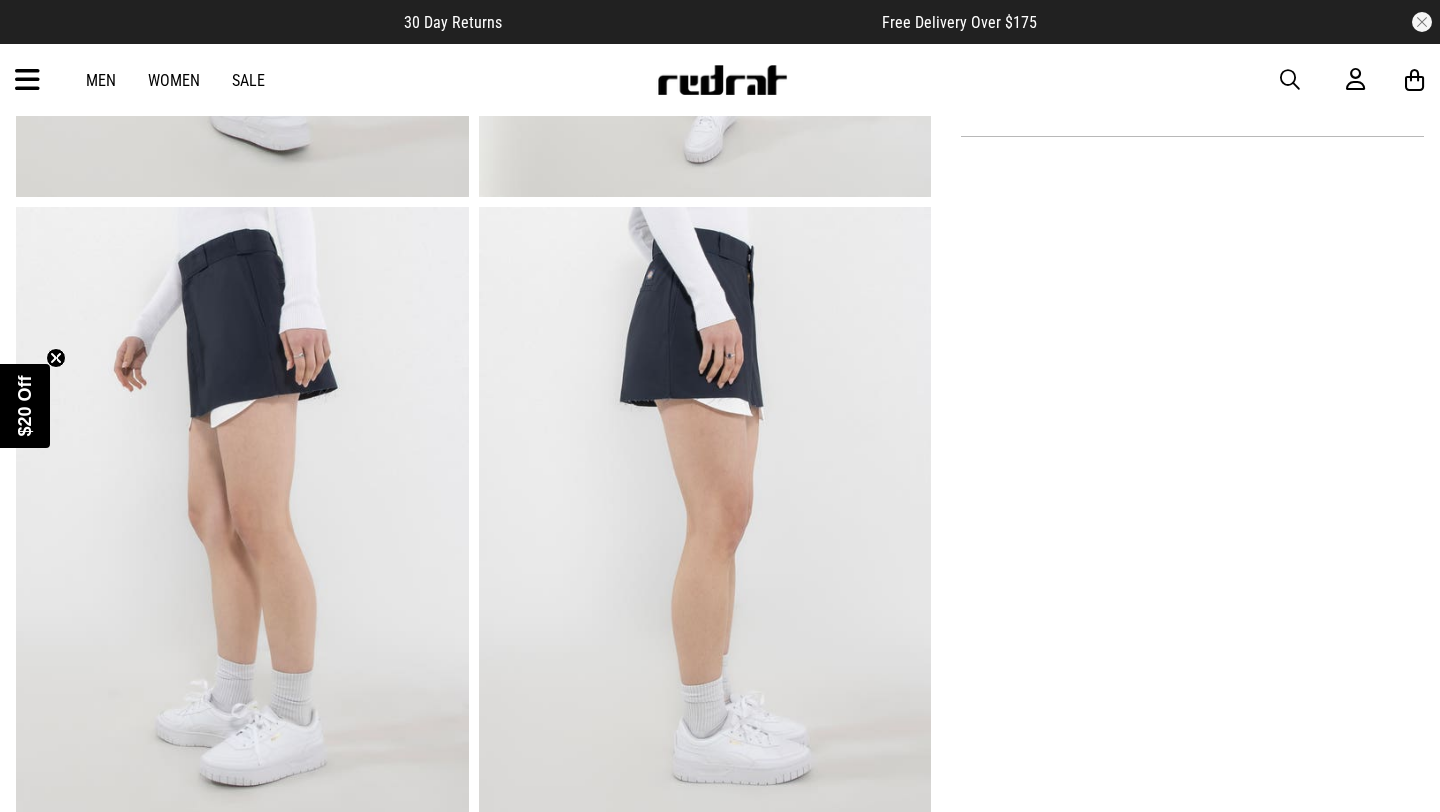 click on "SHARE    Dickies 874 Mini Skirt - Womens   Style Code: 52957   $82.49   Was $109.99   25% off   - You save  $27.50    25% Off - Selected Dickies    Buy now, Pay later.     4x $20.62
4x $20.62   12x $6.87     4x $20.62      Colour  Dark Navy    Size   Size Guide   Size 6   In Stock Online       Add to bag     Add to wishlist    Delivery     Click & Collect     Check in Store      To Auckland, New Zealand   Change     Standard Shipping - NZ    $7.00   ETA: 2 - 3 Business days  Add an additional day for rural addresses.       Product Details   Product Details   Women's Dickies 874 mini skirt featuring woven labels.
FEATURES:
- 874 mini skirt
- Woven labels
- Product code: DW123-SK01
MATERIAL:
- Dickies 66 Cloth: 8.5oz twill, 65% polyester, 35% cotton     Returns    30 day returns available. Click  here  for more info.    Size & Fit   Models wear size 10   View the size table" at bounding box center (1177, -110) 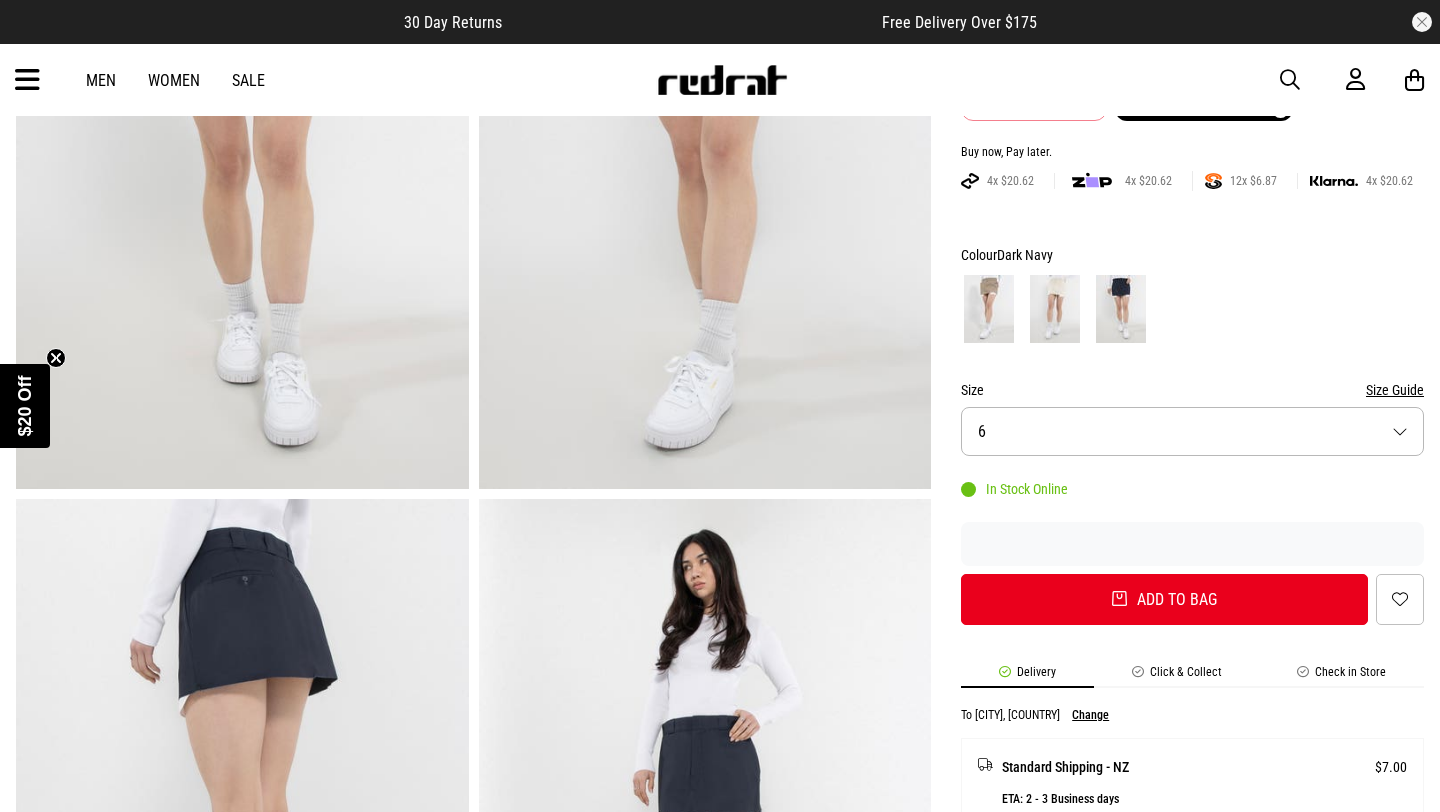 scroll, scrollTop: 183, scrollLeft: 0, axis: vertical 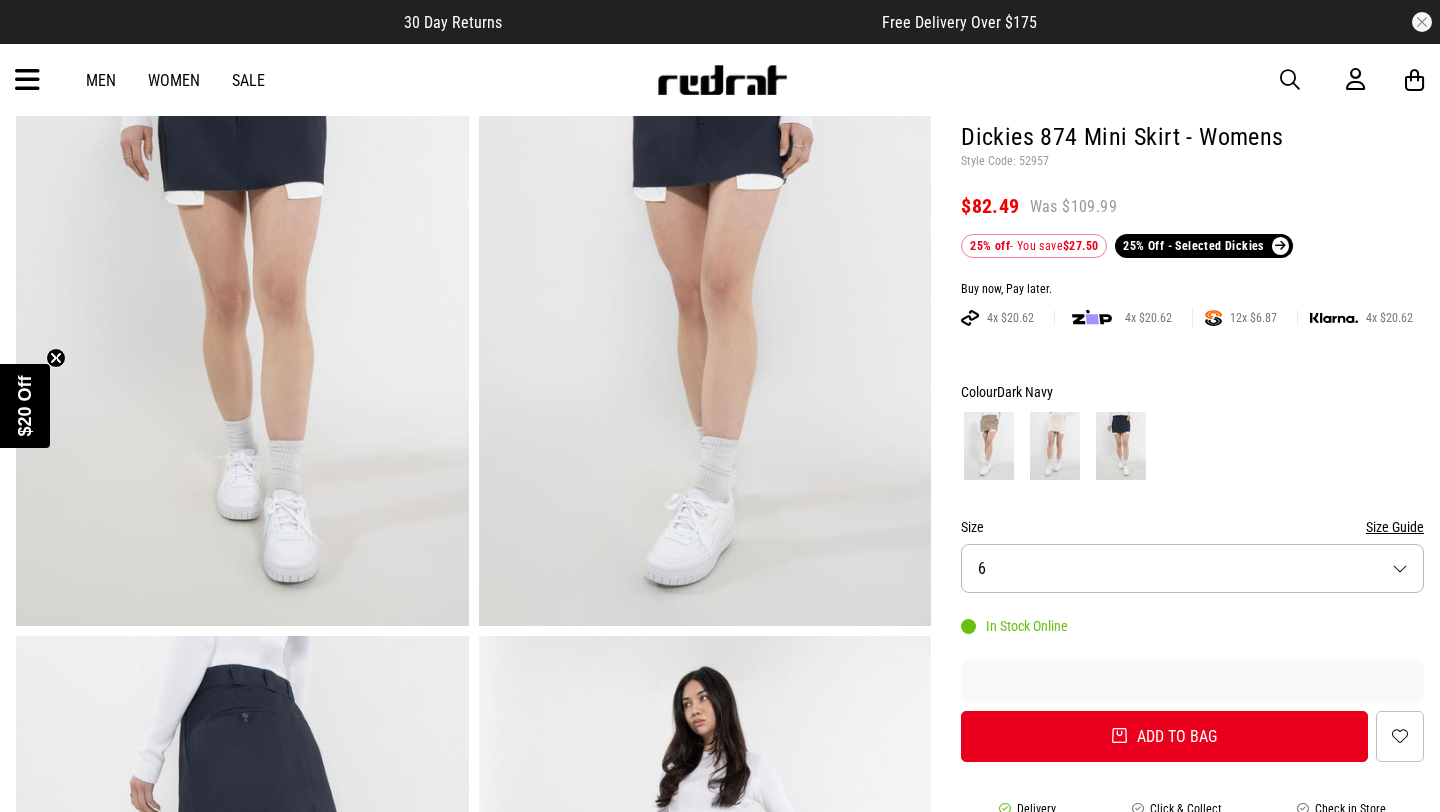 click on "Dickies 874 Mini Skirt - Womens" at bounding box center [1192, 138] 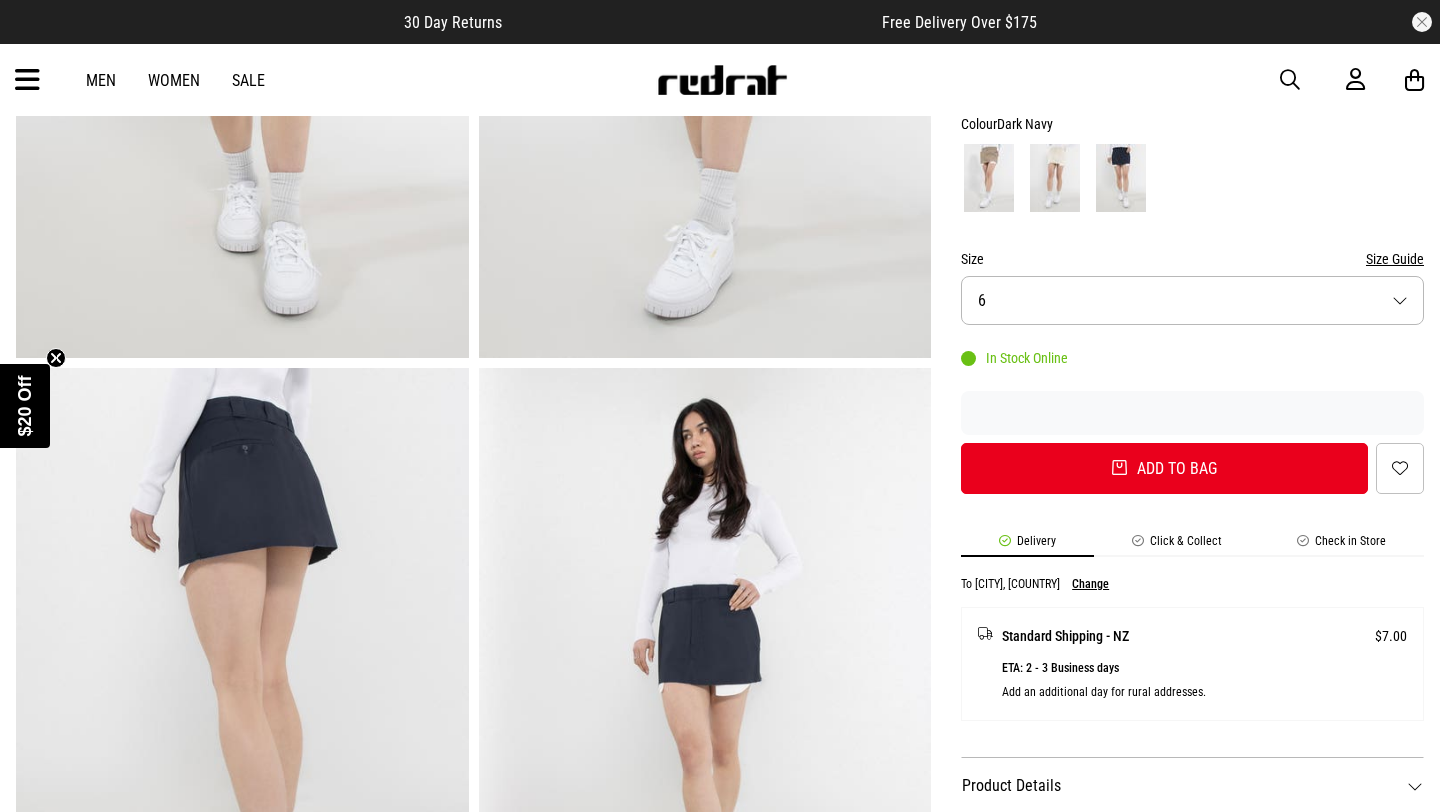 scroll, scrollTop: 604, scrollLeft: 0, axis: vertical 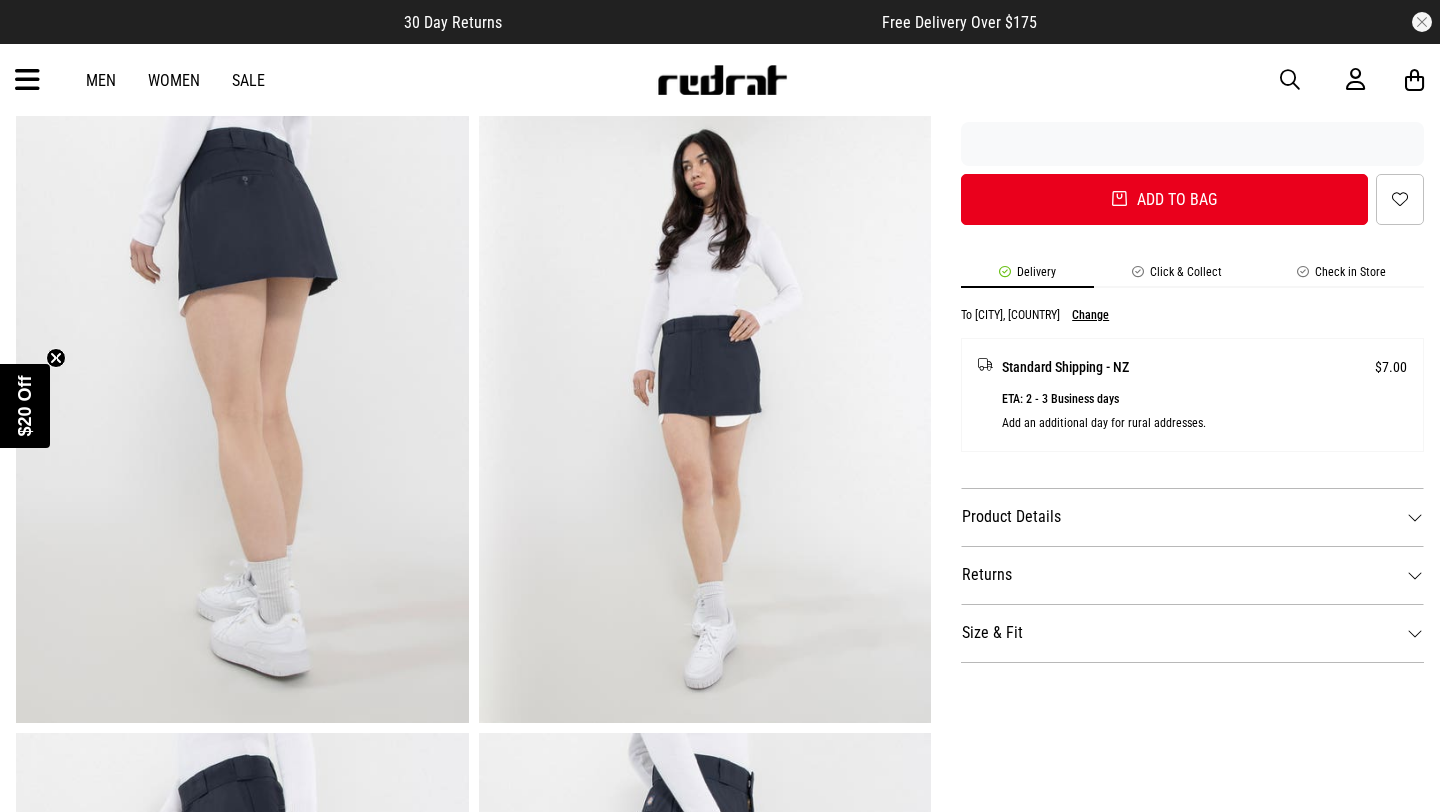click on "Product Details" at bounding box center (1192, 517) 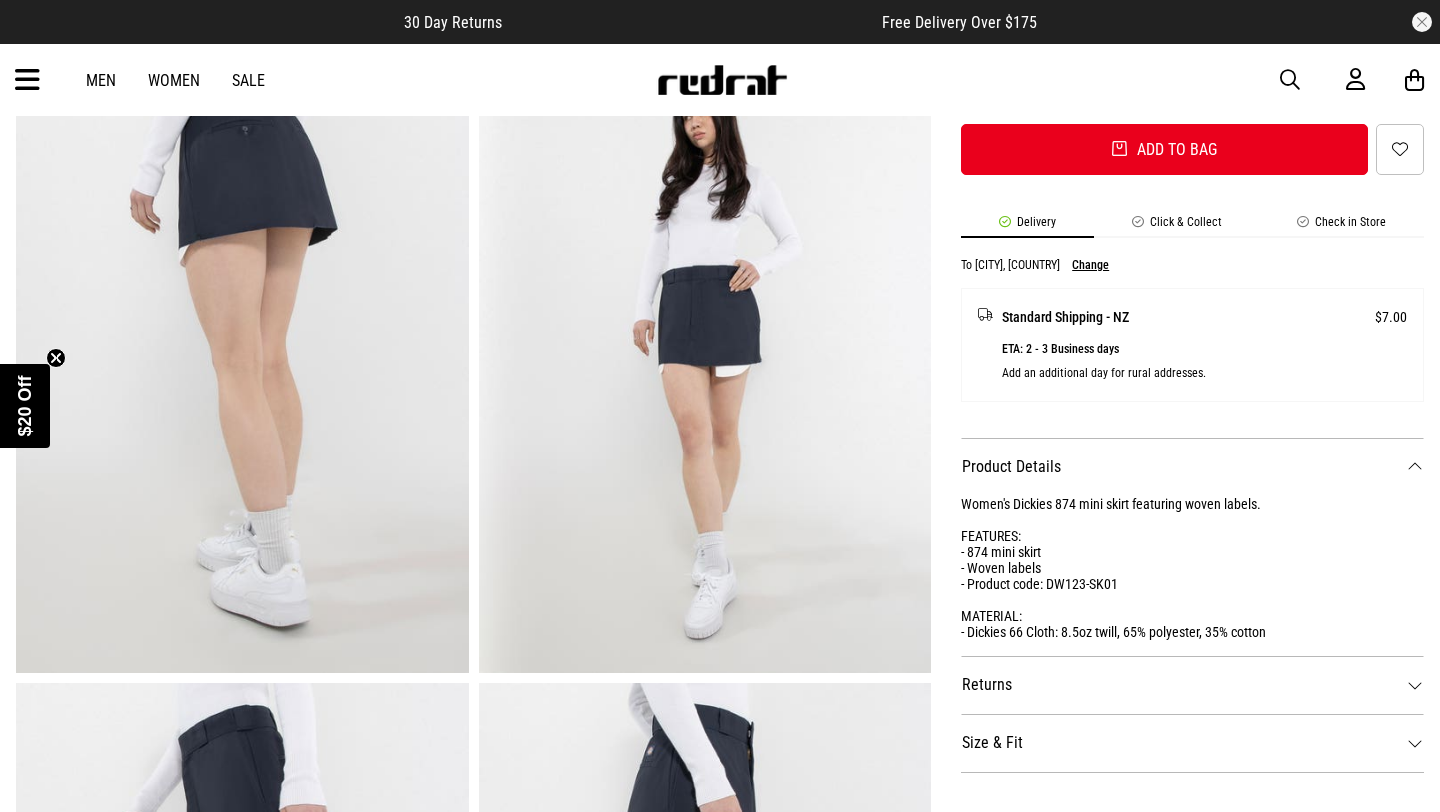 scroll, scrollTop: 771, scrollLeft: 0, axis: vertical 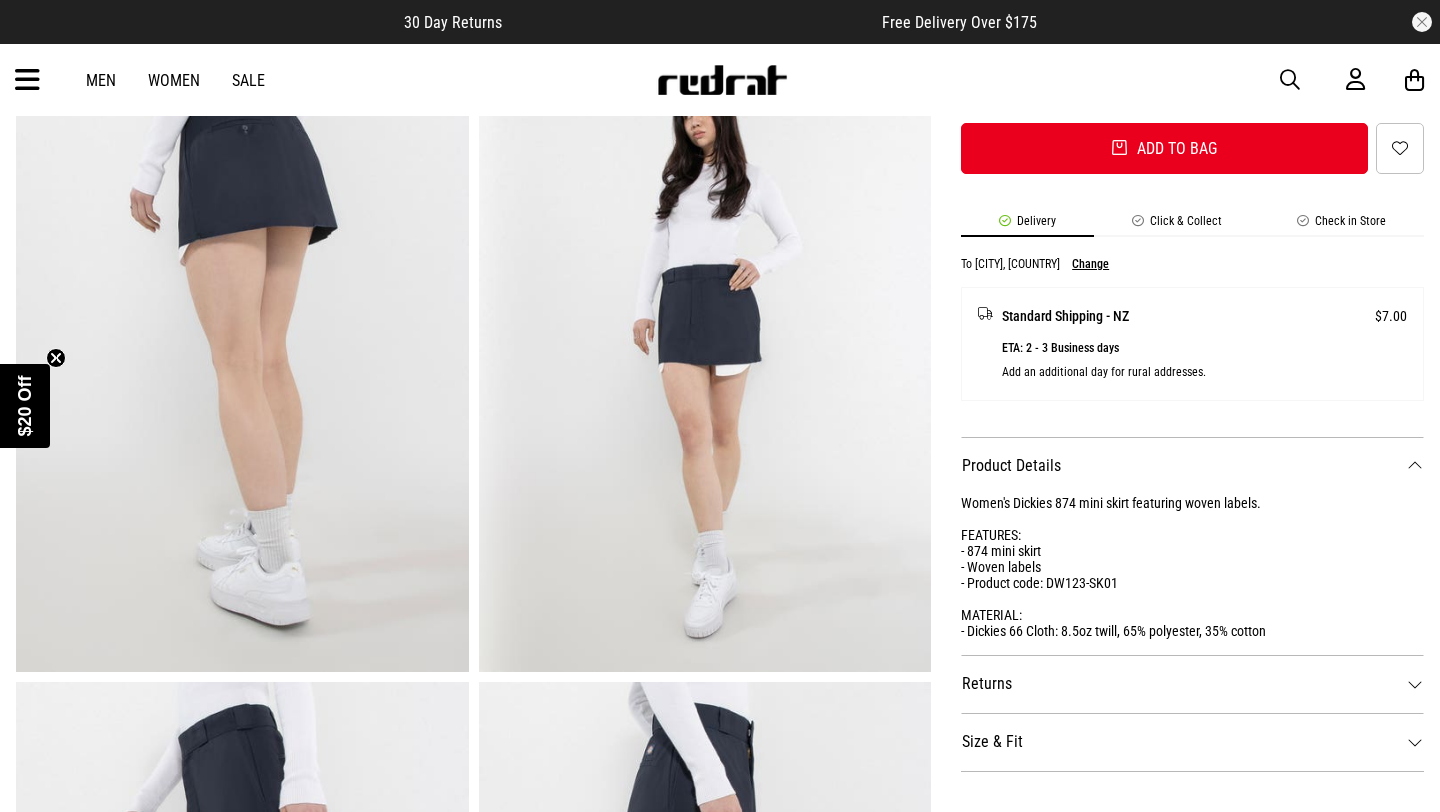 click on "Returns" at bounding box center (1192, 684) 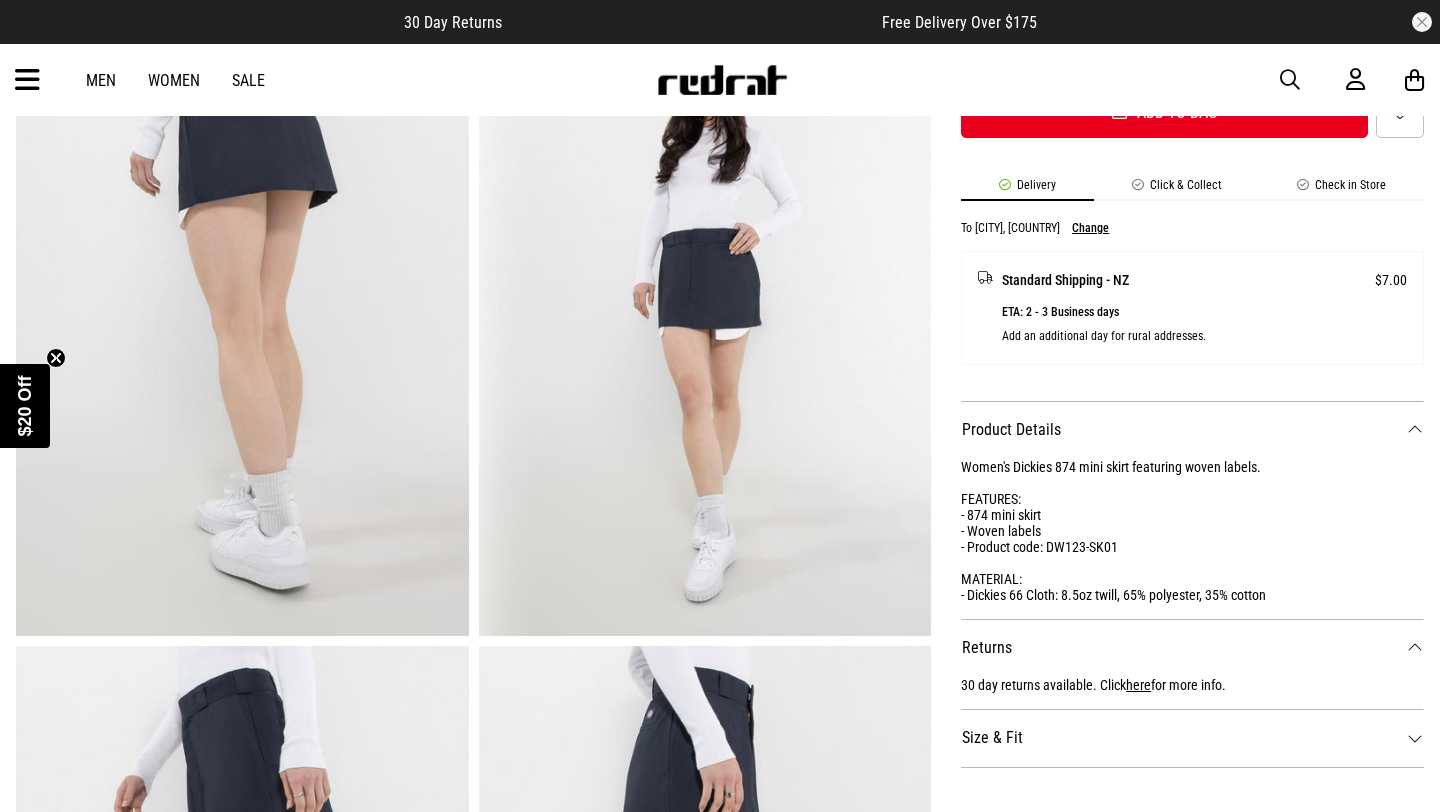 click on "Size & Fit" at bounding box center [1192, 738] 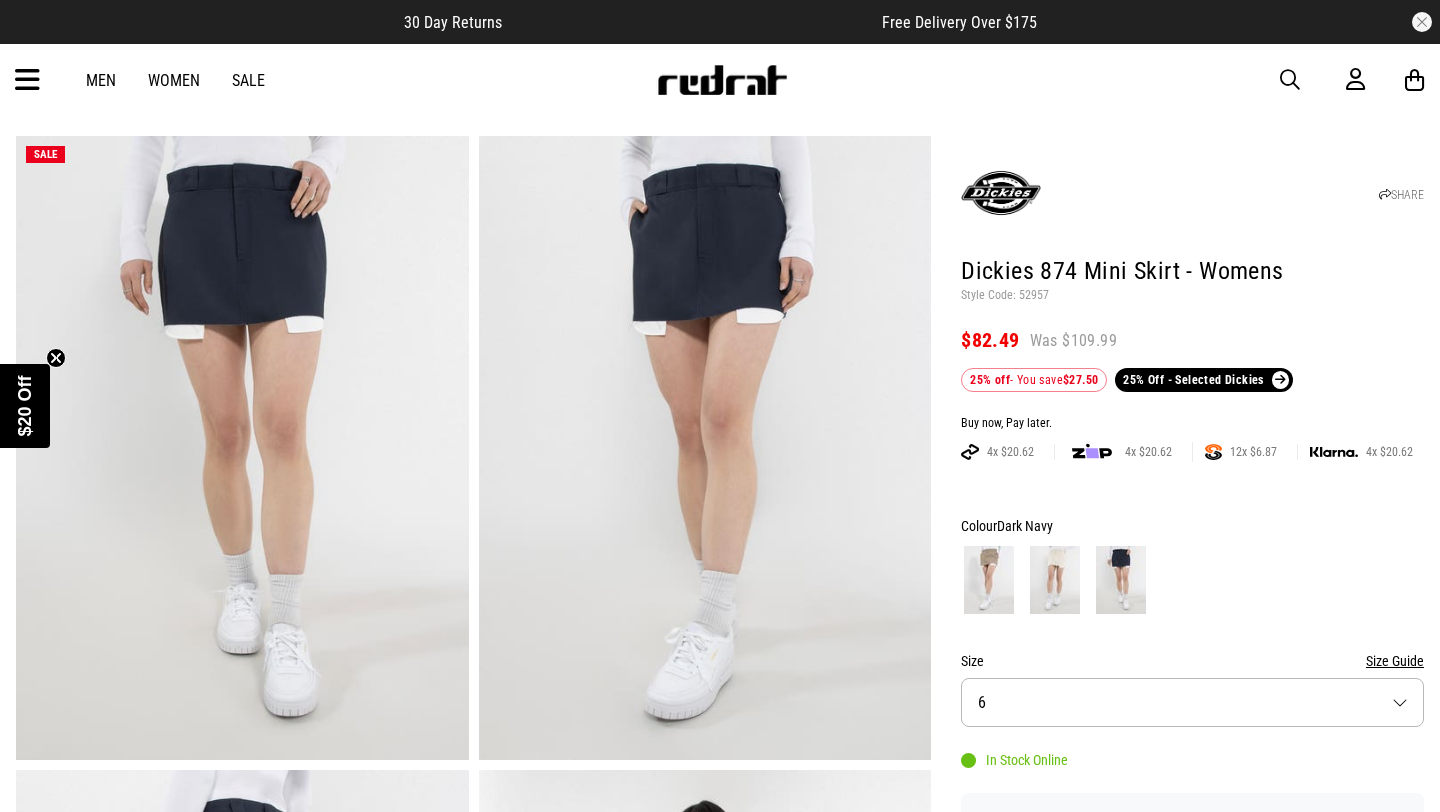 scroll, scrollTop: 0, scrollLeft: 0, axis: both 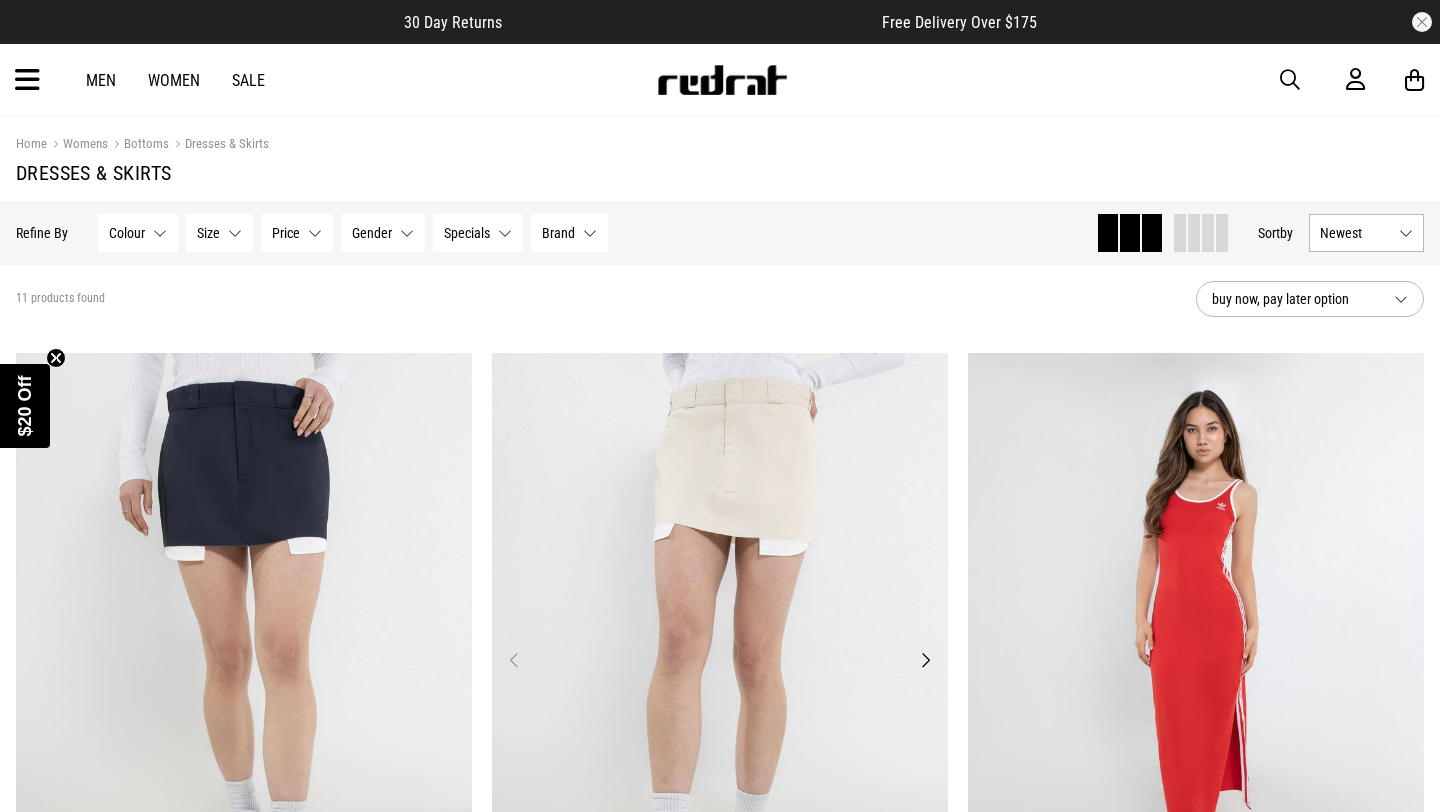 click at bounding box center (720, 672) 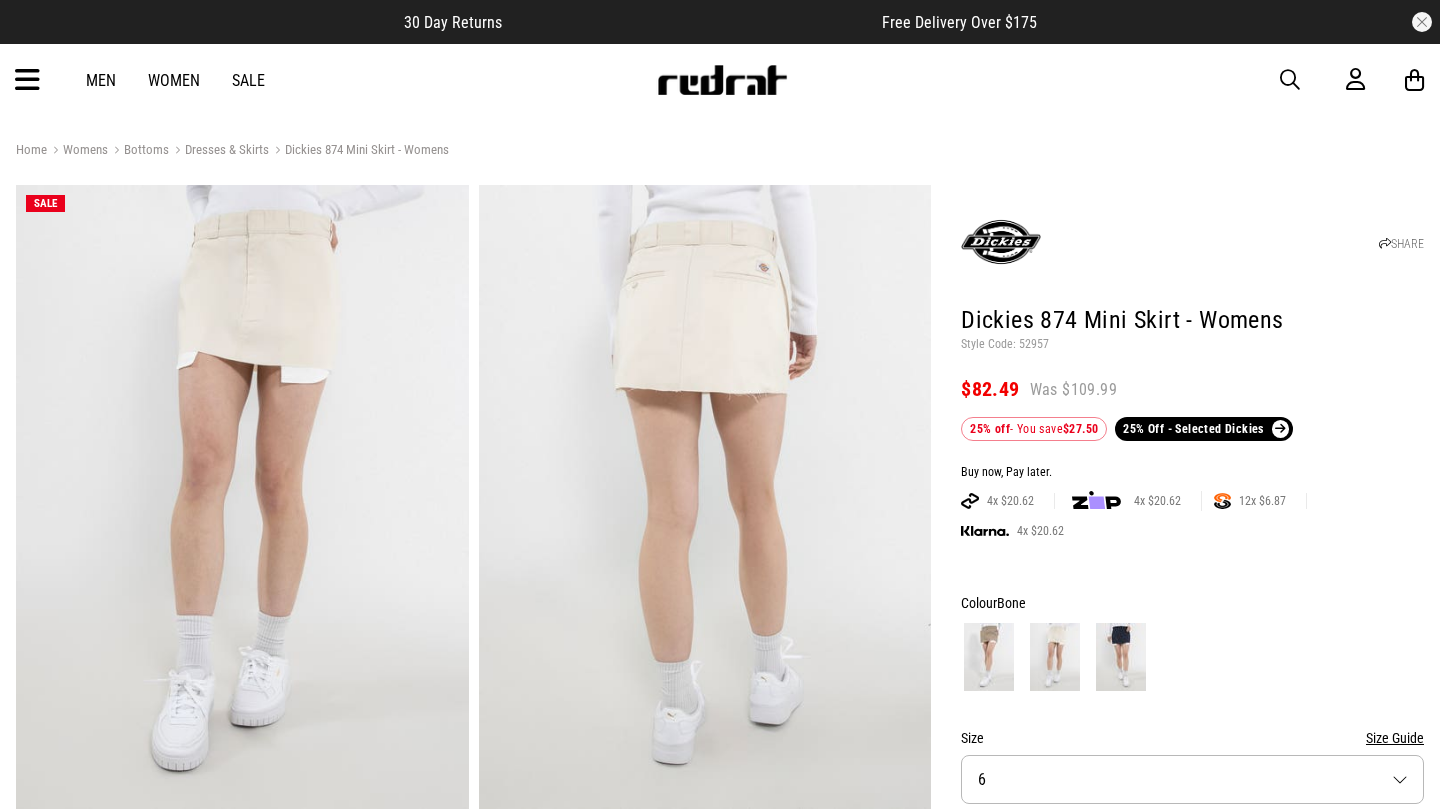 scroll, scrollTop: 0, scrollLeft: 0, axis: both 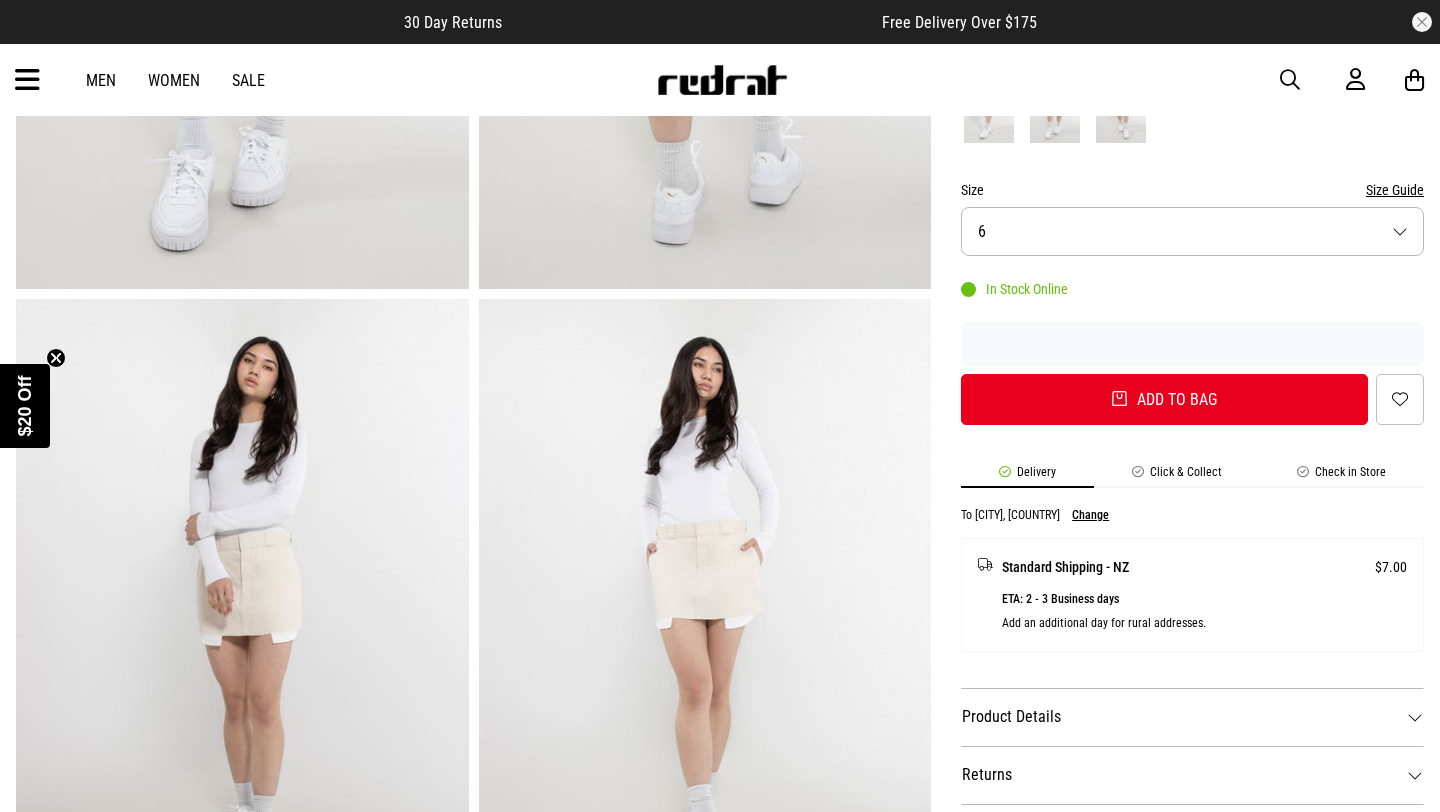 click on "Product Details" at bounding box center (1192, 717) 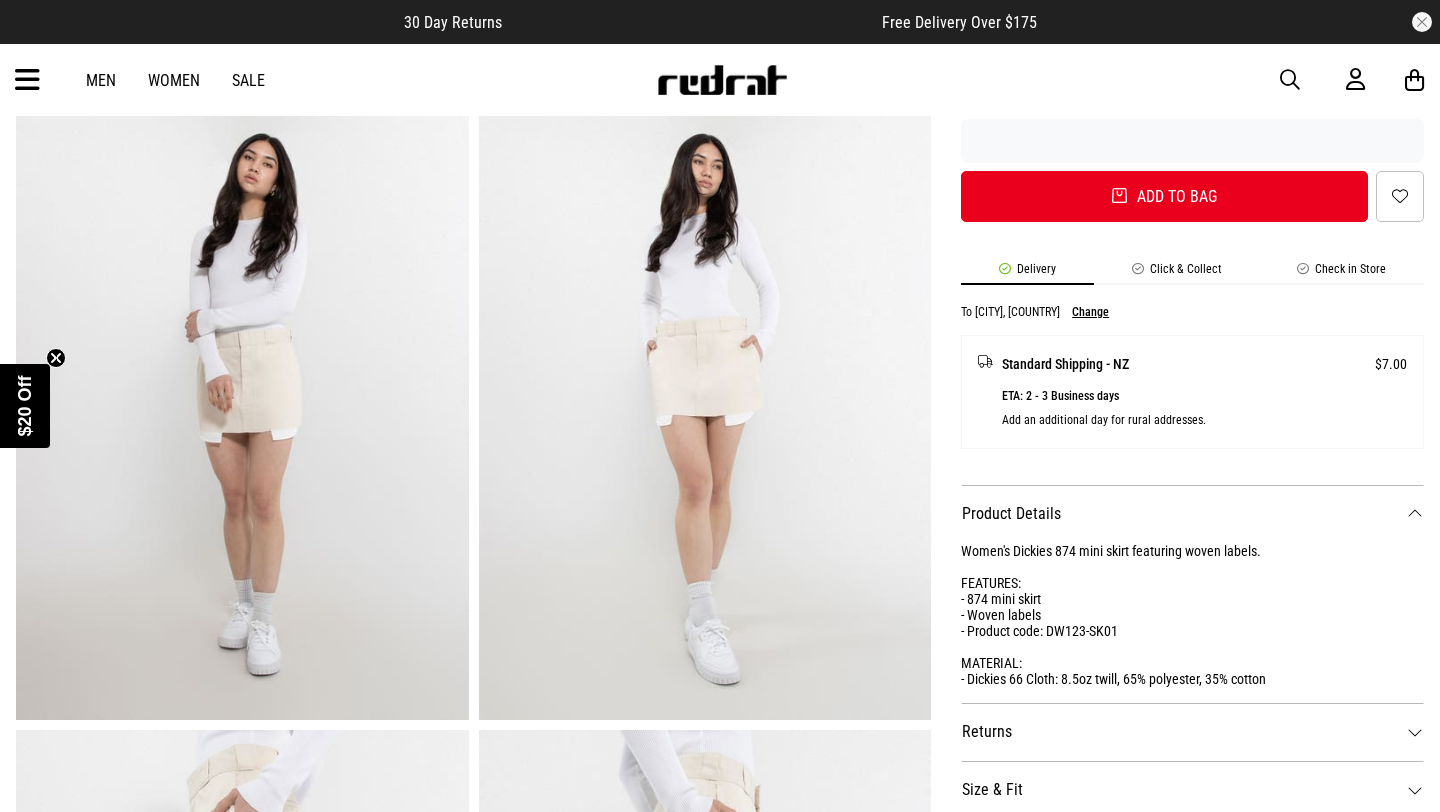 scroll, scrollTop: 1048, scrollLeft: 0, axis: vertical 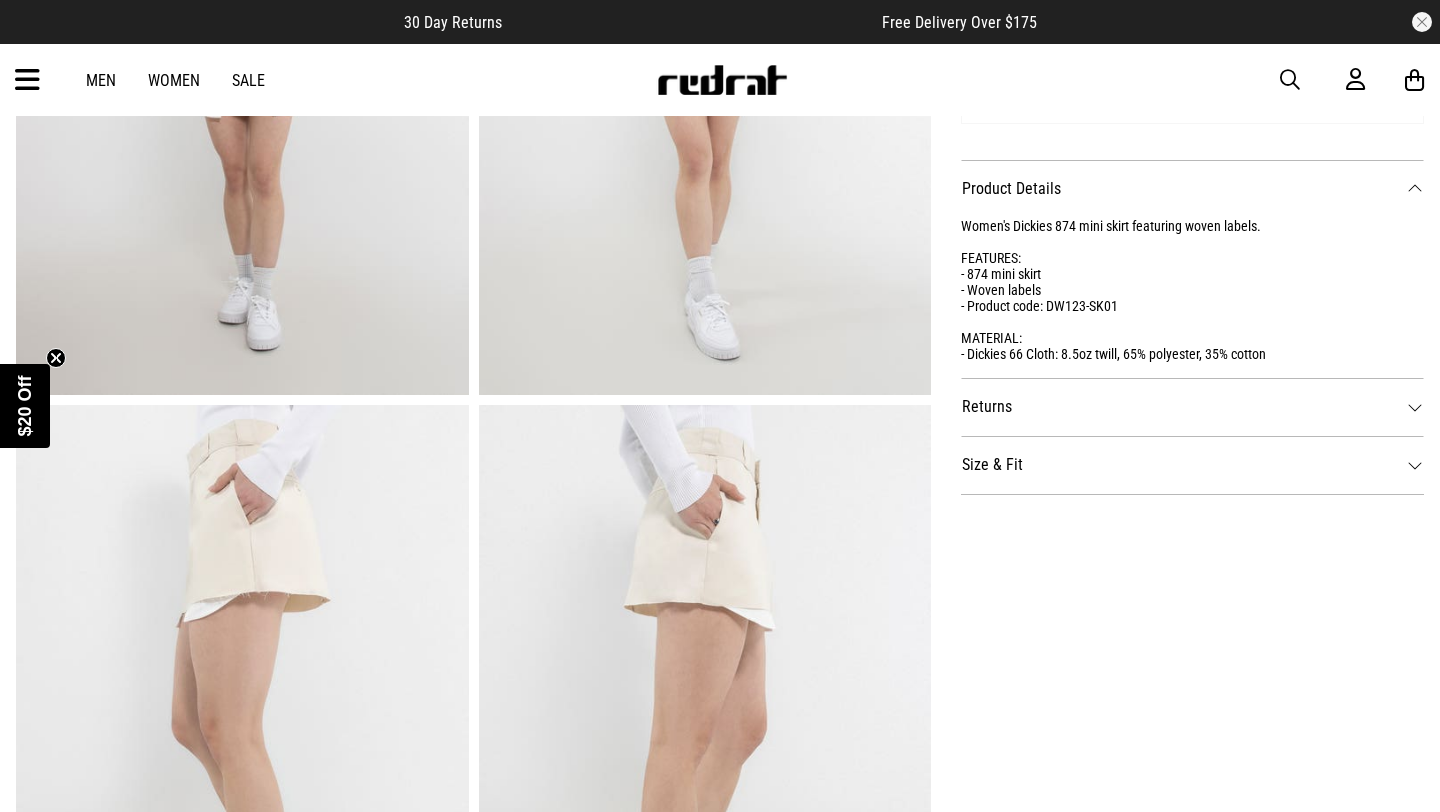 click on "Size & Fit" at bounding box center [1192, 465] 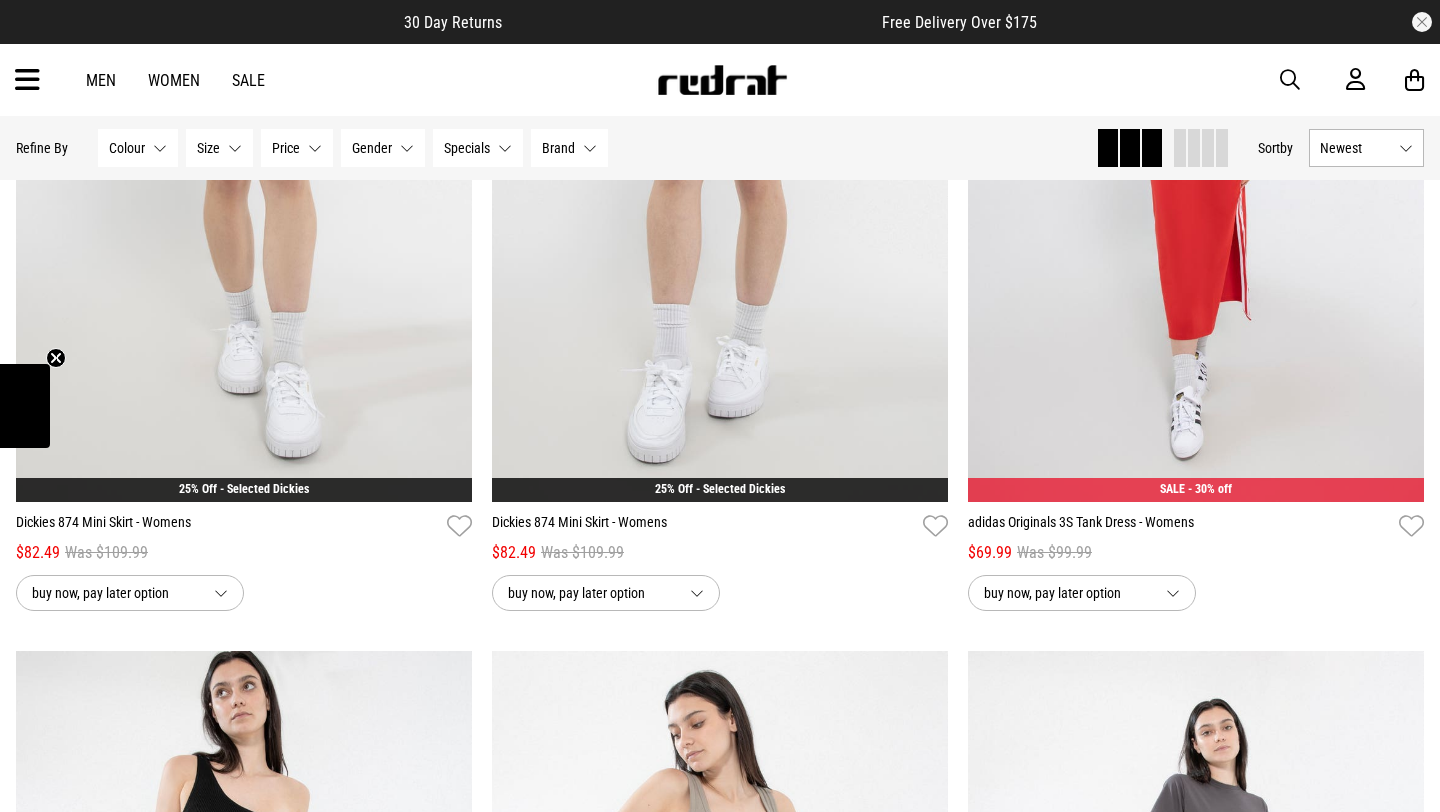 scroll, scrollTop: 0, scrollLeft: 0, axis: both 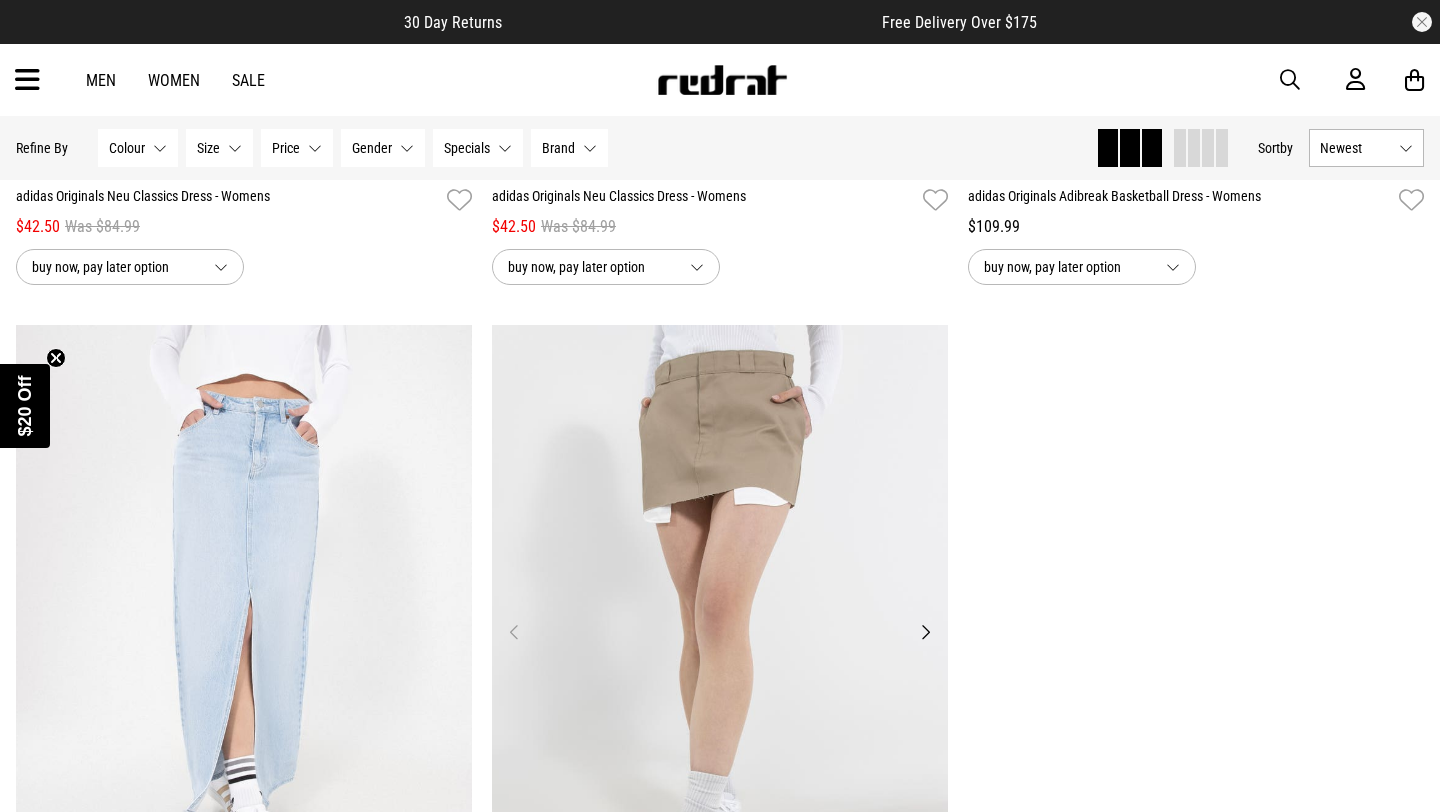 click at bounding box center (720, 644) 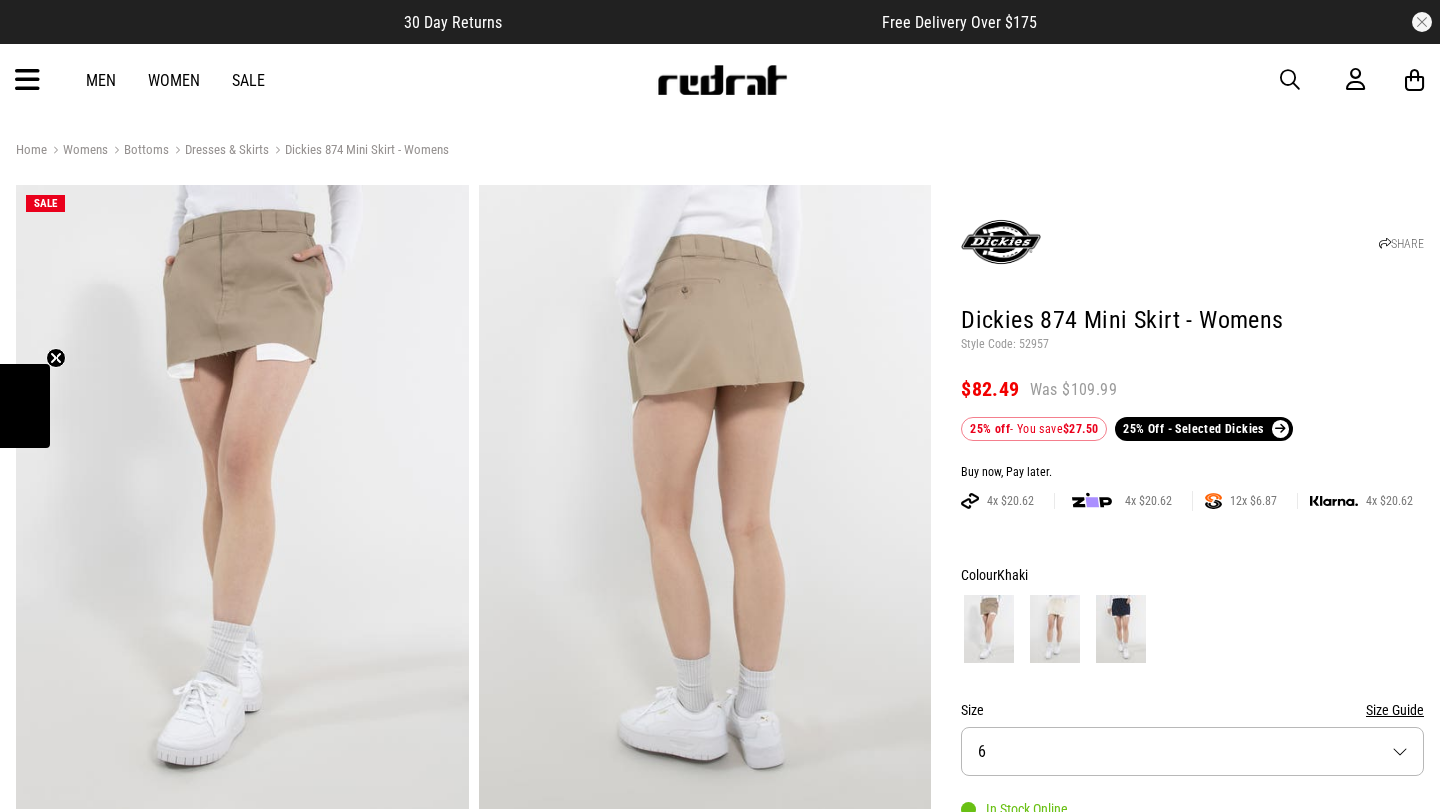 scroll, scrollTop: 0, scrollLeft: 0, axis: both 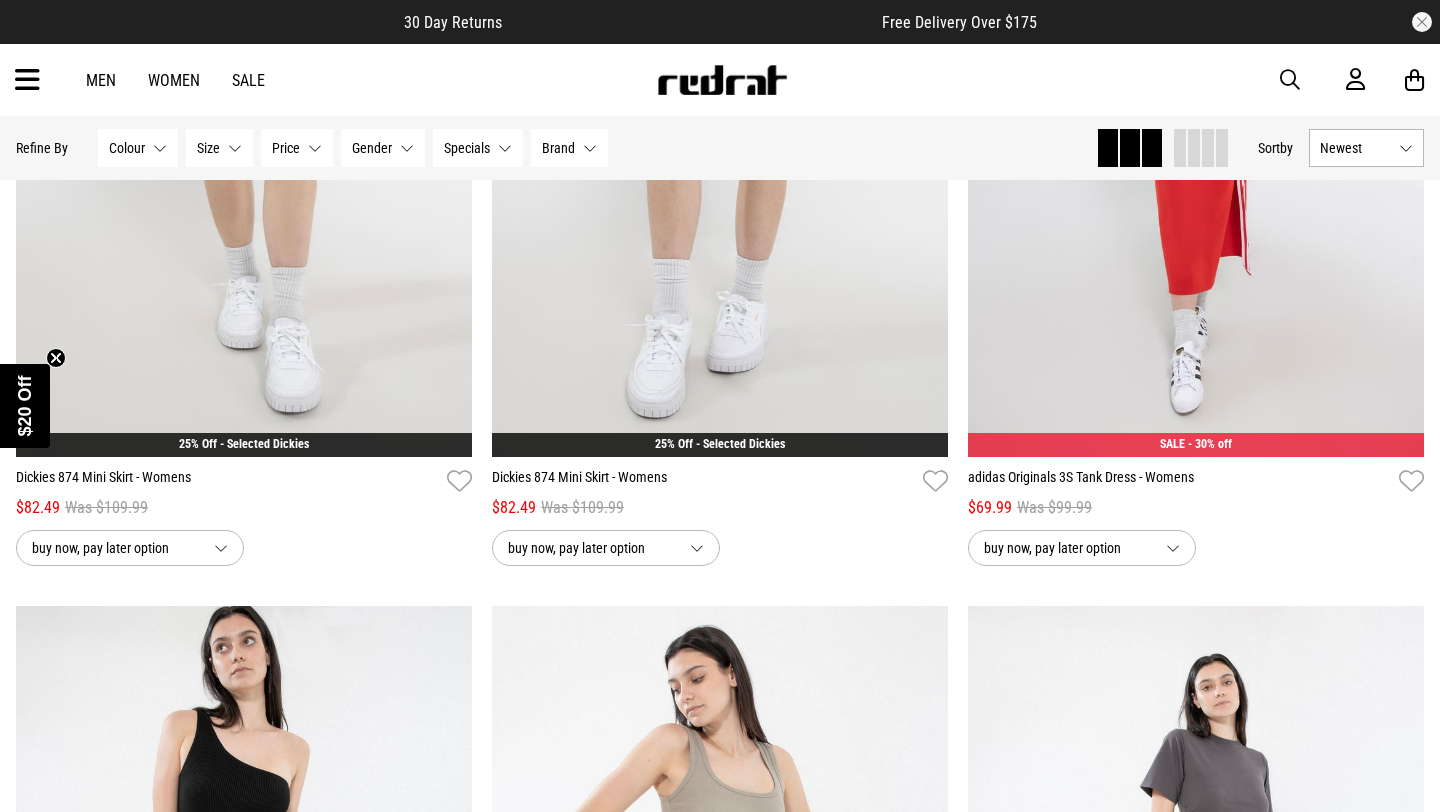 click at bounding box center (27, 80) 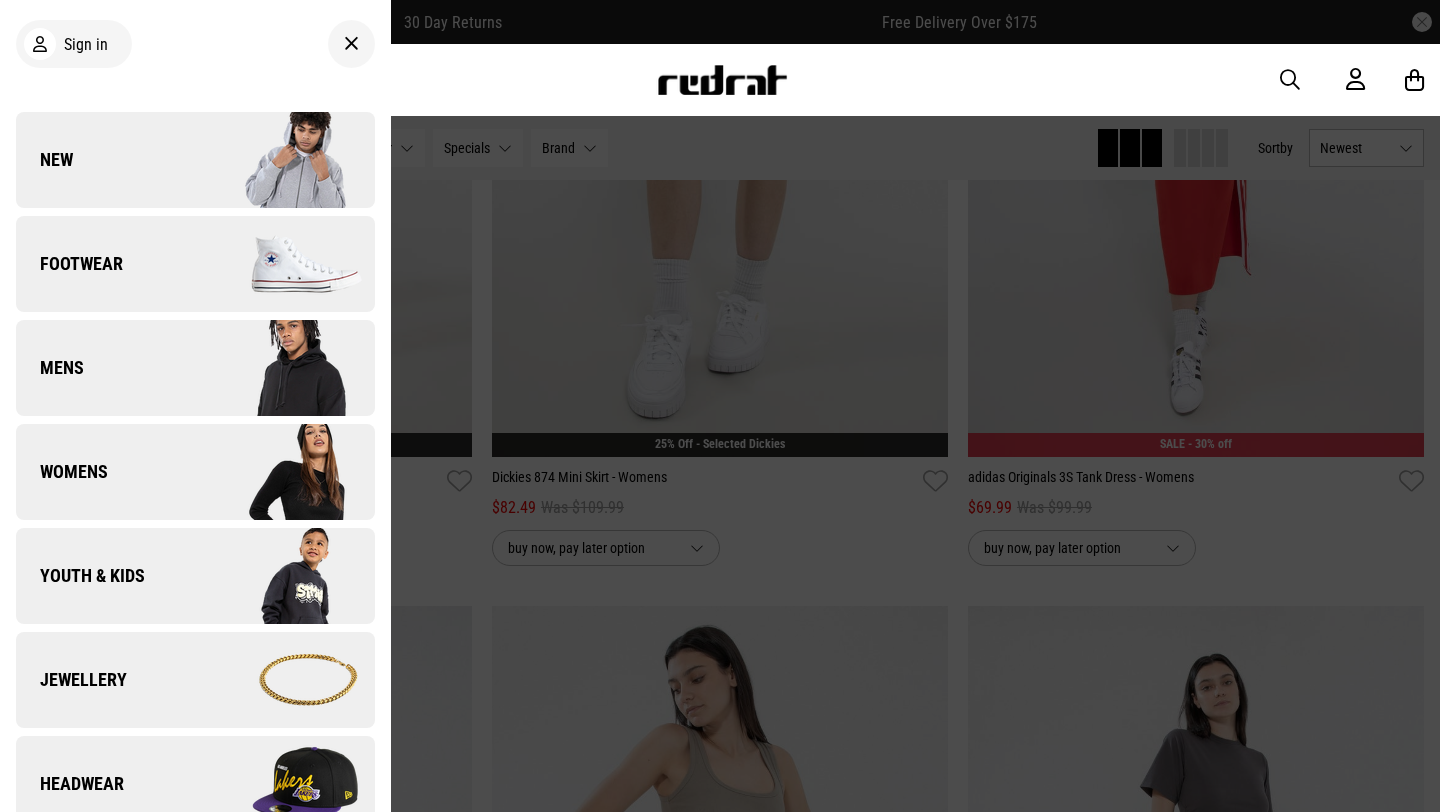 click on "Womens" at bounding box center (195, 472) 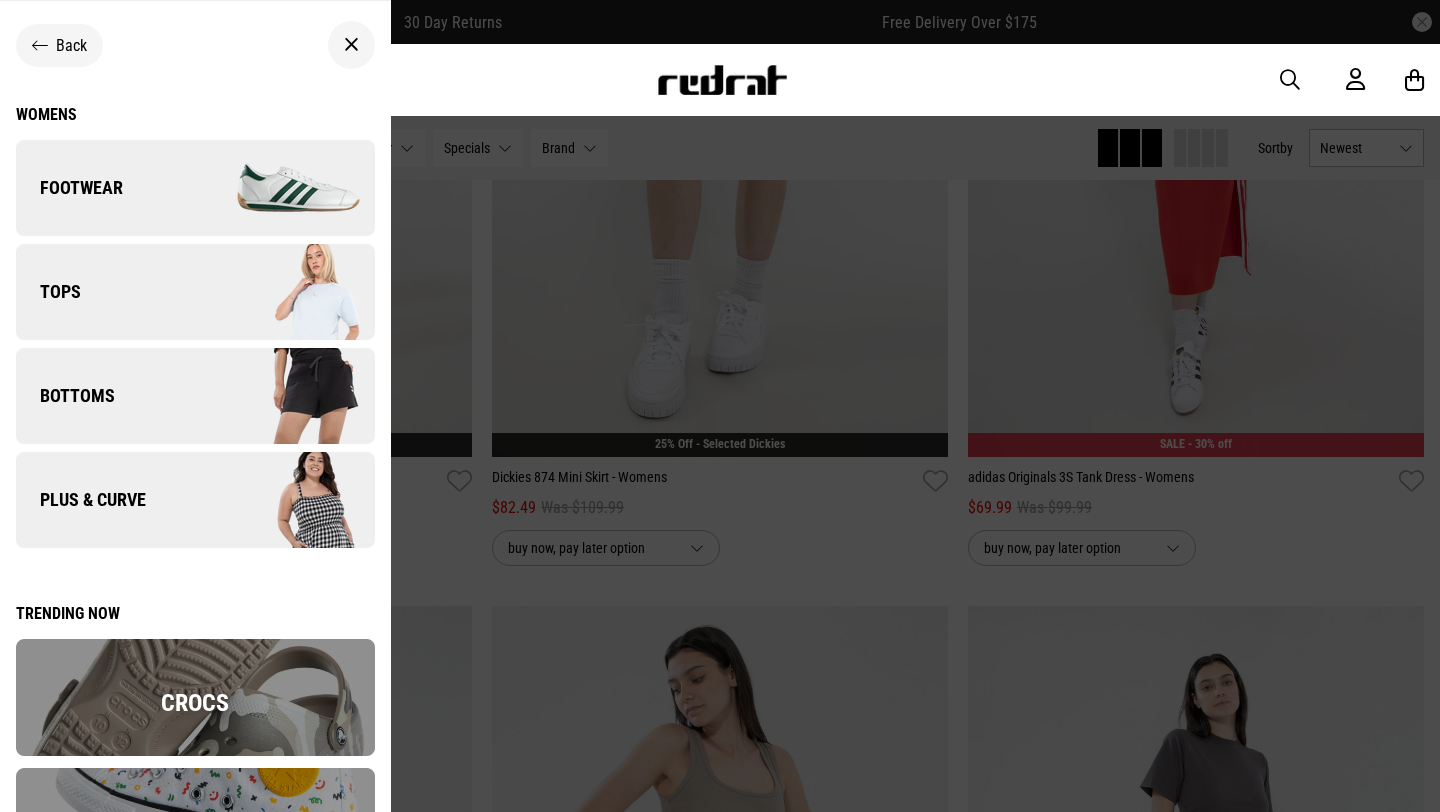 click on "Bottoms" at bounding box center (195, 396) 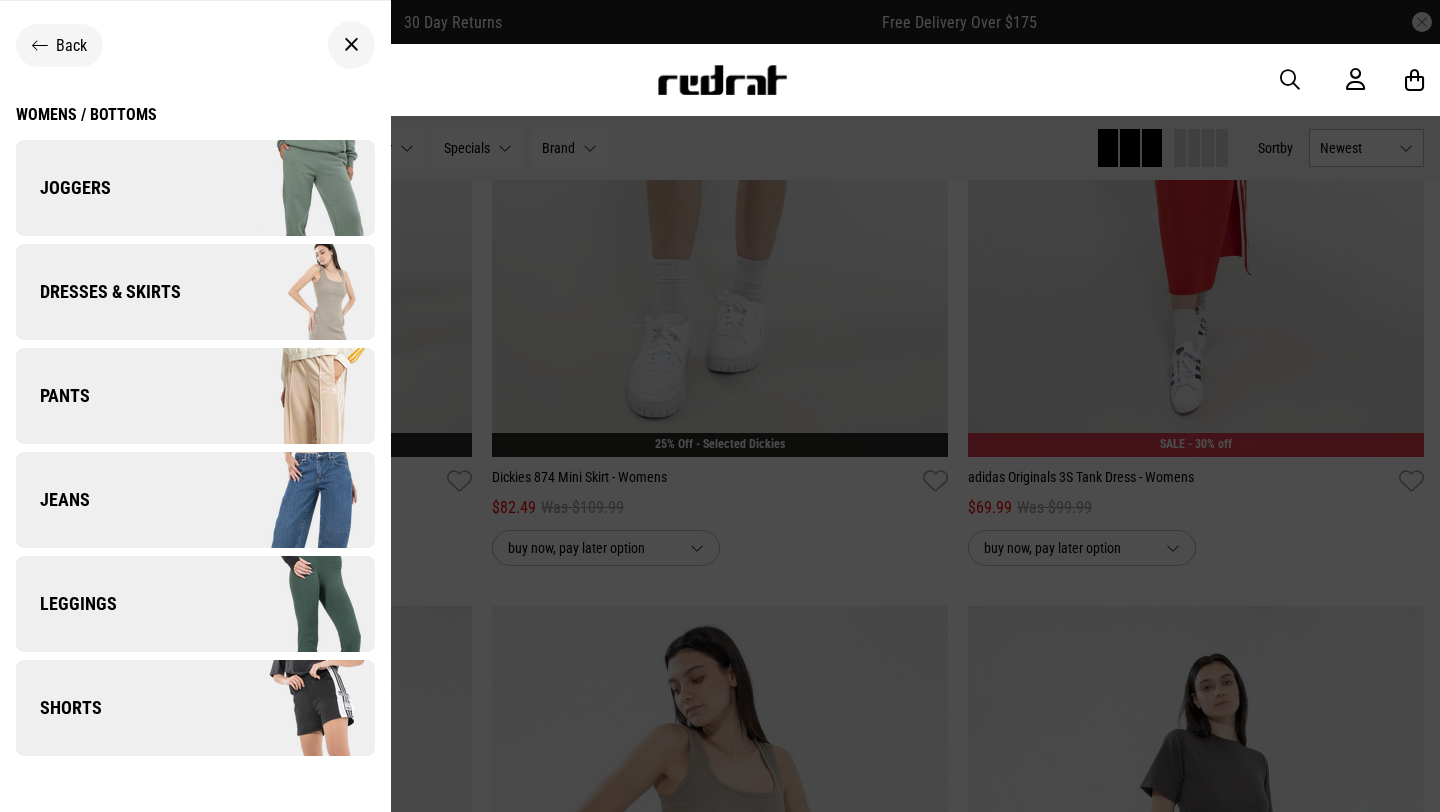 click on "Pants" at bounding box center (195, 396) 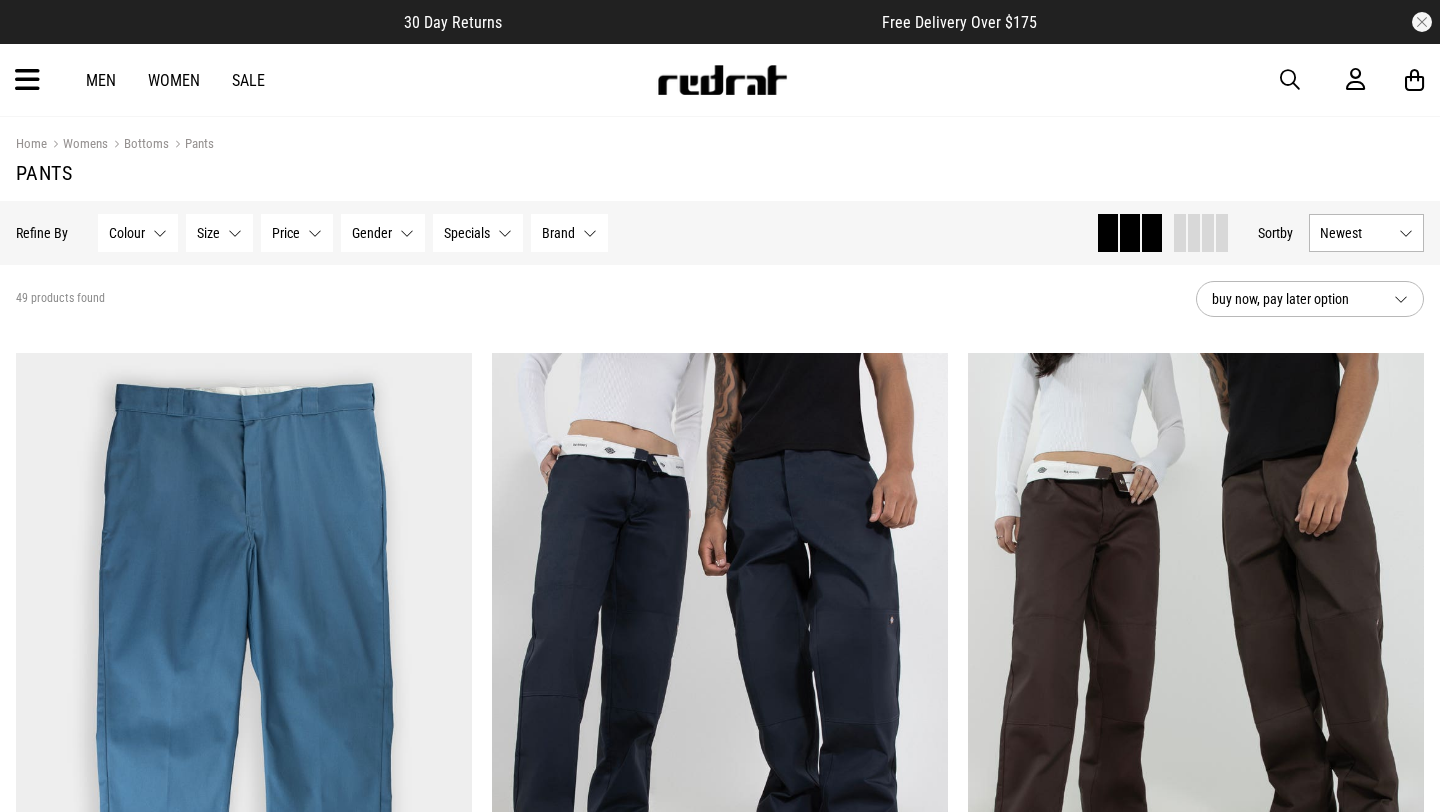 scroll, scrollTop: 86, scrollLeft: 0, axis: vertical 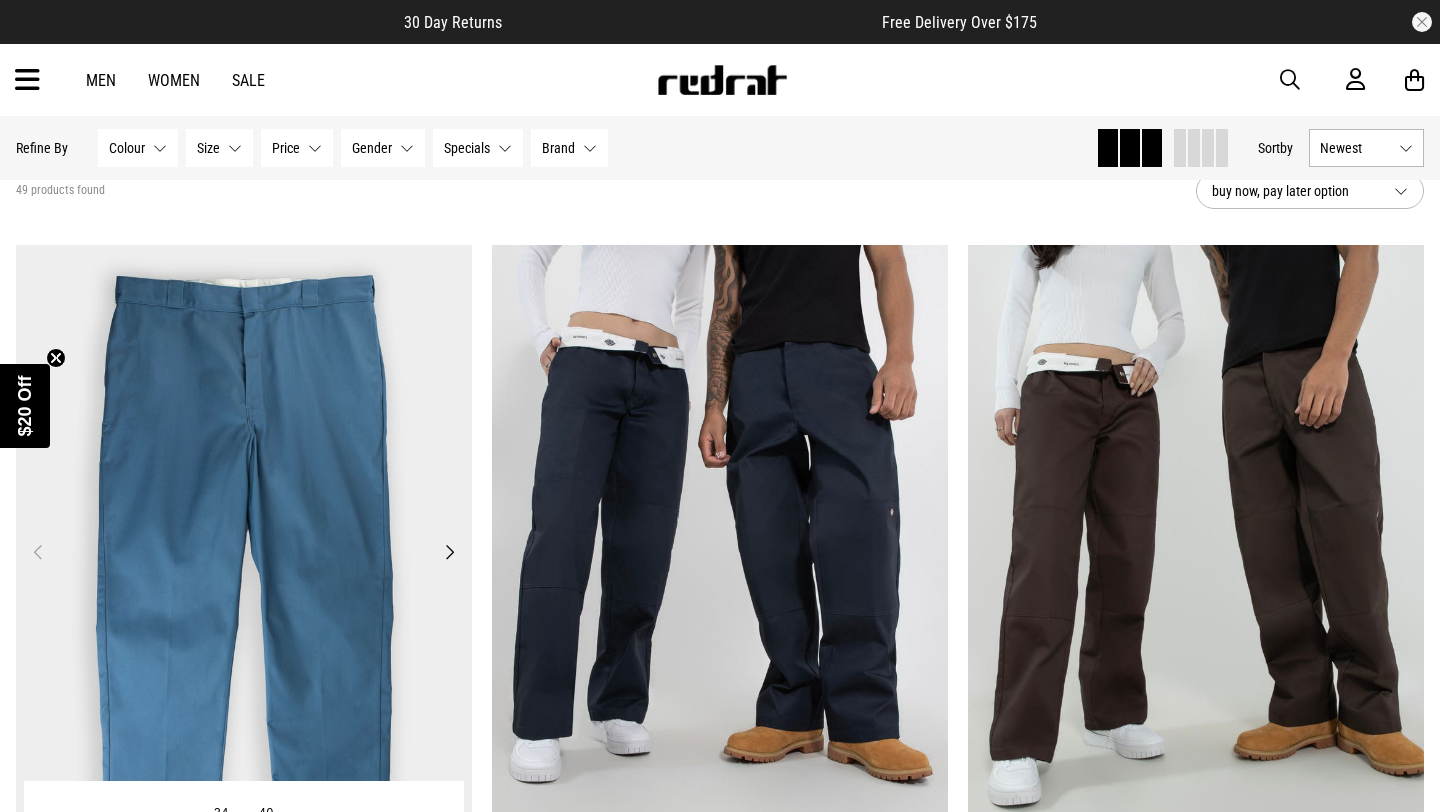 click on "Next" at bounding box center [449, 552] 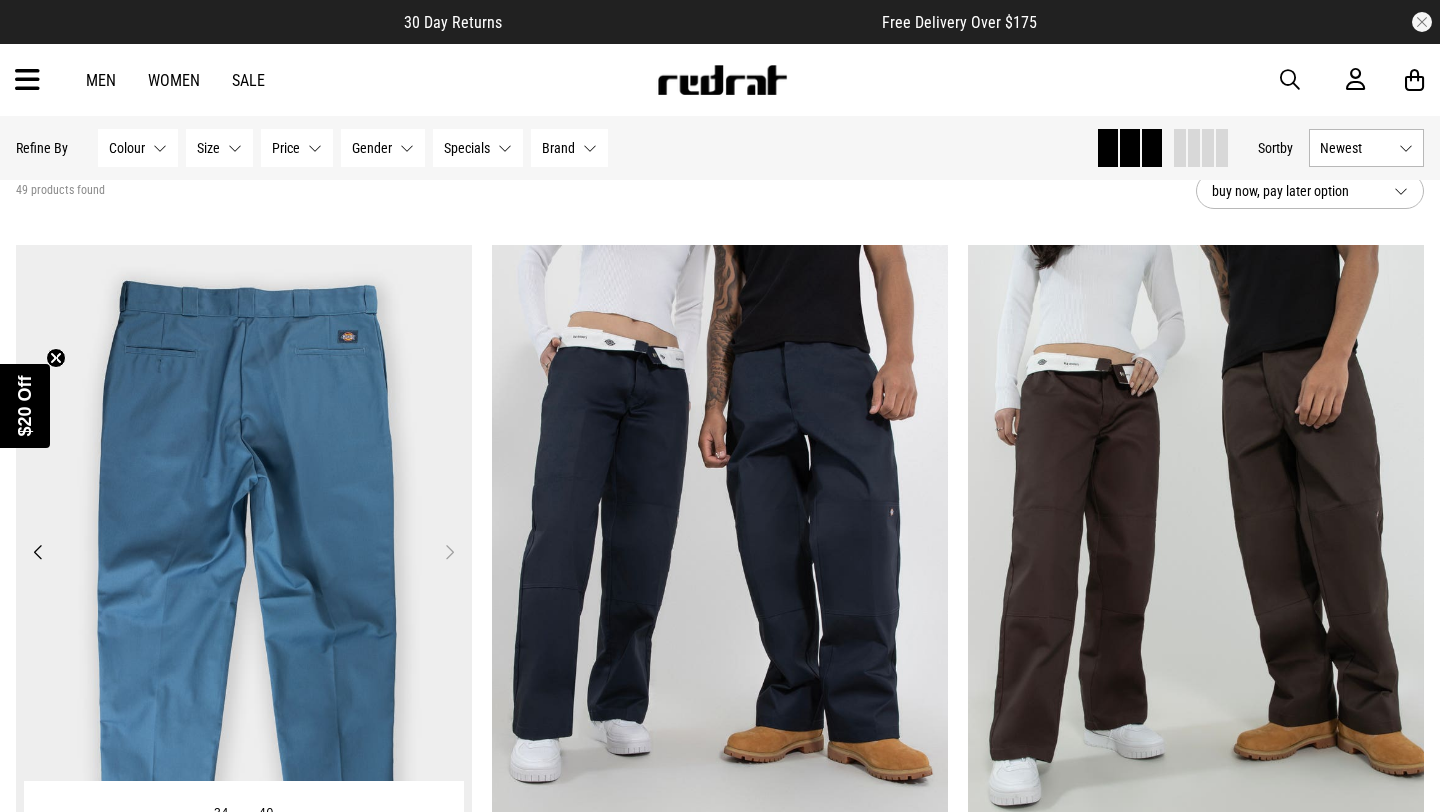 click on "Next" at bounding box center [449, 552] 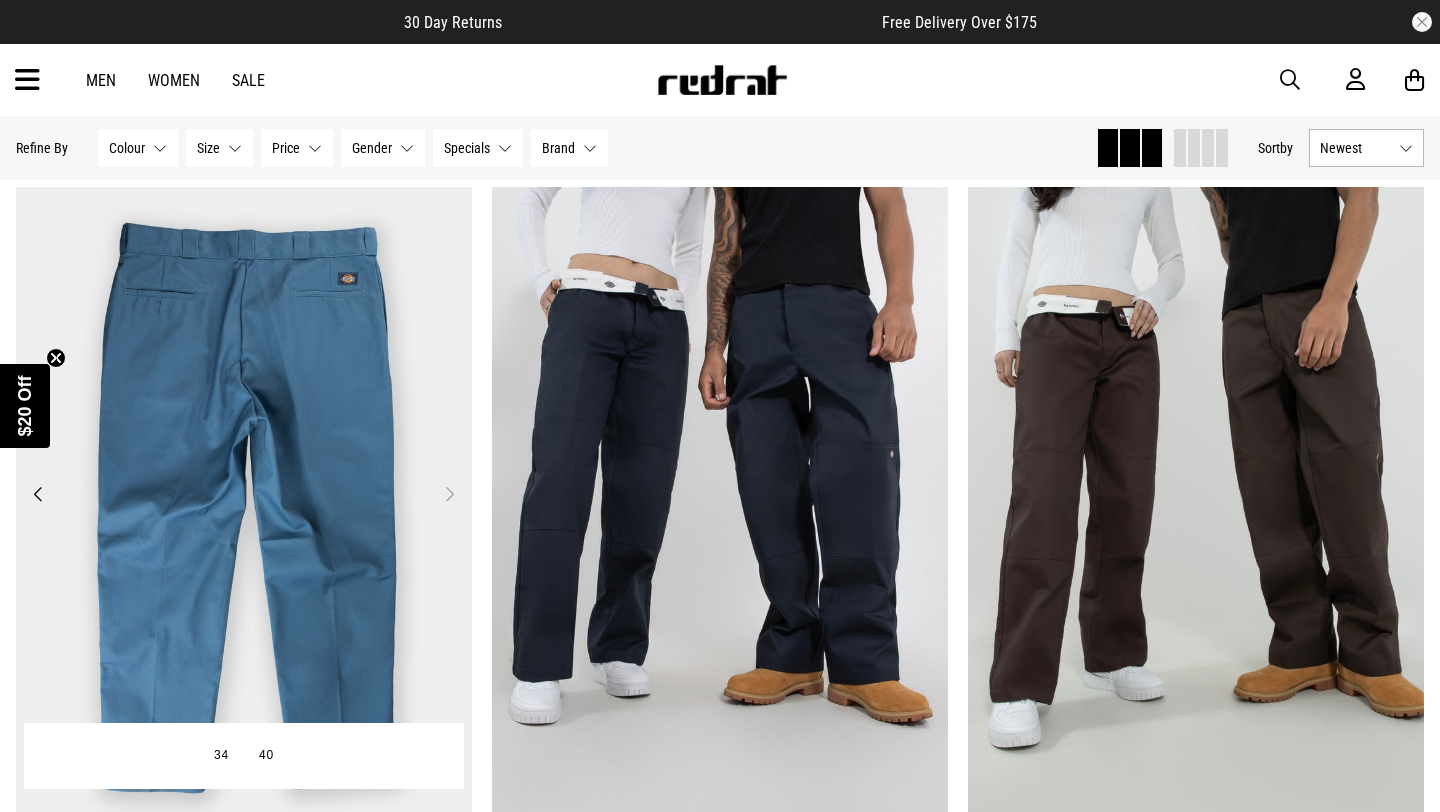 scroll, scrollTop: 211, scrollLeft: 0, axis: vertical 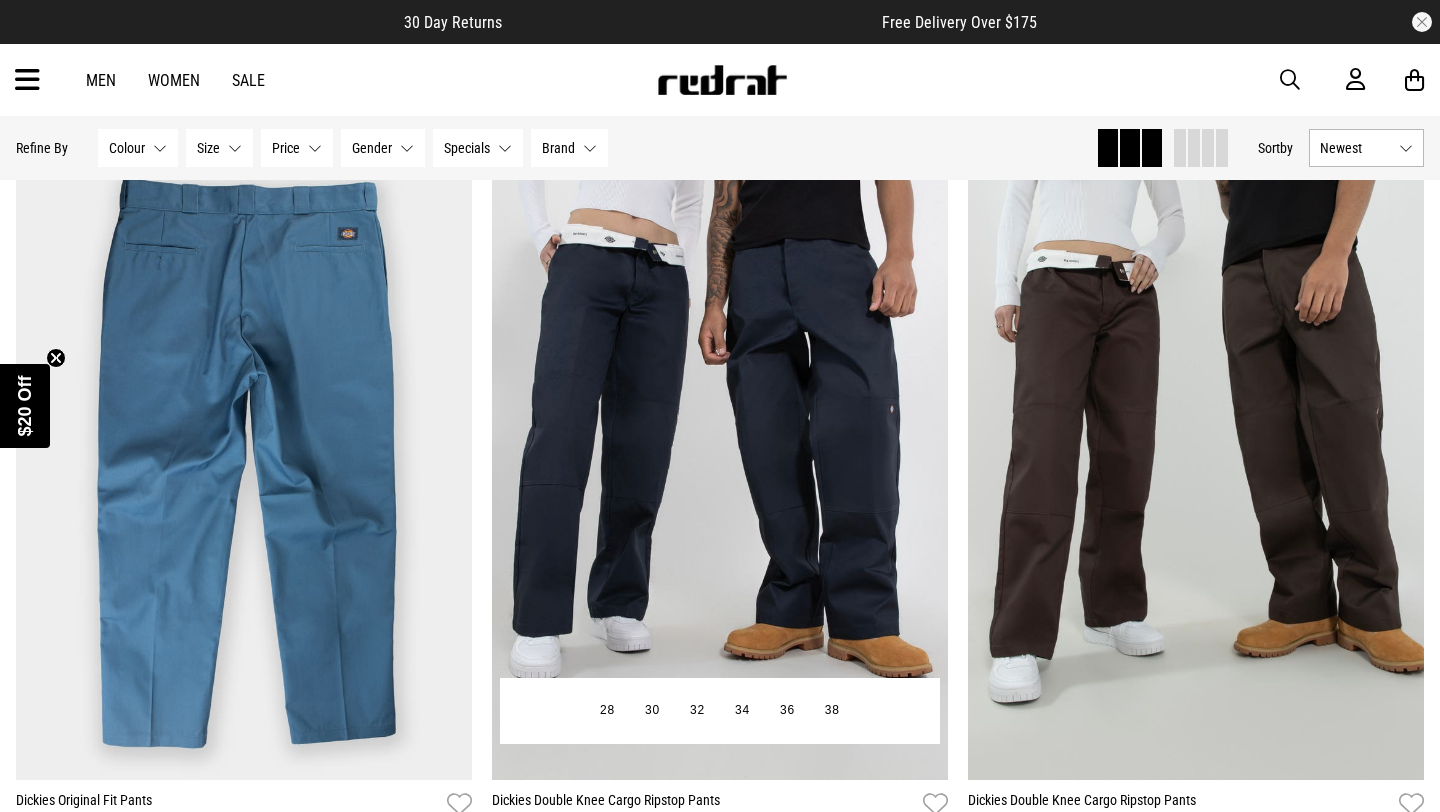 click at bounding box center [720, 461] 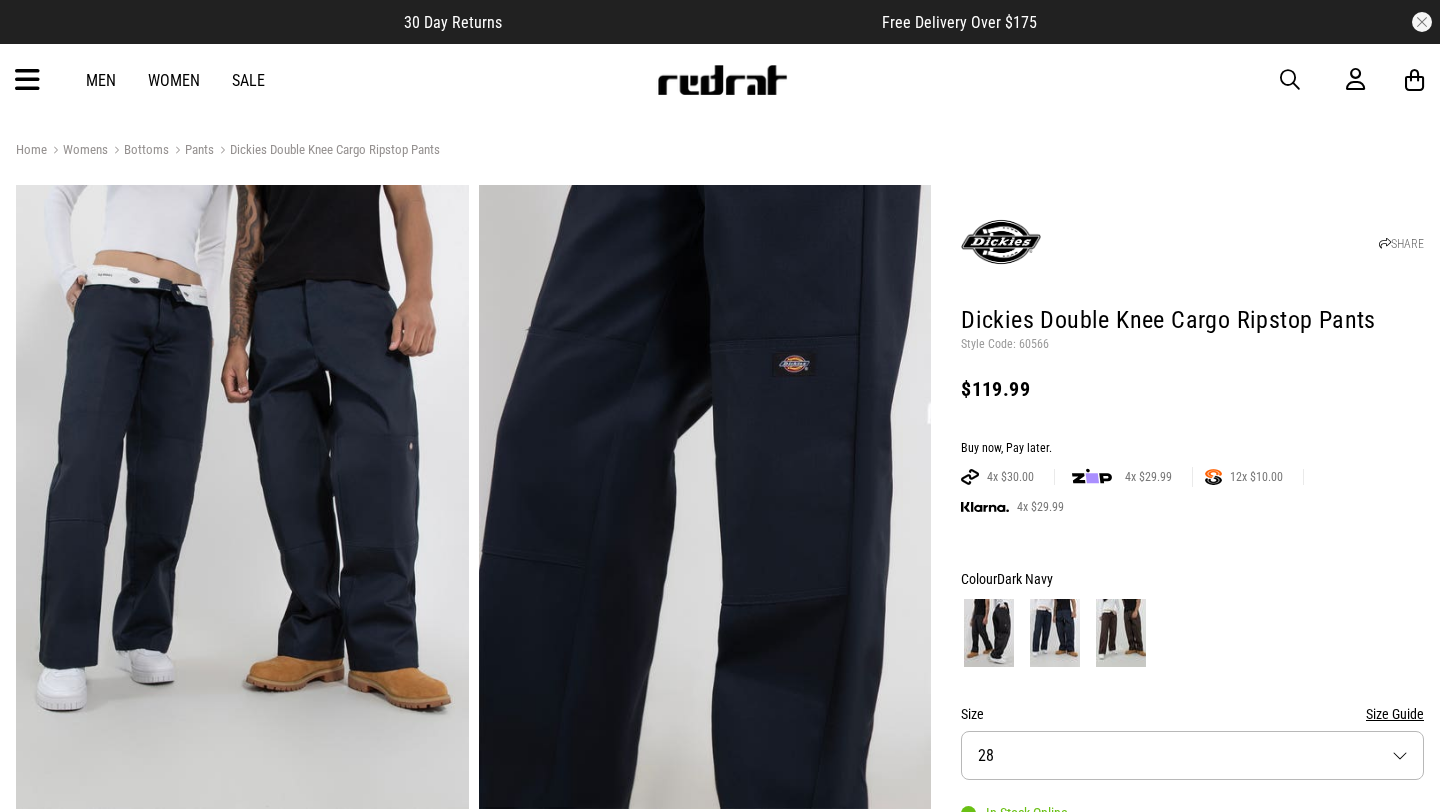 scroll, scrollTop: 0, scrollLeft: 0, axis: both 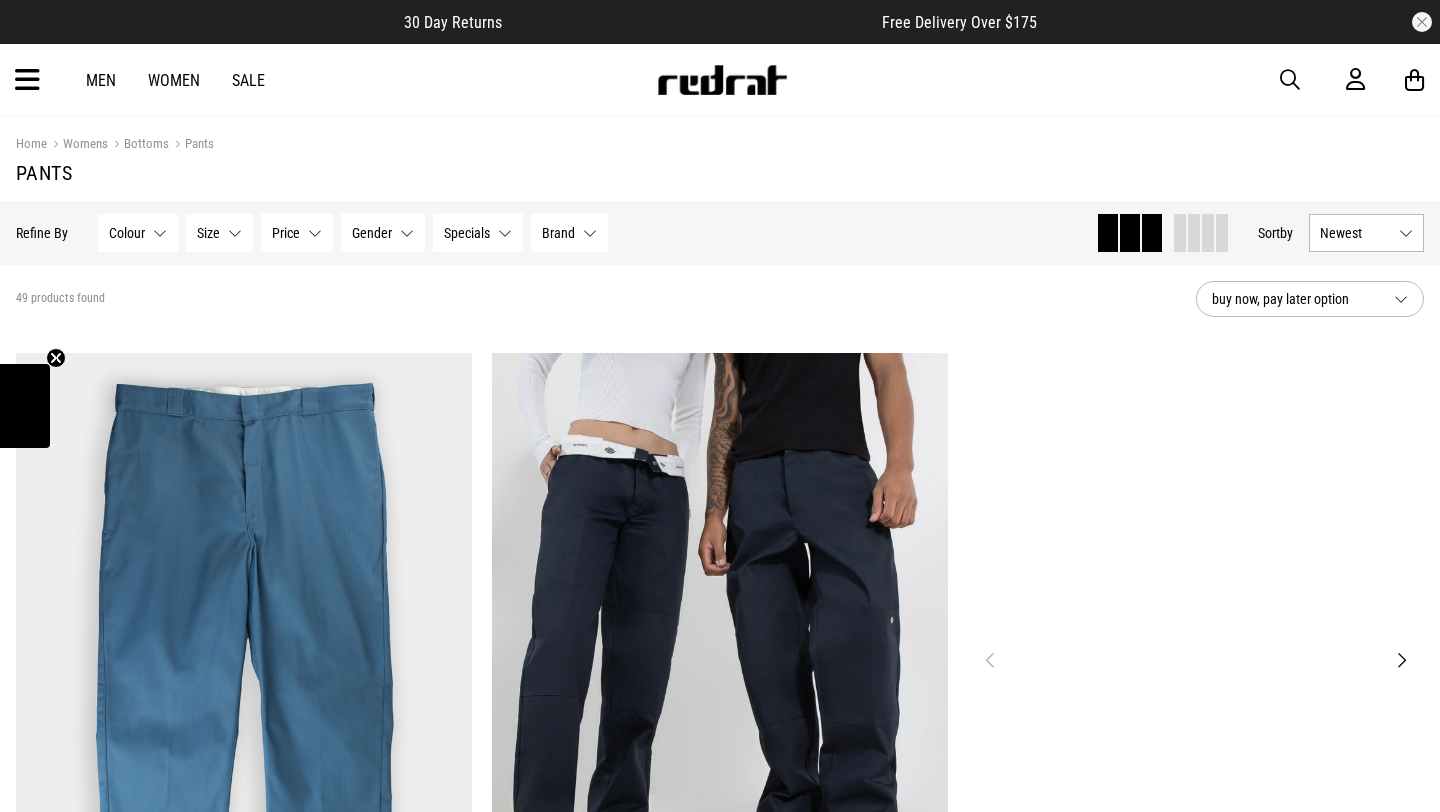 click at bounding box center [1196, 672] 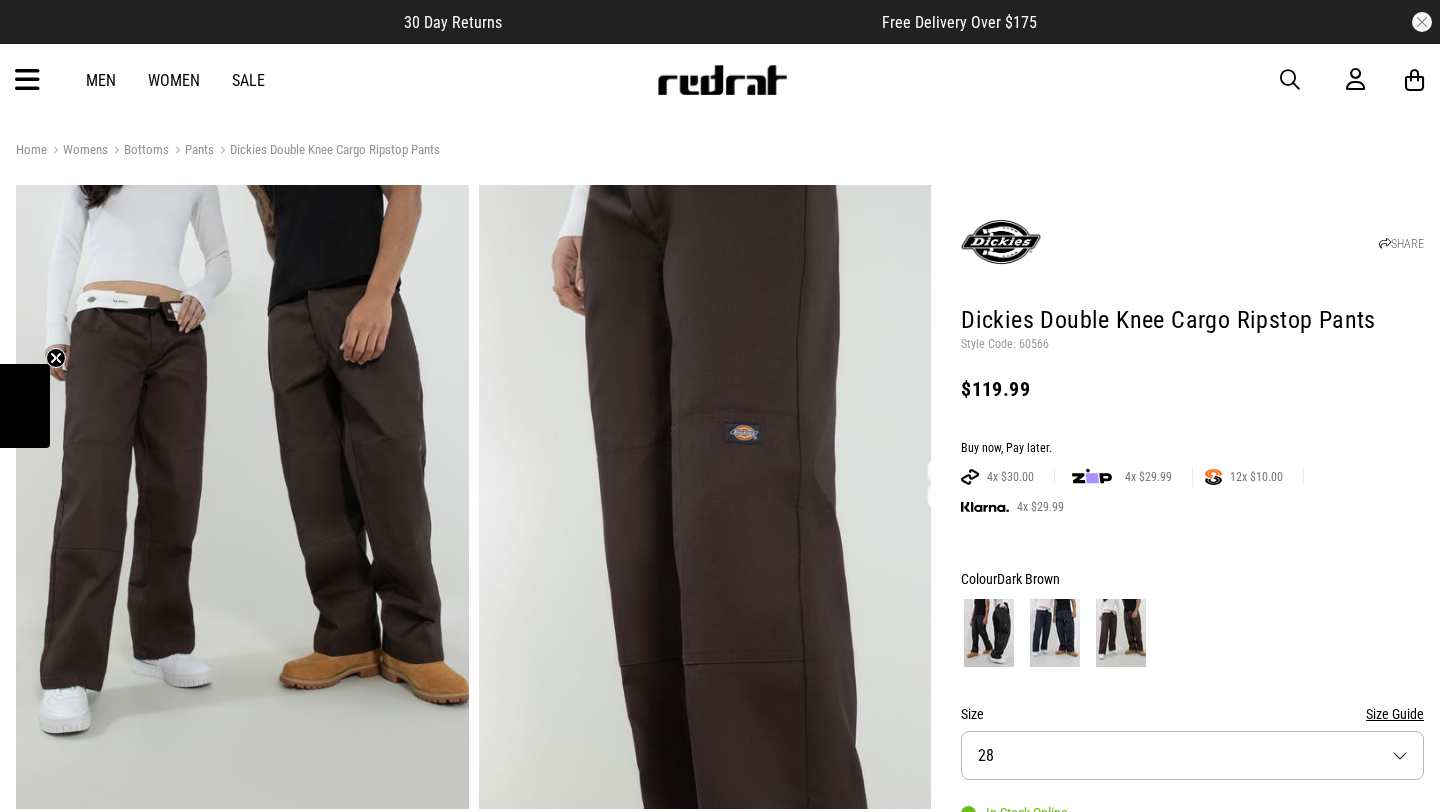 scroll, scrollTop: 0, scrollLeft: 0, axis: both 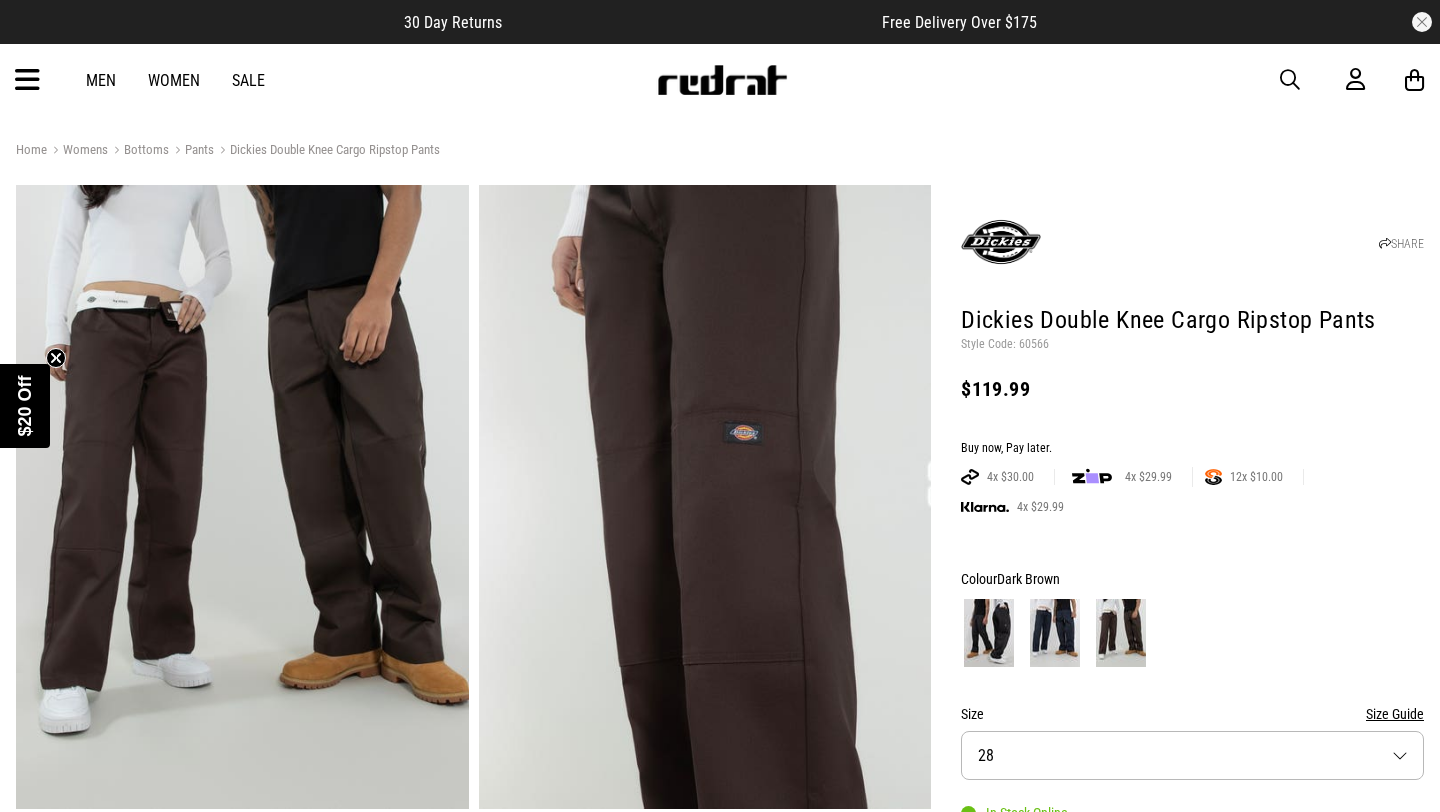 click on "SHARE" at bounding box center (1192, 237) 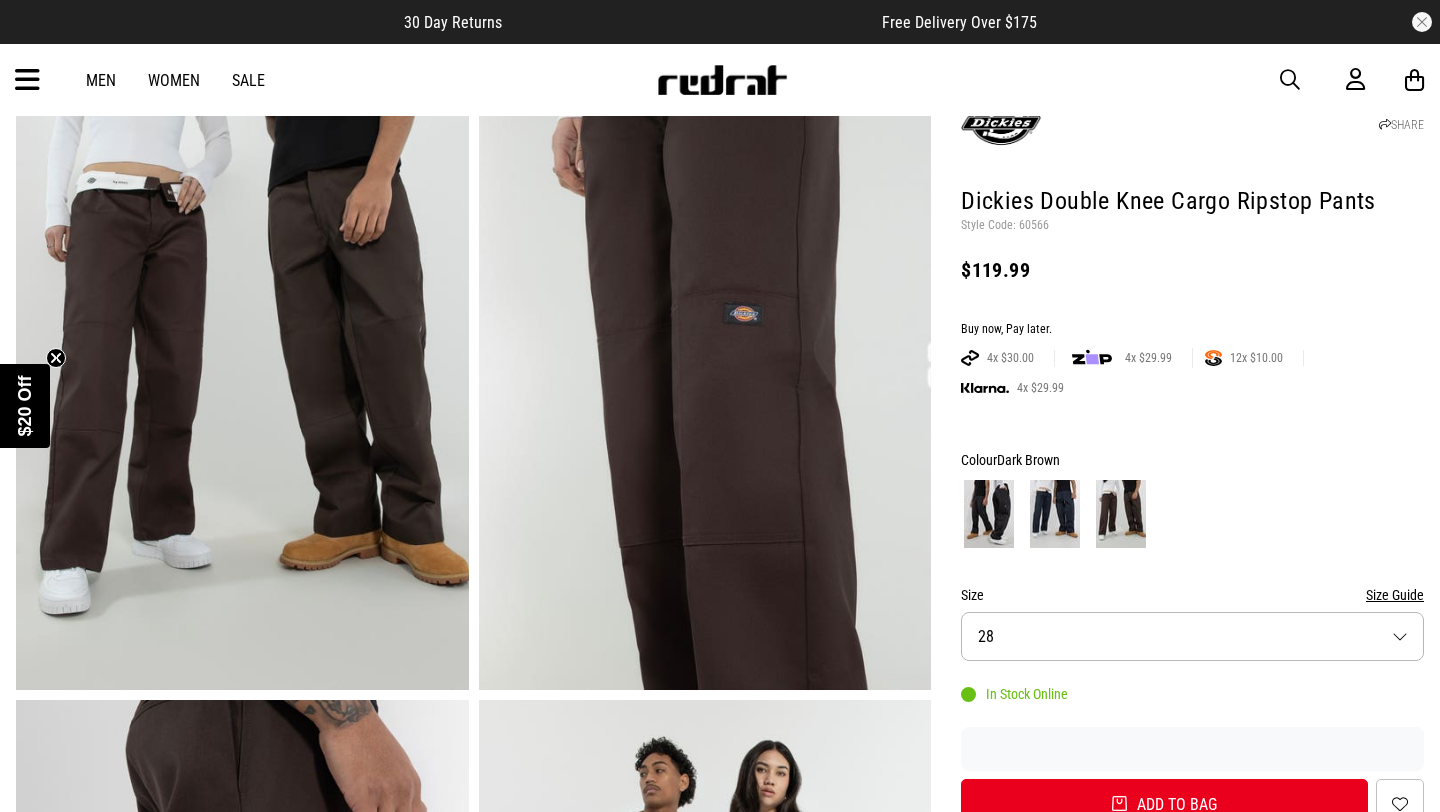 scroll, scrollTop: 0, scrollLeft: 0, axis: both 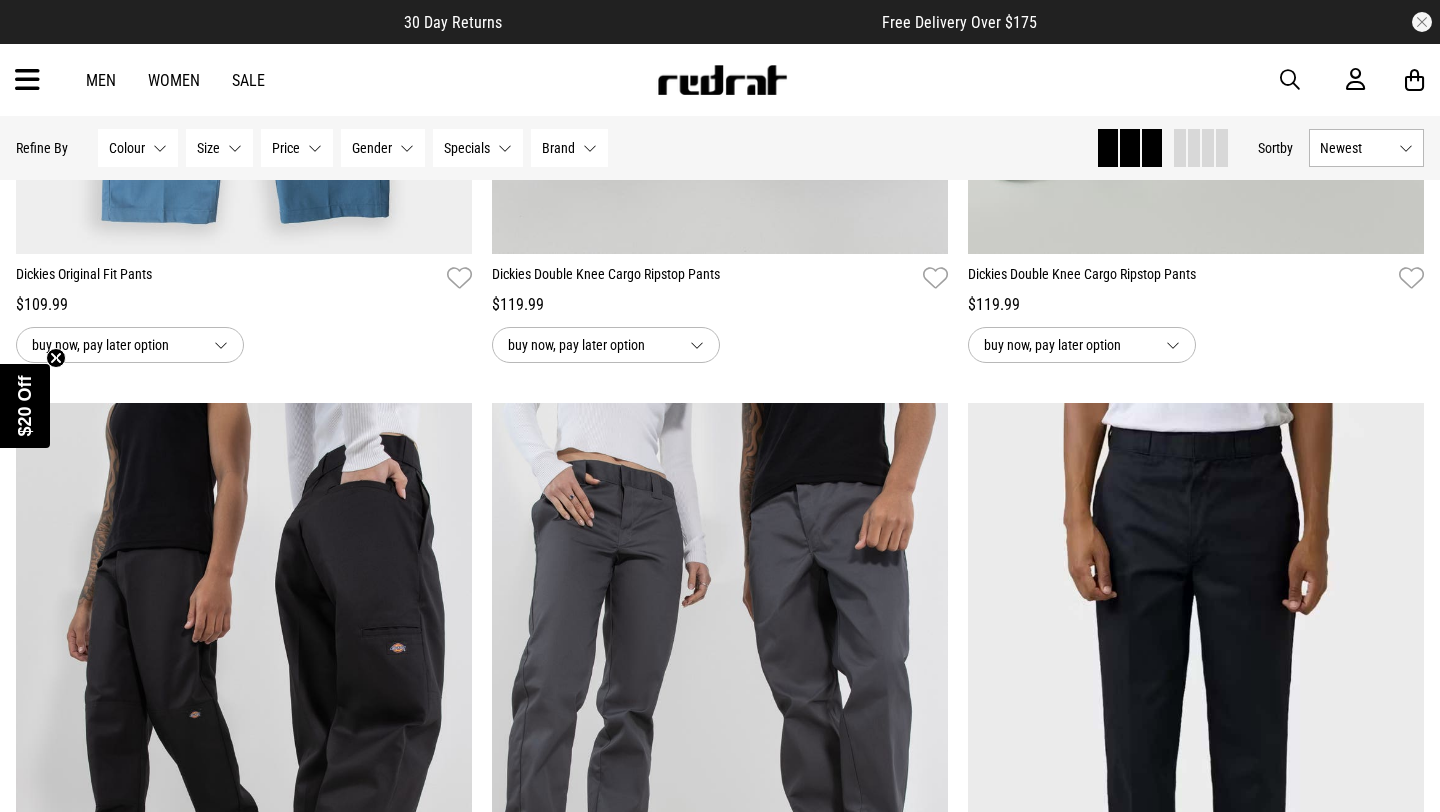 click at bounding box center (244, 722) 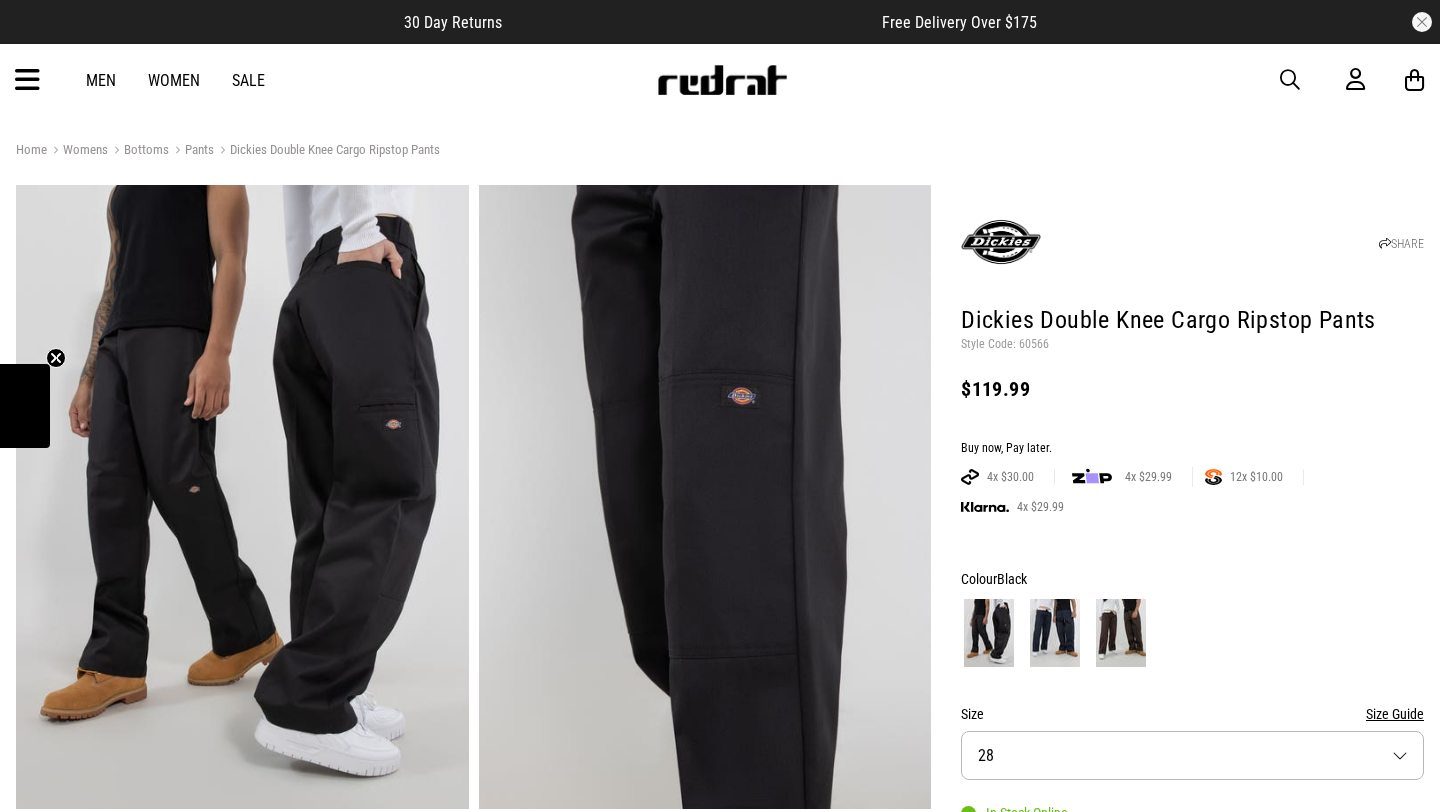 scroll, scrollTop: 0, scrollLeft: 0, axis: both 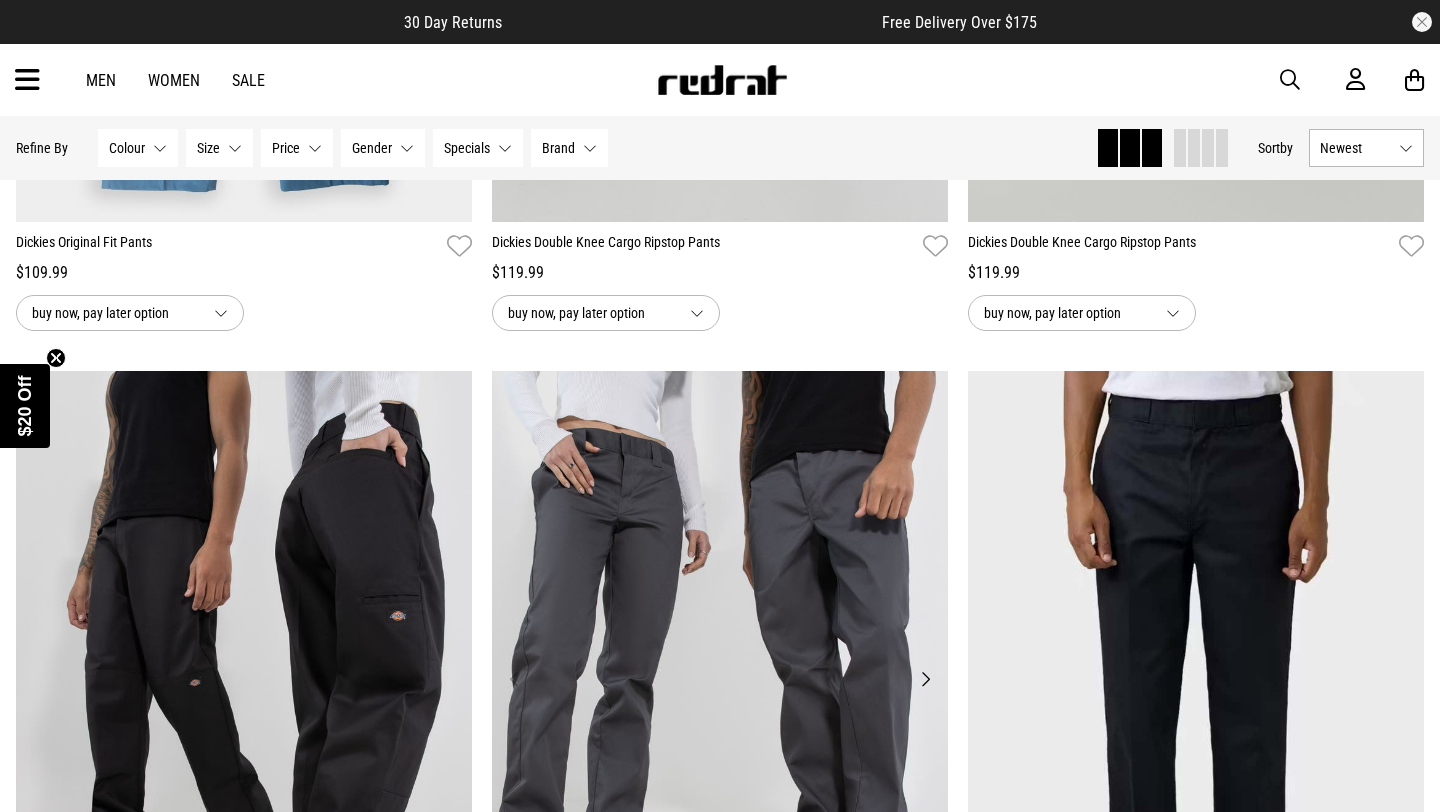 click at bounding box center [720, 690] 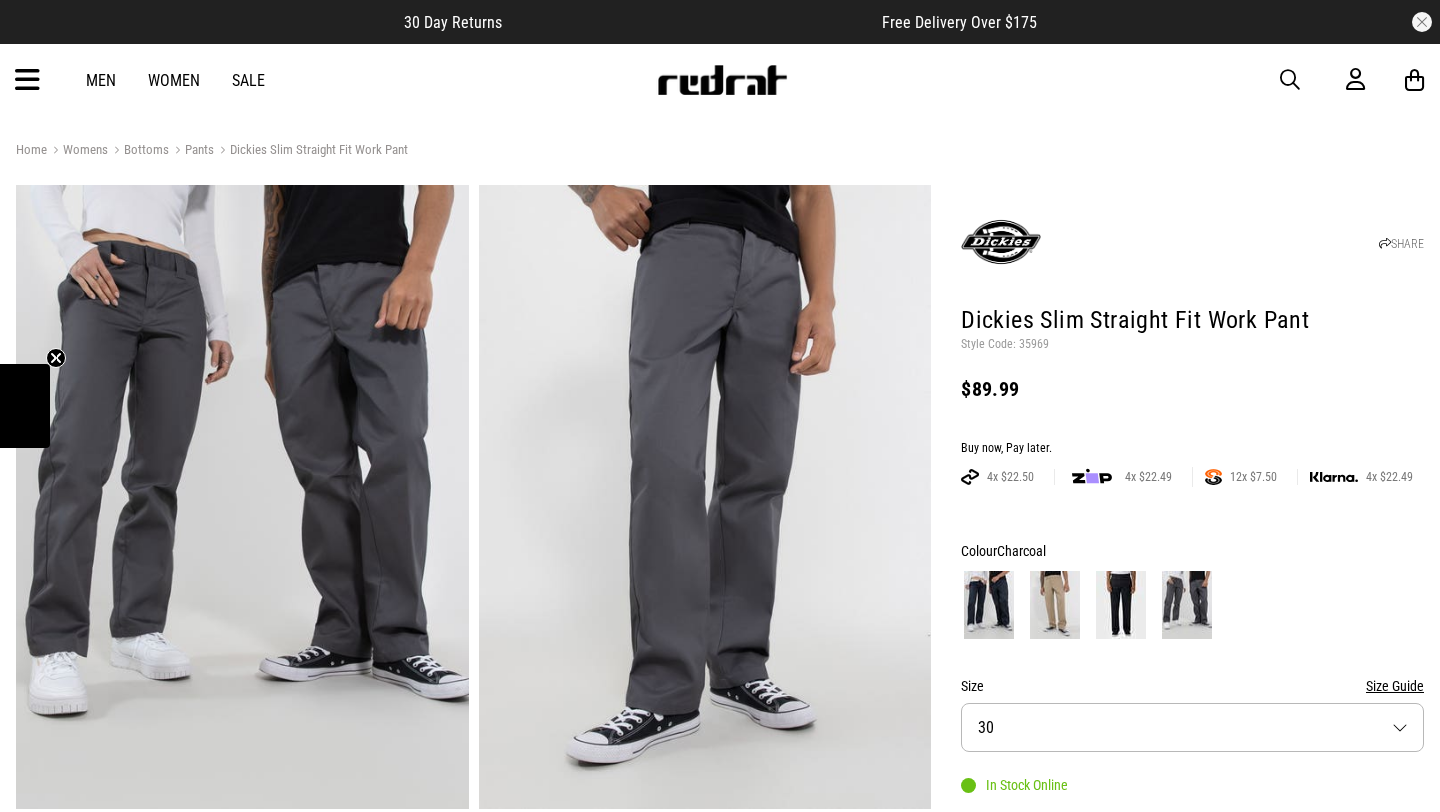 scroll, scrollTop: 0, scrollLeft: 0, axis: both 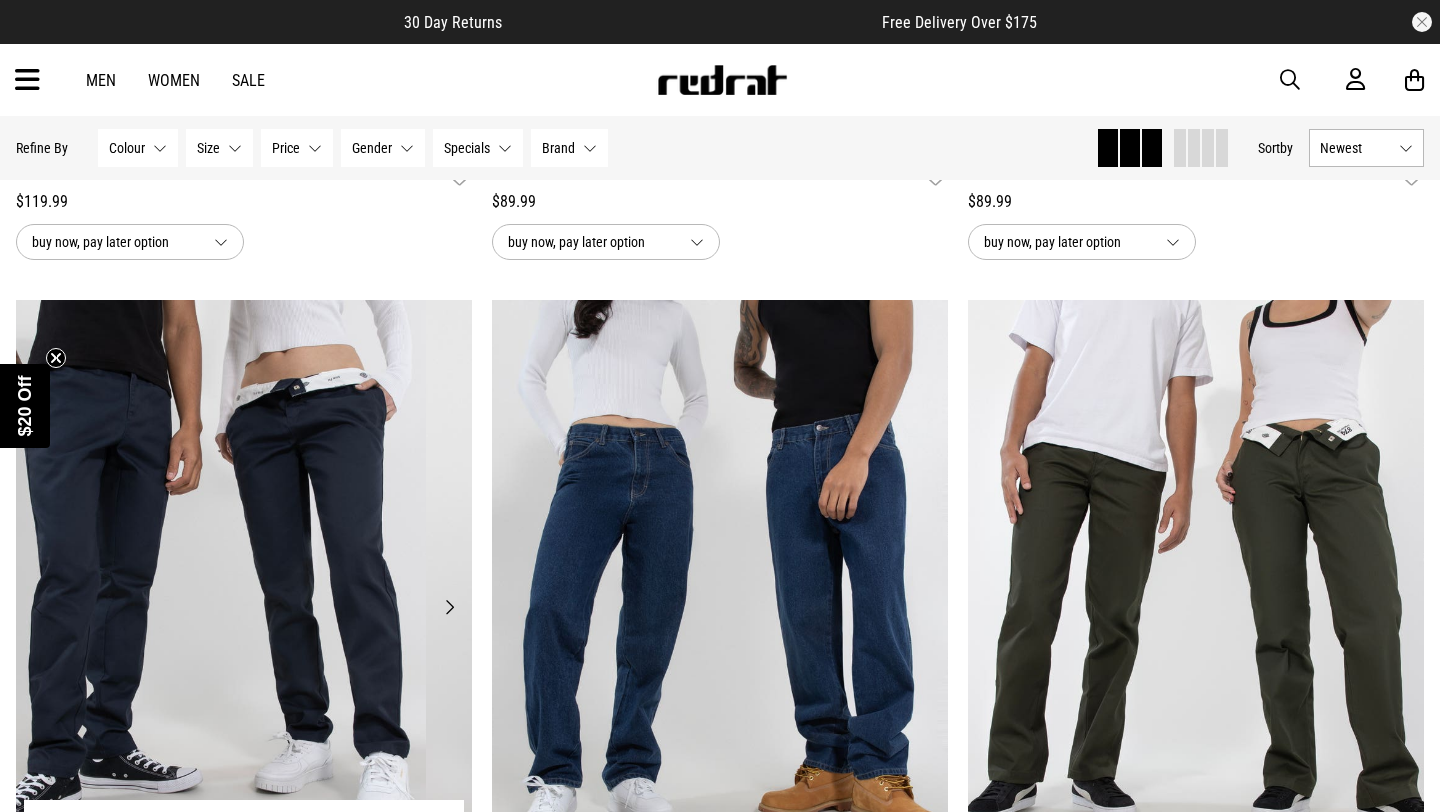 click at bounding box center [198, 619] 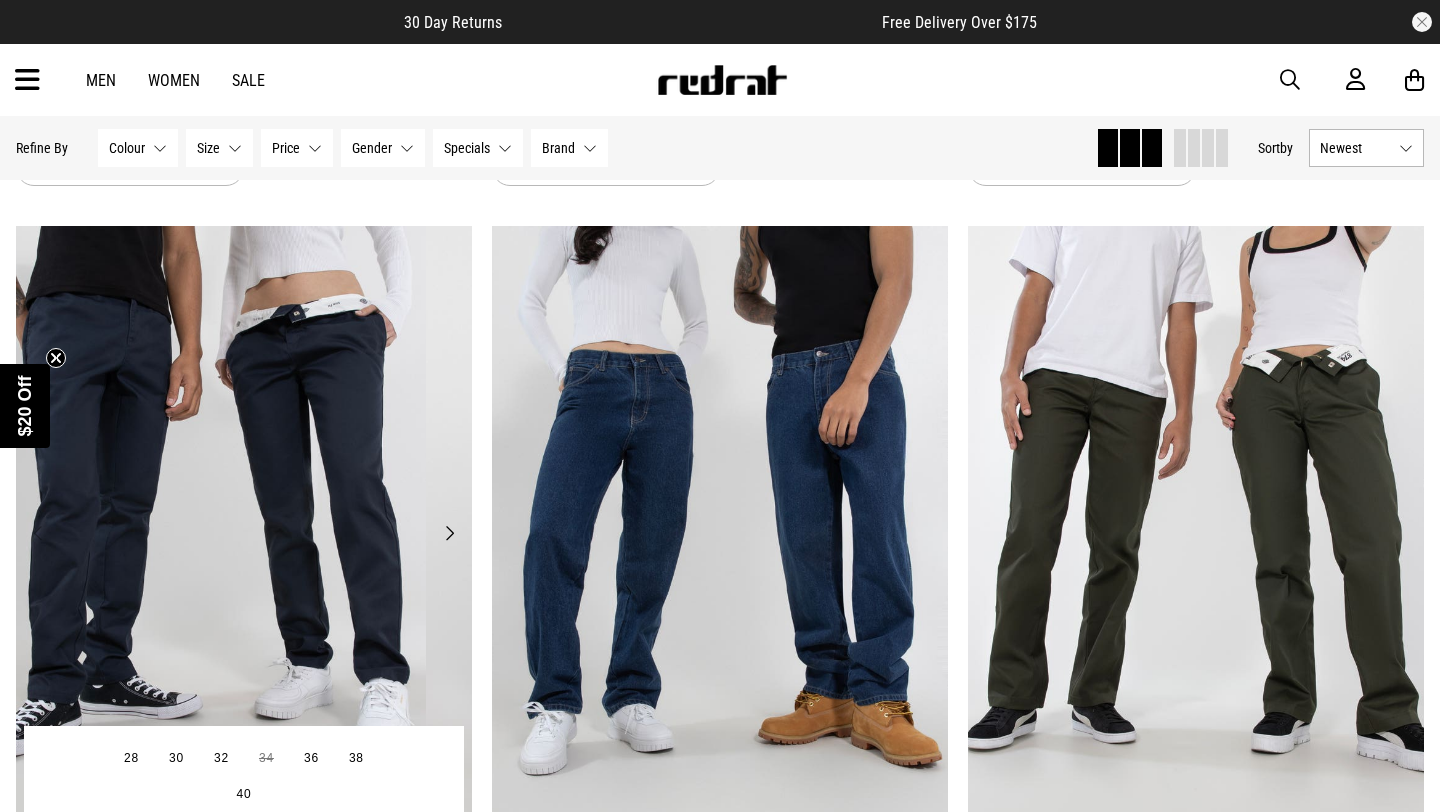 scroll, scrollTop: 1708, scrollLeft: 0, axis: vertical 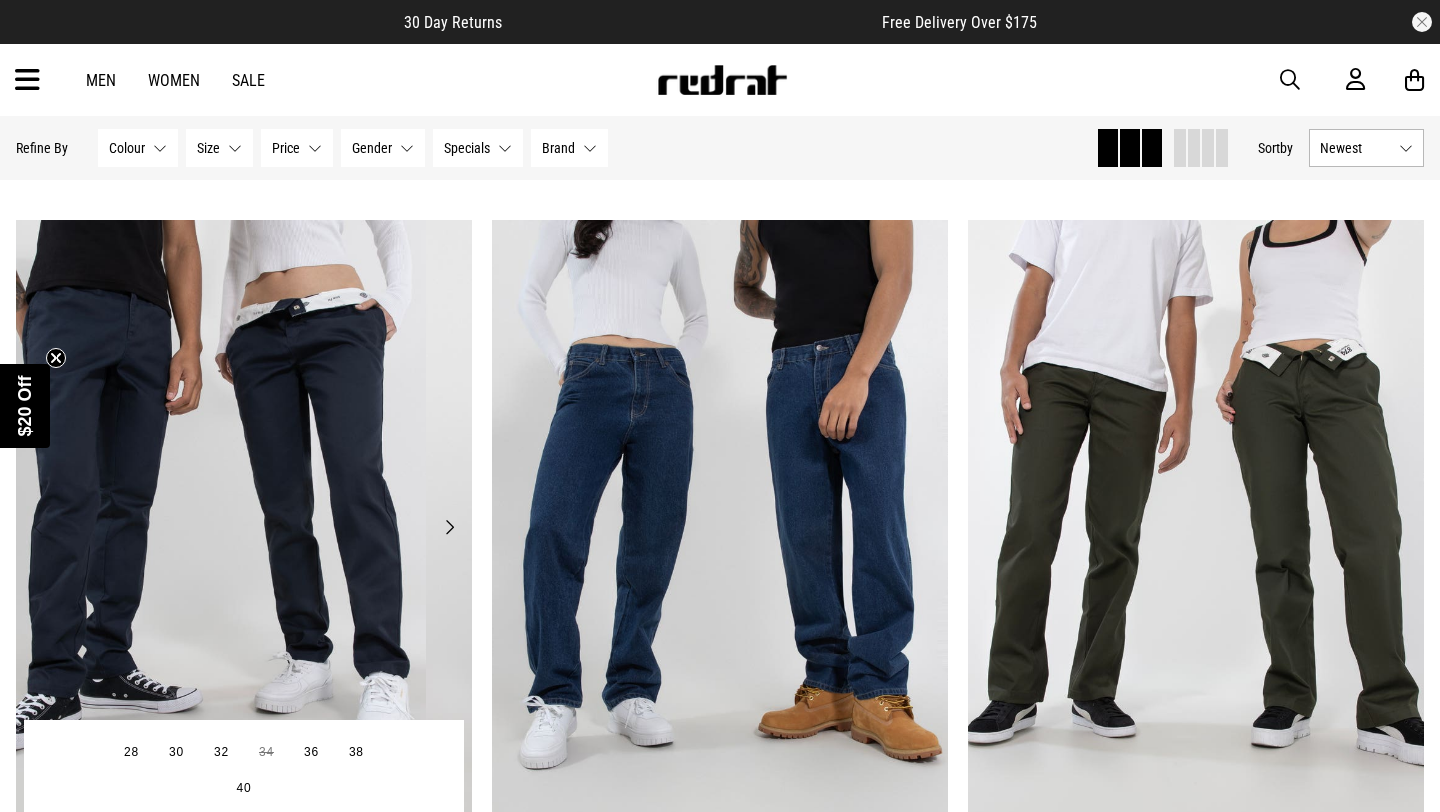 click at bounding box center (198, 539) 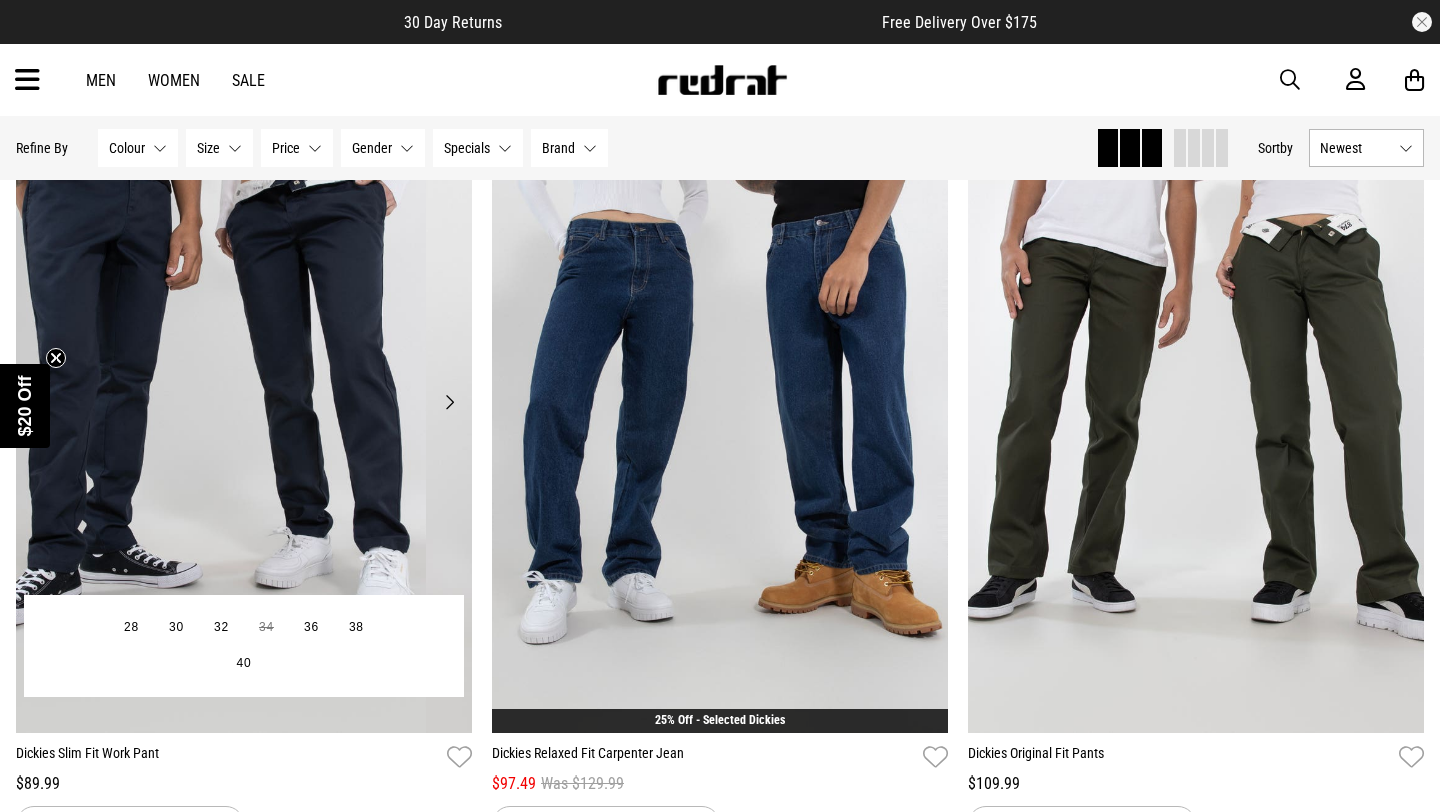 scroll, scrollTop: 1836, scrollLeft: 0, axis: vertical 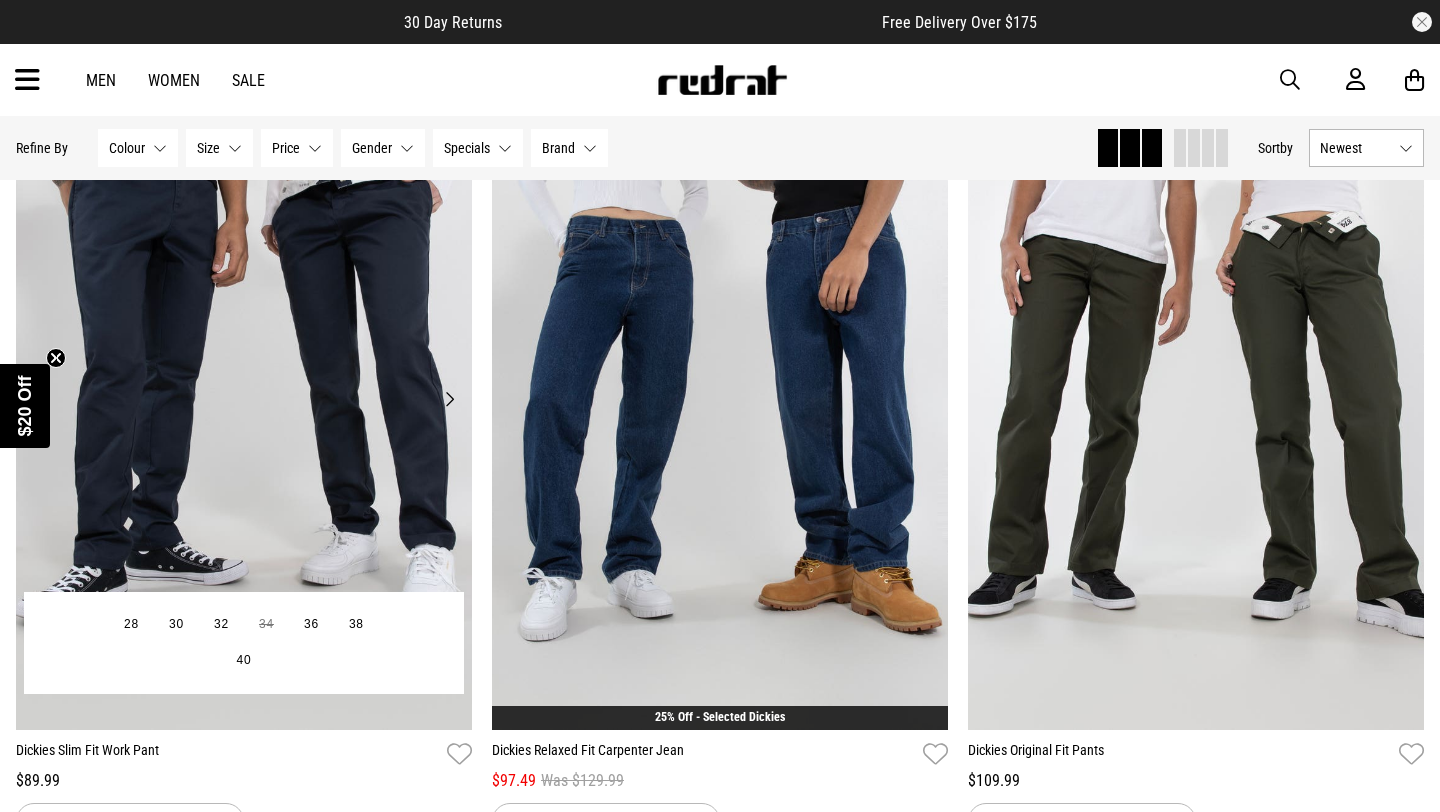 click at bounding box center [244, 411] 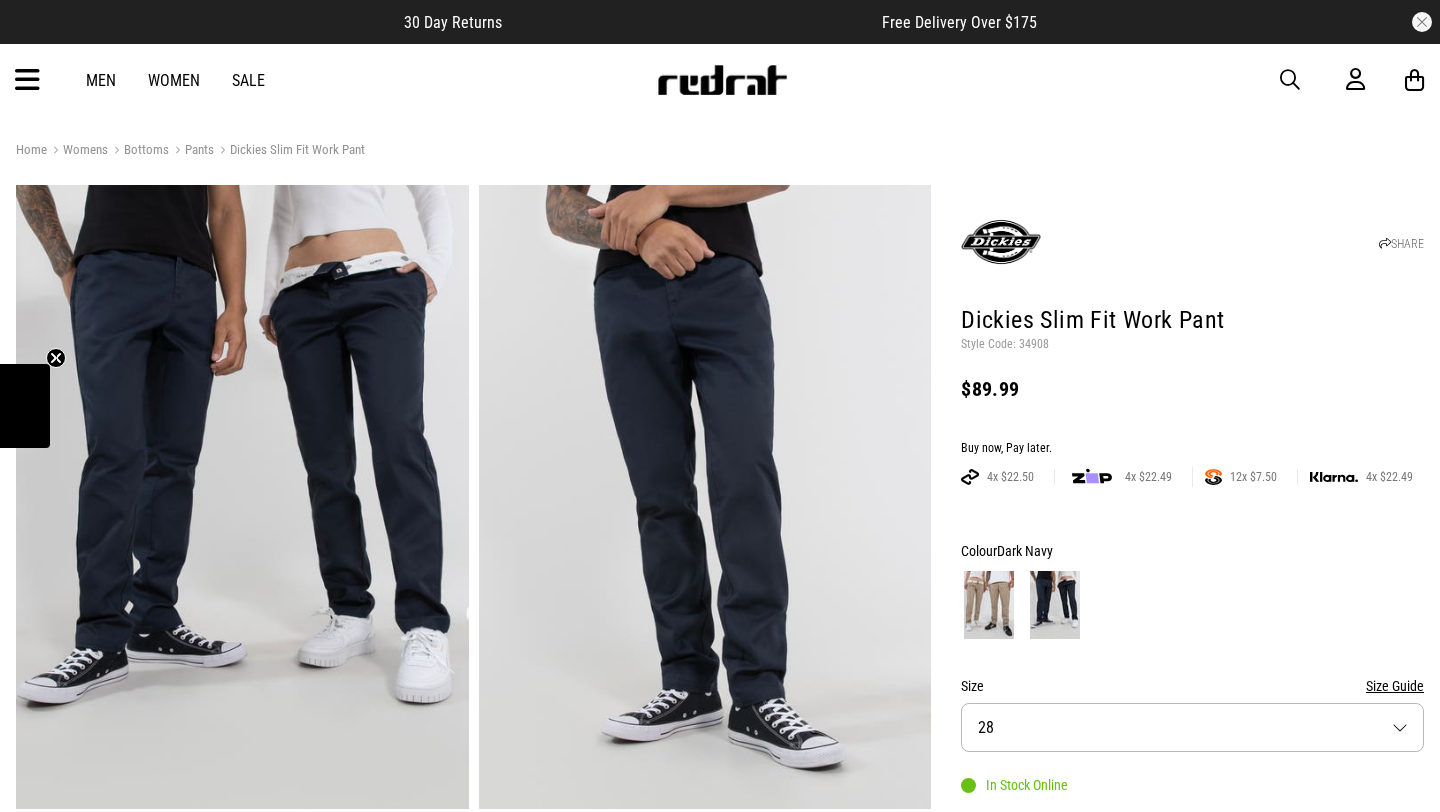 scroll, scrollTop: 0, scrollLeft: 0, axis: both 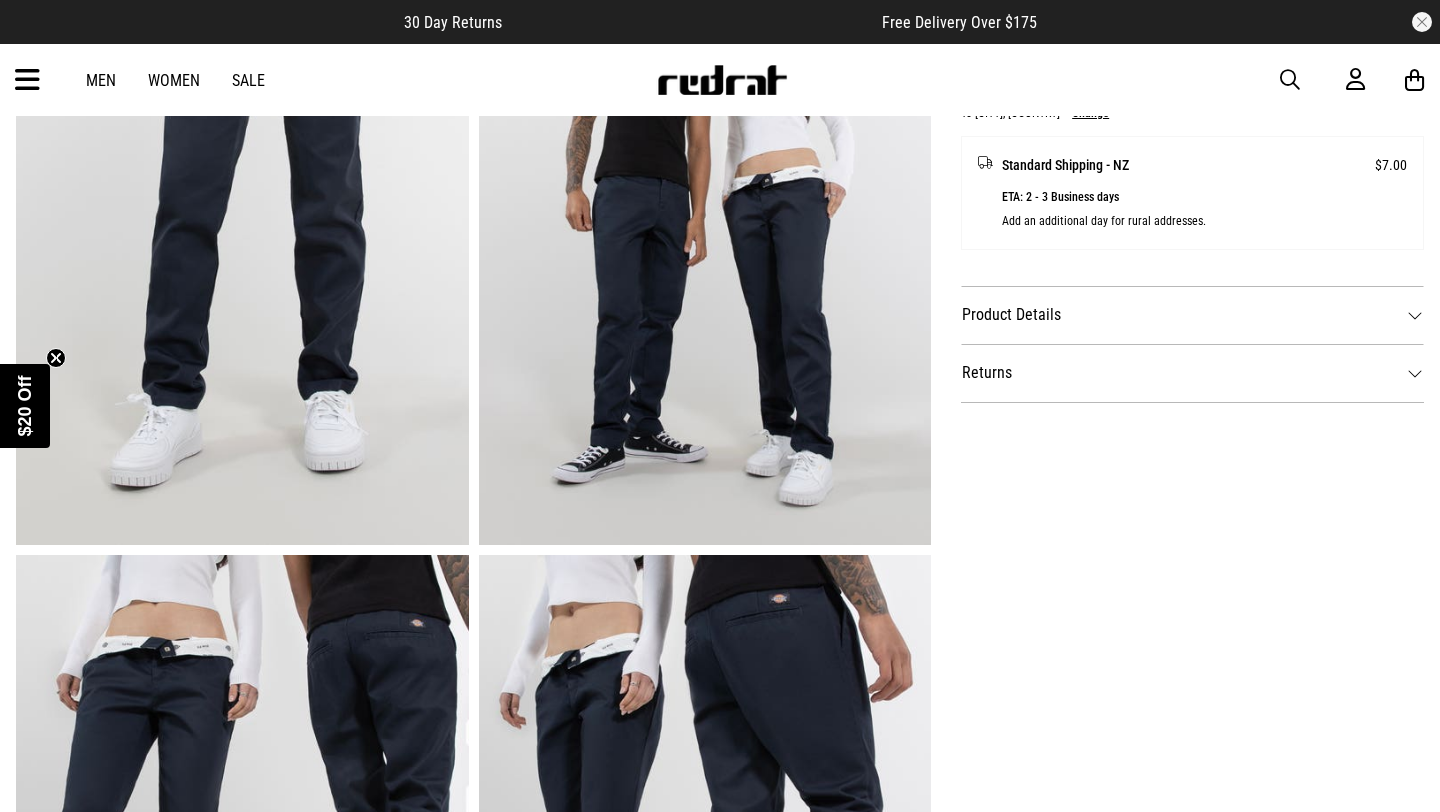 click at bounding box center (242, 867) 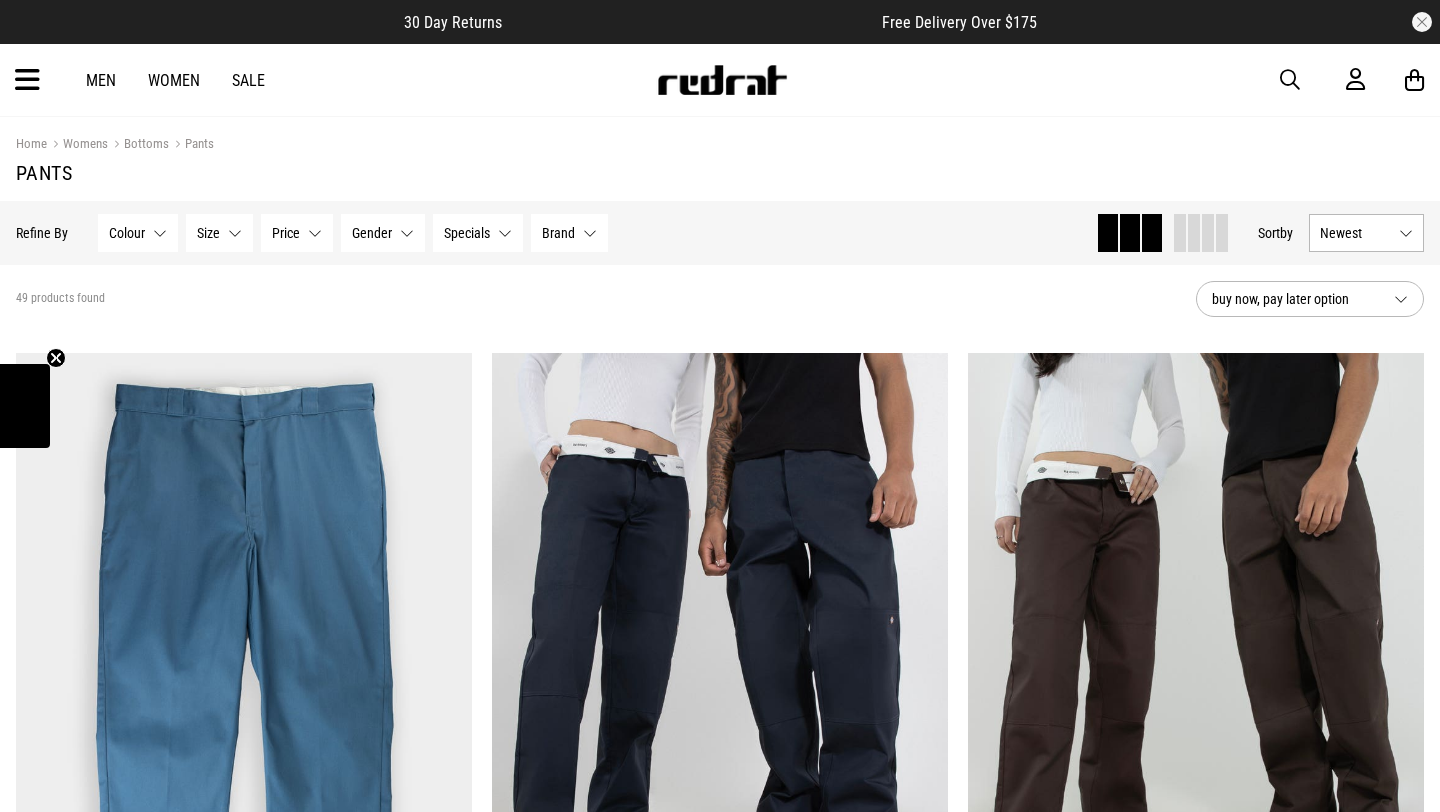 scroll, scrollTop: 1792, scrollLeft: 0, axis: vertical 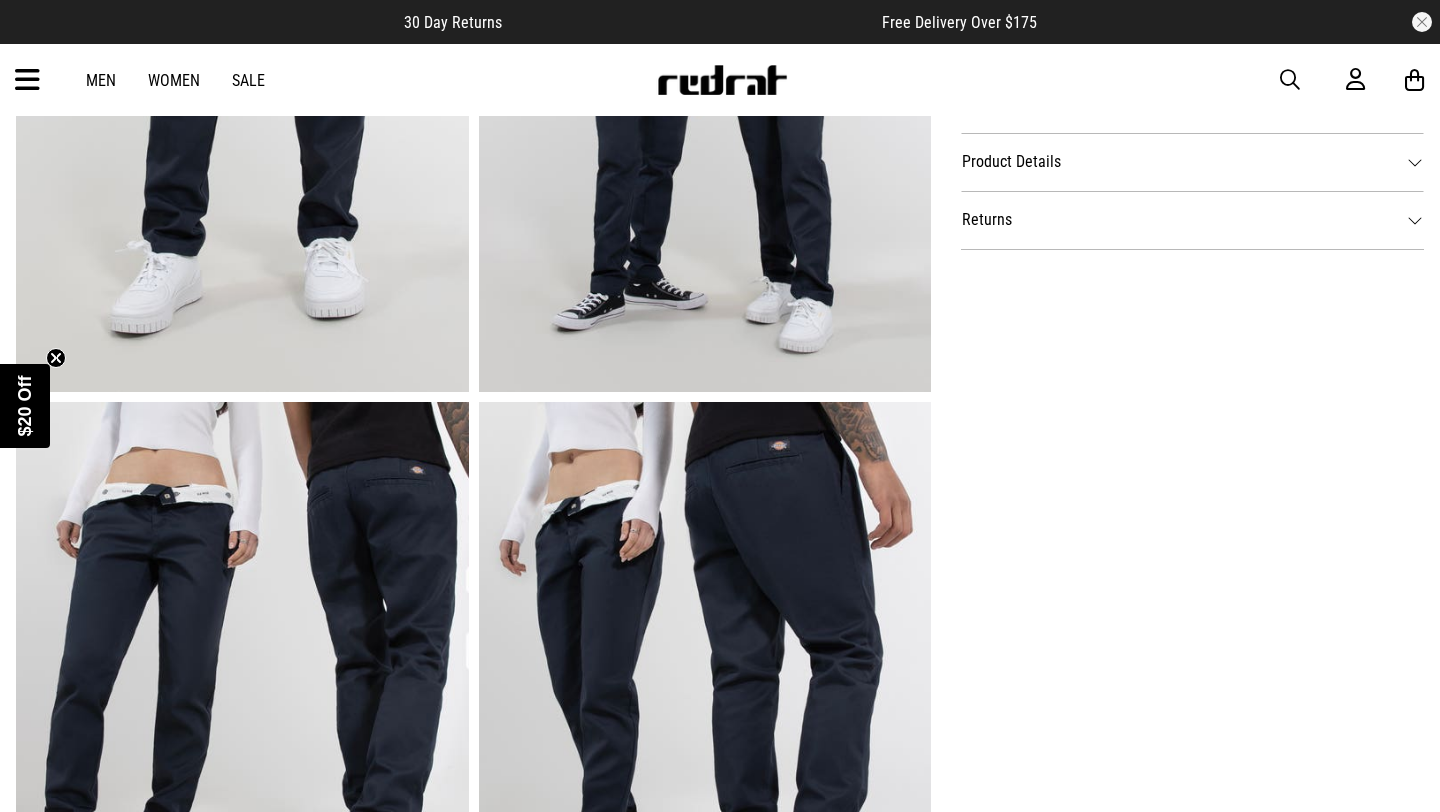 click on "SHARE    Dickies Slim Fit Work Pant   Style Code: 34908   $89.99       Buy now, Pay later.     4x $22.50
4x $22.49   12x $7.50     4x $22.49      Colour  Dark Navy    Size   Size Guide   Size 28   In Stock Online       Add to bag     Add to wishlist    Delivery     Click & Collect     Check in Store      To Auckland, New Zealand   Change     Standard Shipping - NZ    $7.00   ETA: 2 - 3 Business days  Add an additional day for rural addresses.       Product Details   Product Details   The 872 is derived from the iconic Dickies 874 Original pant, featuring a Tapered leg and pre-washed finish to achieve a softer, worn-in look and feel.
FEATURES:
- Pre-washed
- Tapered leg
- Wrinkle resistant
- Tunnel belt loops
- Easy to care for, stain releasing fabric
- Sturdy YKK hook and loop bar
- Multi-use pocket on rightleg
- Back welt pockets
- Dickies woven label
- Product code: WE872
NOTE: This product is in mens size range     Returns    30 day returns available. Click  here" at bounding box center (1177, 85) 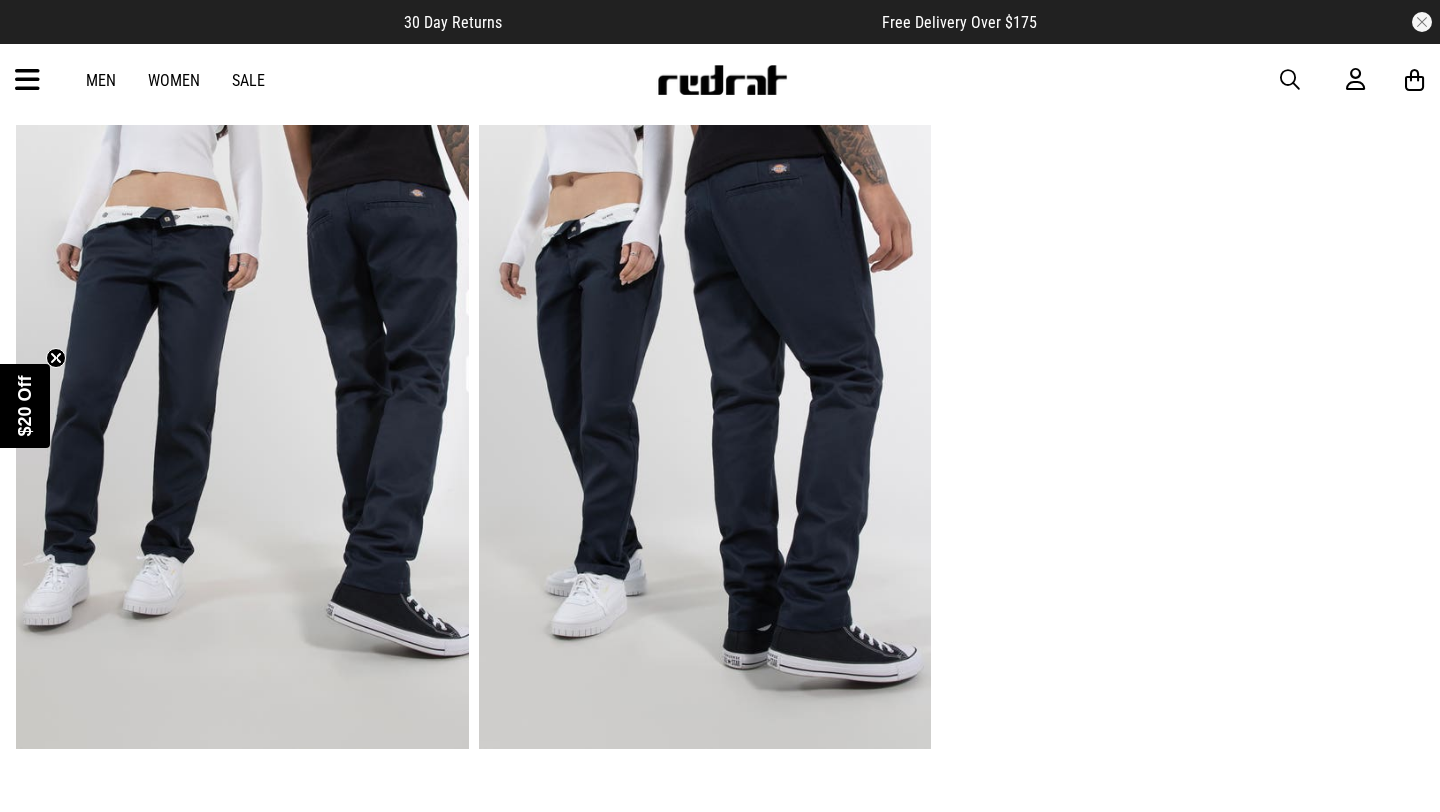 scroll, scrollTop: 0, scrollLeft: 0, axis: both 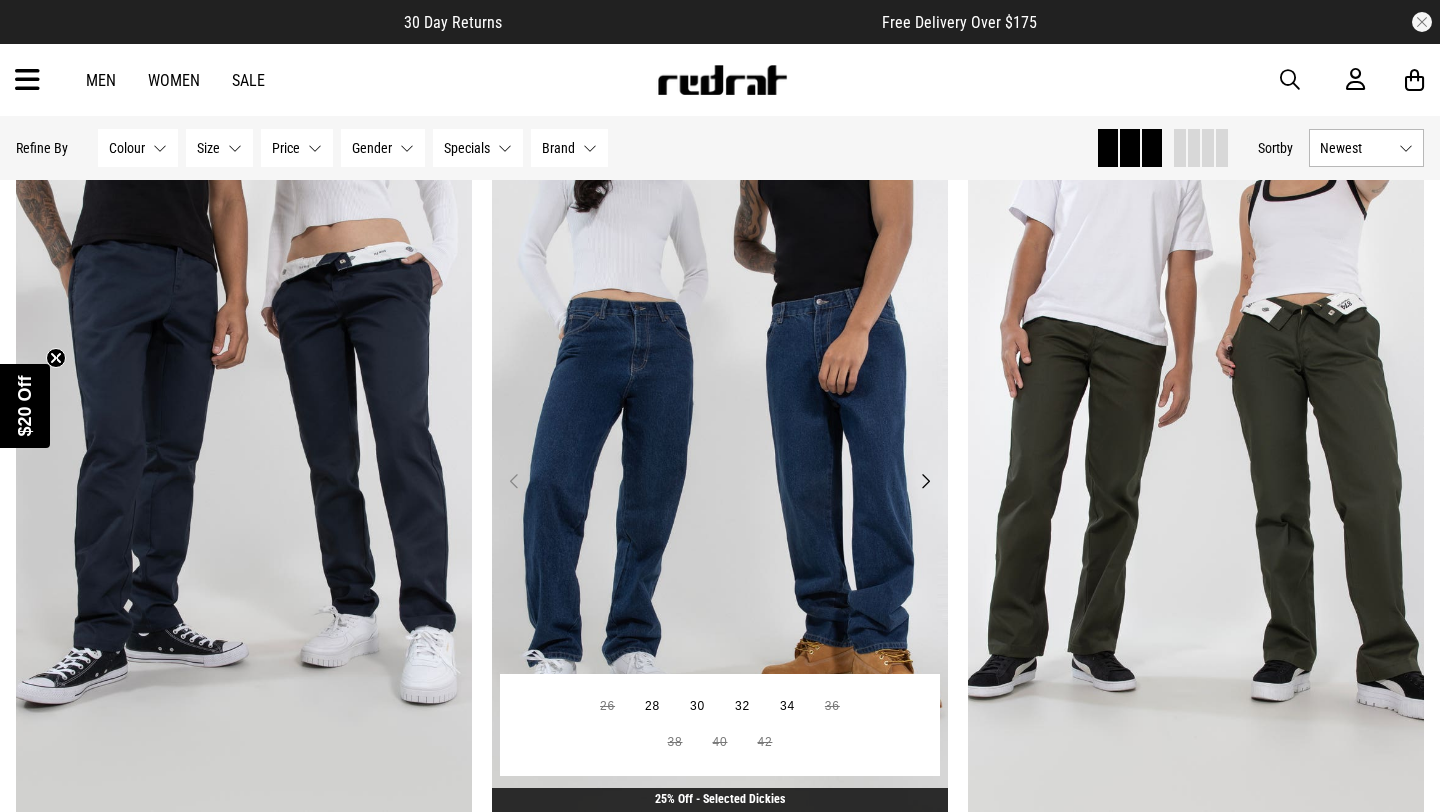 click at bounding box center [720, 493] 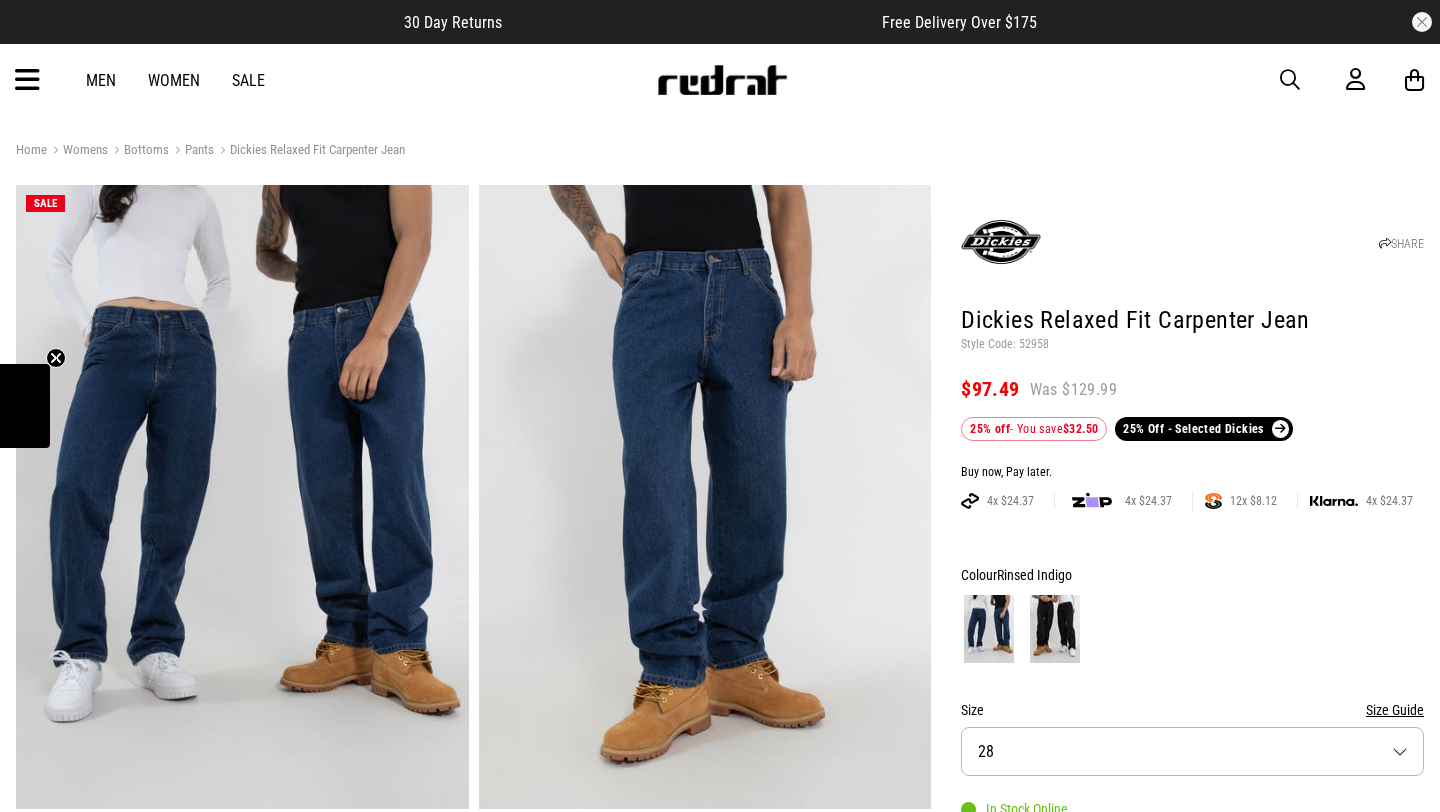 scroll, scrollTop: 0, scrollLeft: 0, axis: both 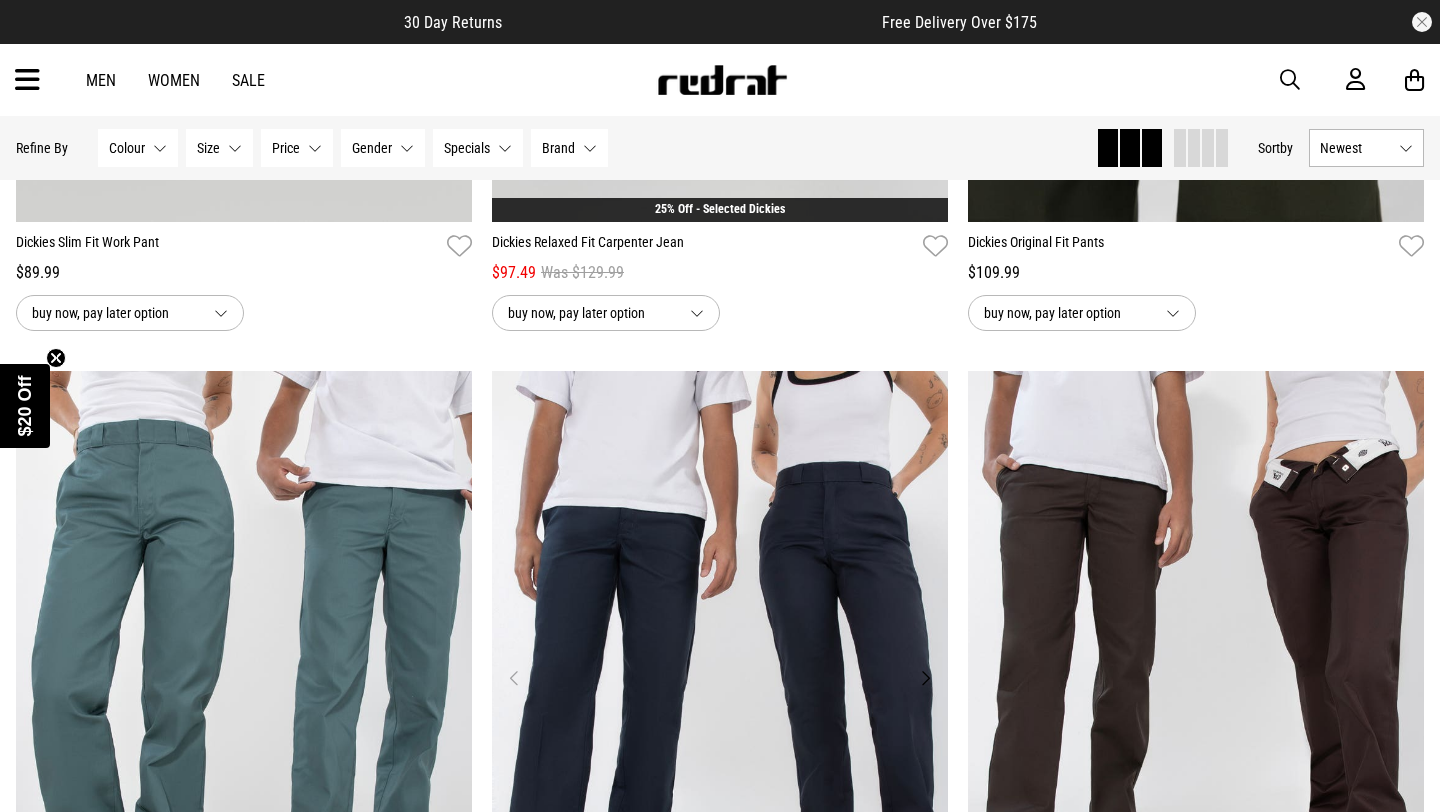click on "Next" at bounding box center (925, 678) 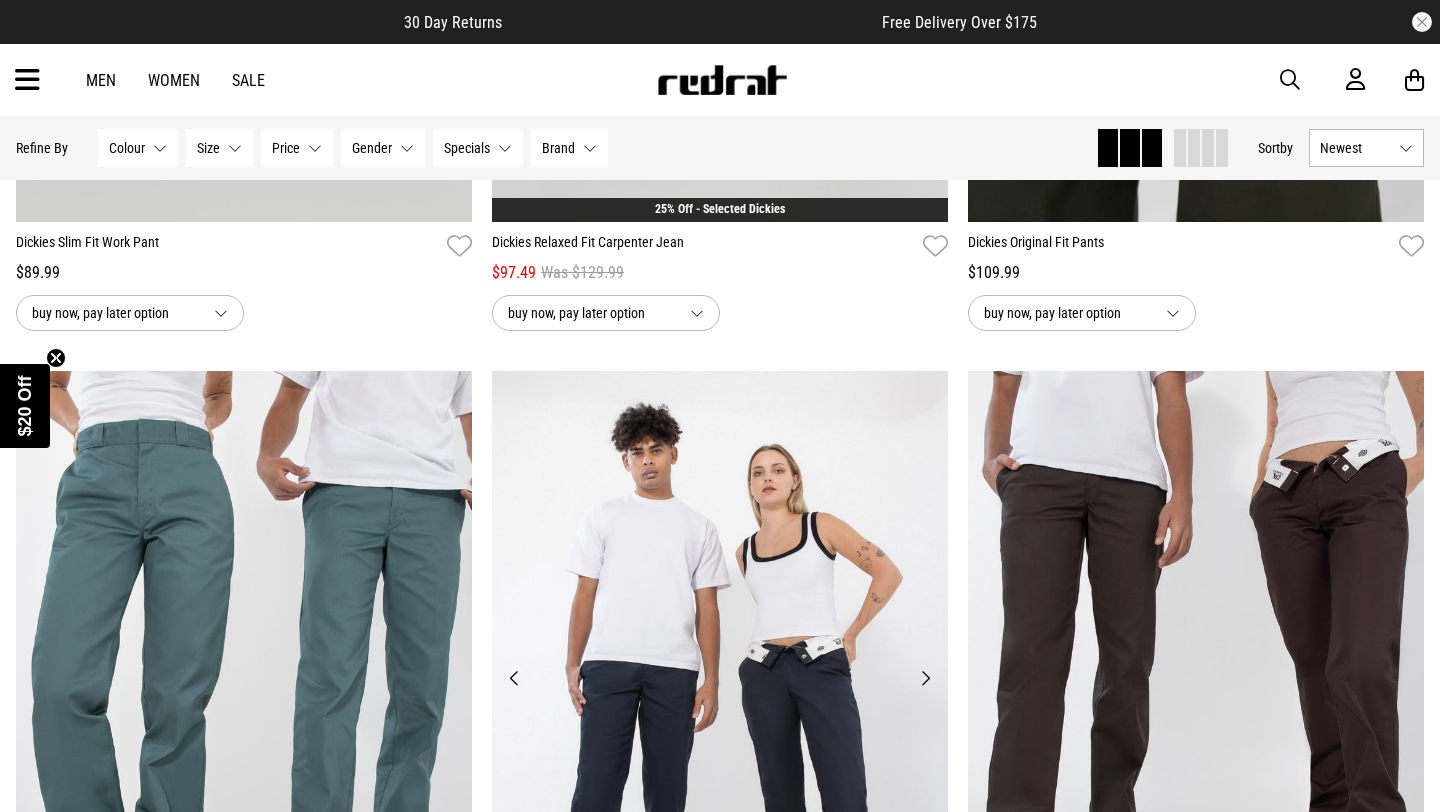 click on "Next" at bounding box center [925, 678] 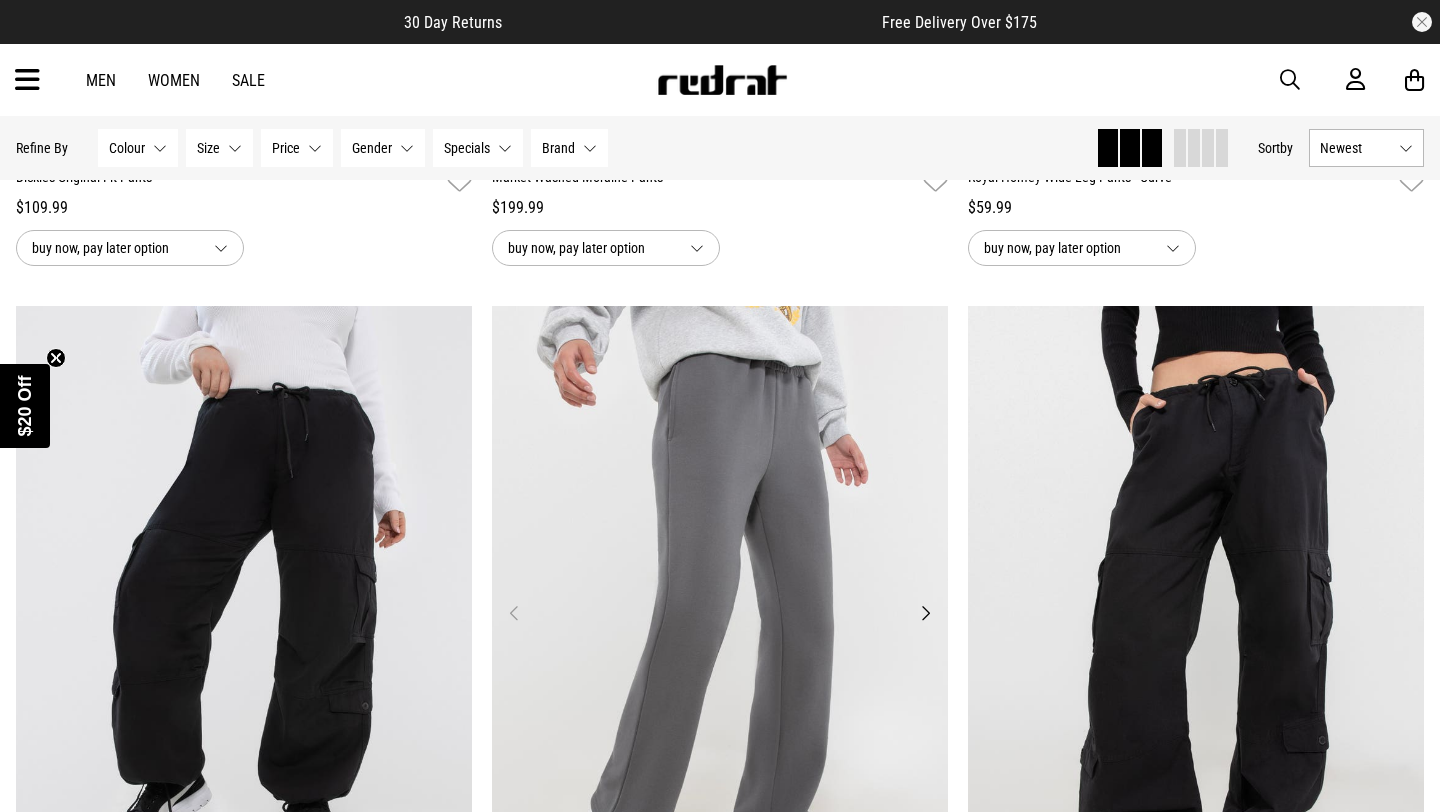 scroll, scrollTop: 4020, scrollLeft: 0, axis: vertical 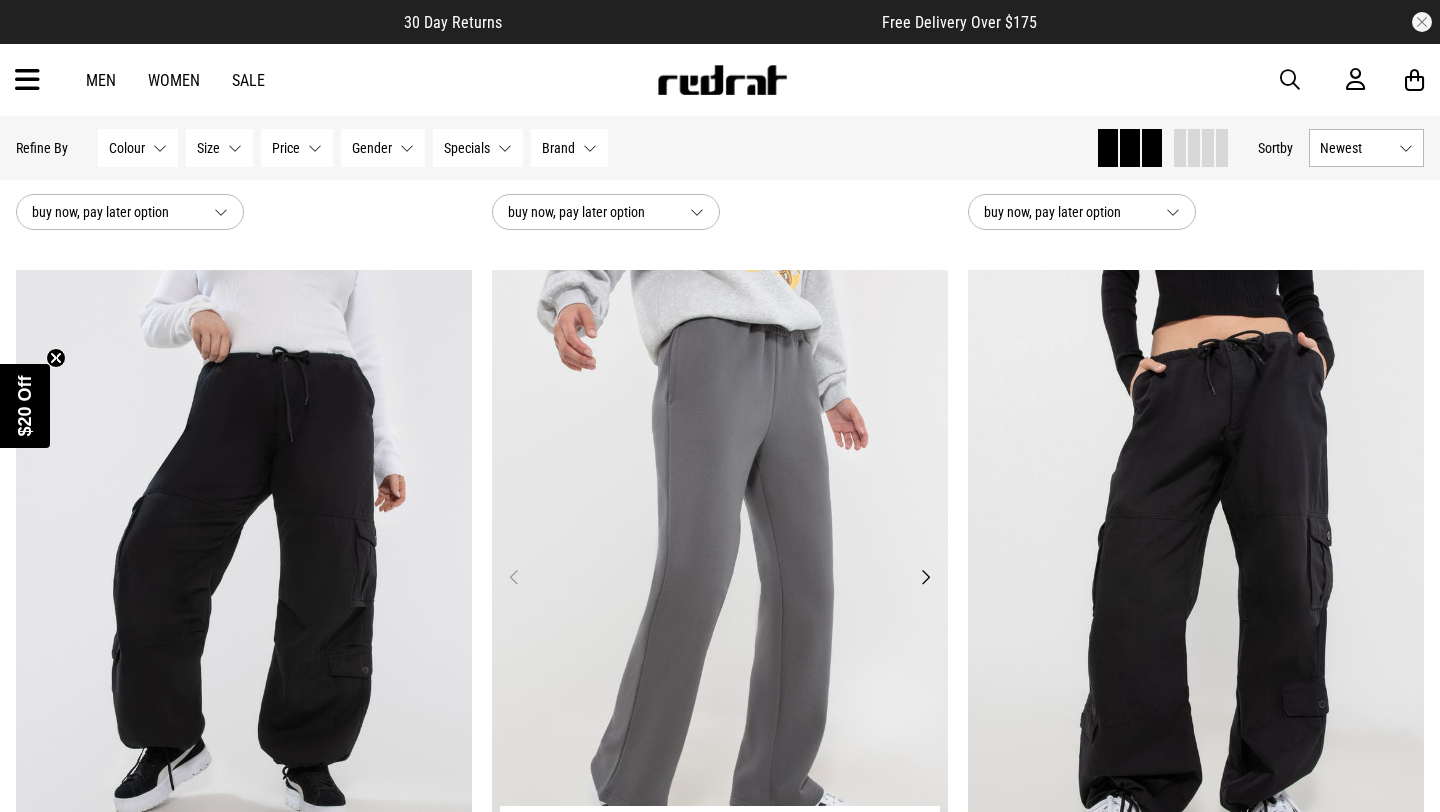 click on "Next" at bounding box center [925, 577] 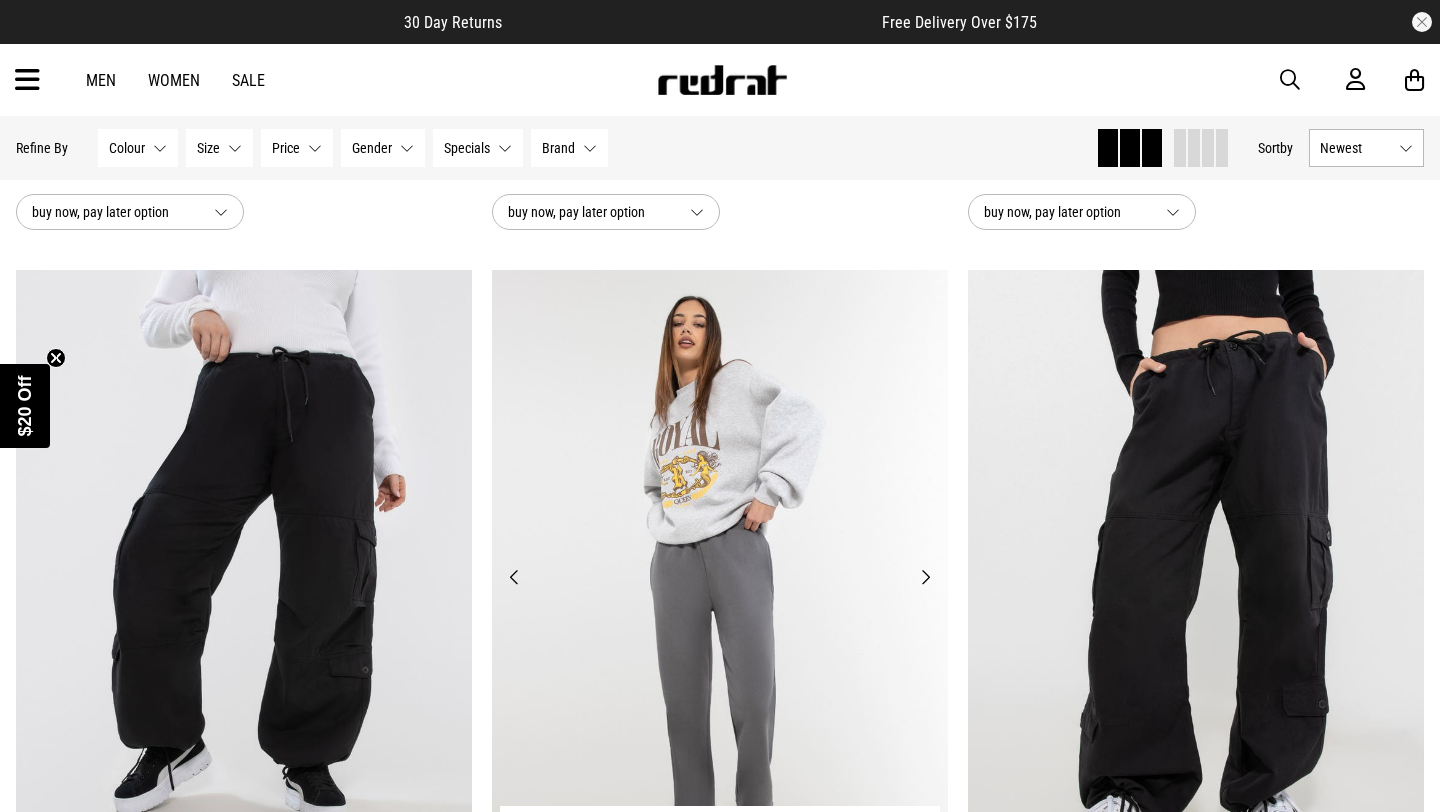click on "Next" at bounding box center [925, 577] 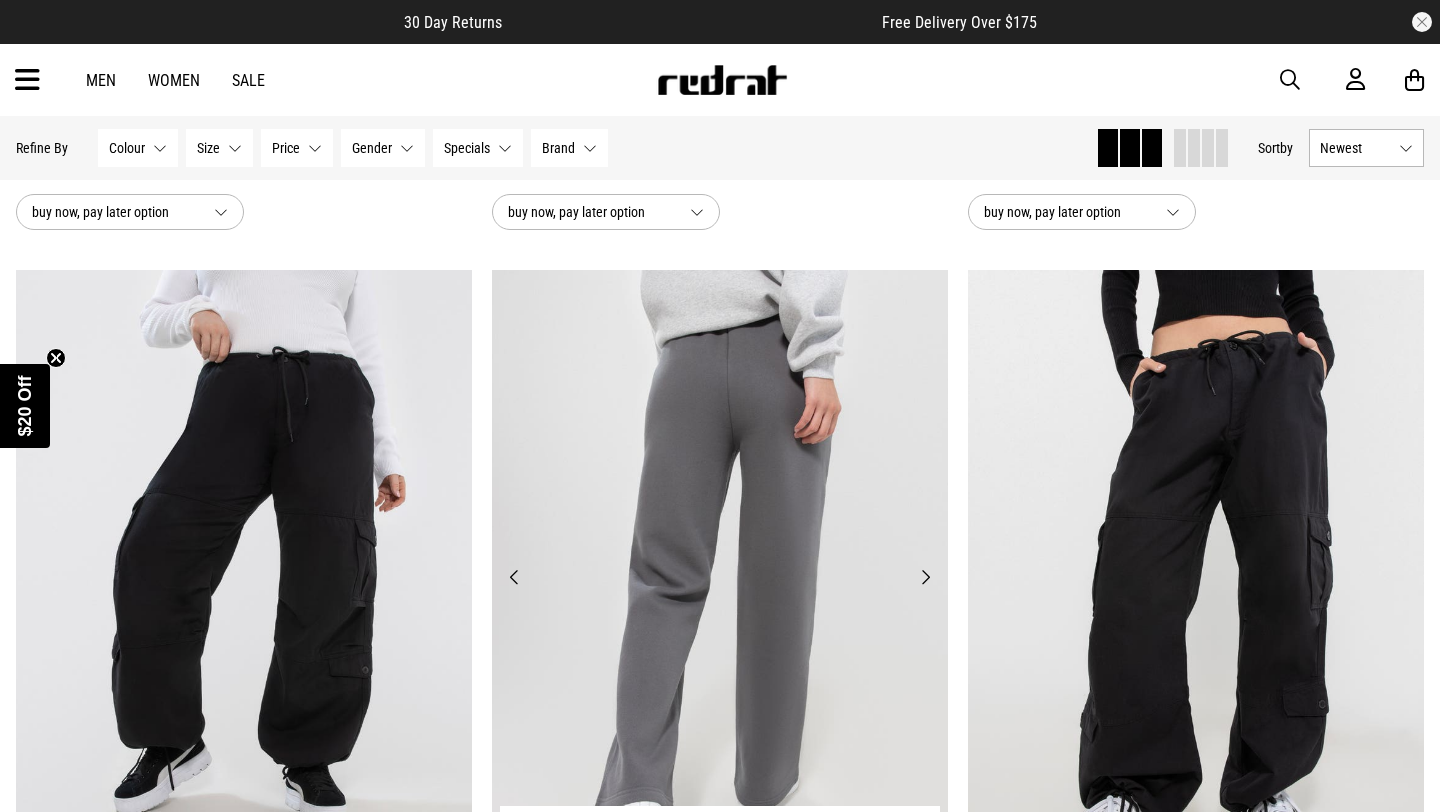 click on "Next" at bounding box center [925, 577] 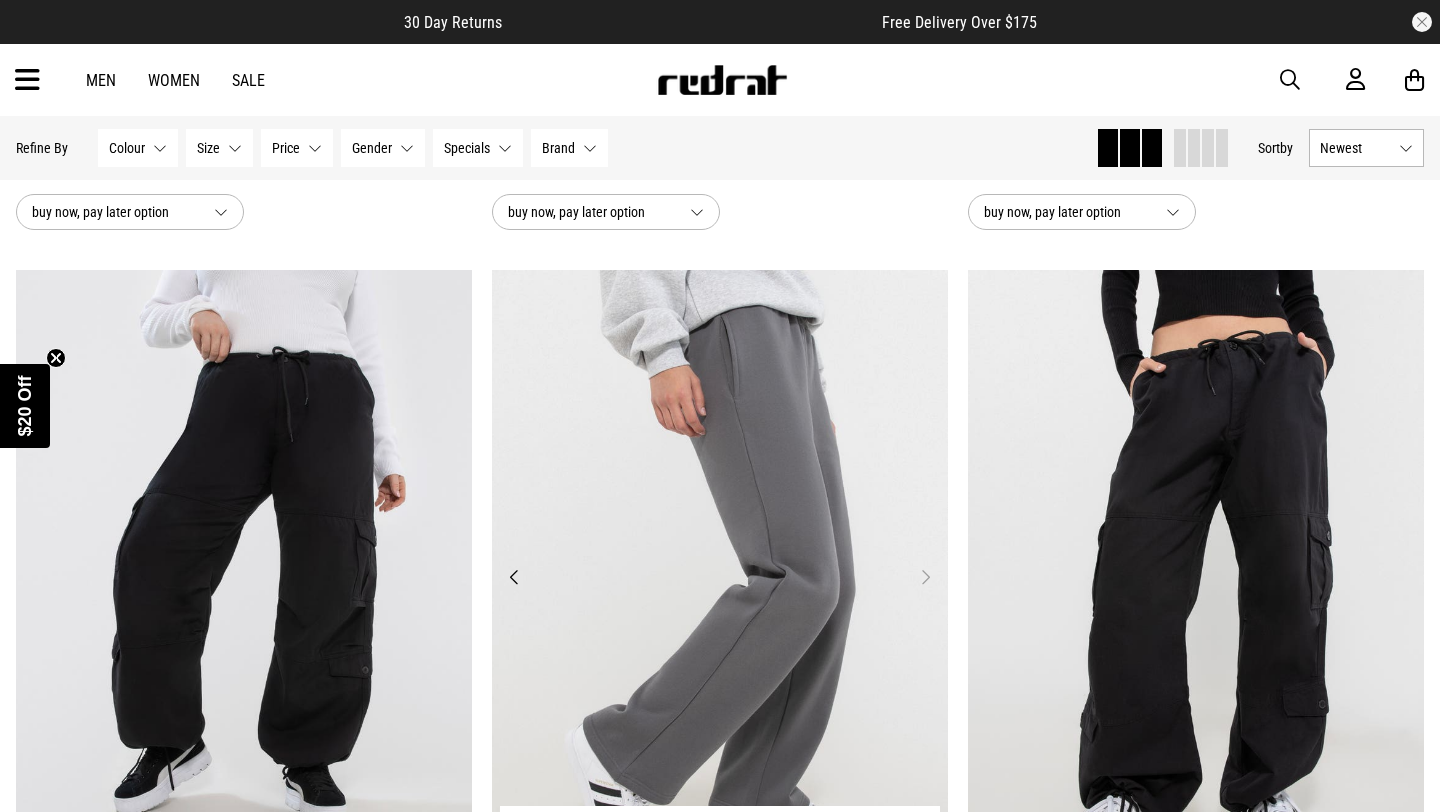 click on "Next" at bounding box center [925, 577] 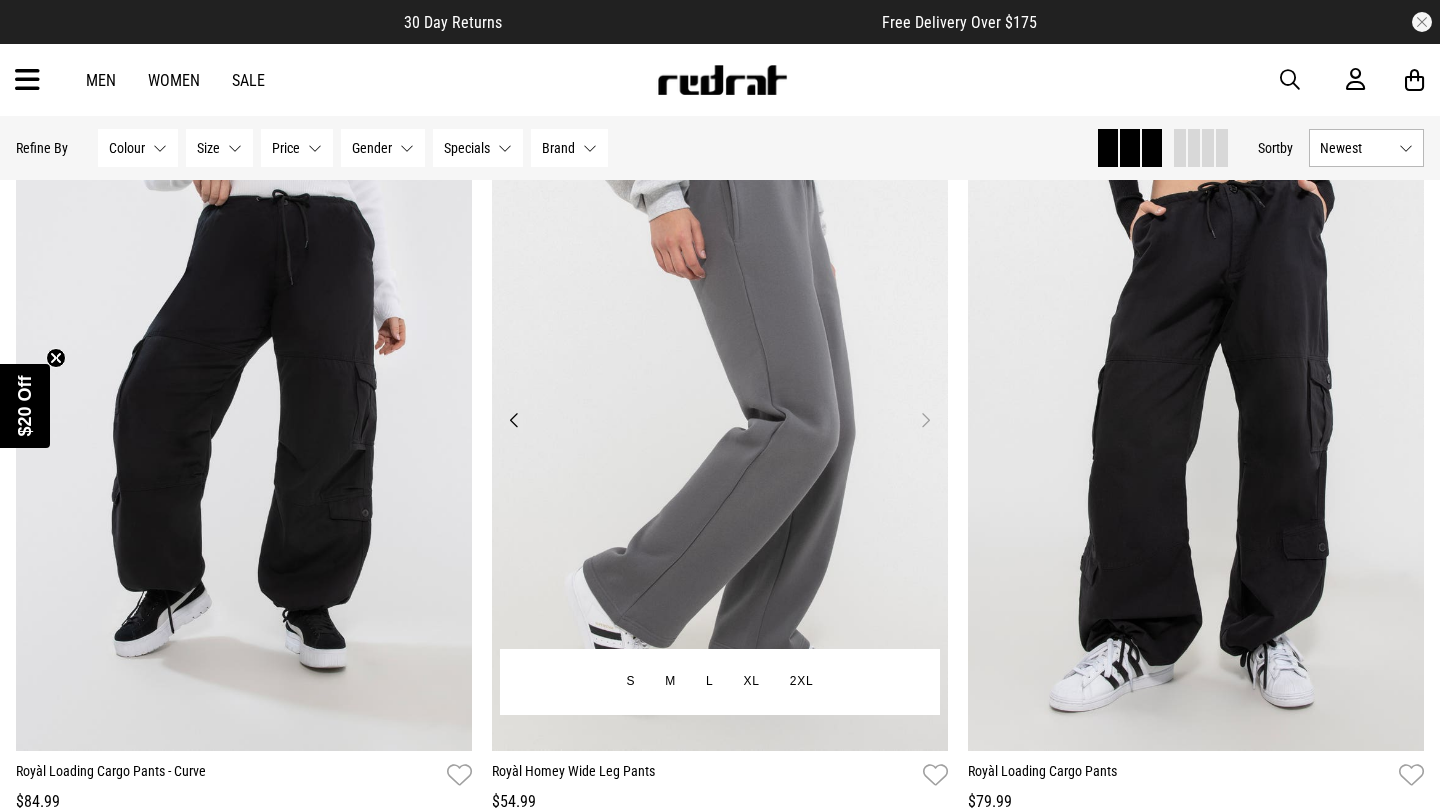 scroll, scrollTop: 4844, scrollLeft: 0, axis: vertical 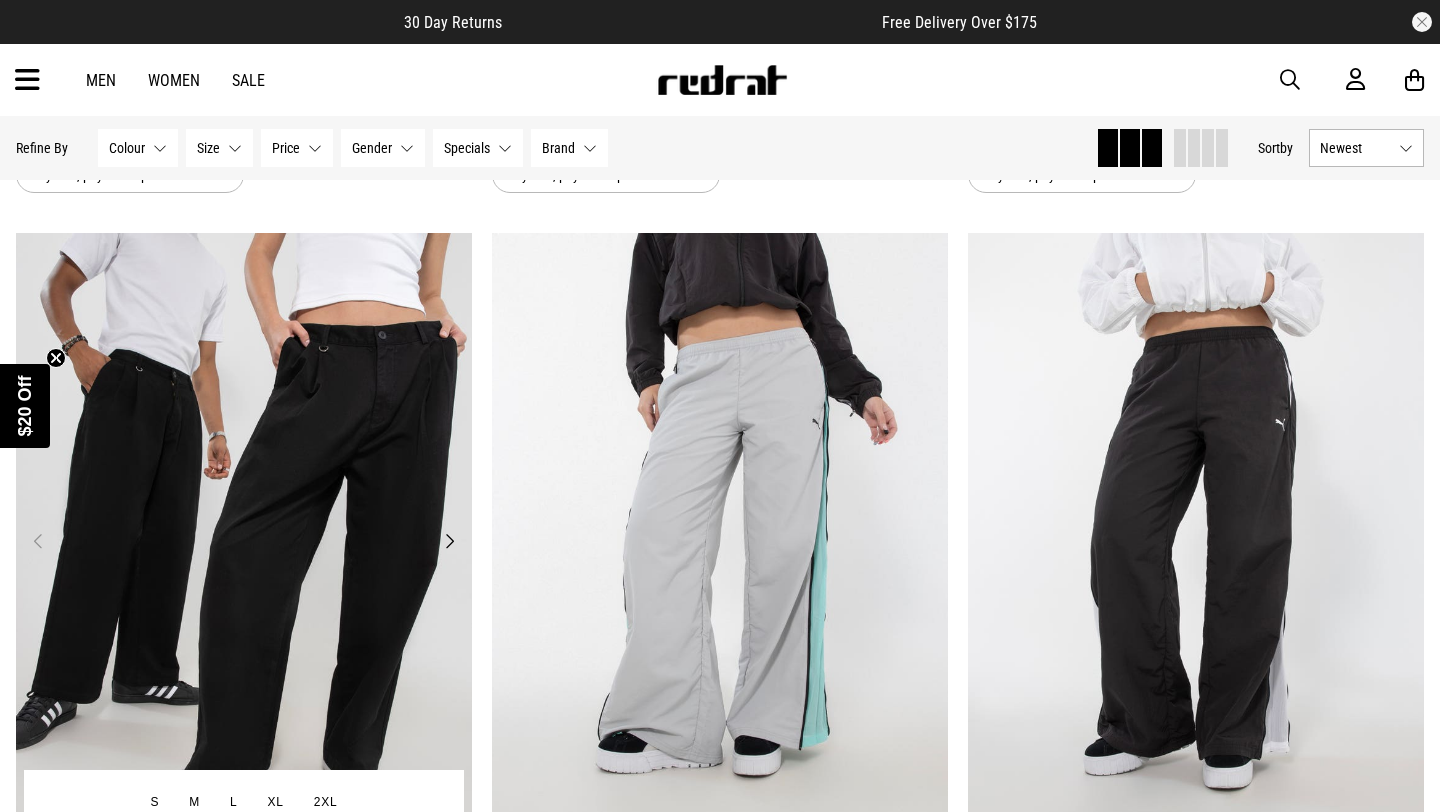 click on "Next" at bounding box center [449, 541] 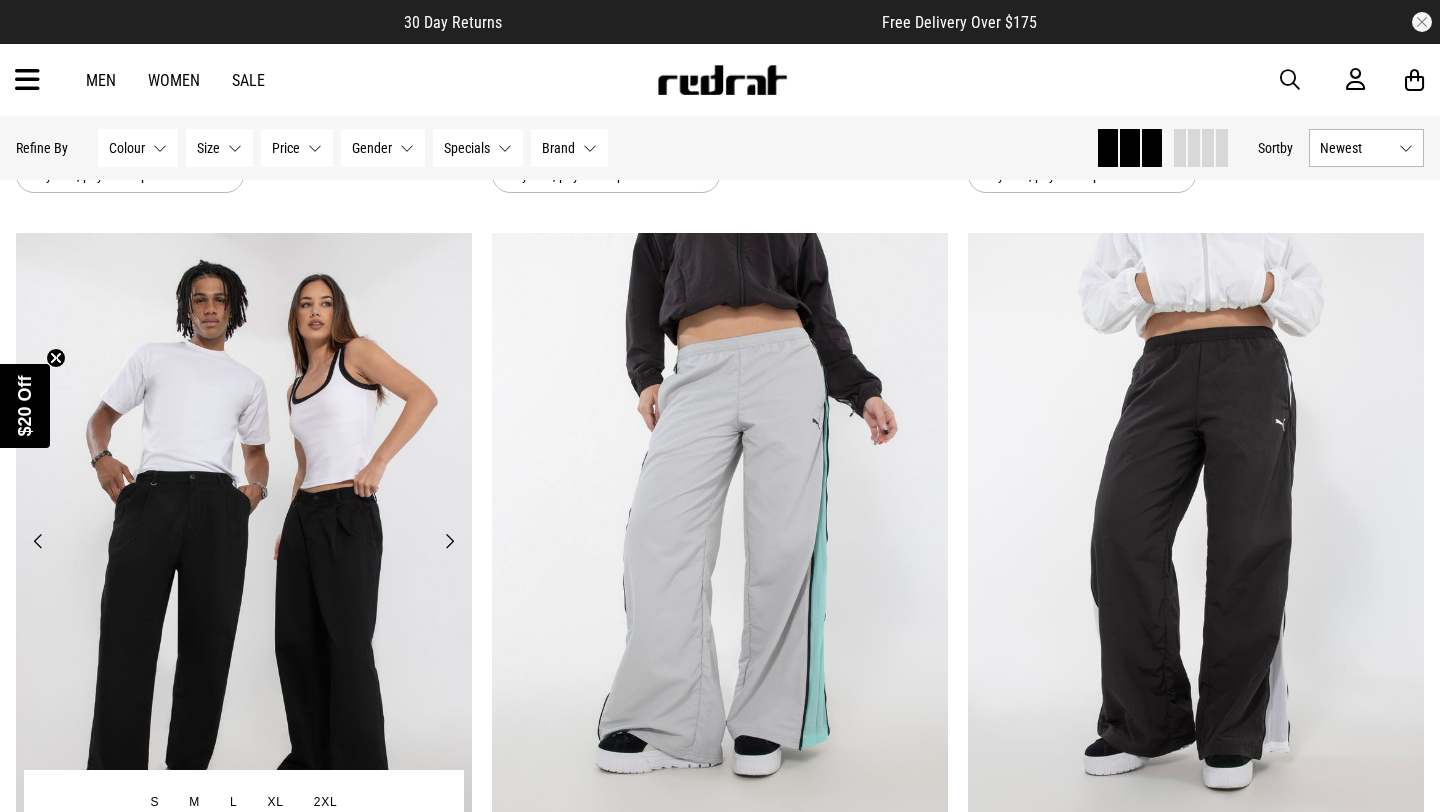 click on "Next" at bounding box center [449, 541] 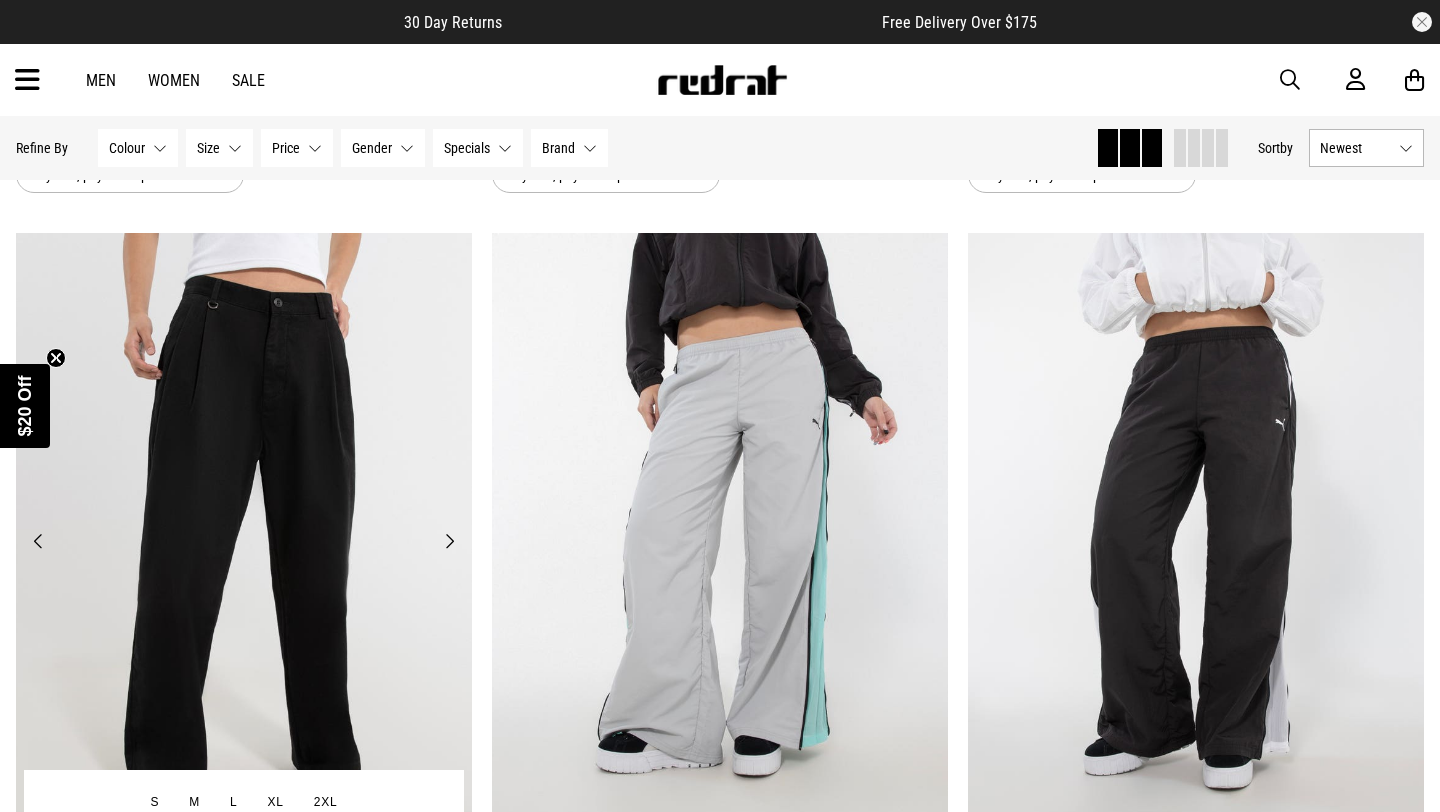 click on "Next" at bounding box center (449, 541) 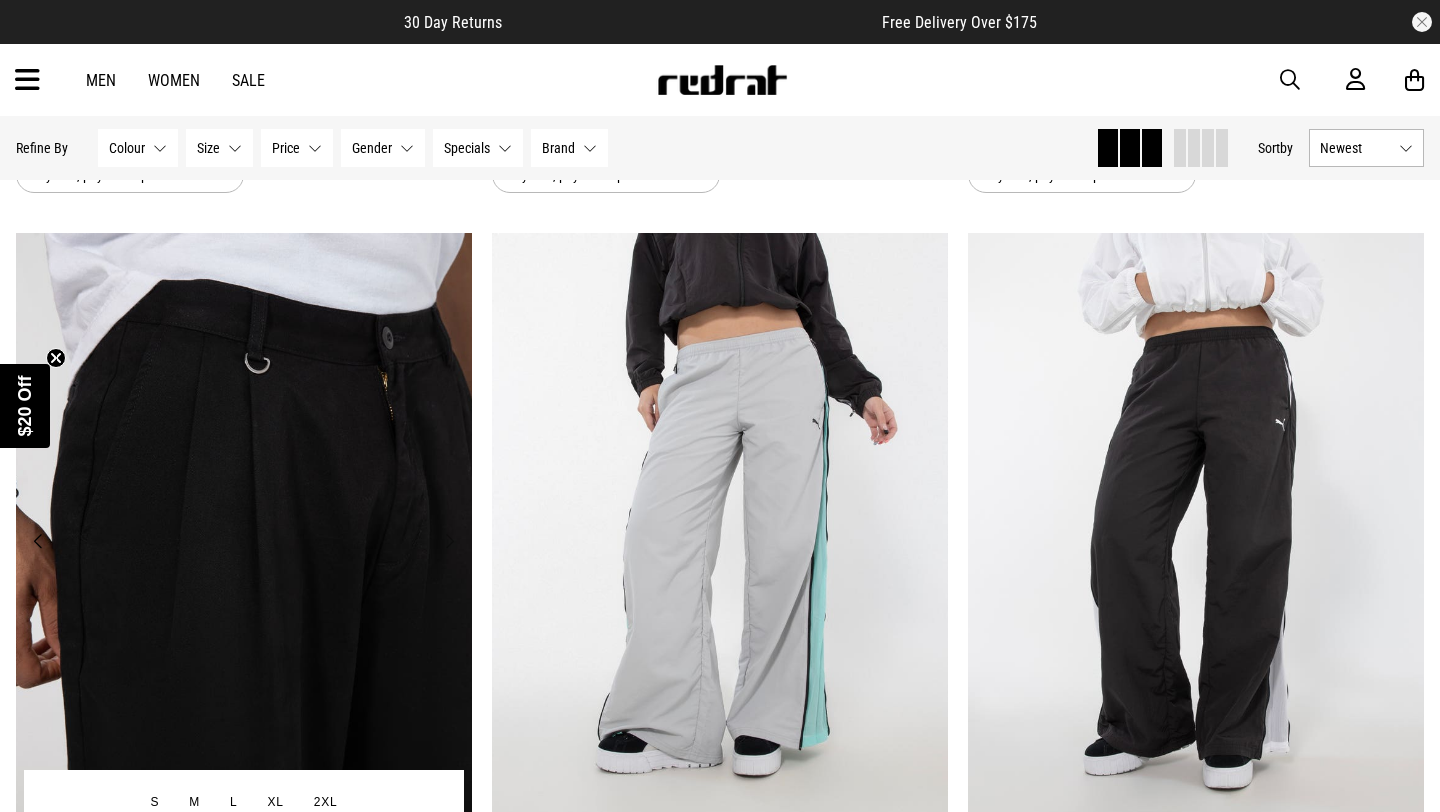 click on "Next" at bounding box center (449, 541) 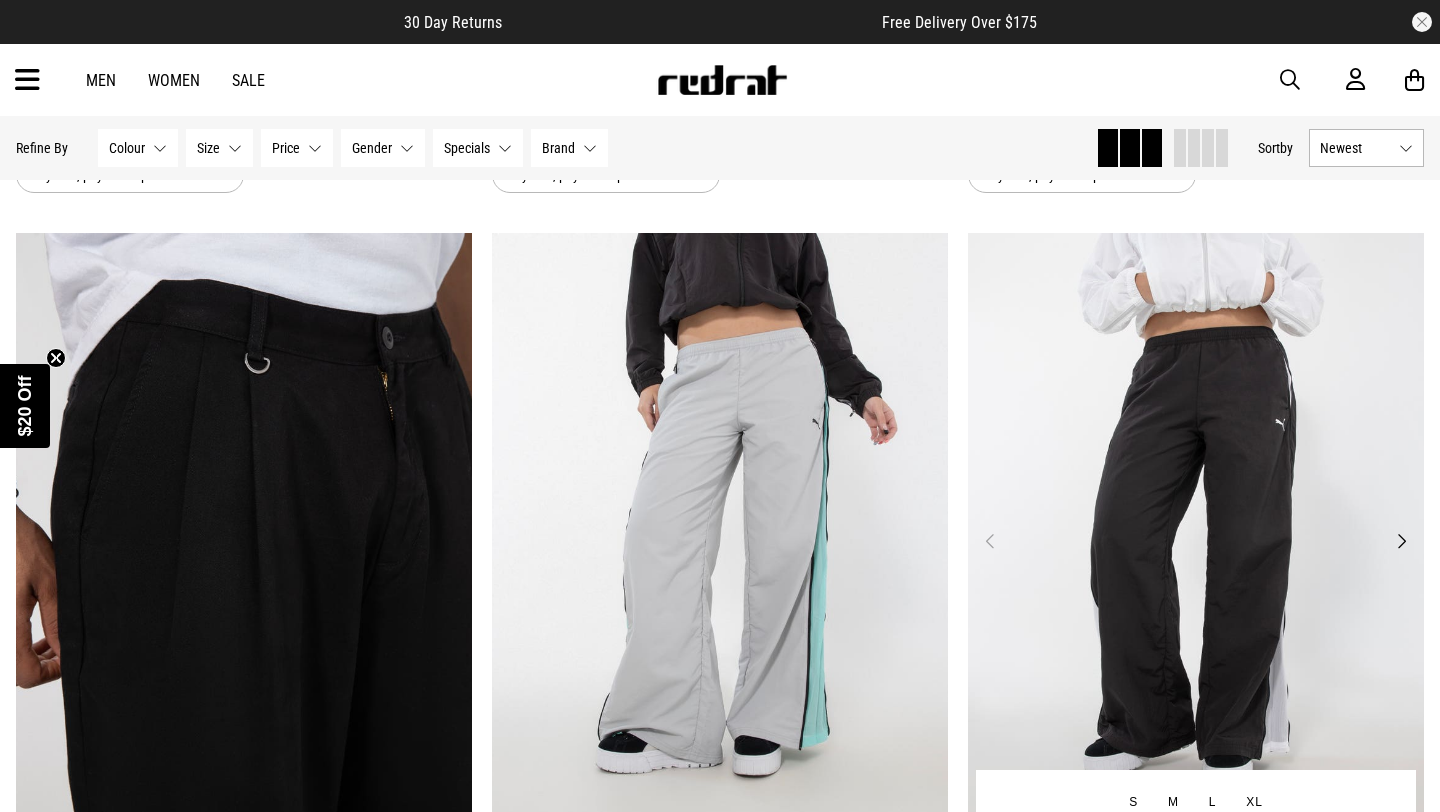 click on "Next" at bounding box center [1401, 541] 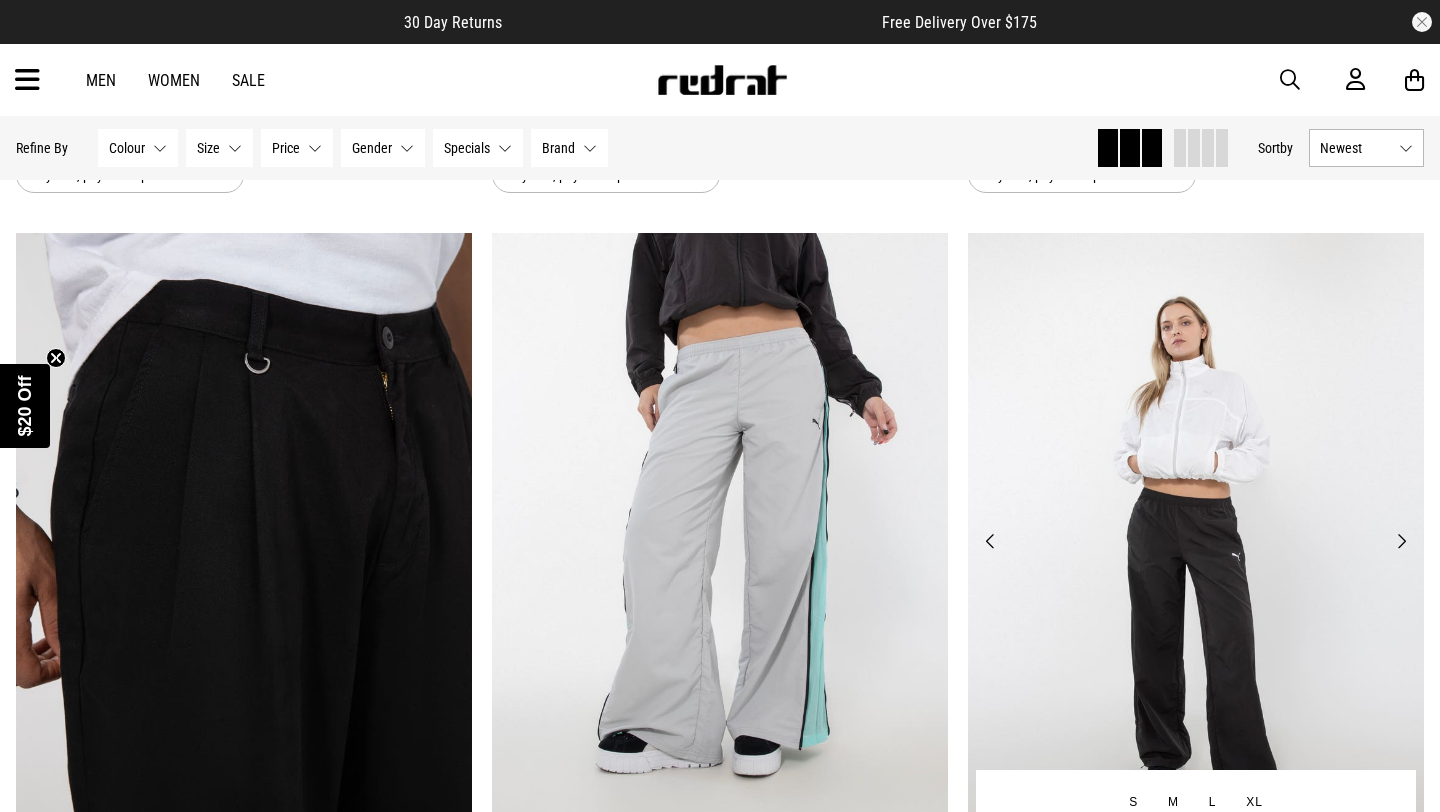 click on "Next" at bounding box center [1401, 541] 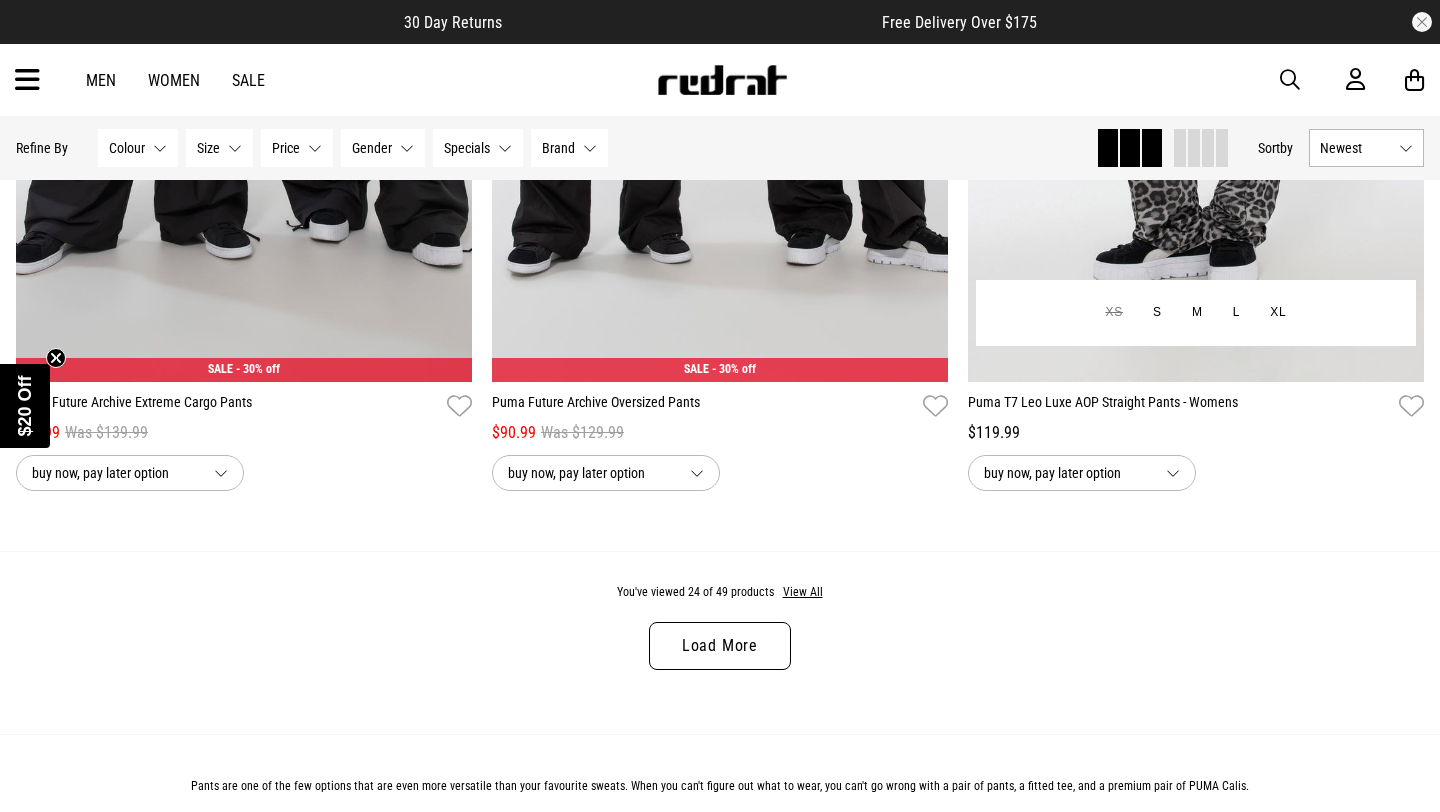 scroll, scrollTop: 6134, scrollLeft: 0, axis: vertical 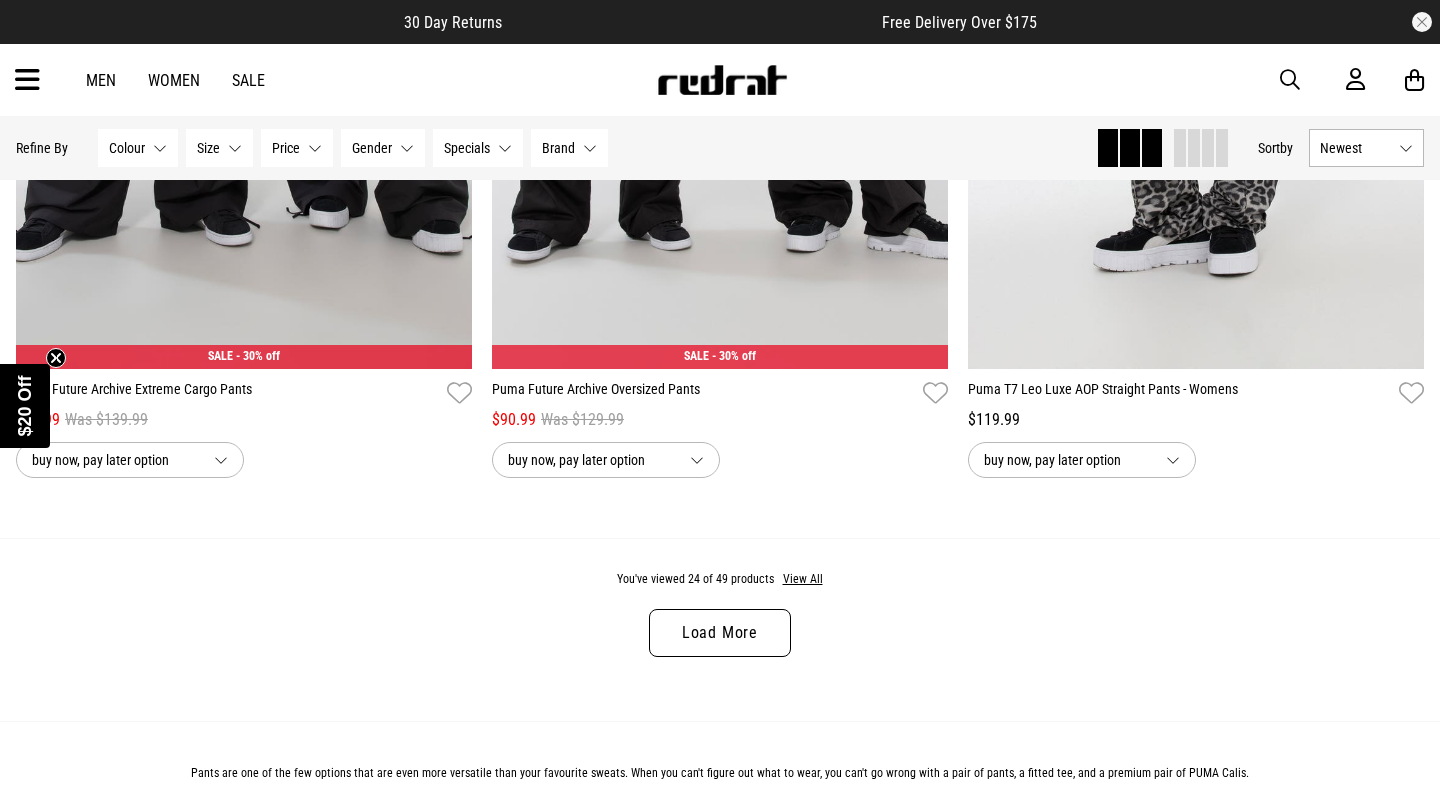 click on "Load More" at bounding box center [720, 633] 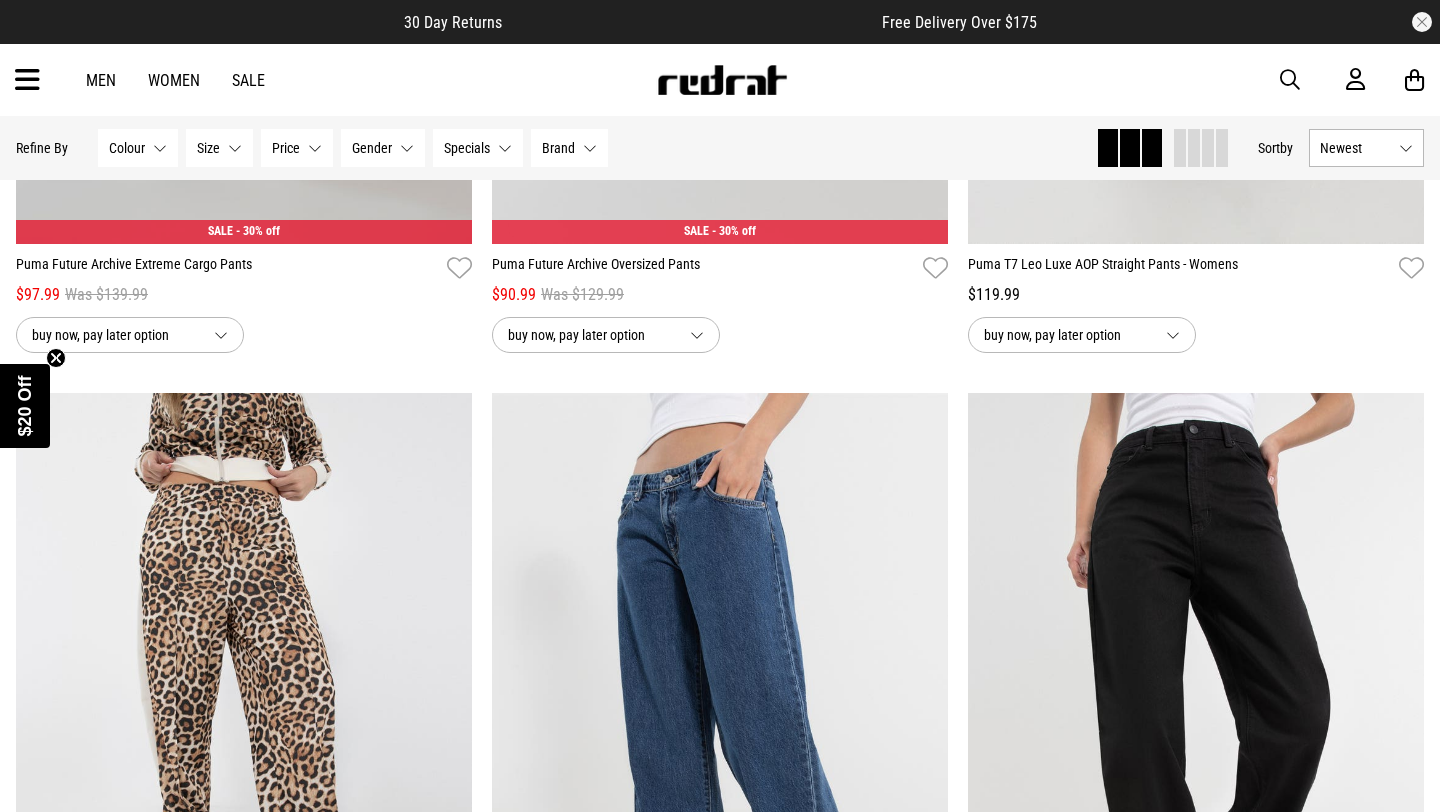 scroll, scrollTop: 6382, scrollLeft: 0, axis: vertical 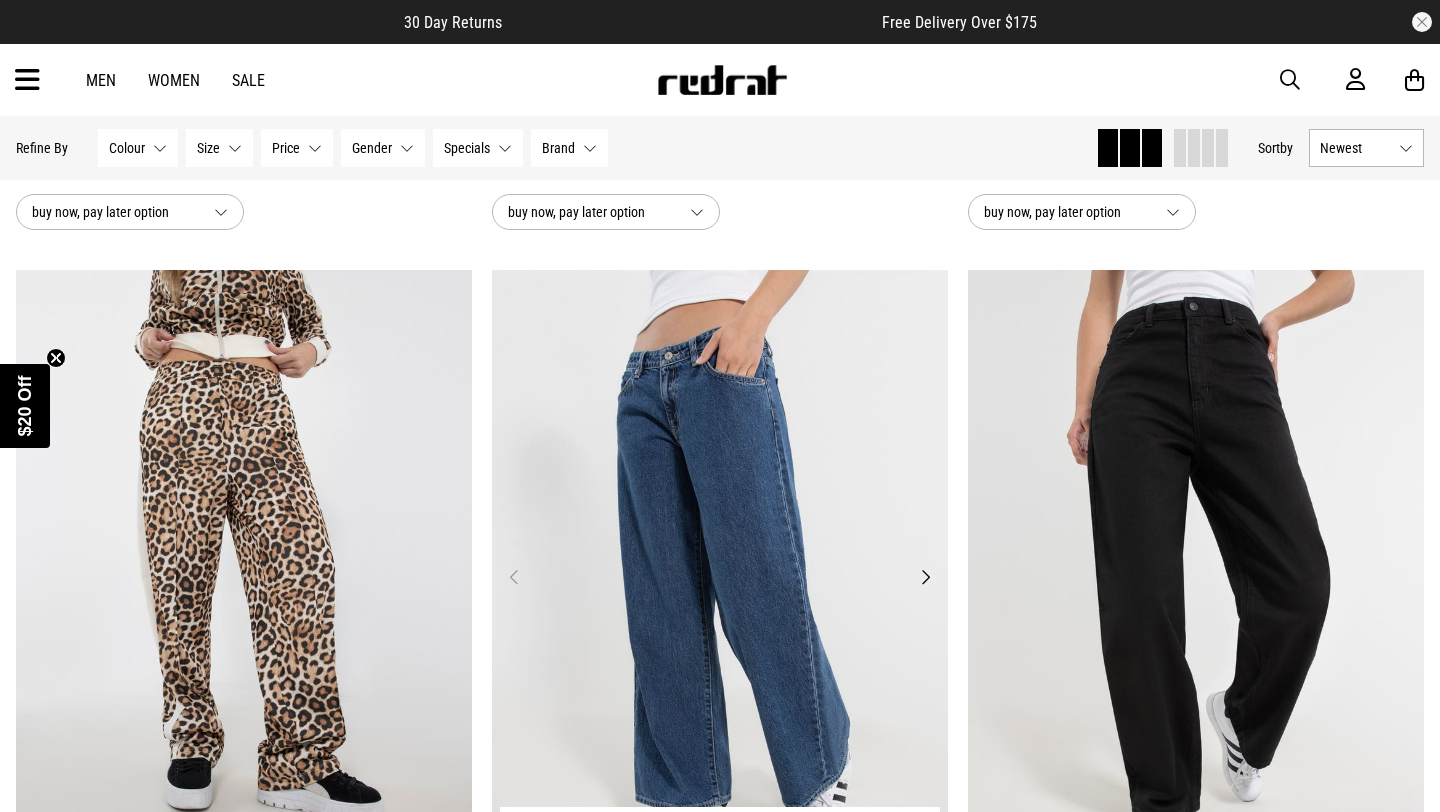 click on "Next" at bounding box center (925, 577) 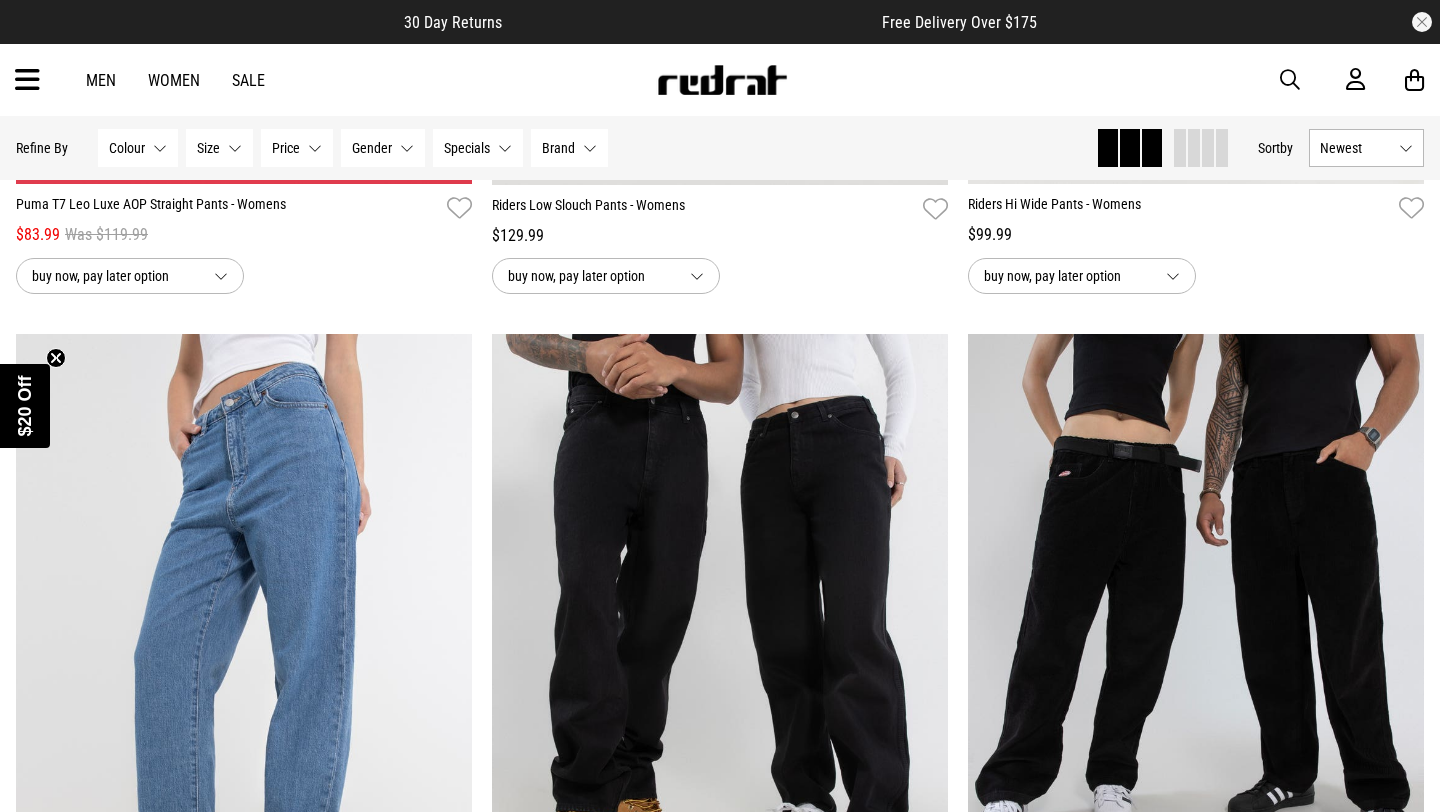 scroll, scrollTop: 7119, scrollLeft: 0, axis: vertical 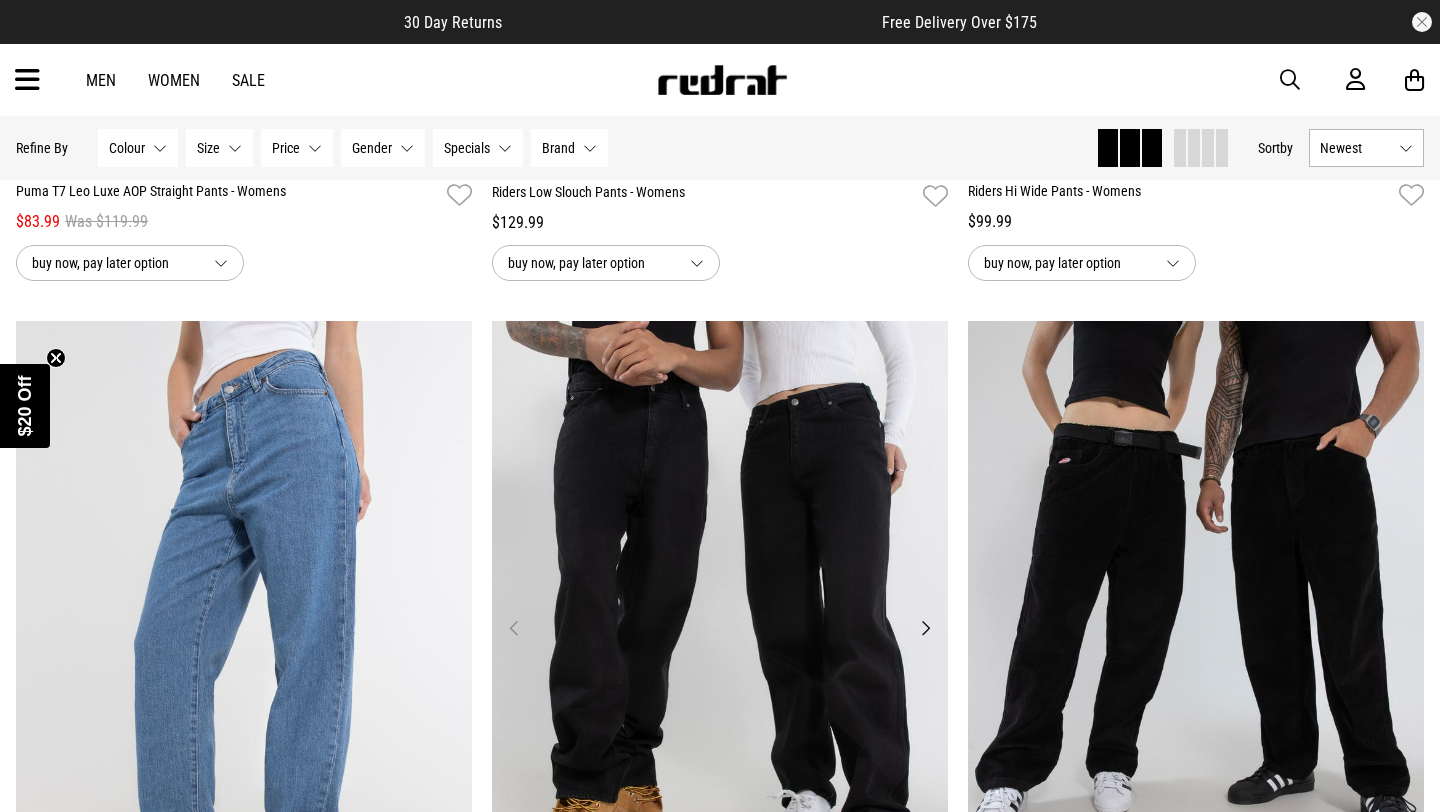 click on "Next" at bounding box center [925, 628] 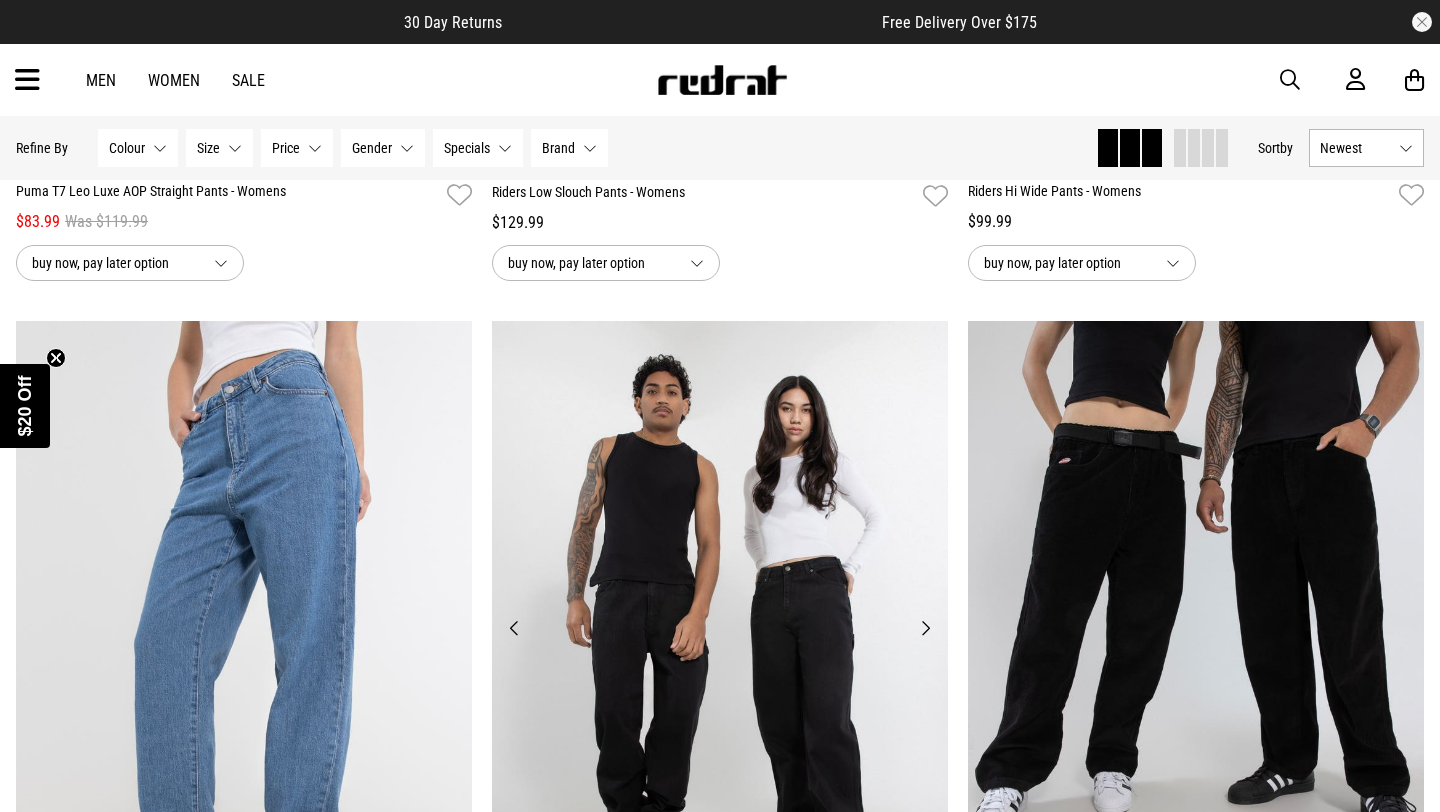 click on "Previous" at bounding box center (514, 628) 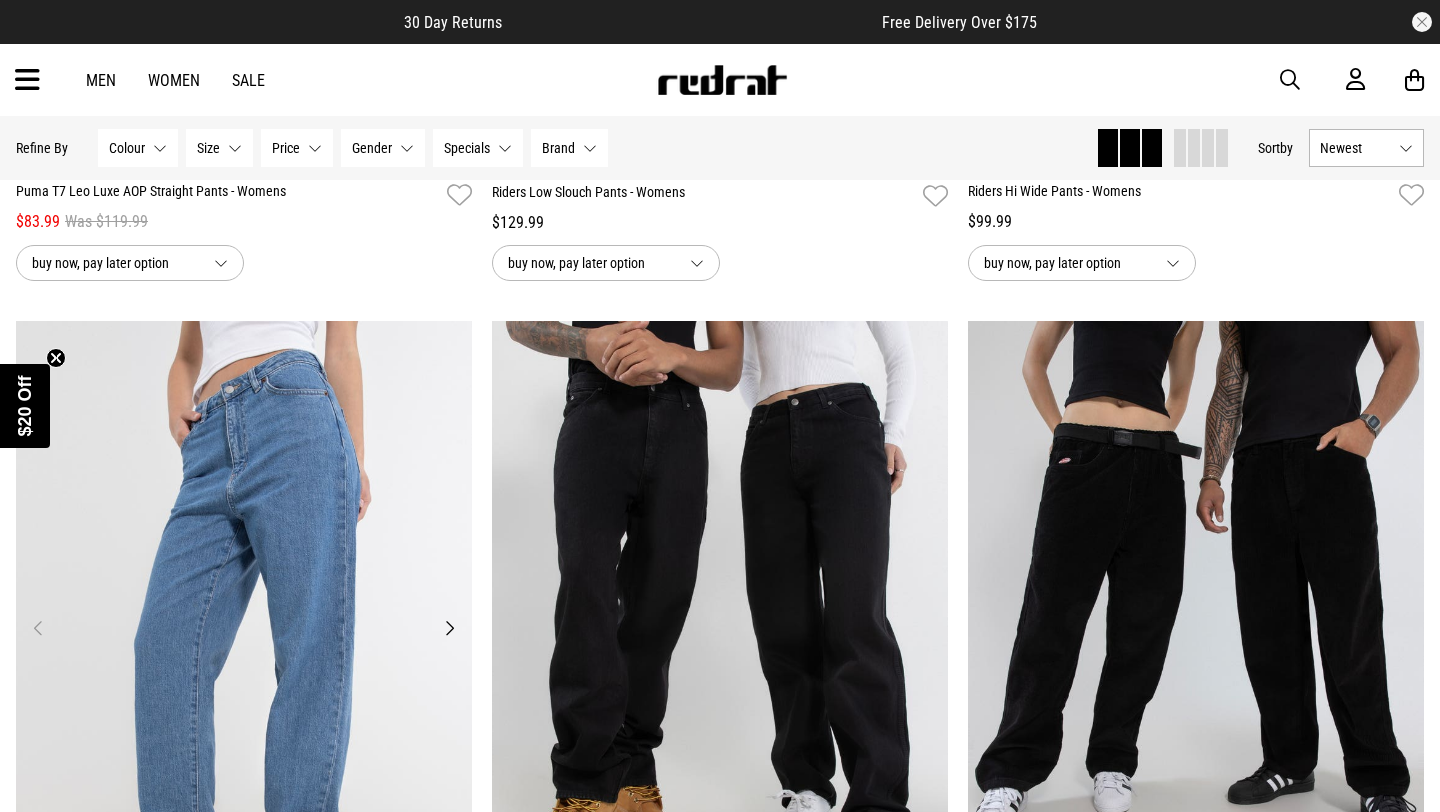 click on "Next" at bounding box center [449, 628] 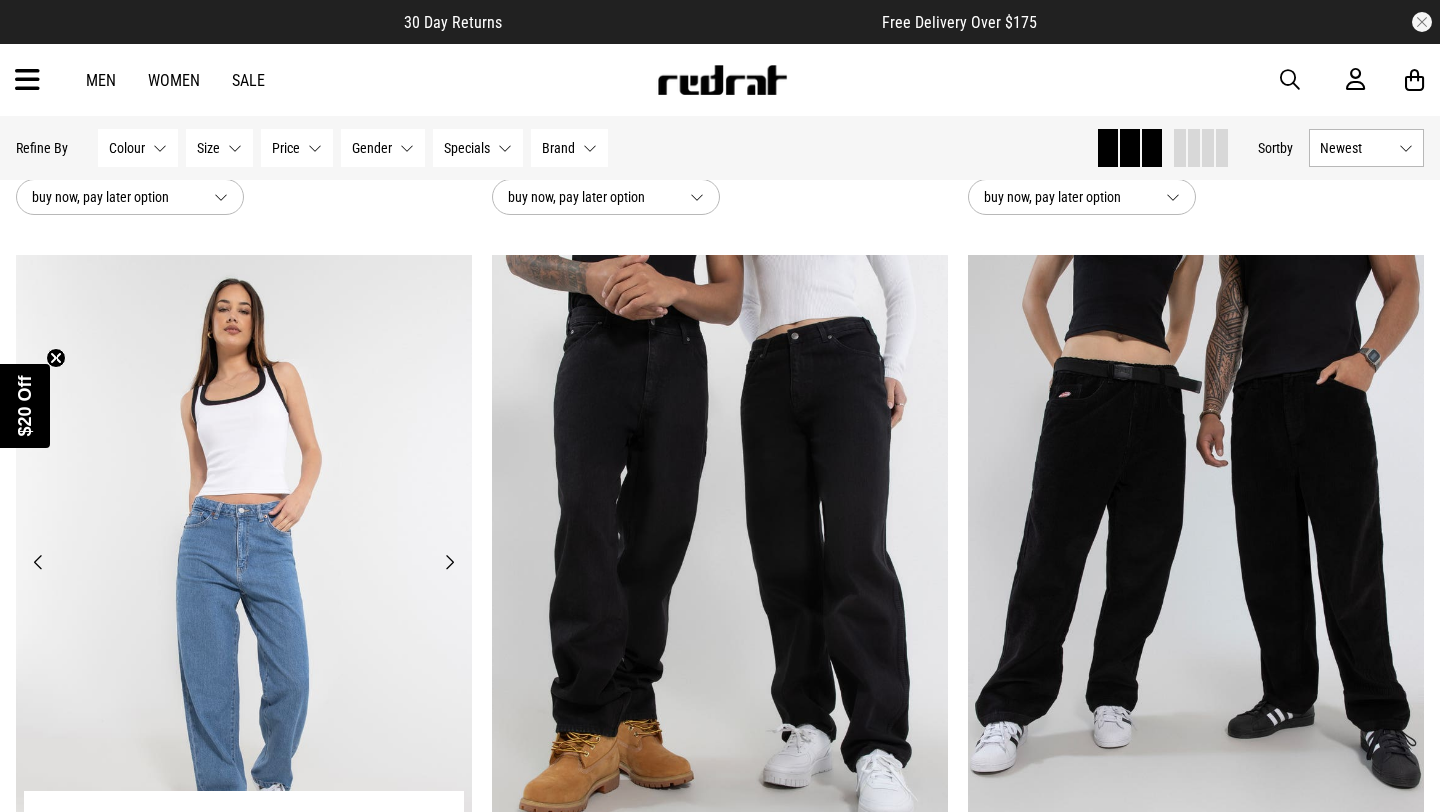 scroll, scrollTop: 7216, scrollLeft: 0, axis: vertical 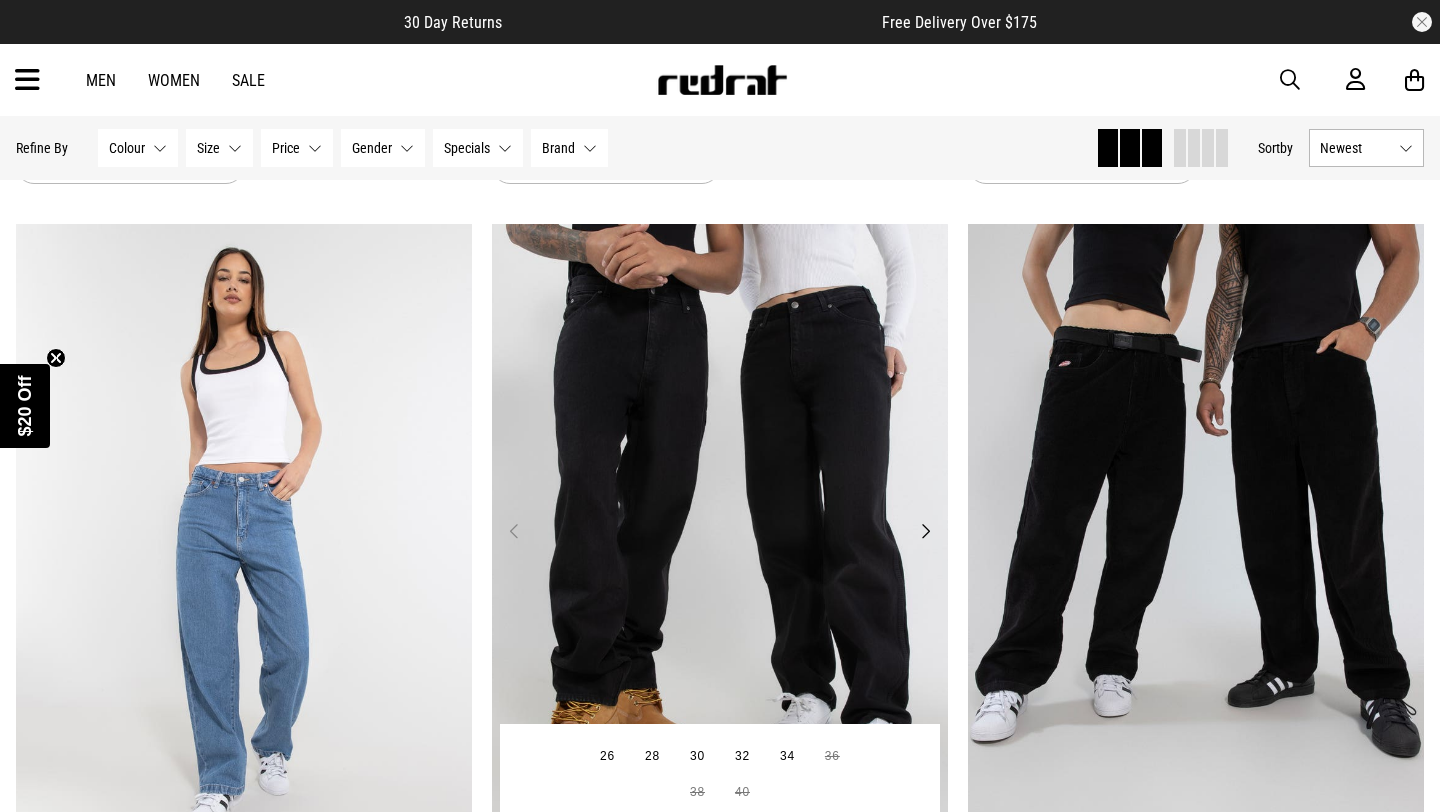 click at bounding box center (720, 543) 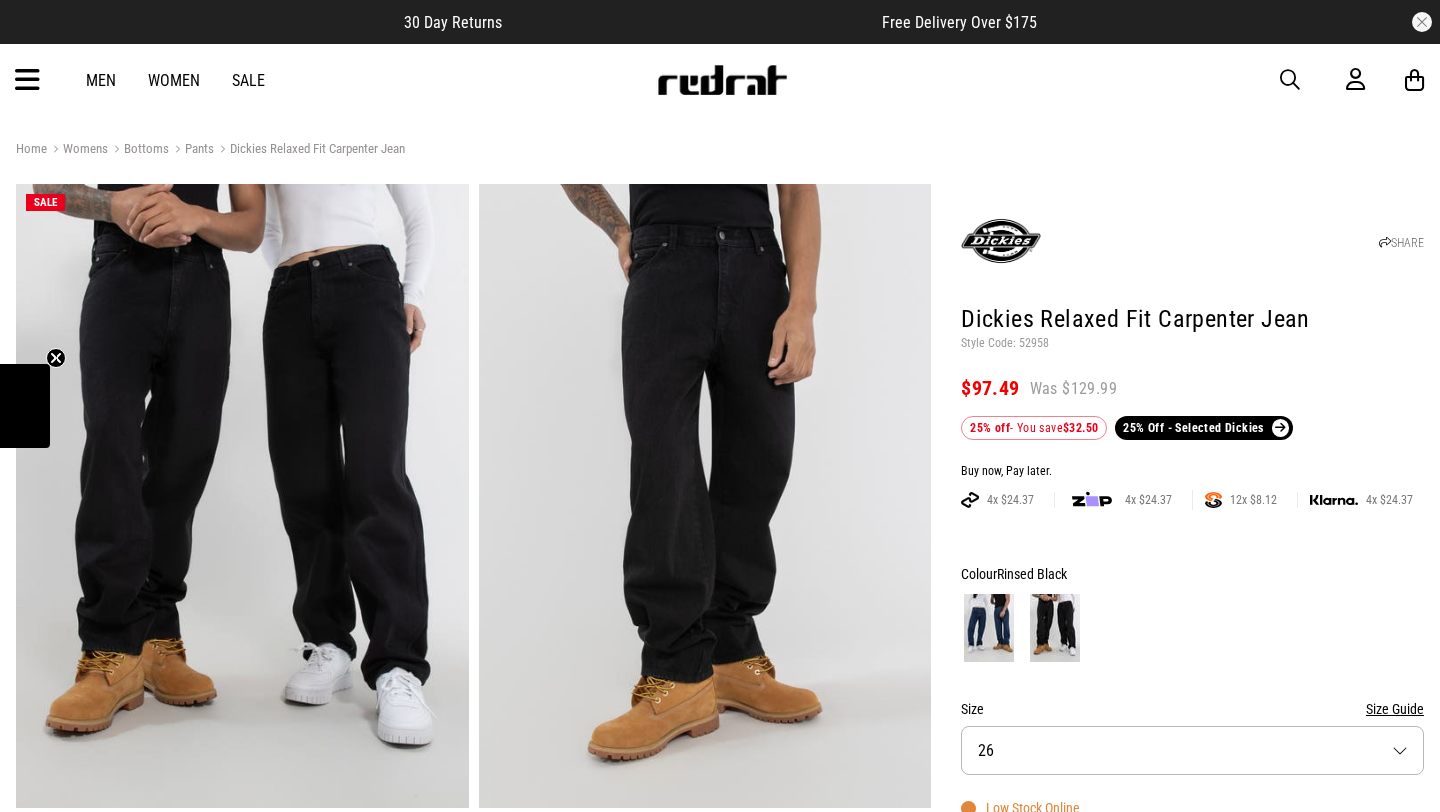 scroll, scrollTop: 0, scrollLeft: 0, axis: both 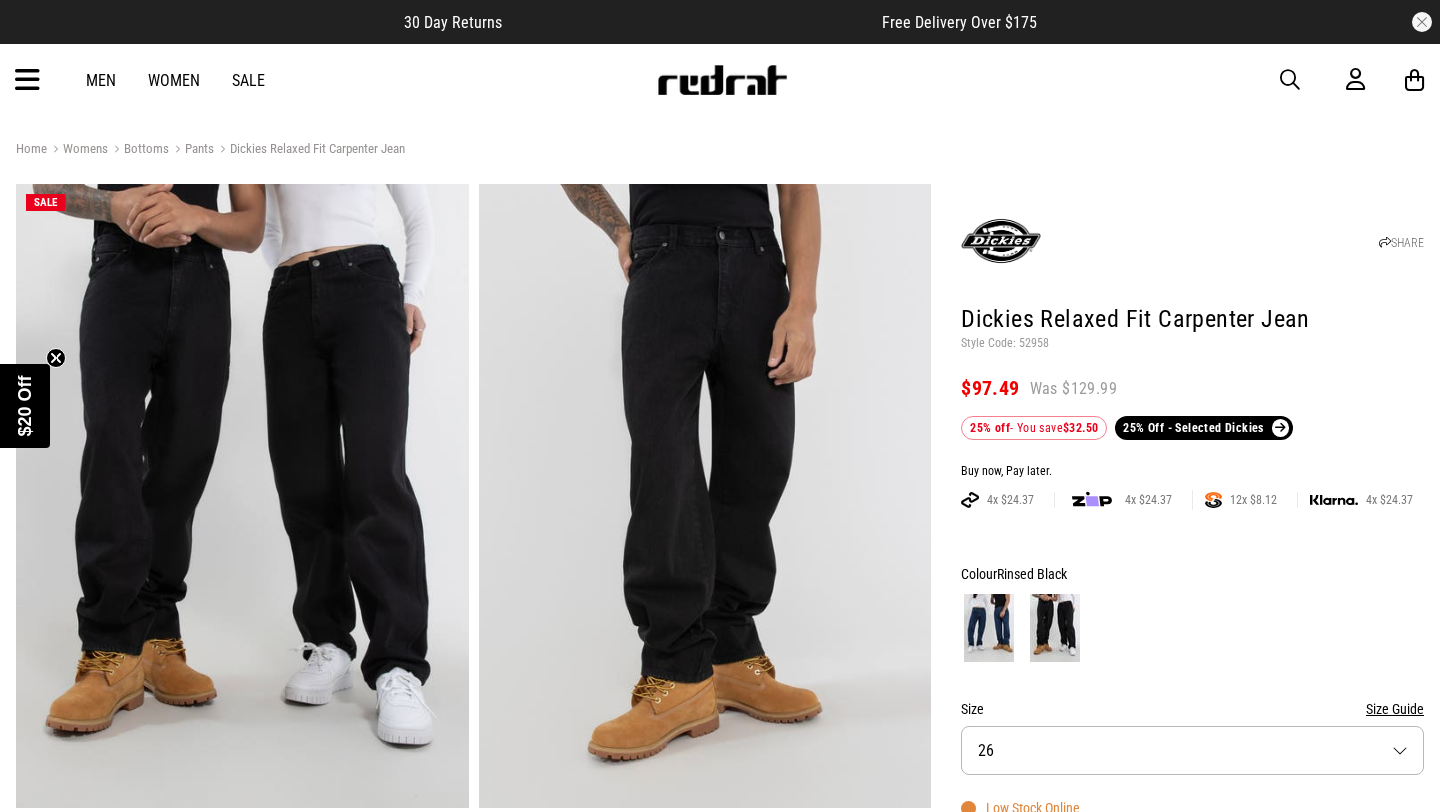 click on "SHARE    Dickies Relaxed Fit Carpenter Jean   Style Code: 52958   $97.49   Was $129.99   25% off   - You save  $32.50    25% Off - Selected Dickies    Buy now, Pay later.     4x $24.37
4x $24.37   12x $8.12     4x $24.37      Colour  Rinsed Black    Size   Size Guide   Size 26   Low Stock Online       Add to bag     Add to wishlist    Delivery     Click & Collect     Check in Store      To Auckland, New Zealand   Change     Standard Shipping - NZ    $7.00   ETA: 2 - 3 Business days  Add an additional day for rural addresses.       Product Details   Product Details       Returns    30 day returns available. Click  here  for more info.    Size & Fit   Juliet wears size 30 and is 180cm Zeb wears size 32 and is 185cm   View the size table" at bounding box center (1177, 1135) 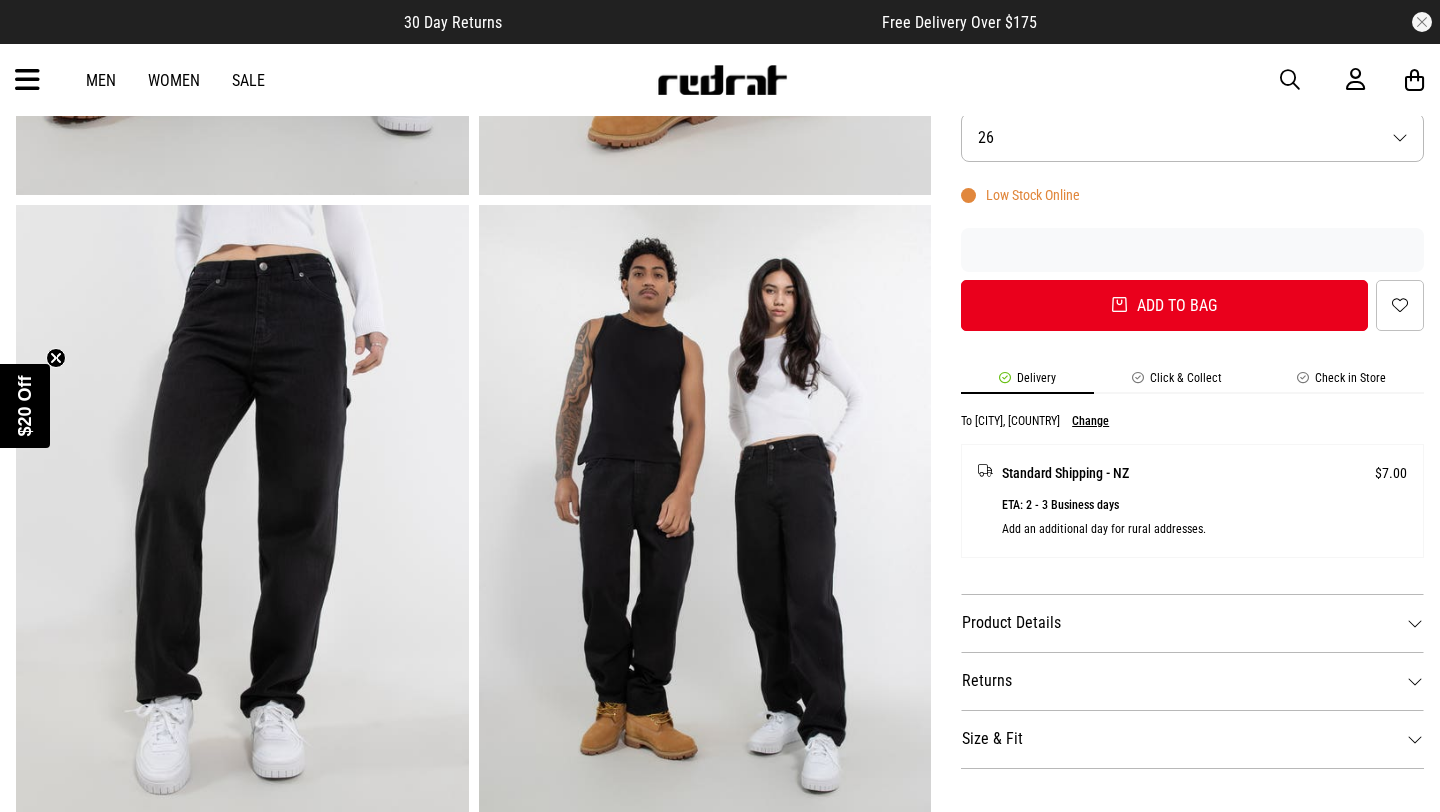 scroll, scrollTop: 0, scrollLeft: 0, axis: both 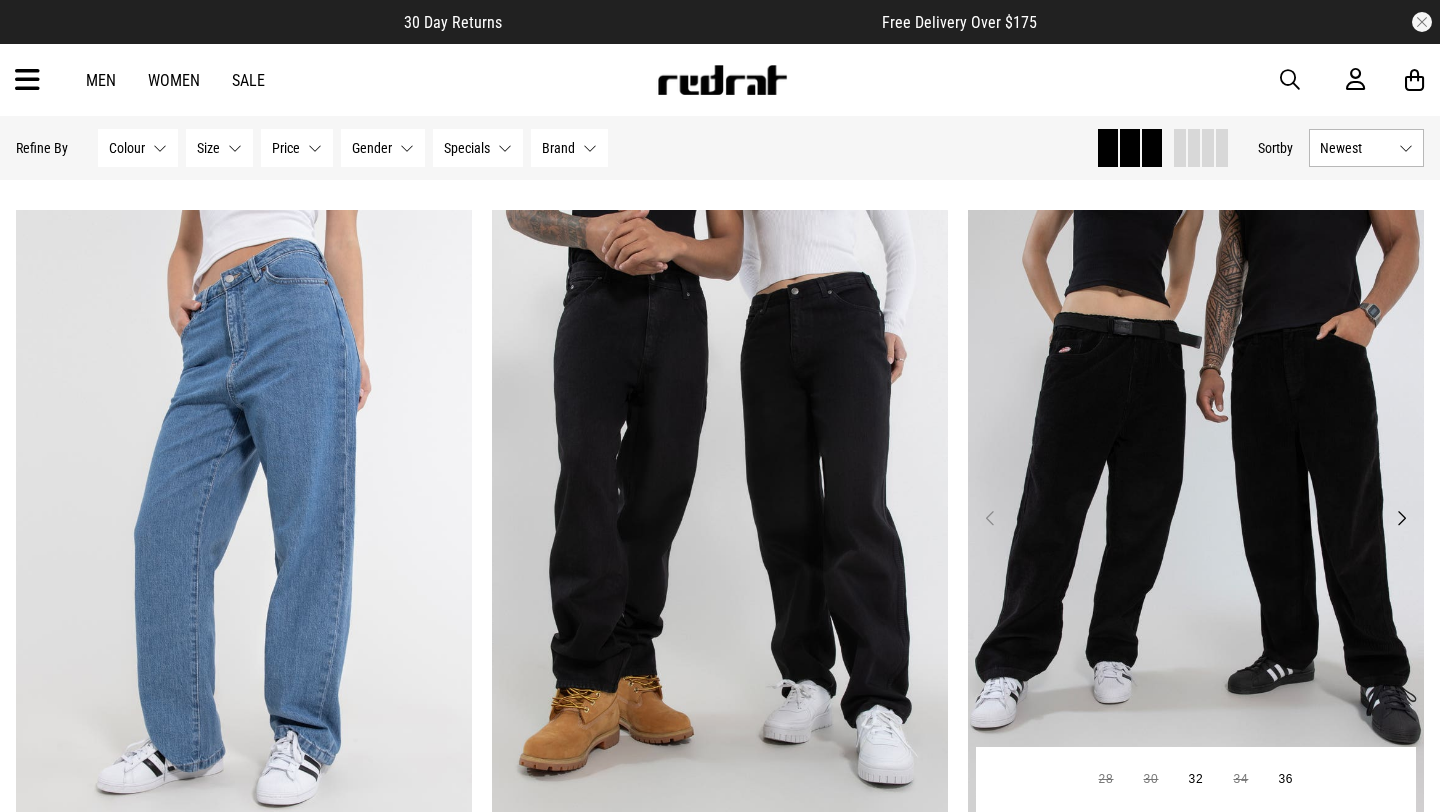 click at bounding box center (1196, 529) 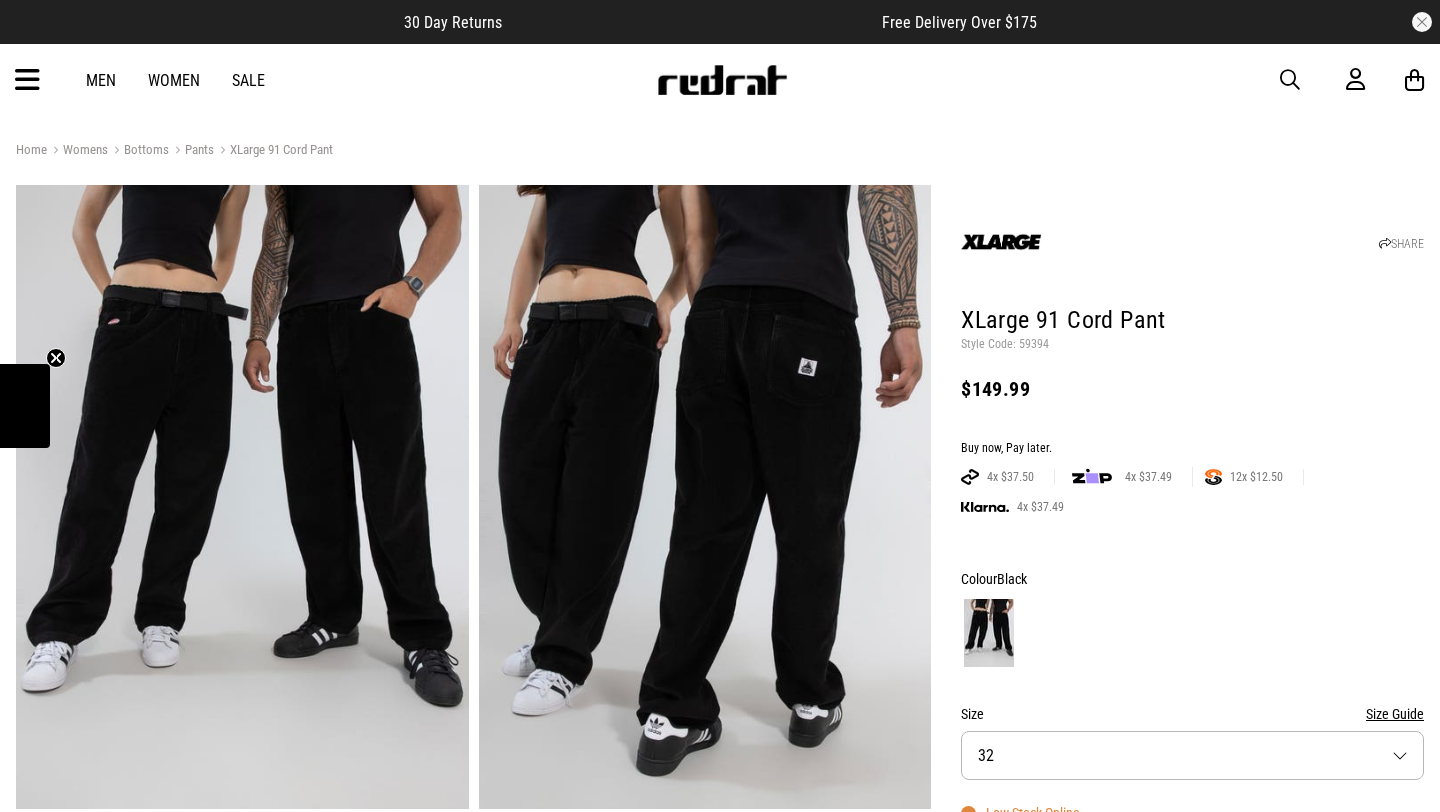 scroll, scrollTop: 0, scrollLeft: 0, axis: both 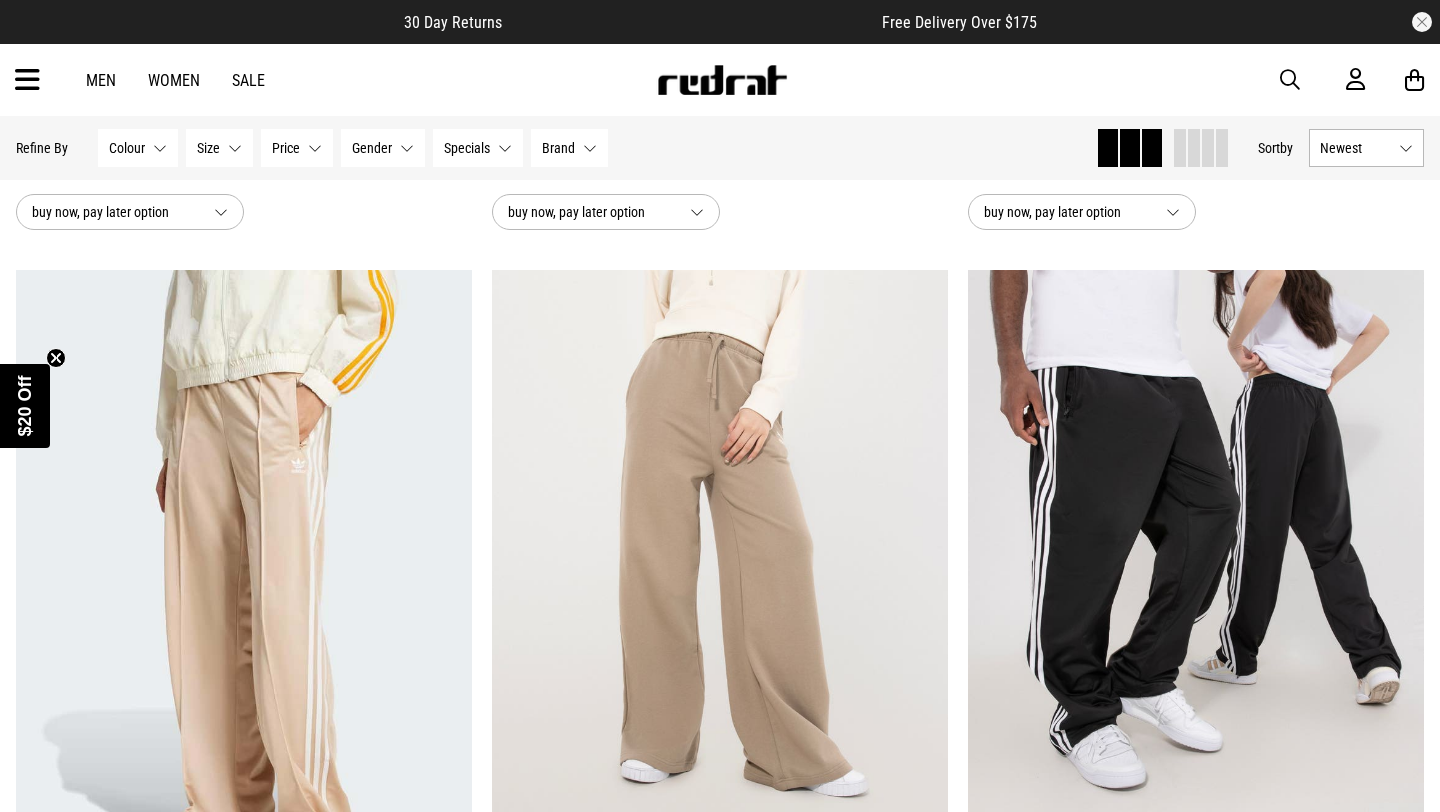 click on "Men   Women   Sale     Sign in     New       Back         Footwear       Back         Mens       Back         Womens       Back         Youth & Kids       Back         Jewellery       Back         Headwear       Back         Accessories       Back         Deals       Back         Sale   UP TO 60% OFF
Shop by Brand
adidas
Converse
New Era
See all brands     Gift Cards   Find a Store   Delivery   Returns & Exchanges   FAQ   Contact Us
Payment Options Only at Red Rat
Let's keep in touch
Back" at bounding box center (720, 80) 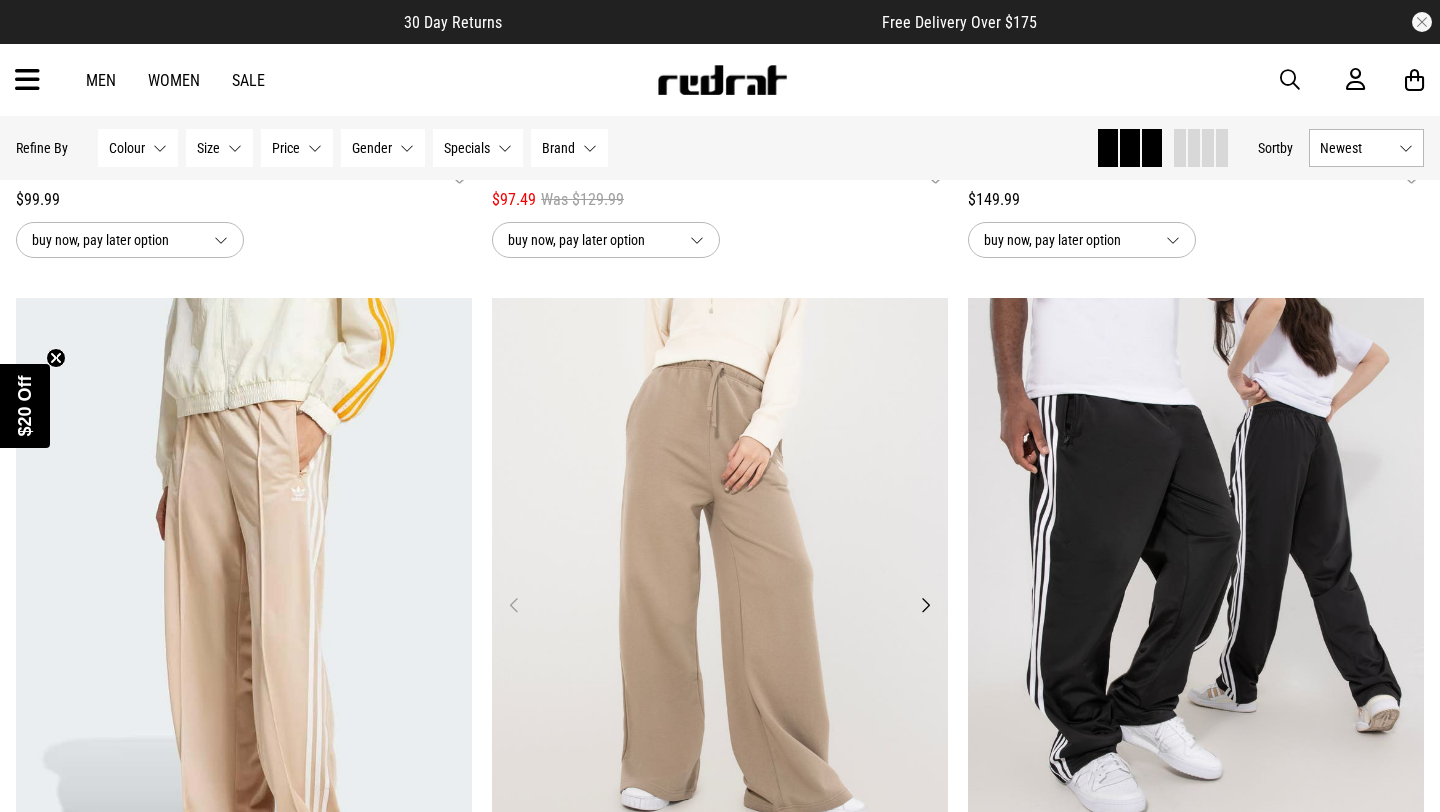 scroll, scrollTop: 1706, scrollLeft: 0, axis: vertical 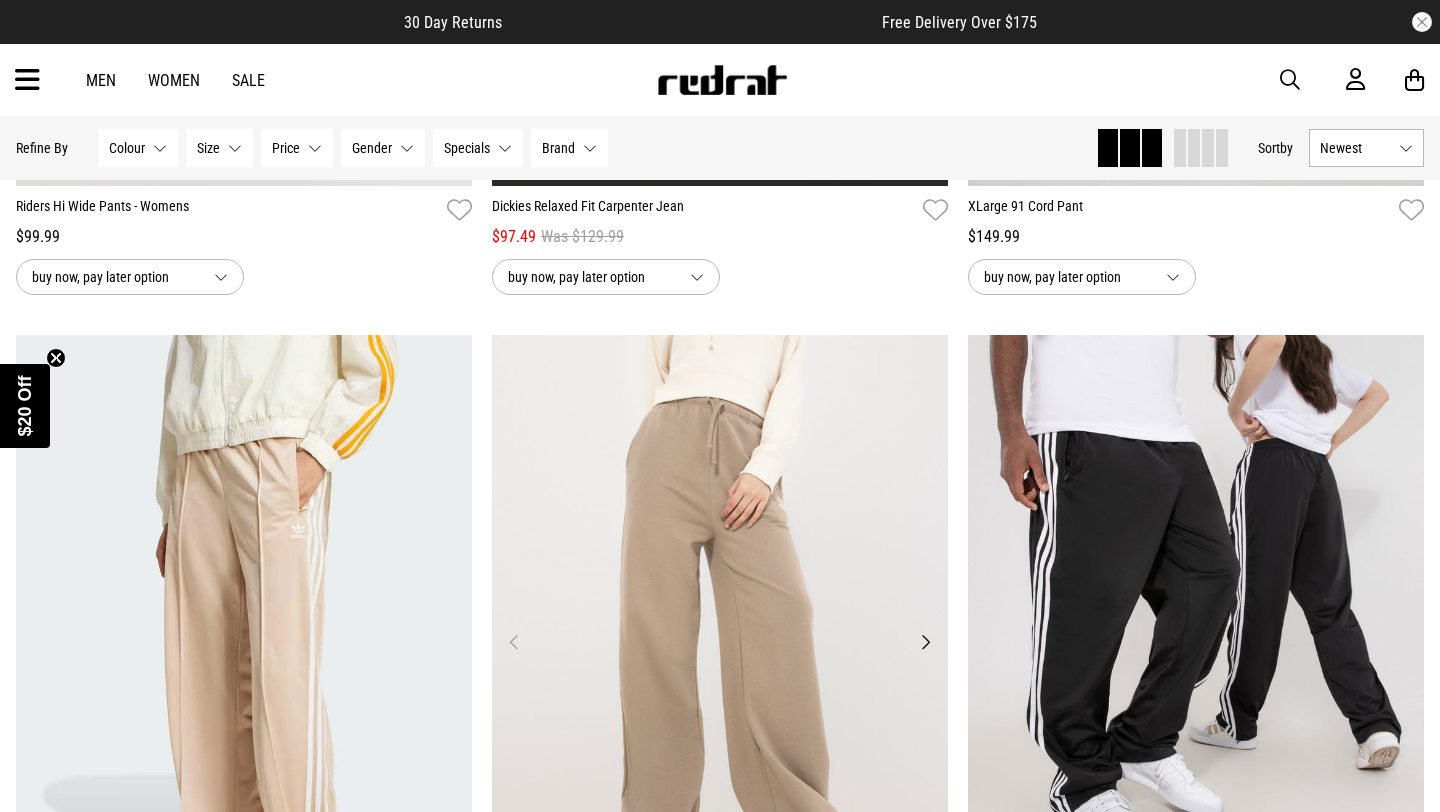 click on "Next" at bounding box center (925, 642) 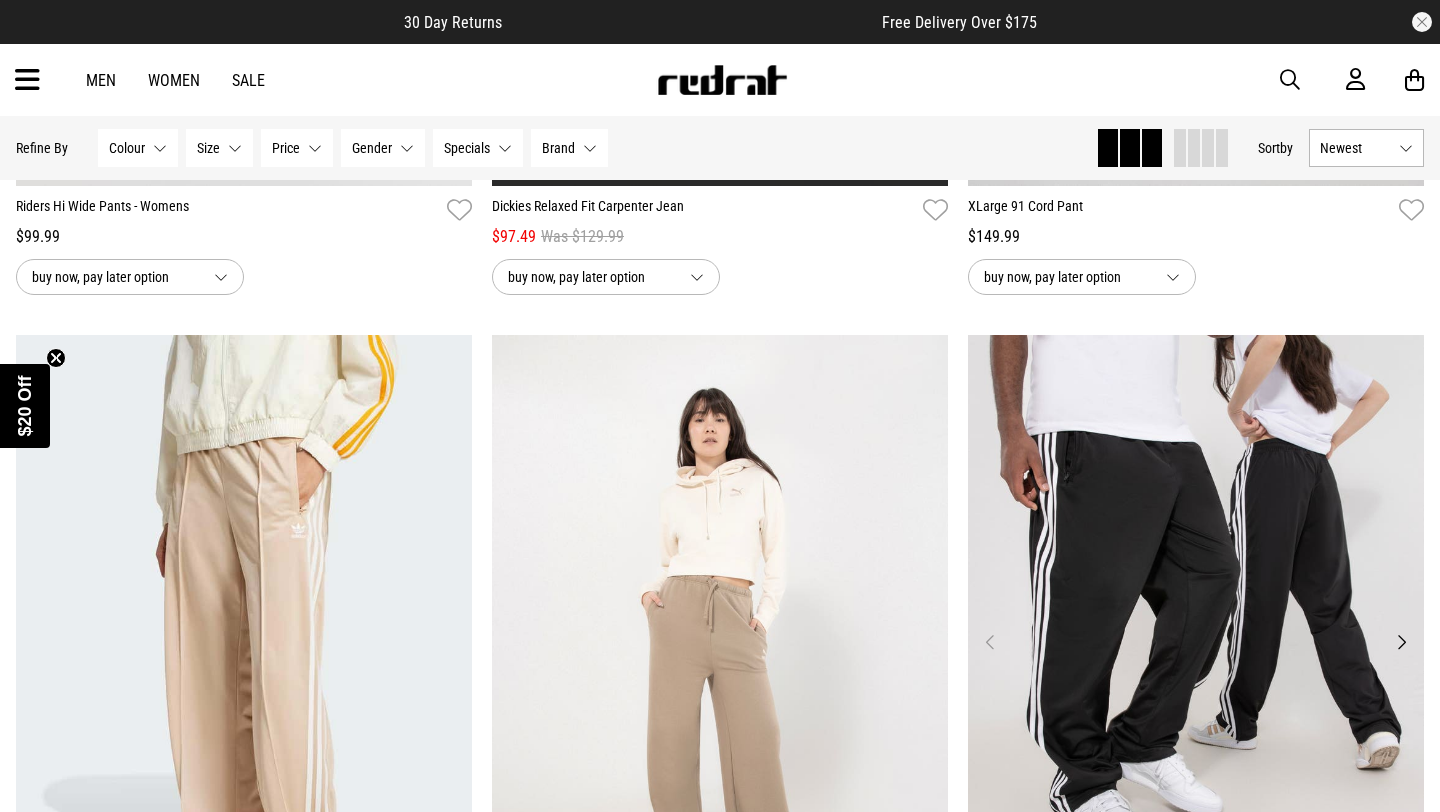 scroll, scrollTop: 0, scrollLeft: 0, axis: both 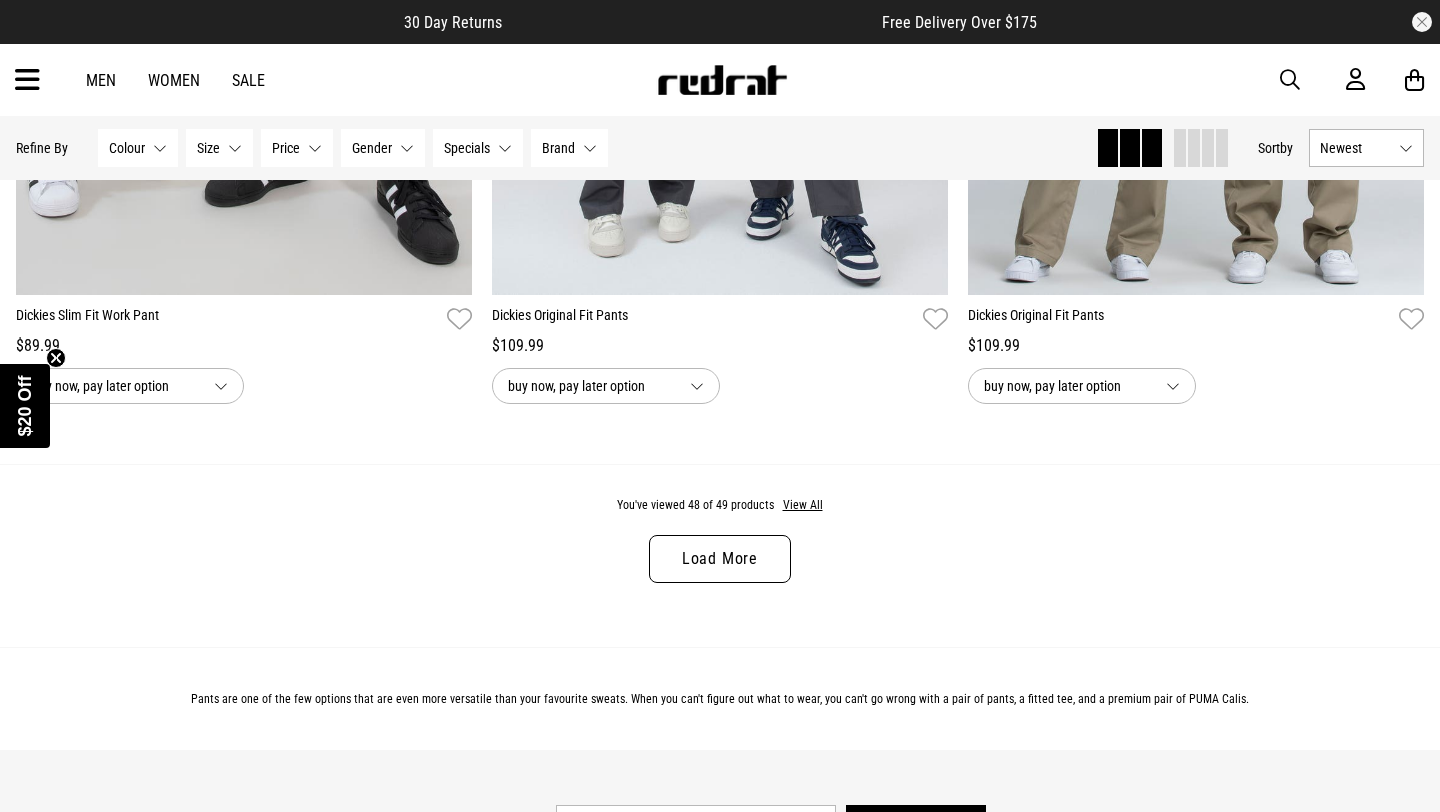 click on "Load More" at bounding box center [720, 559] 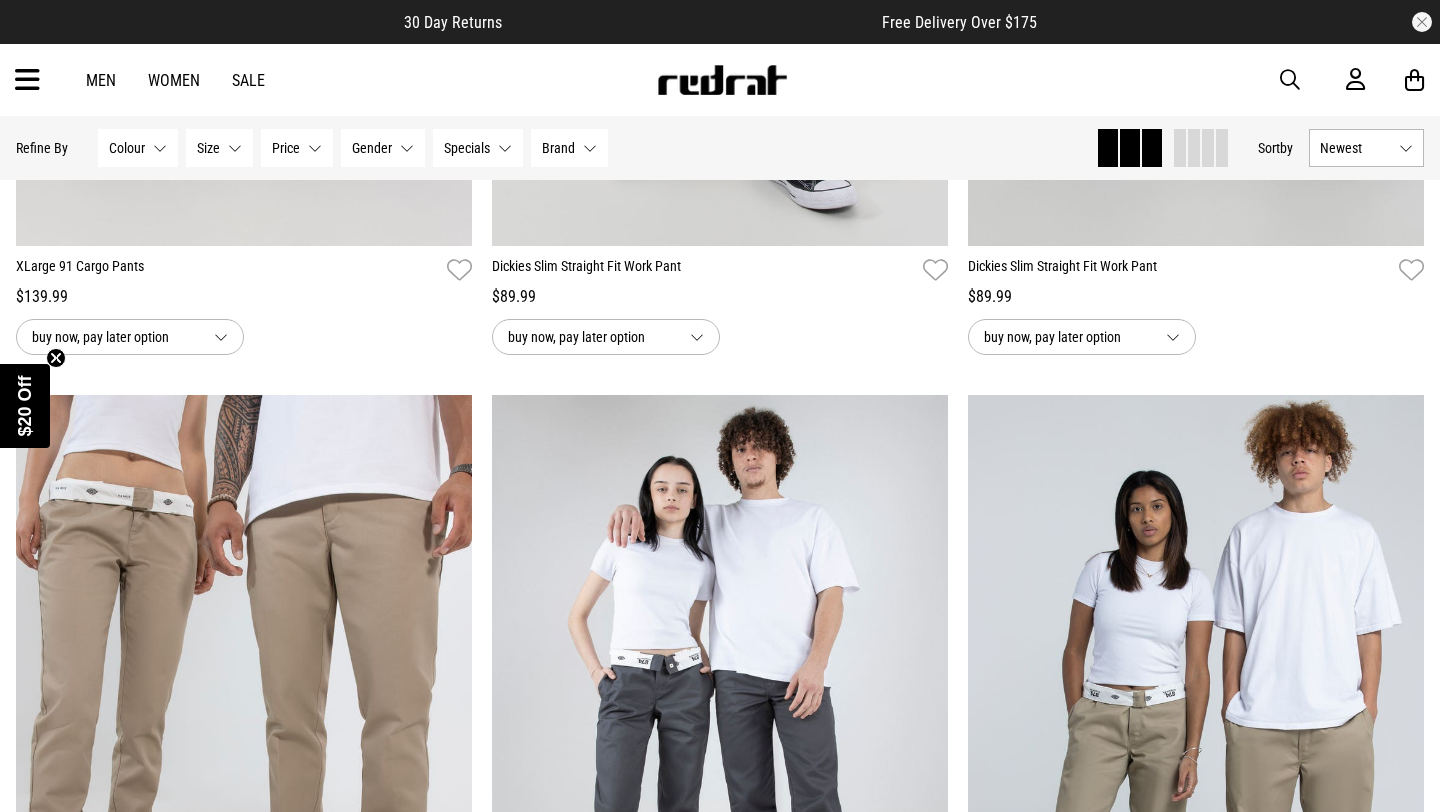 scroll, scrollTop: 5691, scrollLeft: 0, axis: vertical 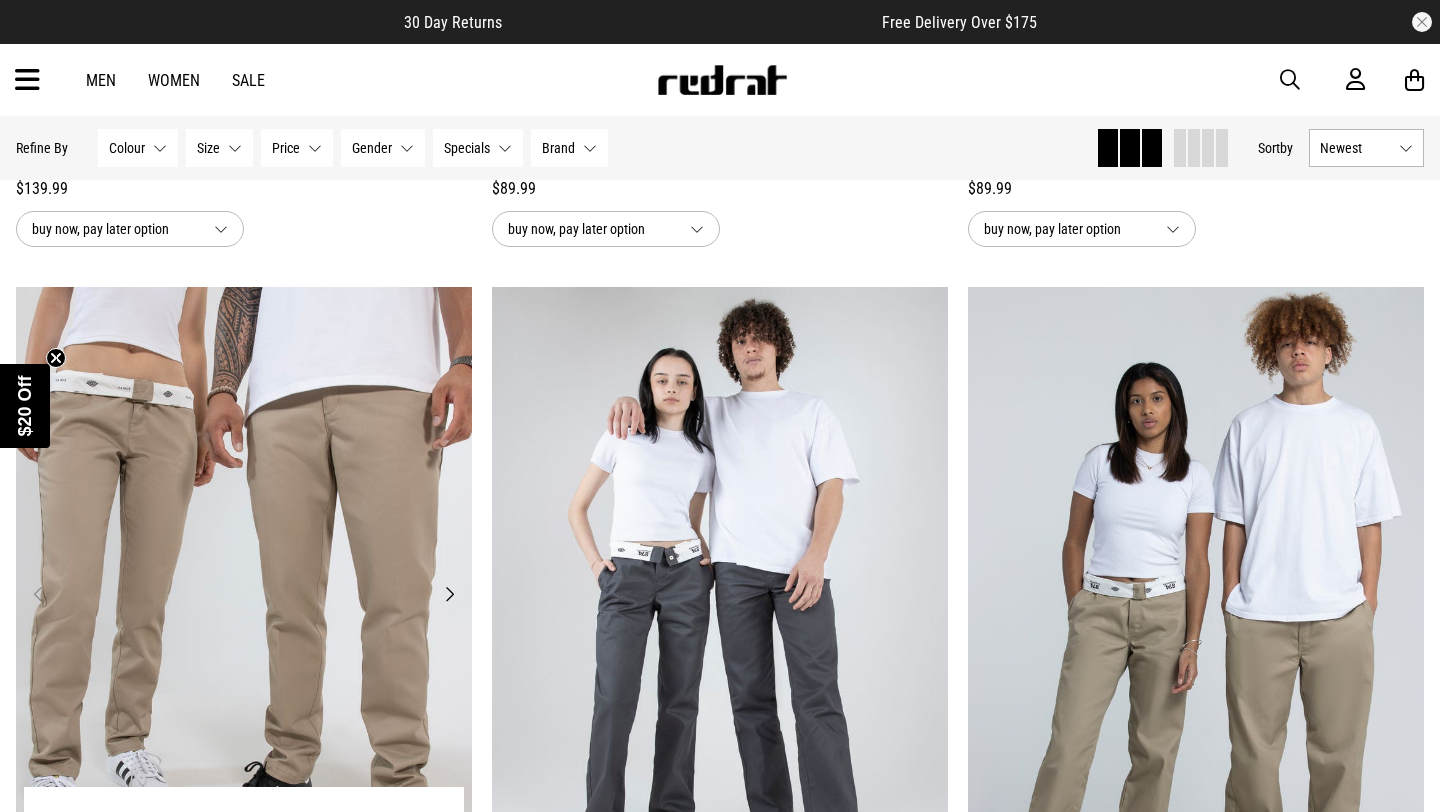 click on "Next" at bounding box center [449, 594] 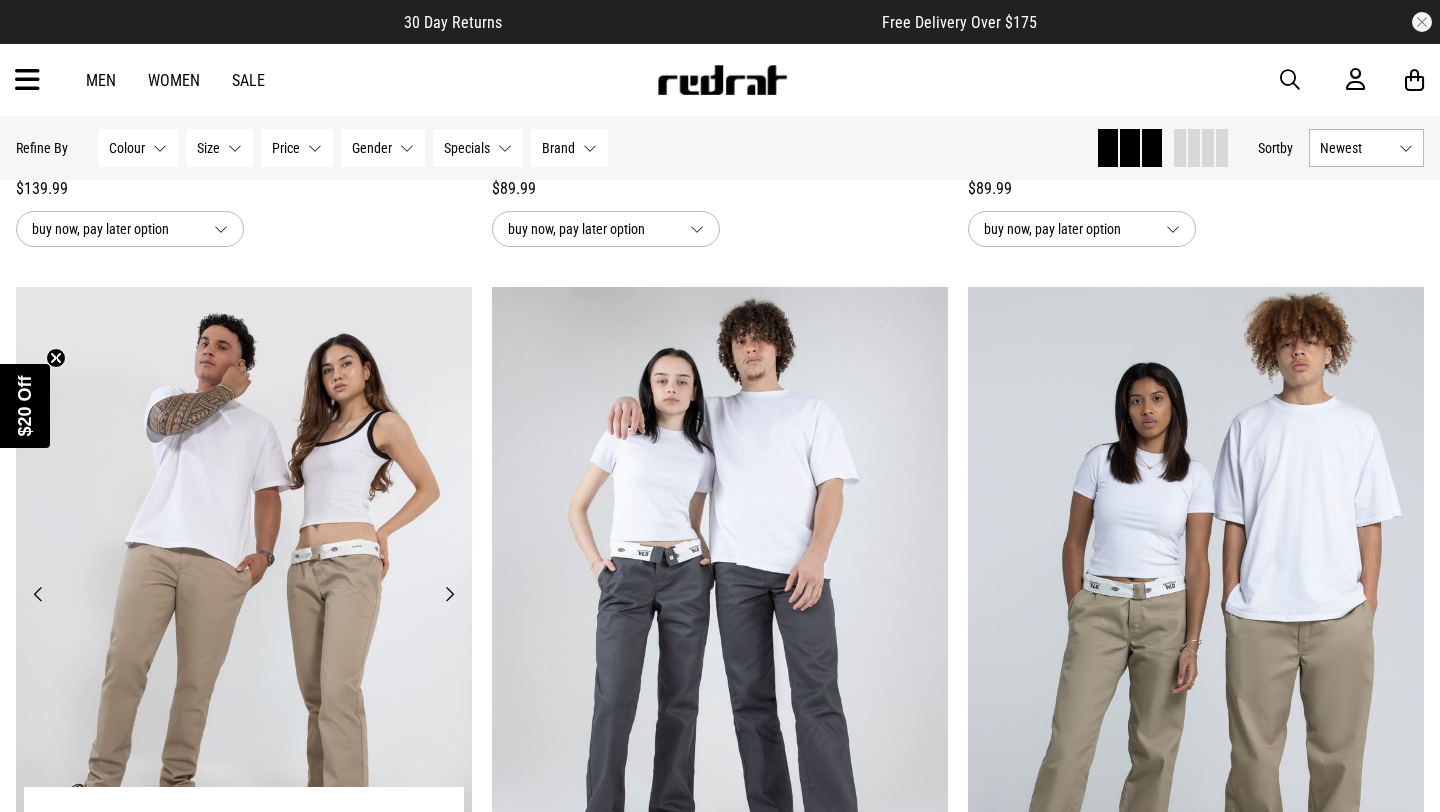 click on "Next" at bounding box center [449, 594] 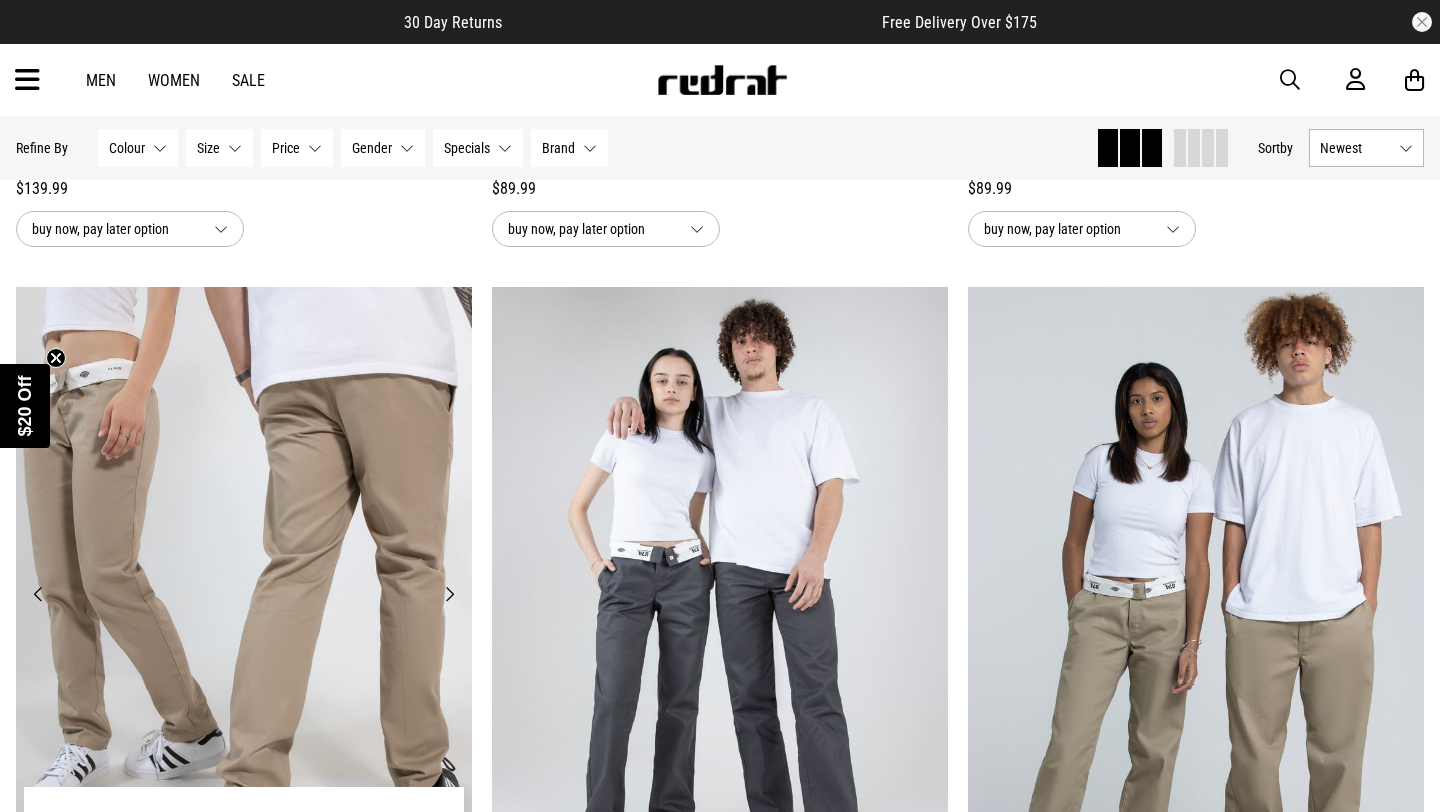 click on "Next" at bounding box center (449, 594) 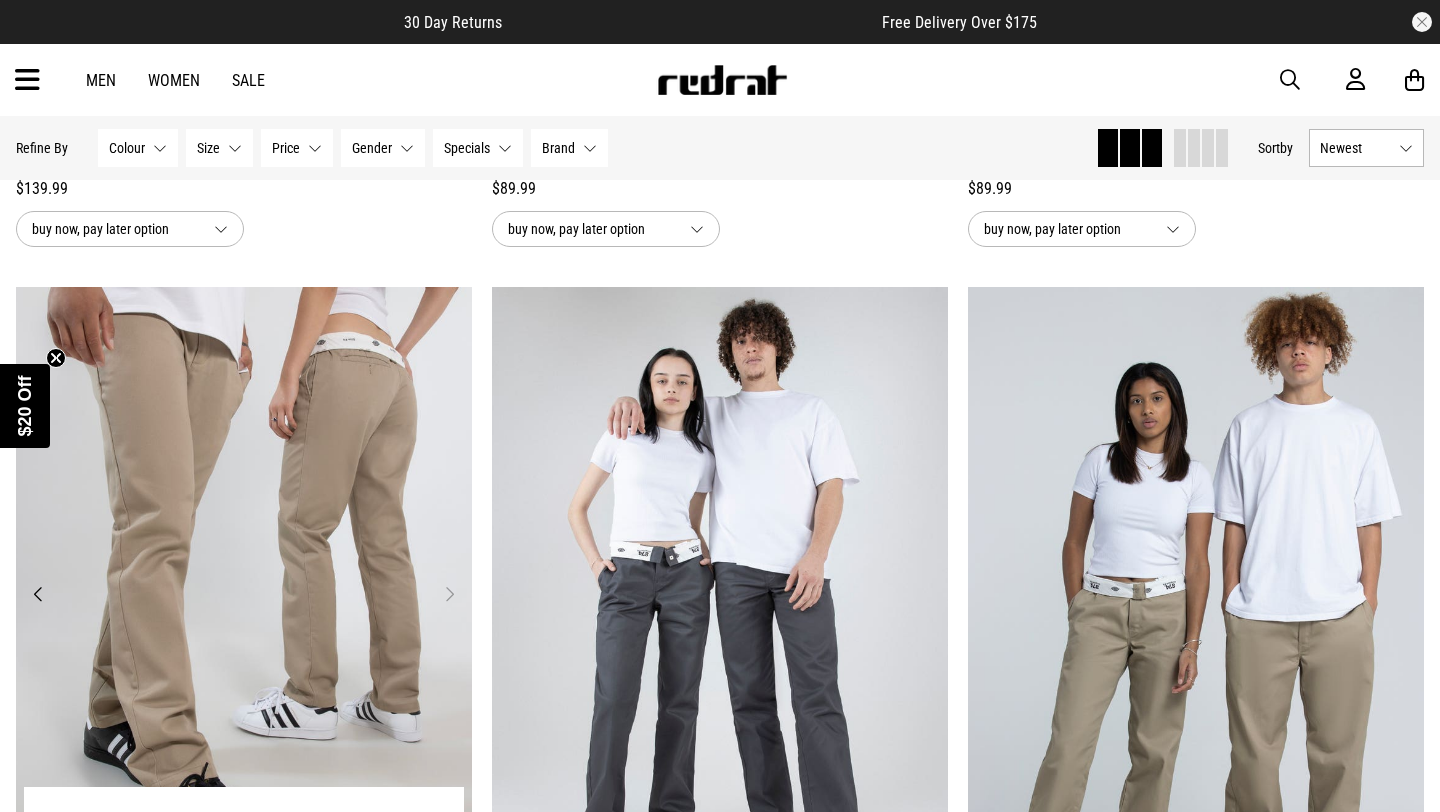 click on "Next" at bounding box center (449, 594) 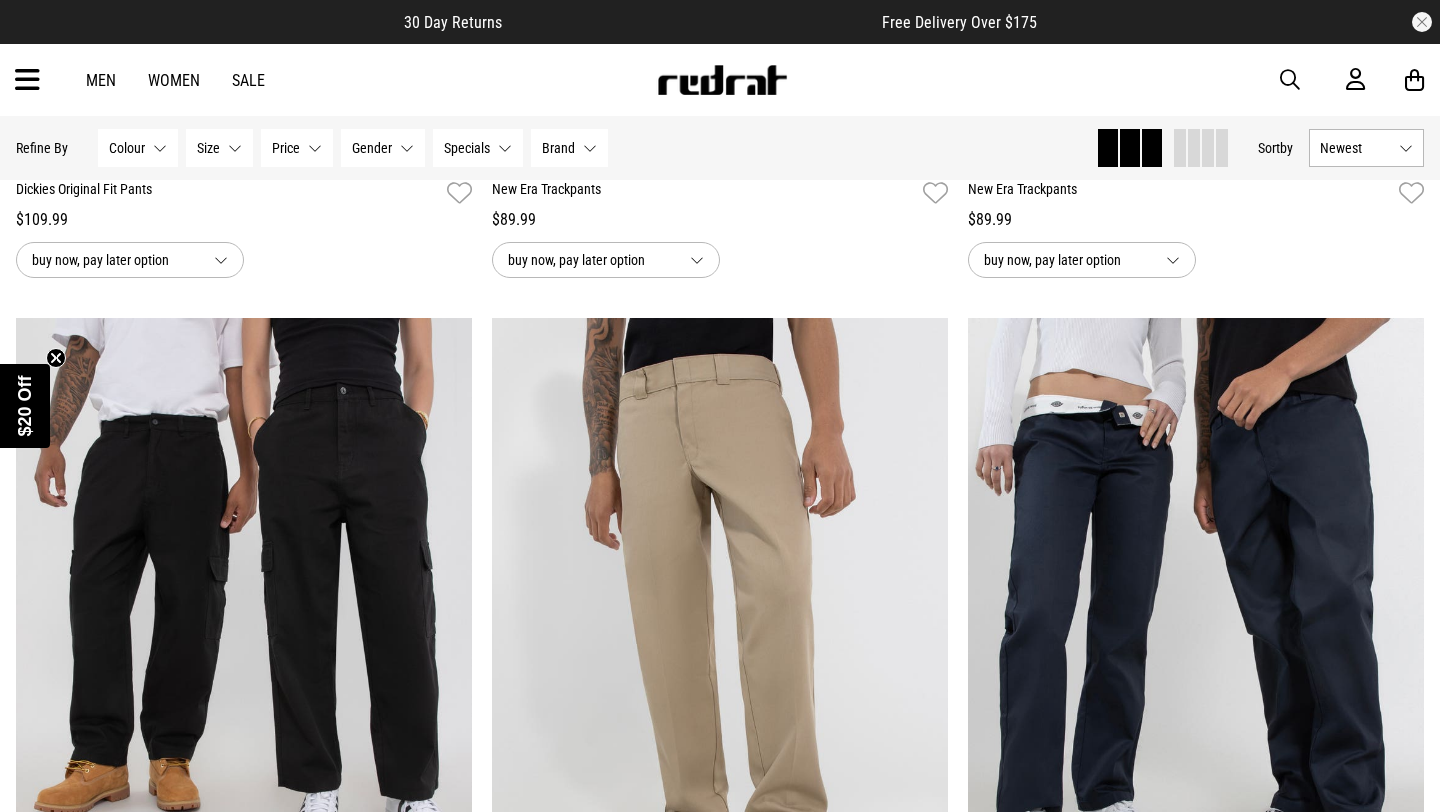 scroll, scrollTop: 4866, scrollLeft: 0, axis: vertical 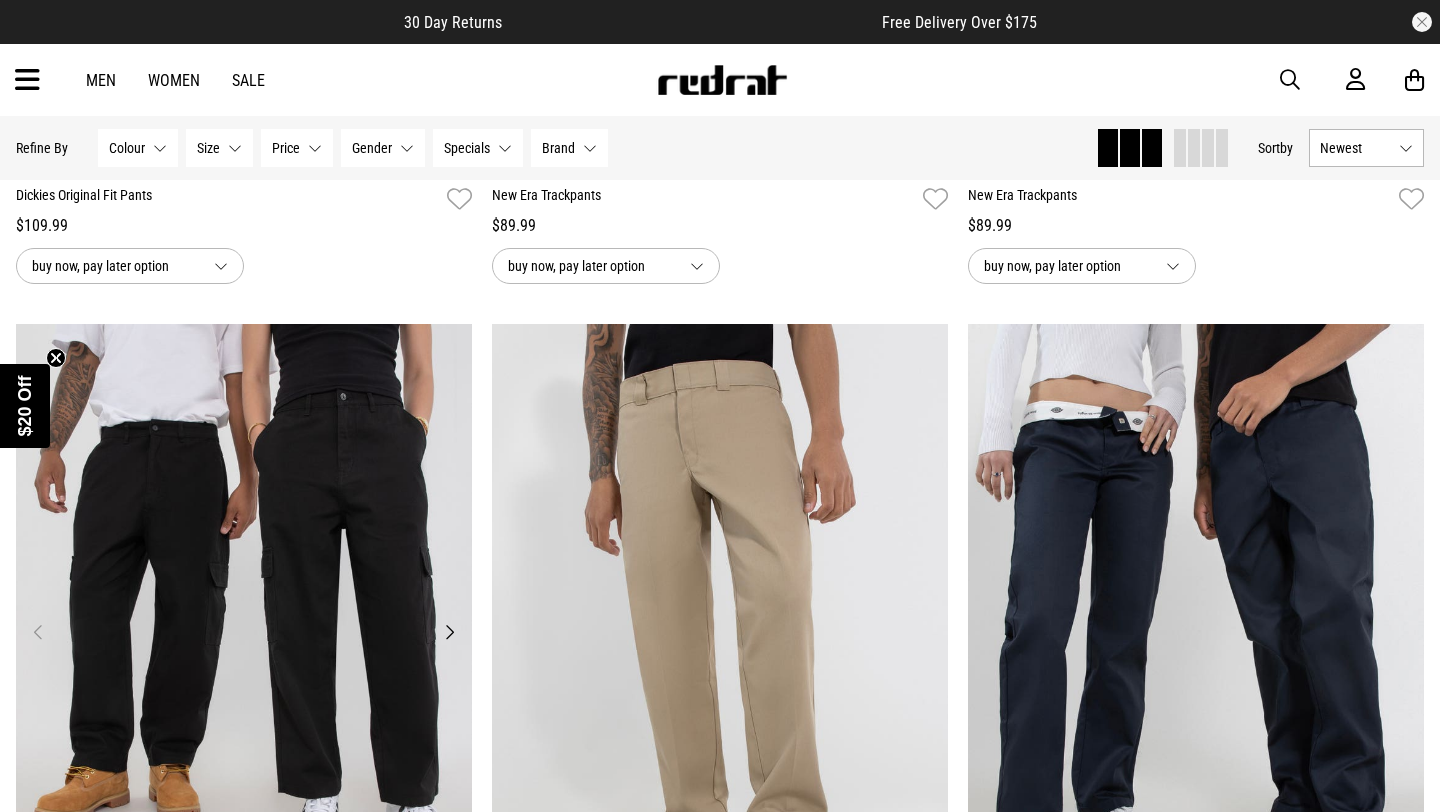 click on "Next" at bounding box center (449, 632) 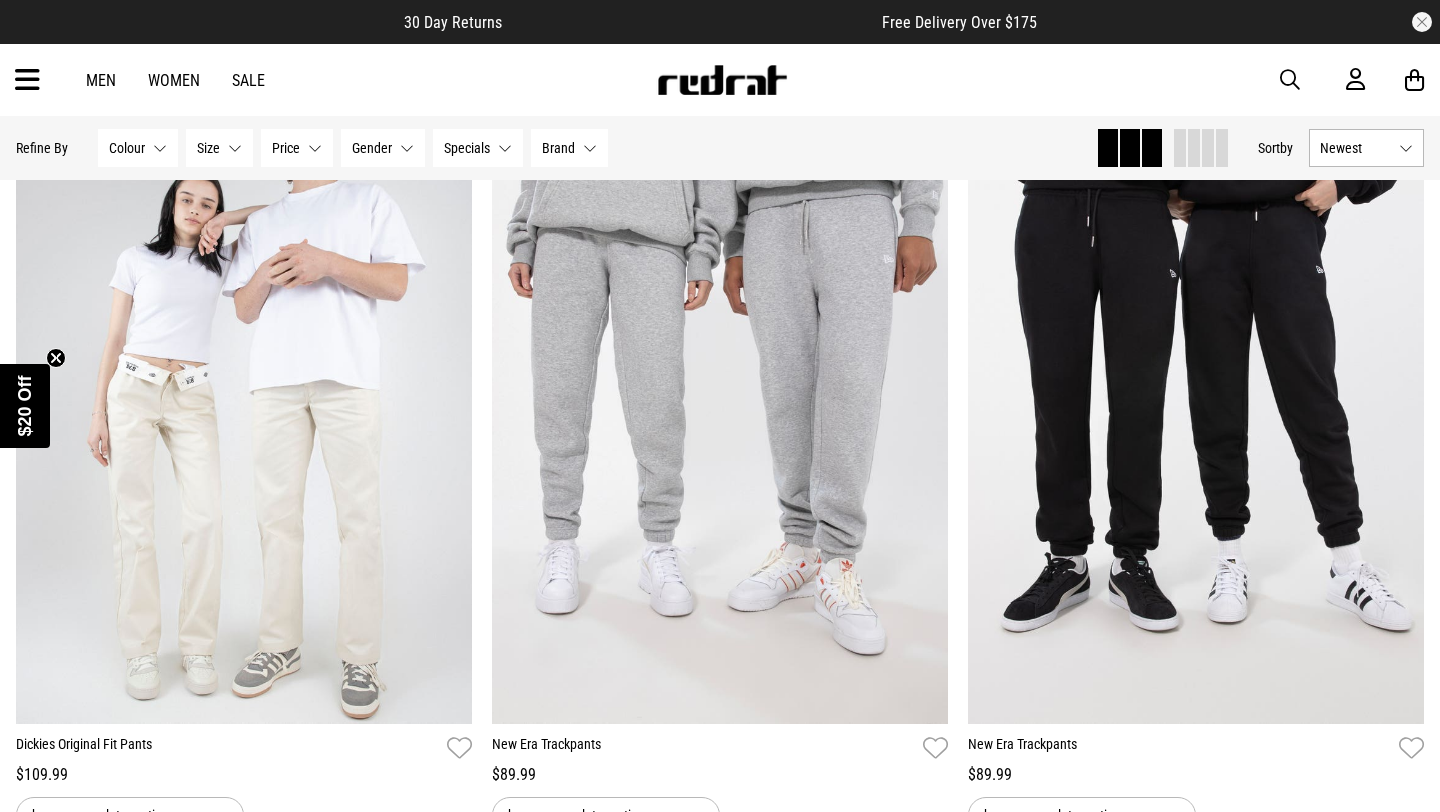 scroll, scrollTop: 4008, scrollLeft: 0, axis: vertical 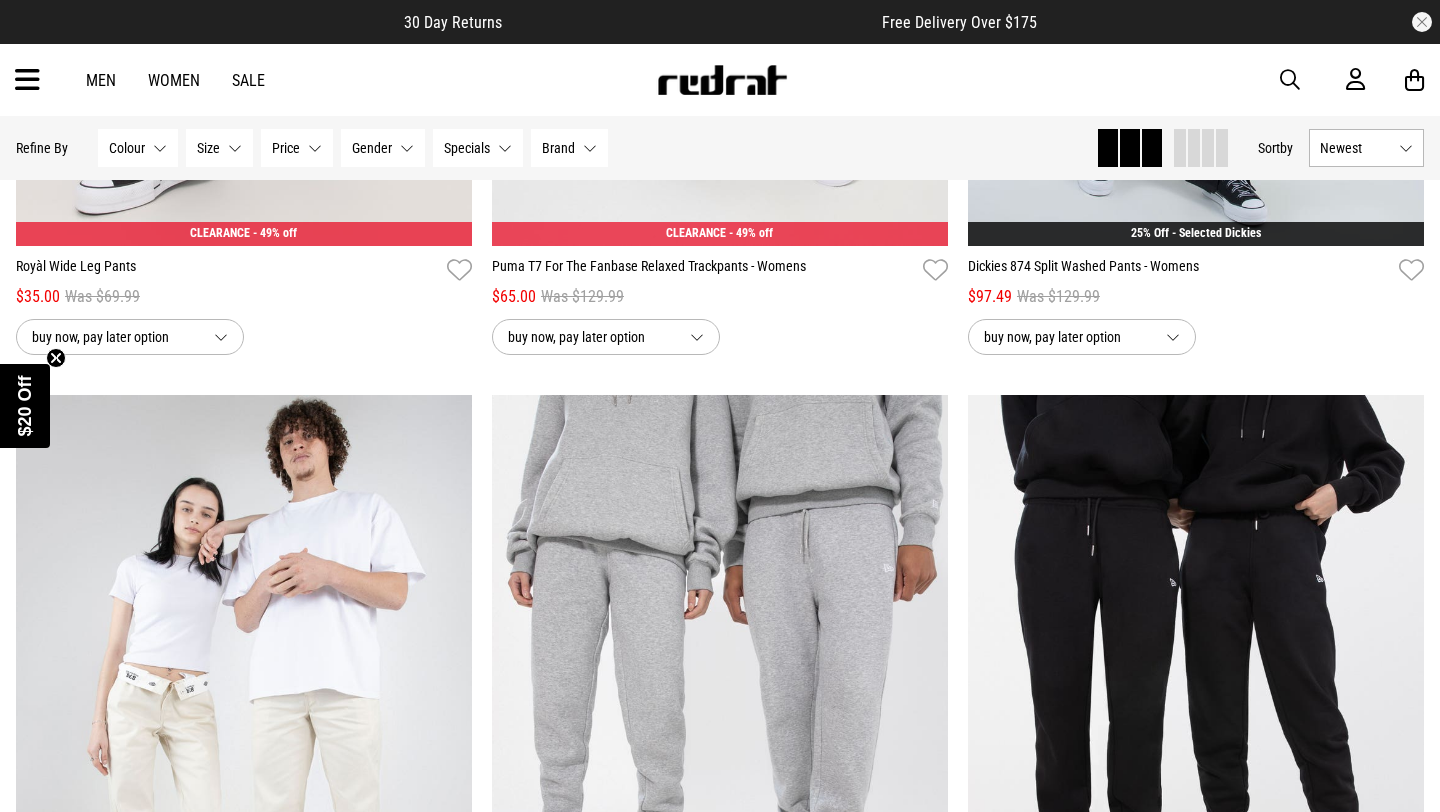 click at bounding box center (27, 80) 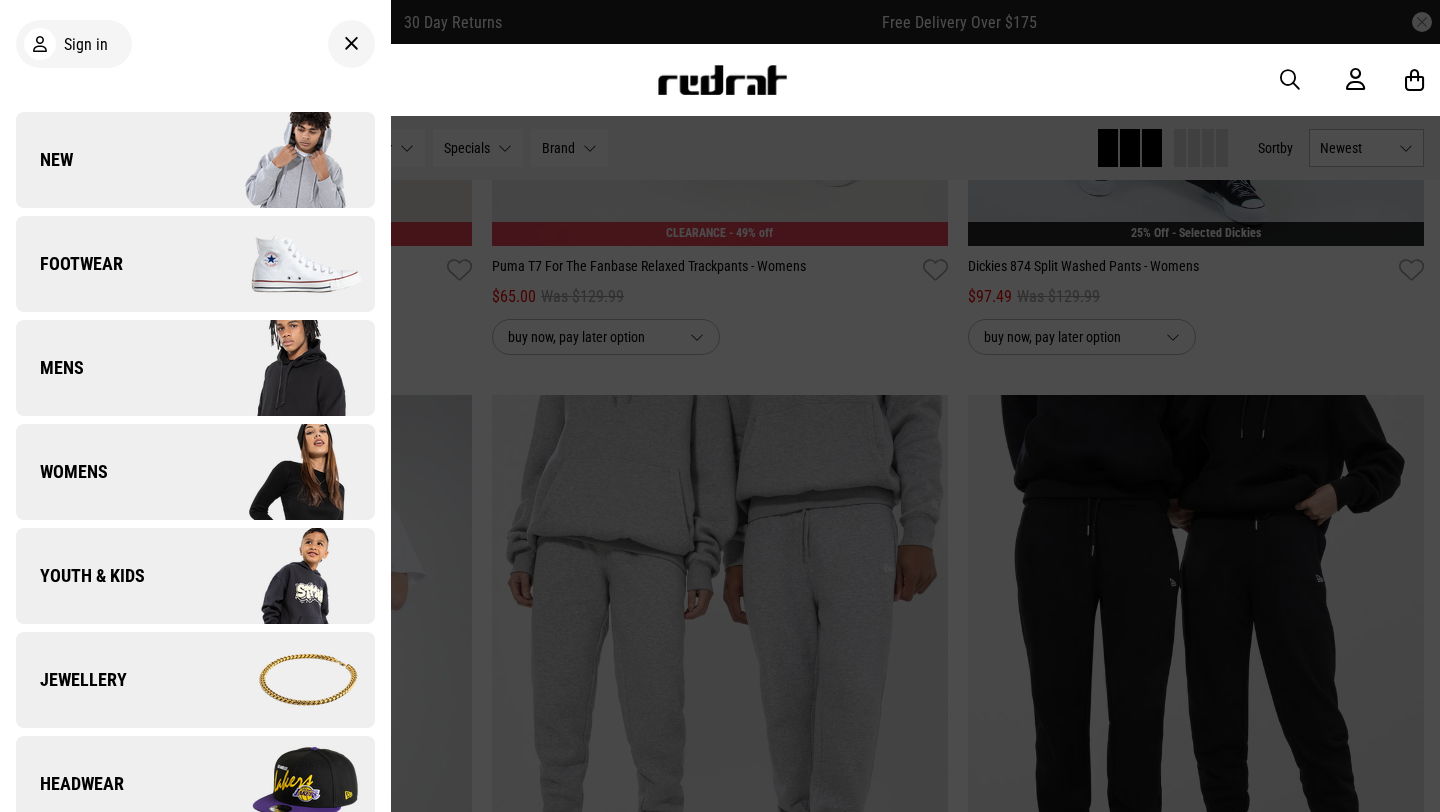 click on "Womens" at bounding box center (195, 472) 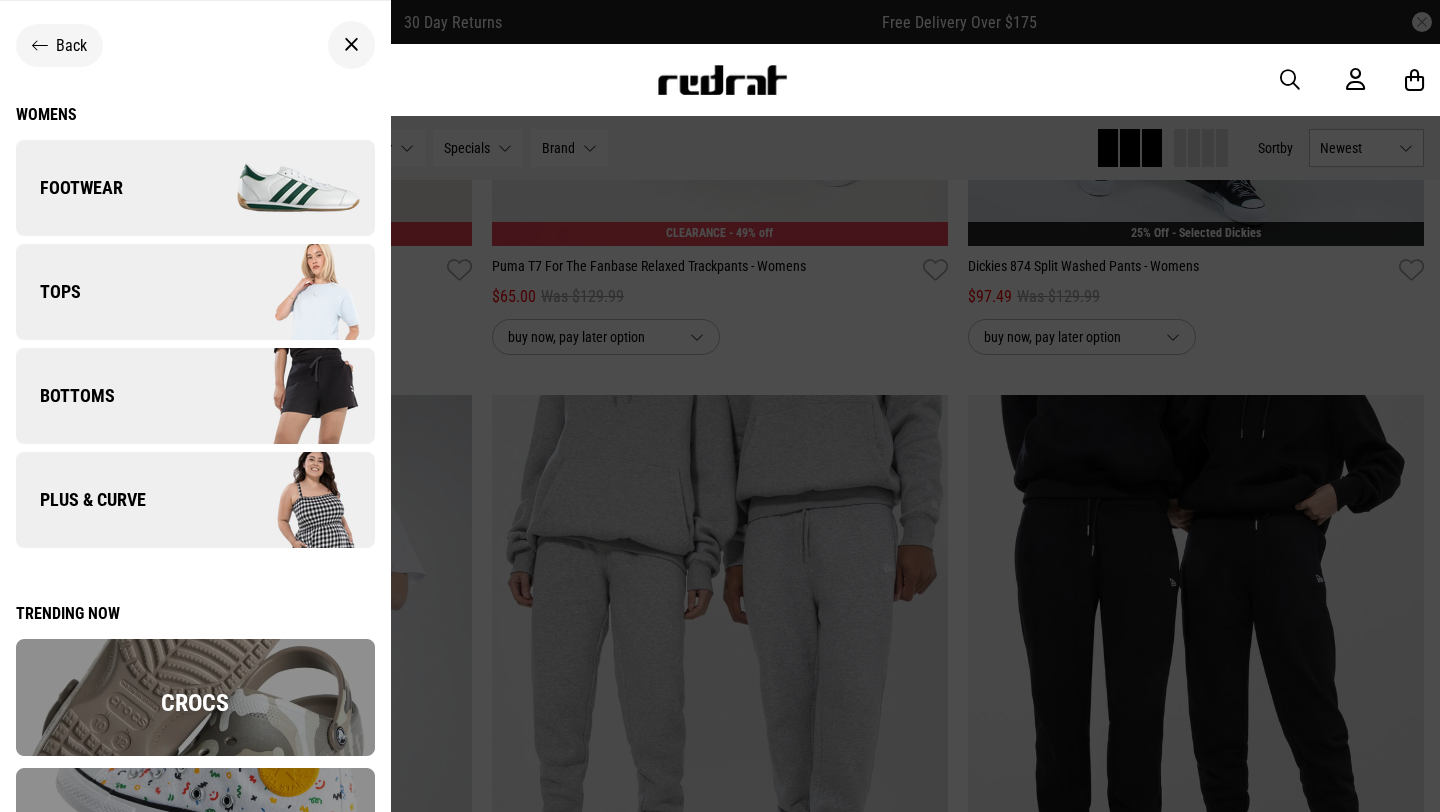 click on "Bottoms" at bounding box center [195, 396] 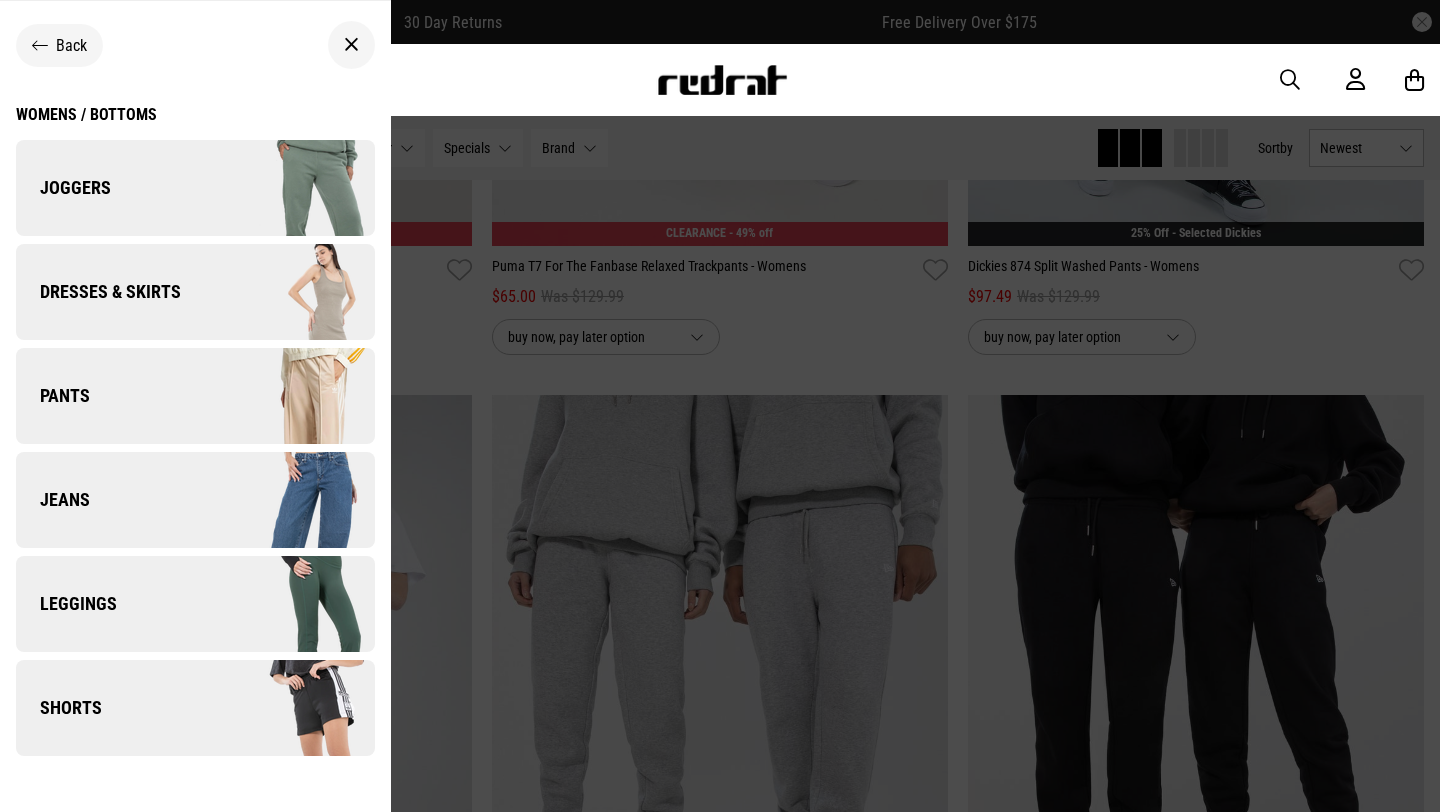 click on "Jeans" at bounding box center [195, 500] 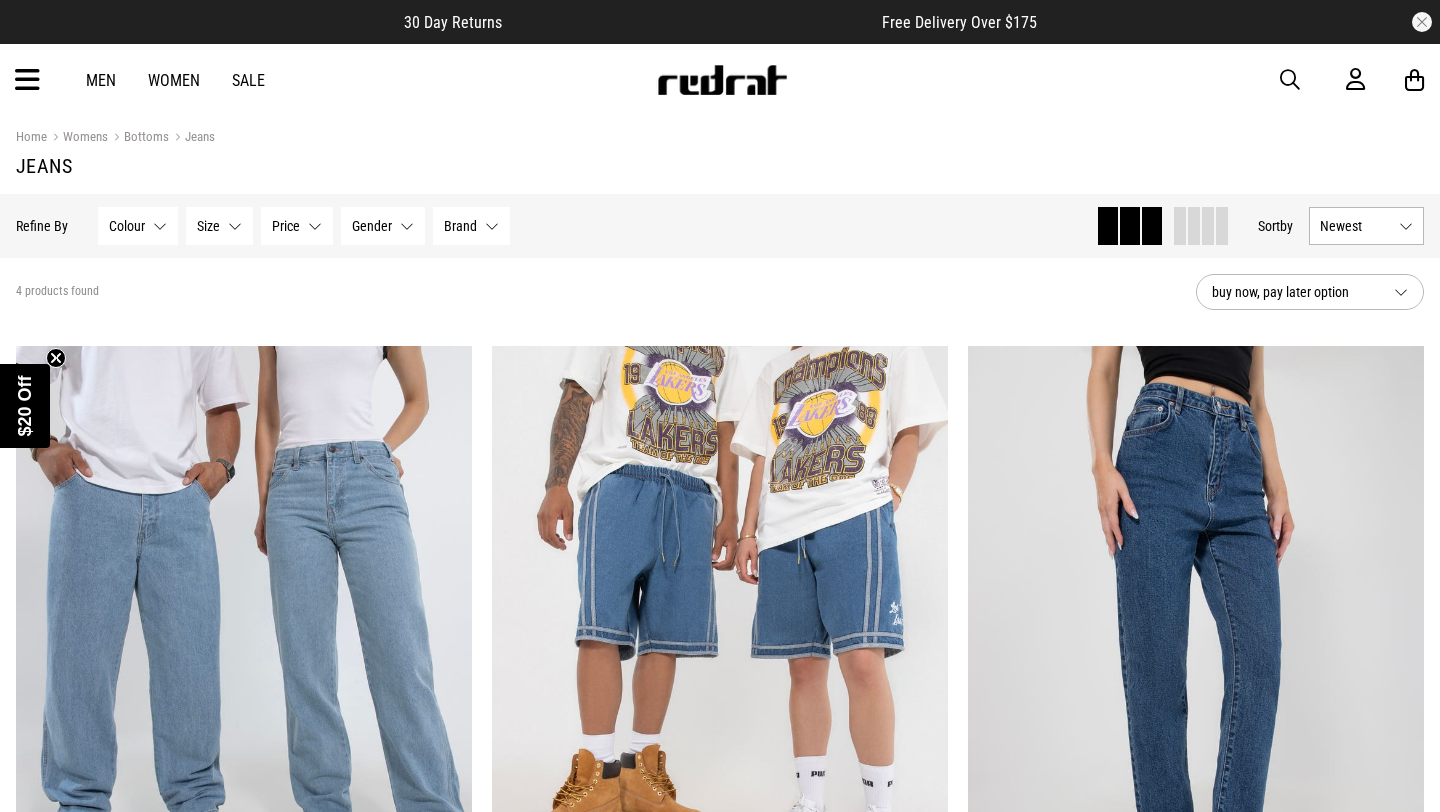 scroll, scrollTop: 0, scrollLeft: 0, axis: both 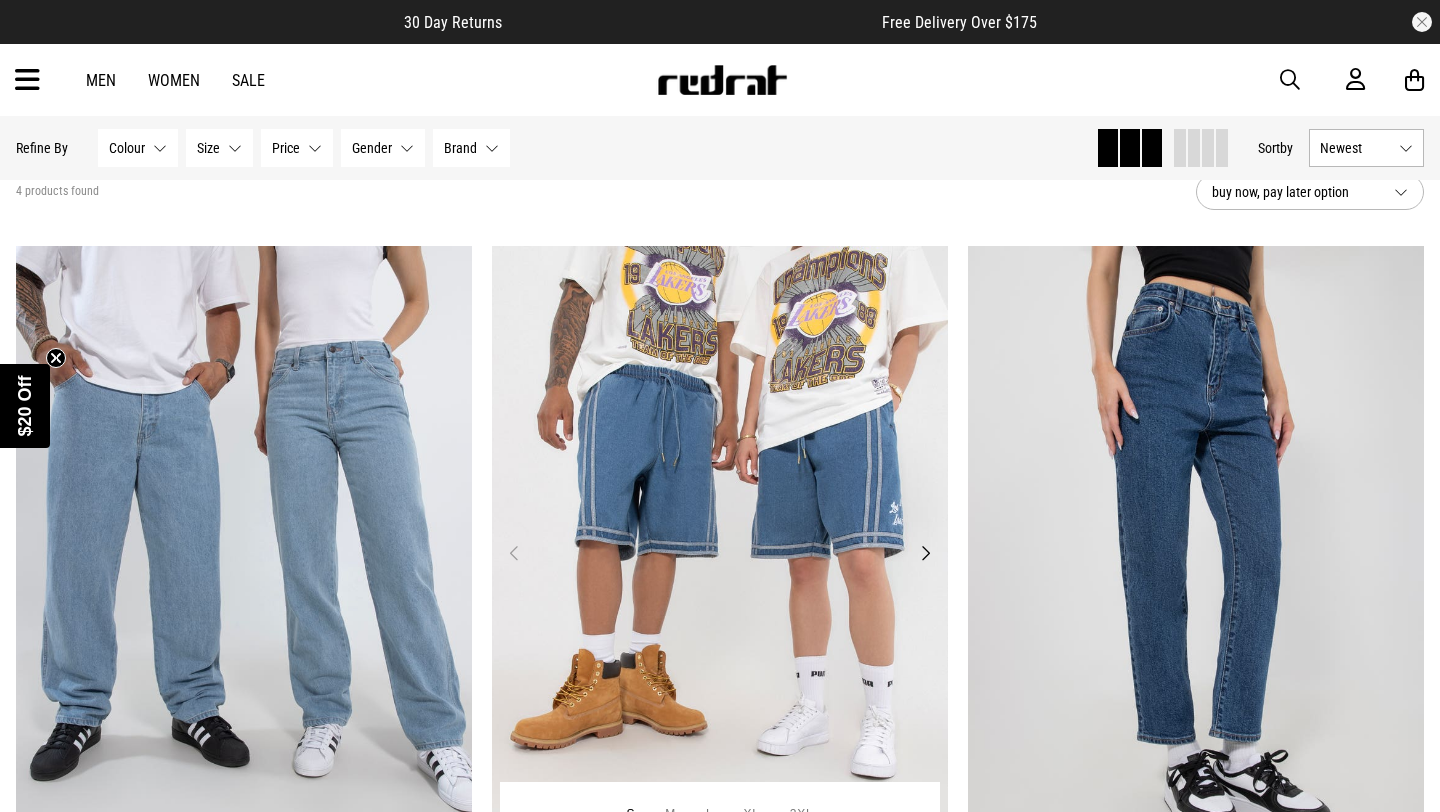 click on "Next" at bounding box center (449, 553) 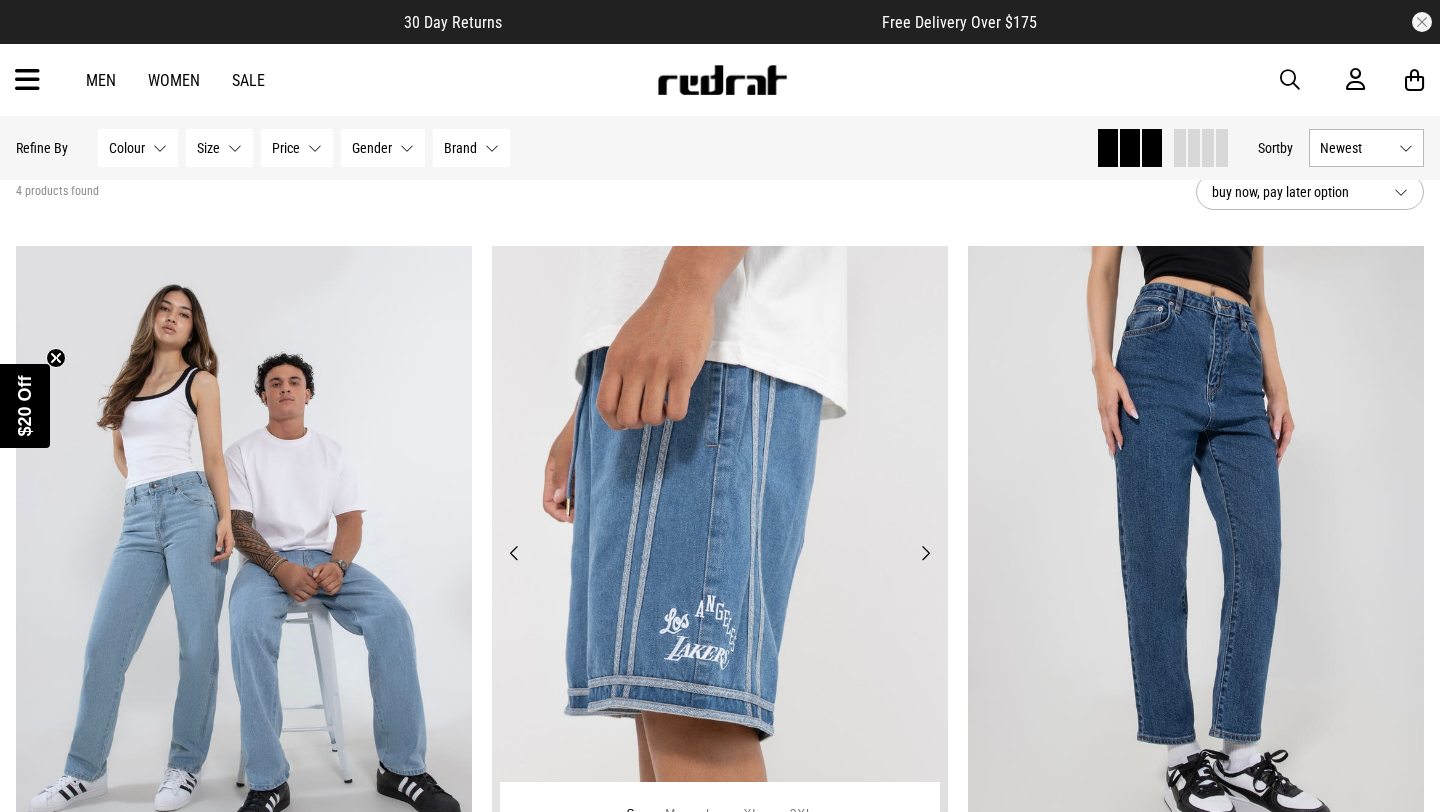 scroll, scrollTop: 92, scrollLeft: 0, axis: vertical 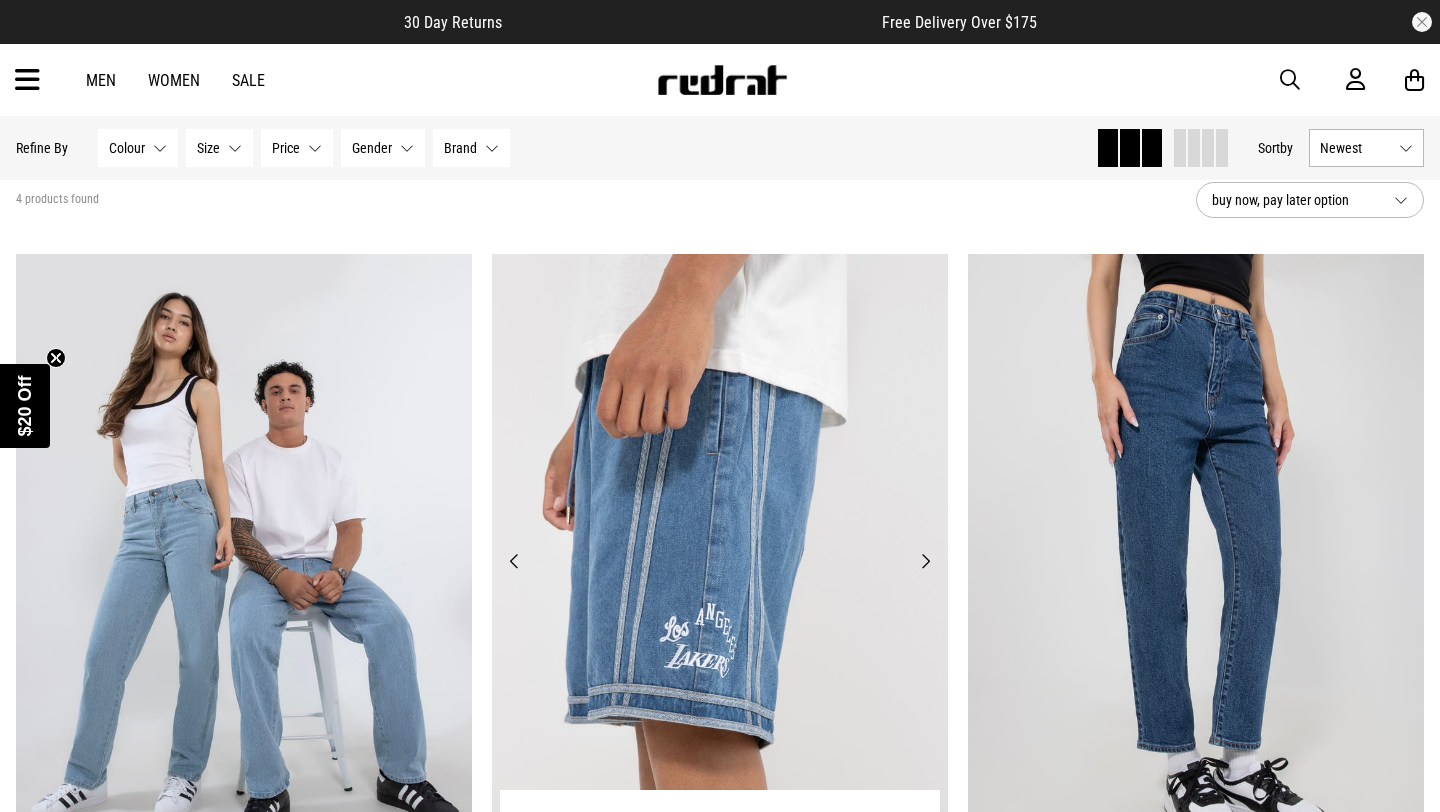 click on "Next" at bounding box center (925, 561) 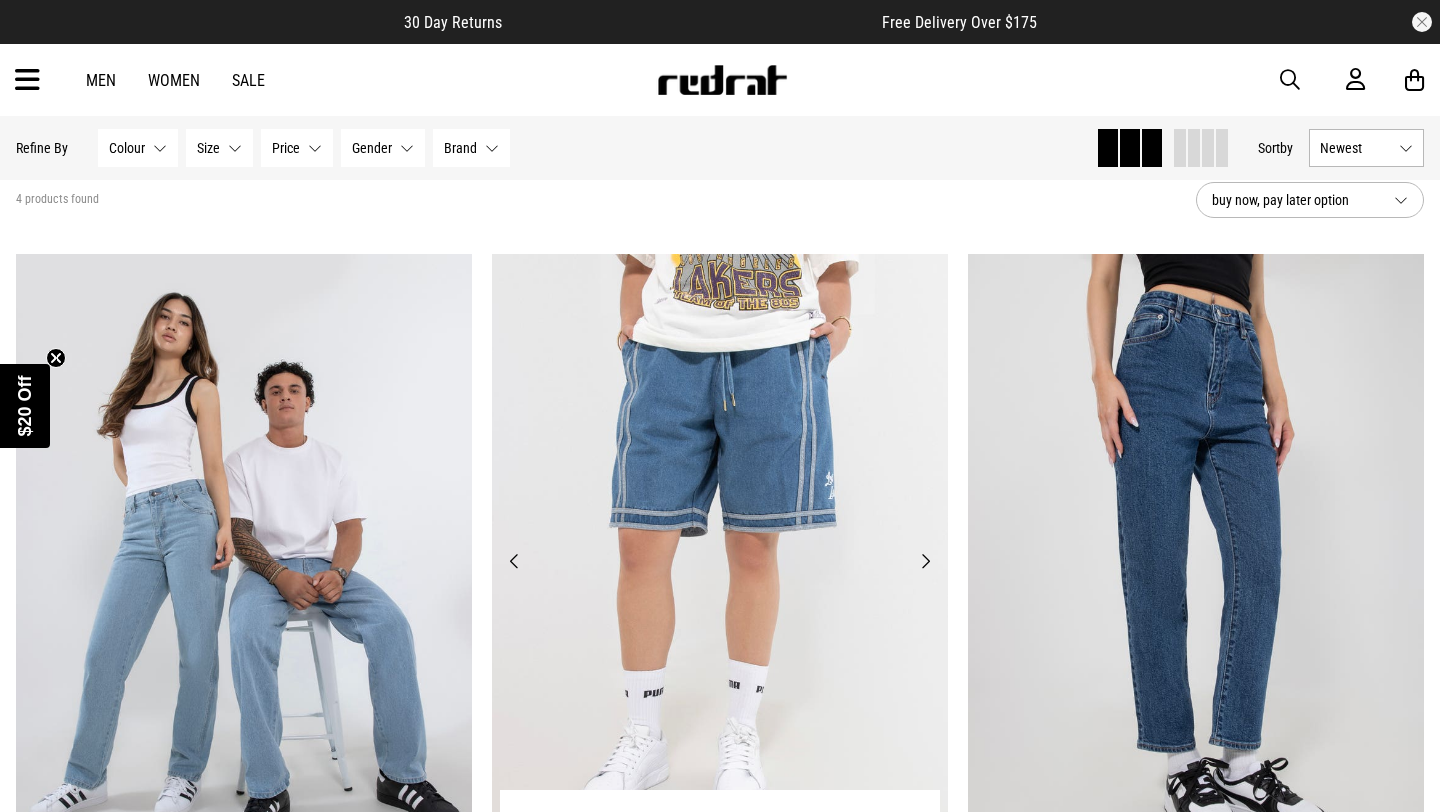 click on "Next" at bounding box center [925, 561] 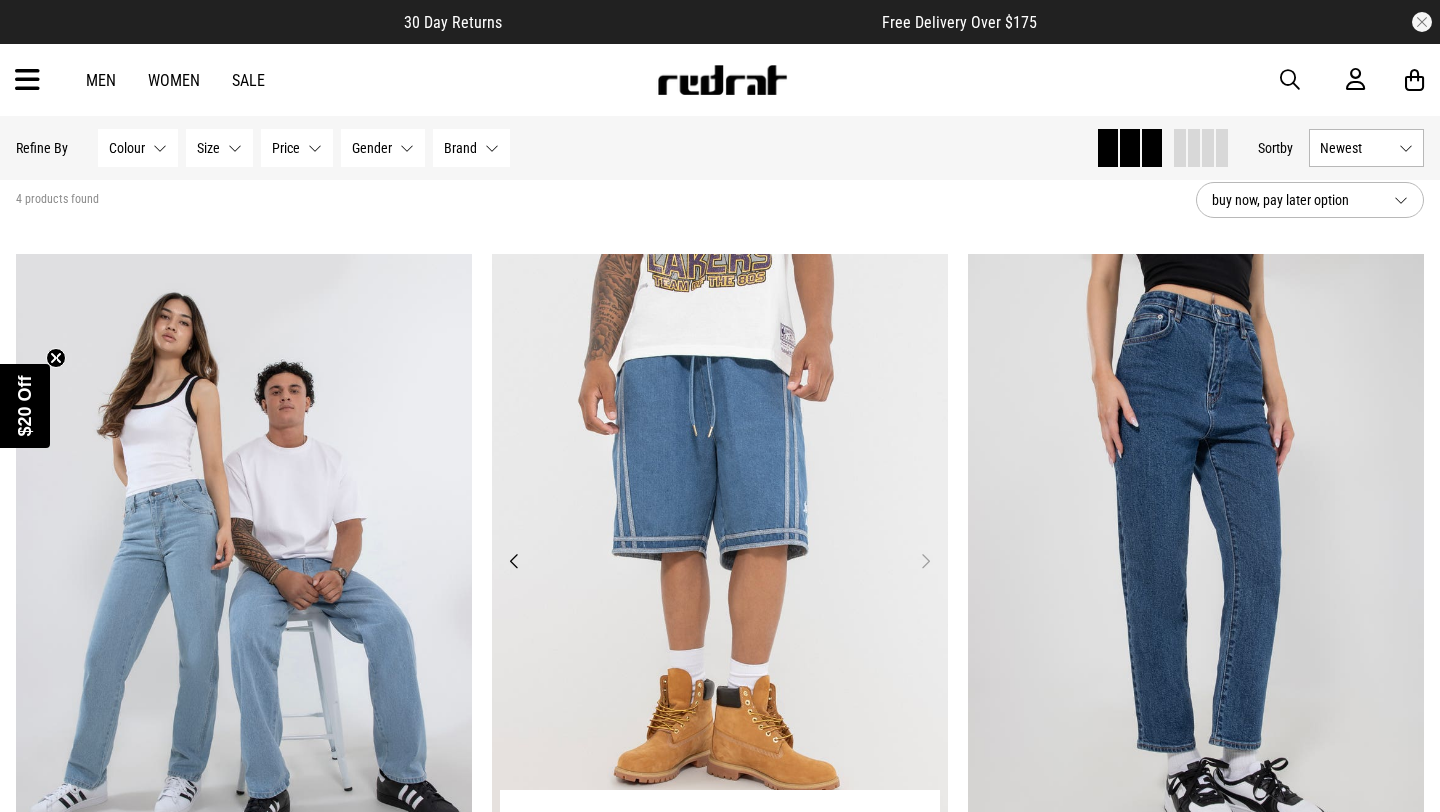 click on "Next" at bounding box center (925, 561) 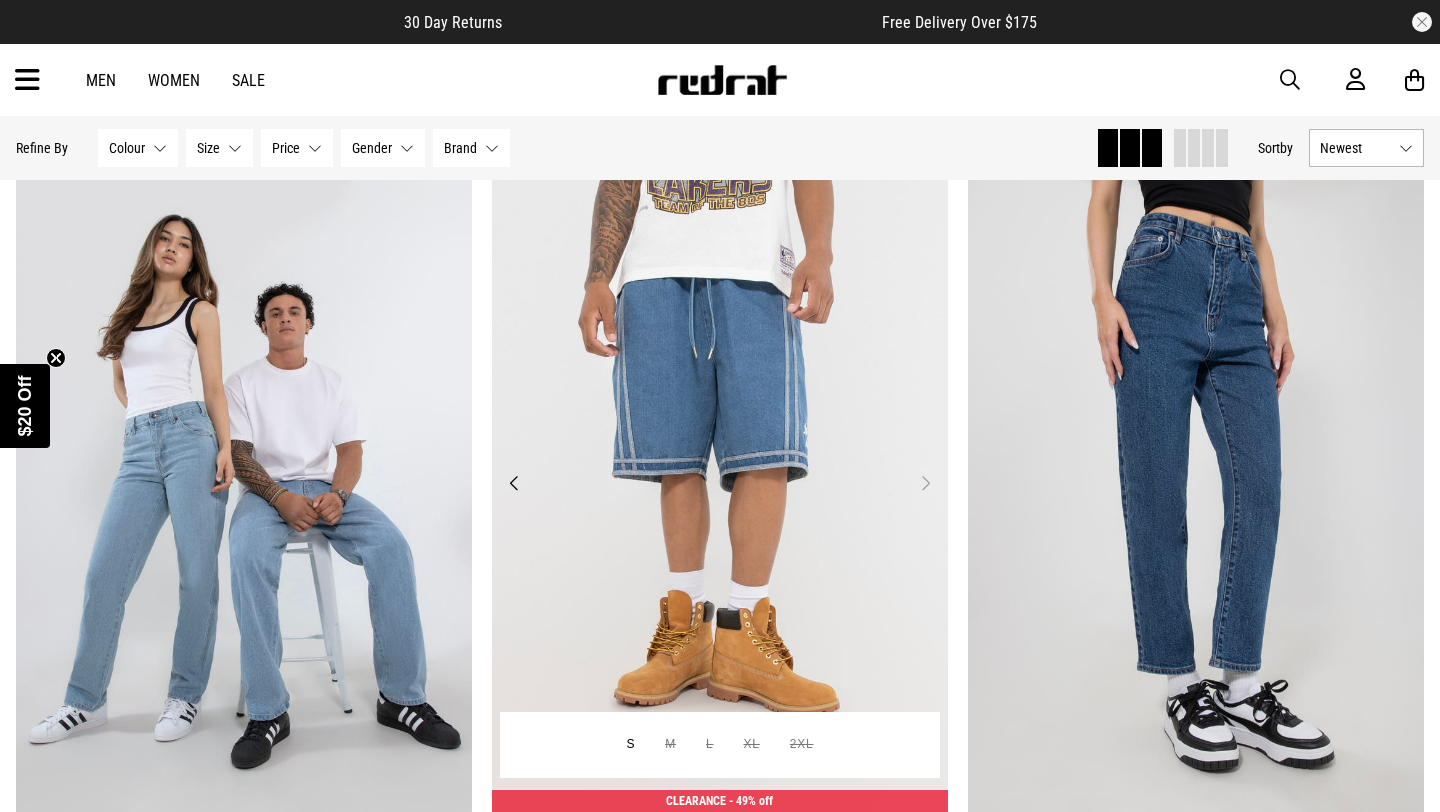 scroll, scrollTop: 178, scrollLeft: 0, axis: vertical 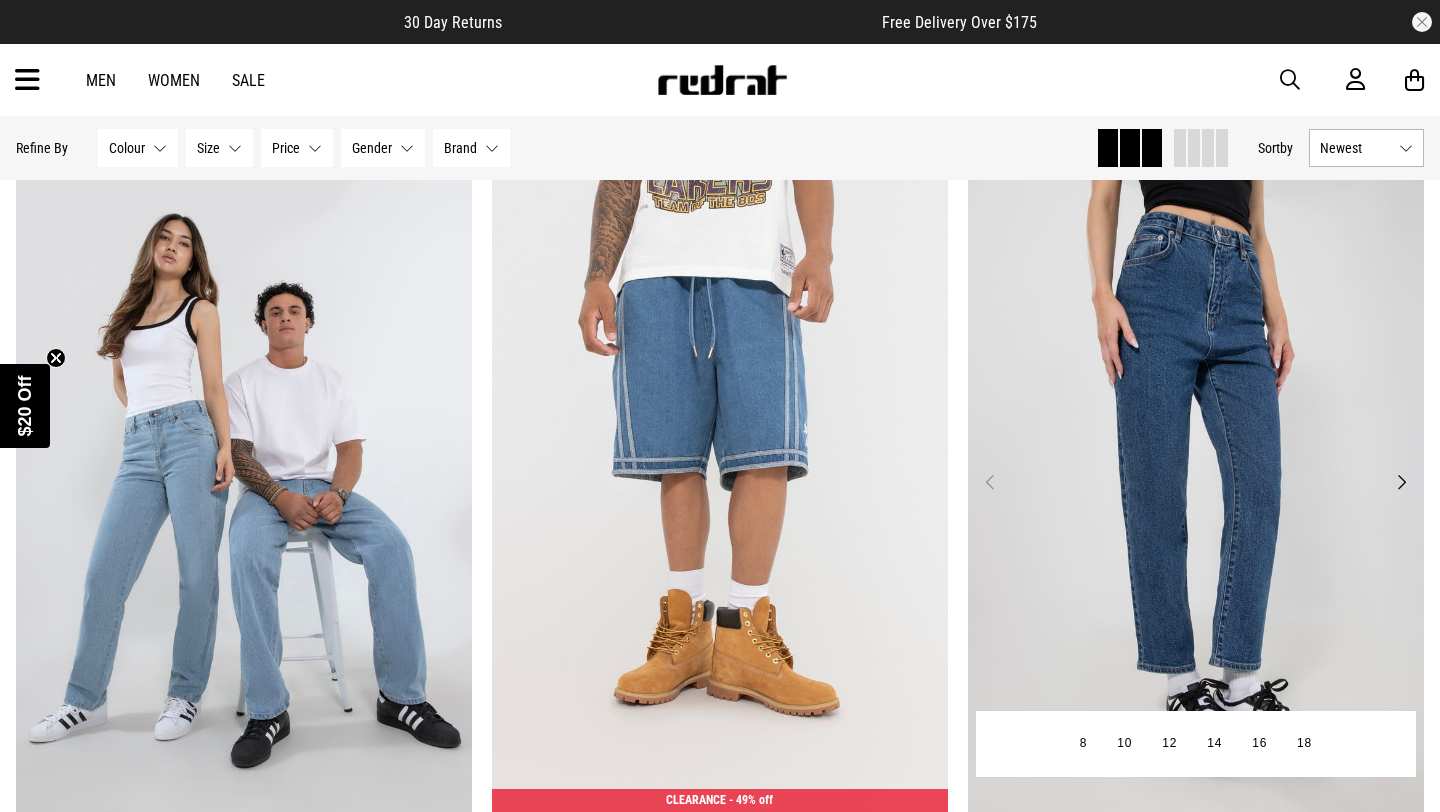 click on "Next" at bounding box center [1401, 482] 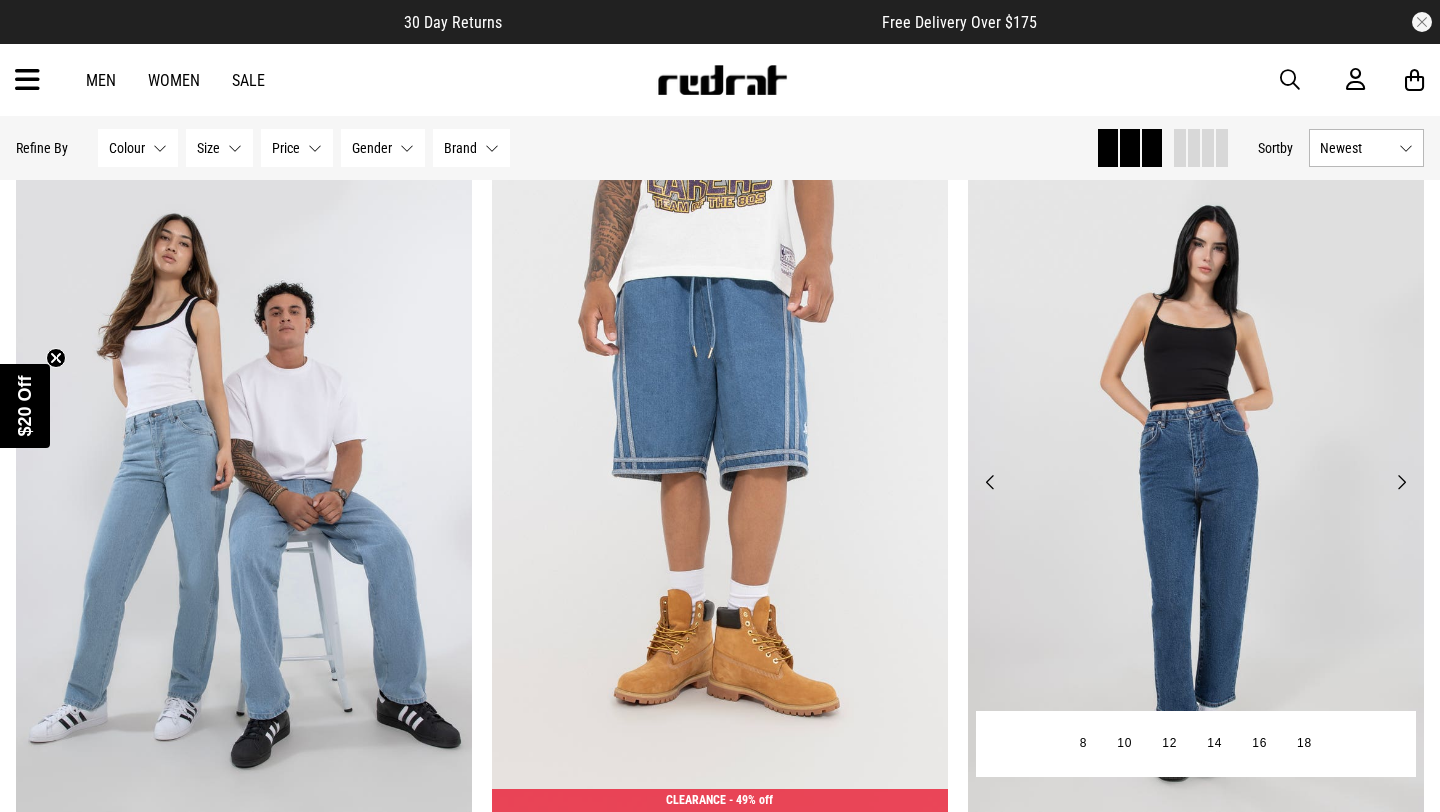 click on "Next" at bounding box center (1401, 482) 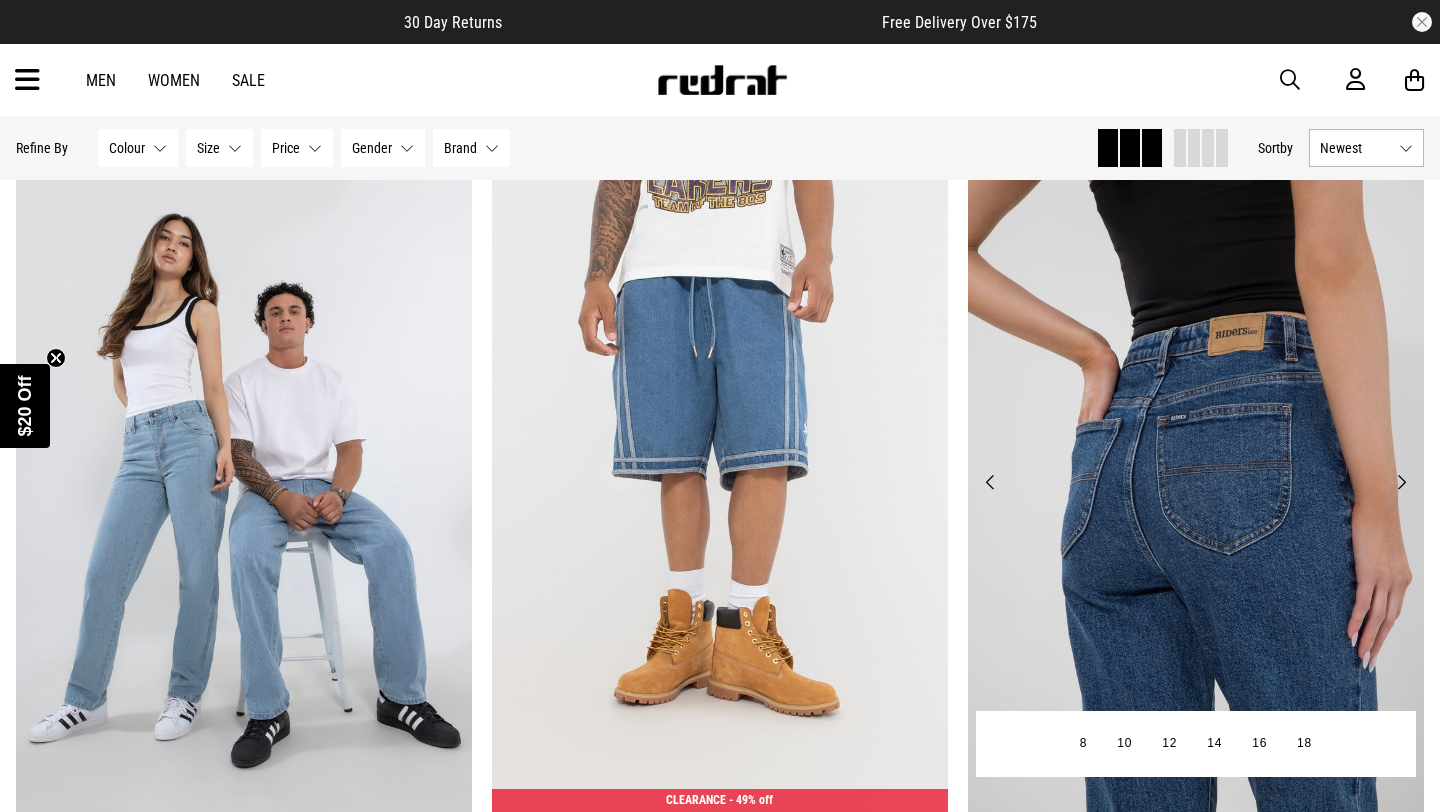 click on "Next" at bounding box center [1401, 482] 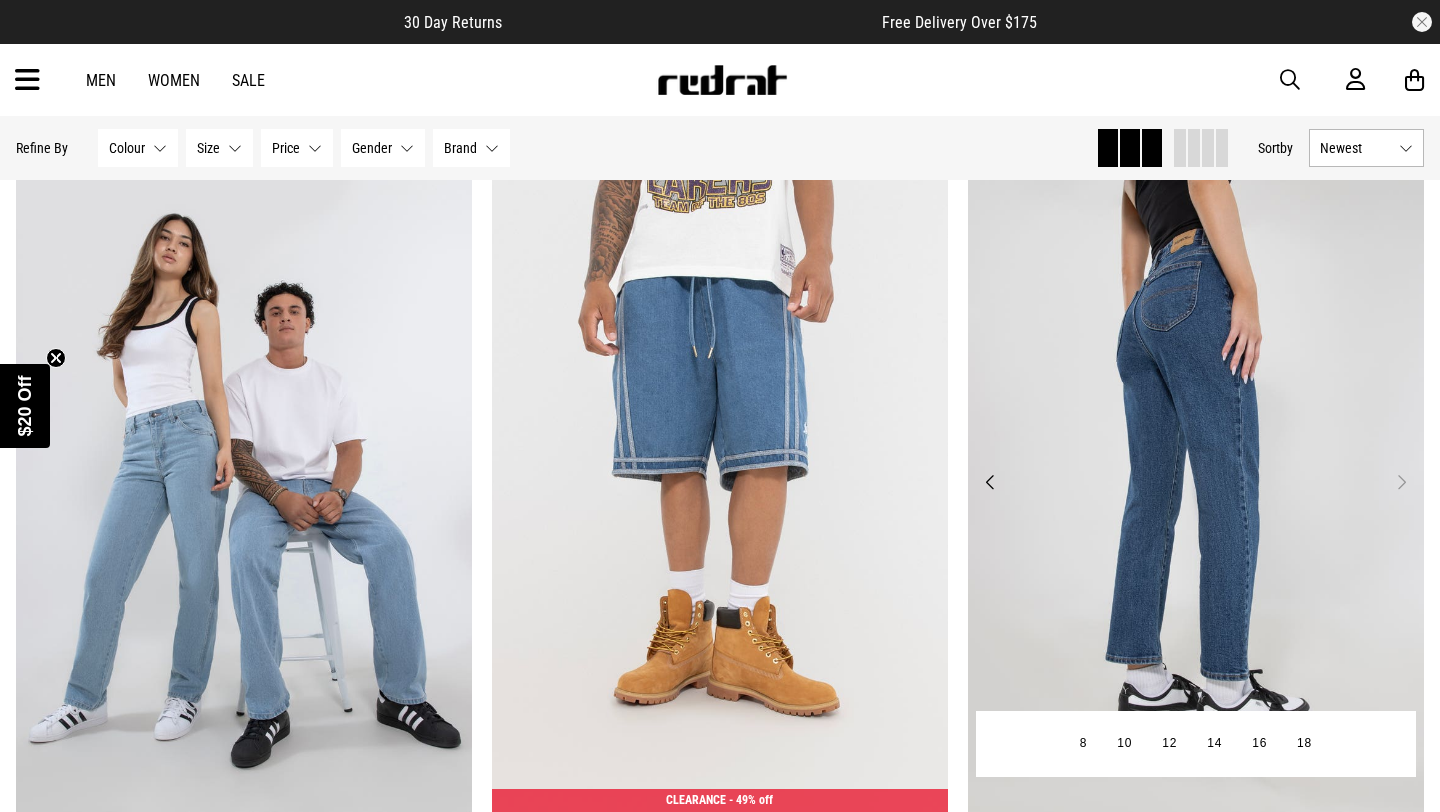 click on "Next" at bounding box center (1401, 482) 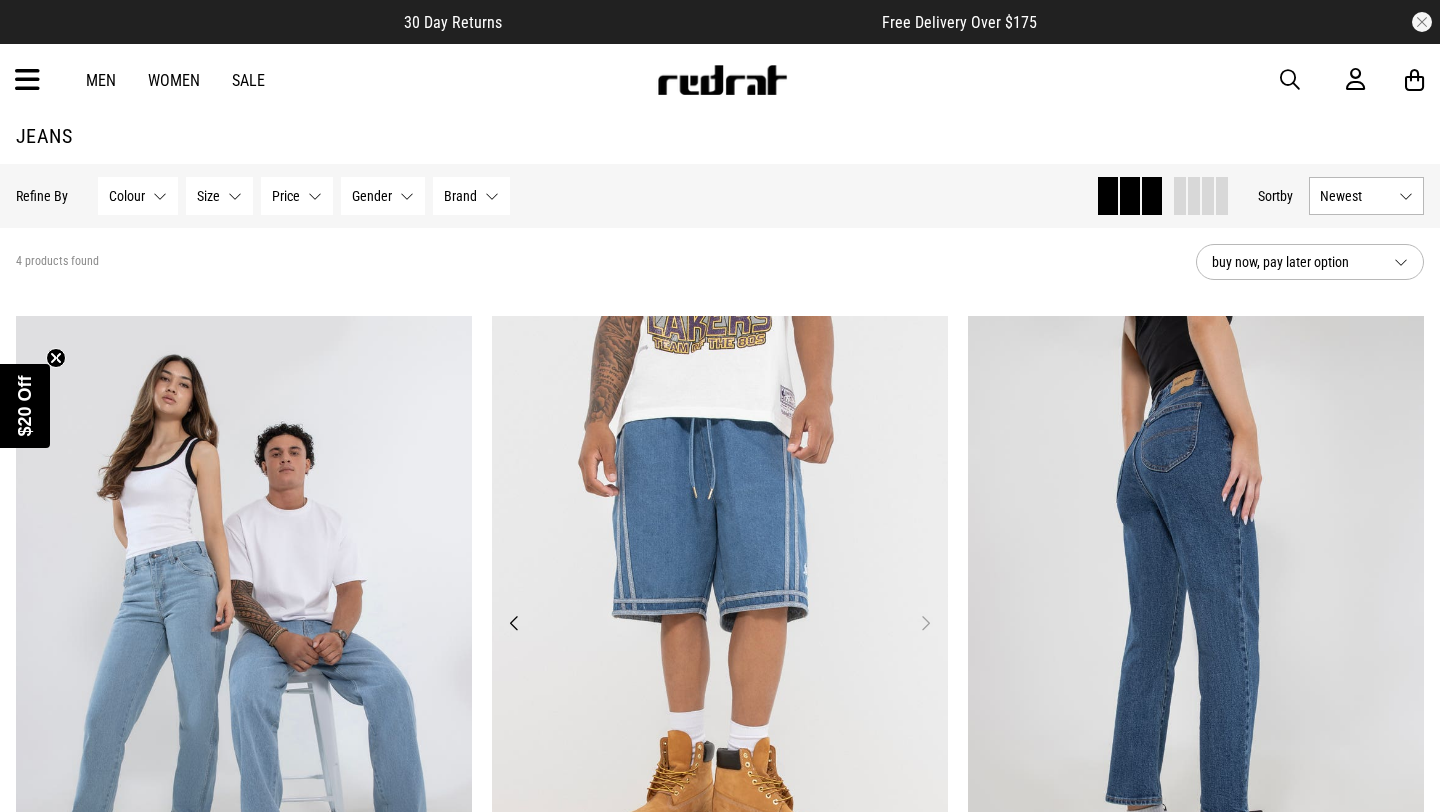 scroll, scrollTop: 0, scrollLeft: 0, axis: both 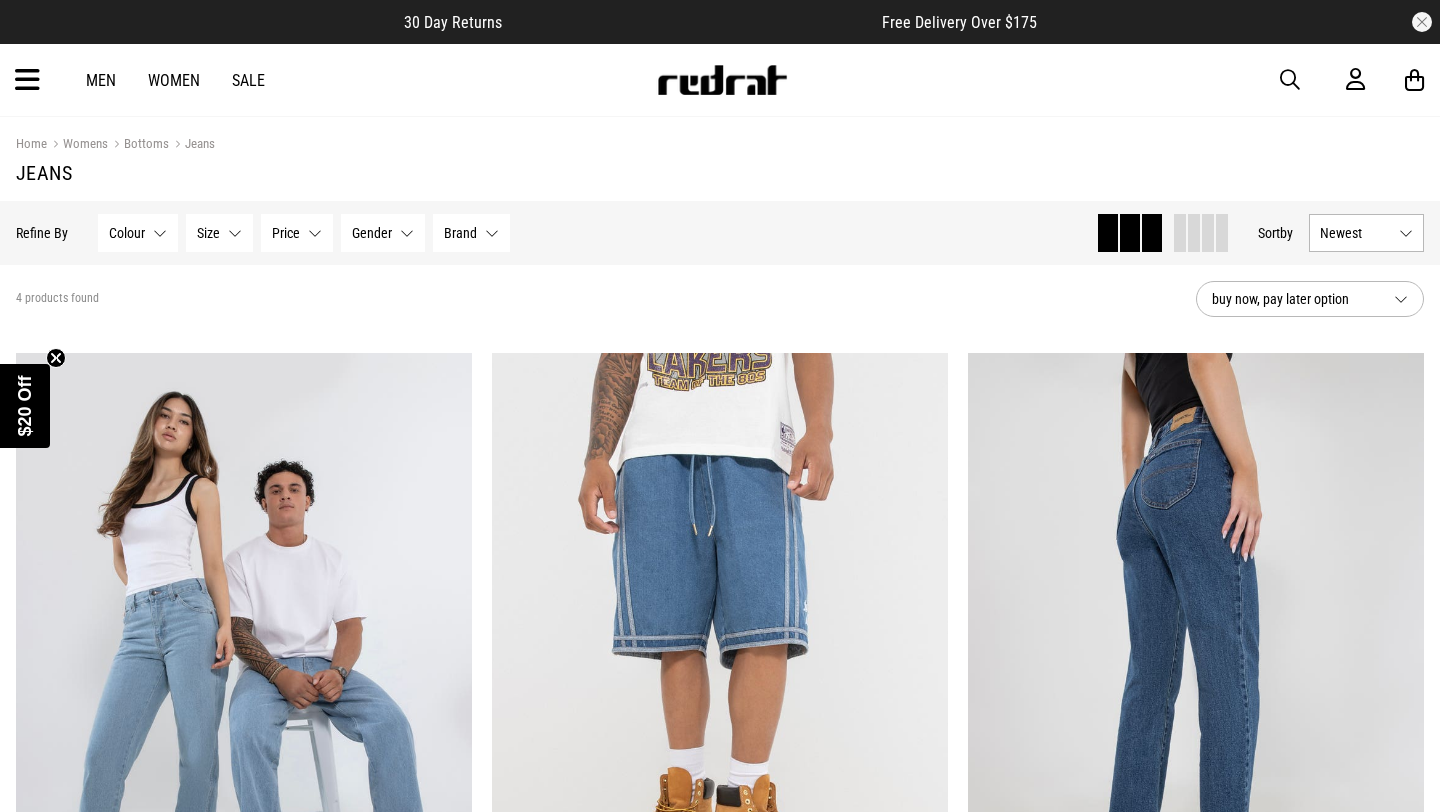 click at bounding box center (27, 80) 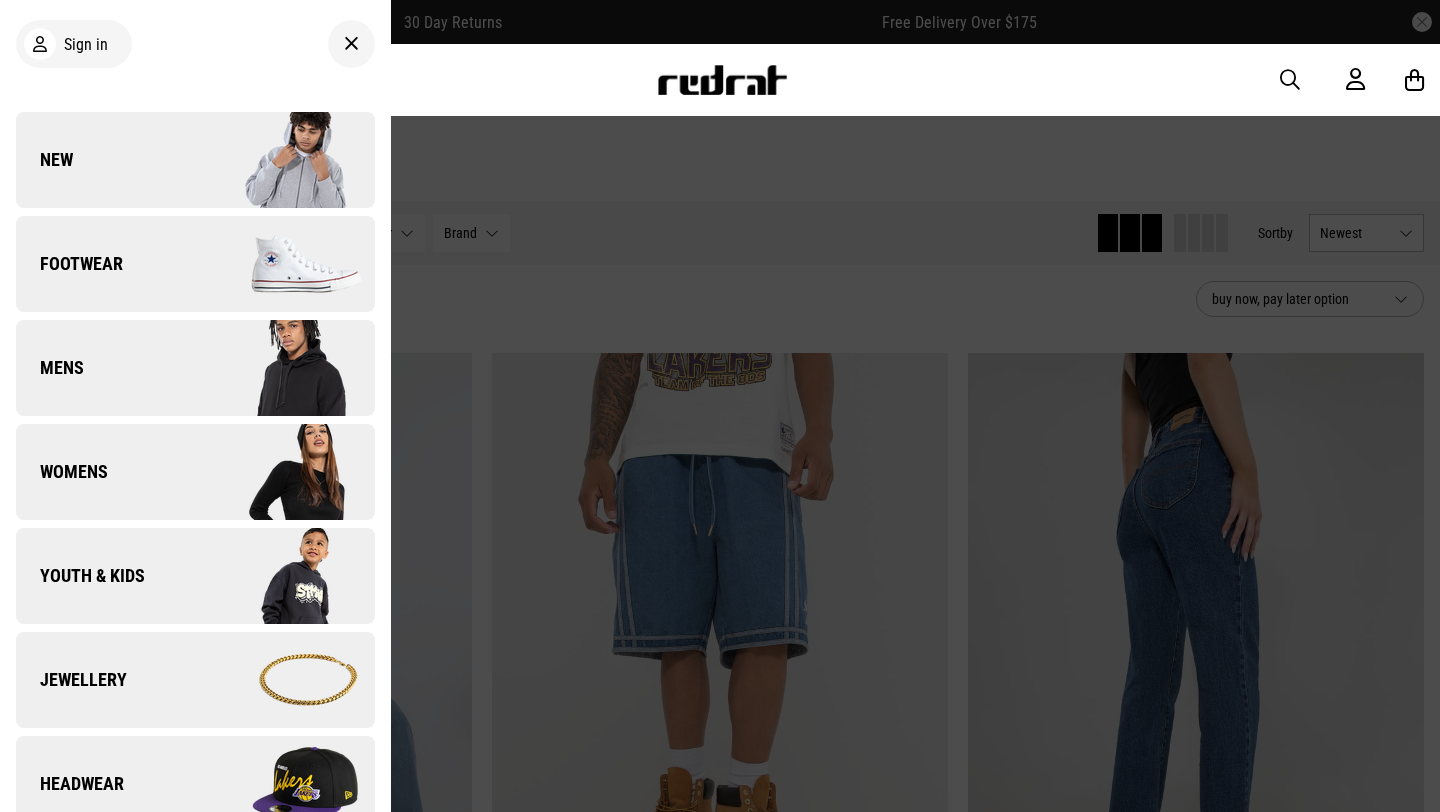 click on "Womens" at bounding box center (195, 472) 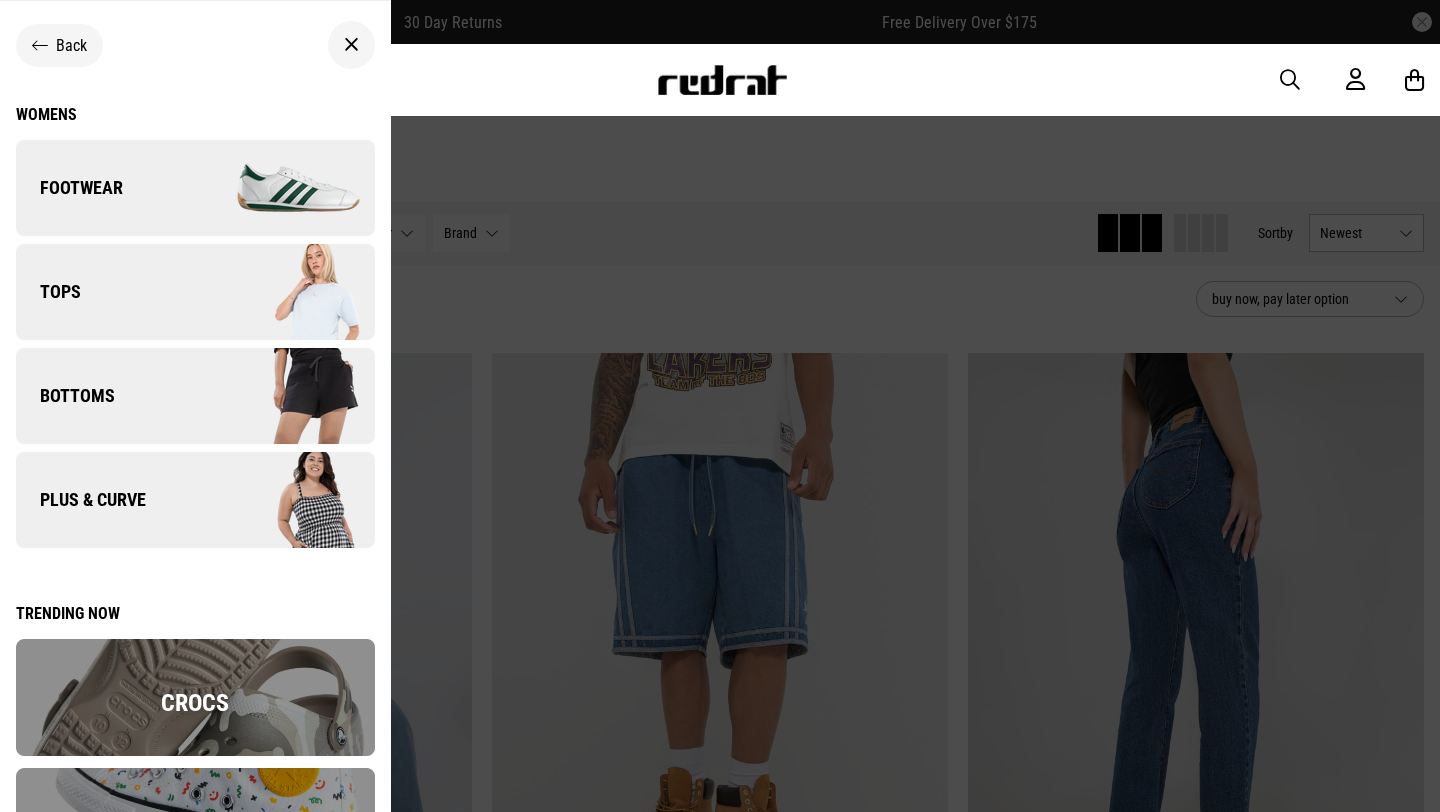 click at bounding box center (284, 396) 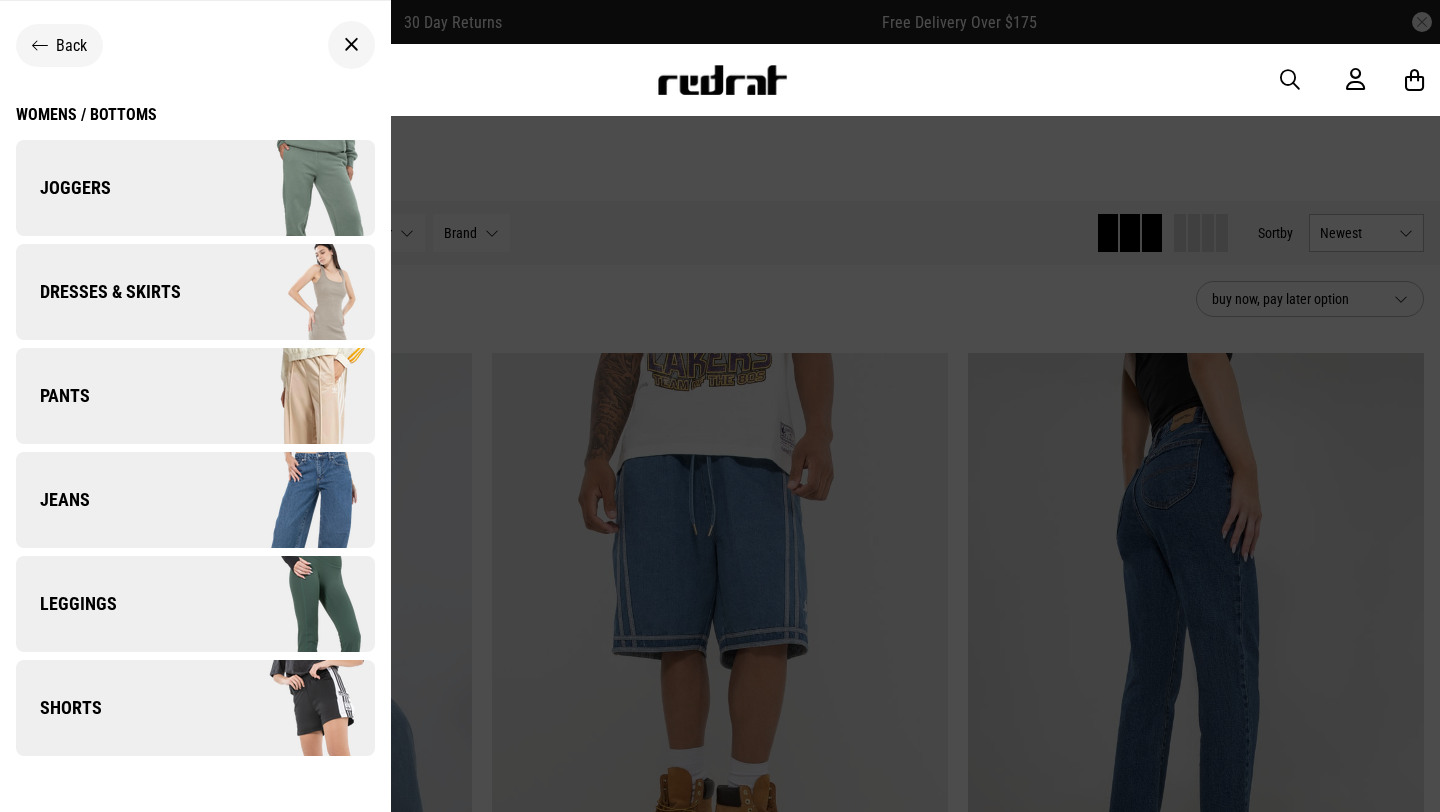 click on "Leggings" at bounding box center (195, 604) 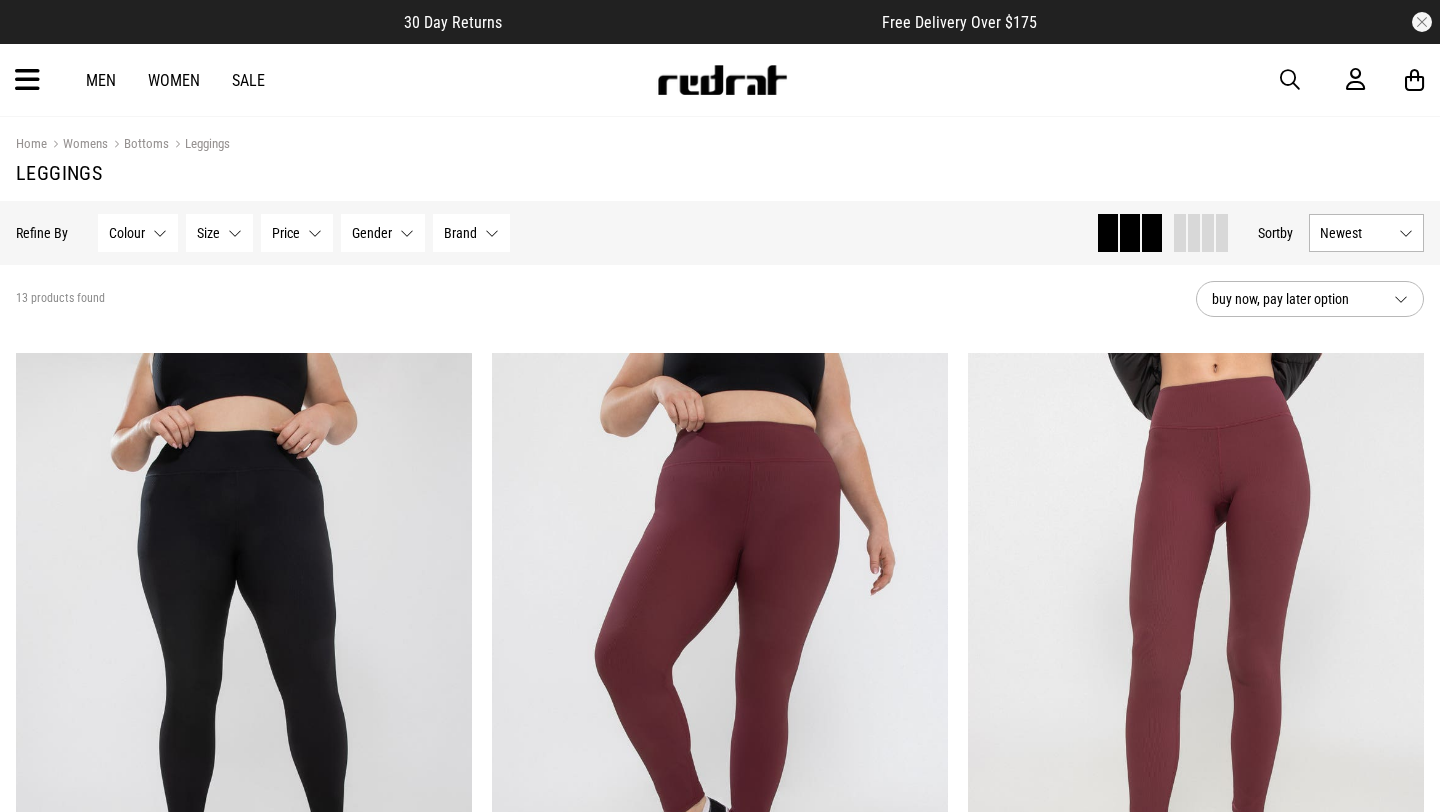 scroll, scrollTop: 0, scrollLeft: 0, axis: both 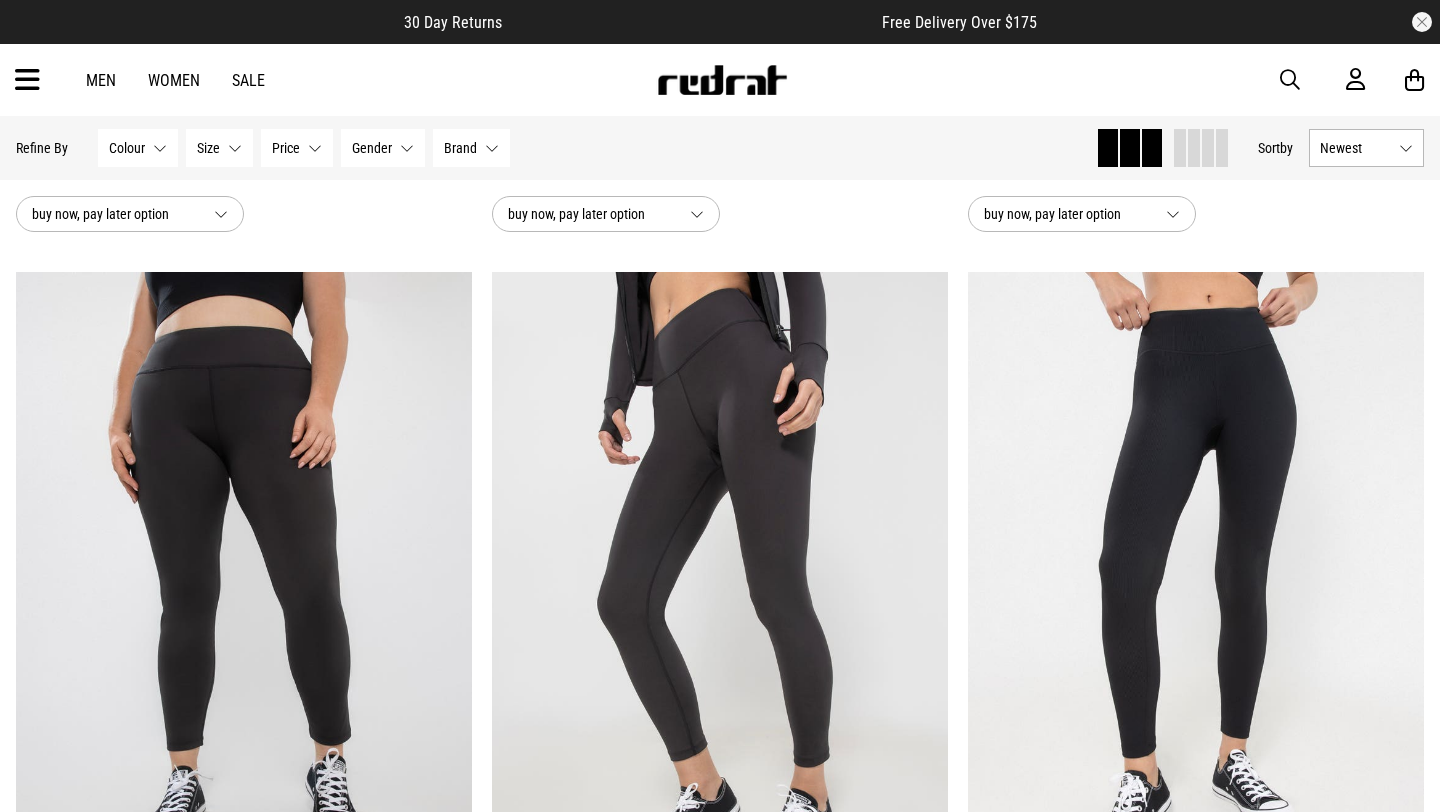 click at bounding box center (27, 80) 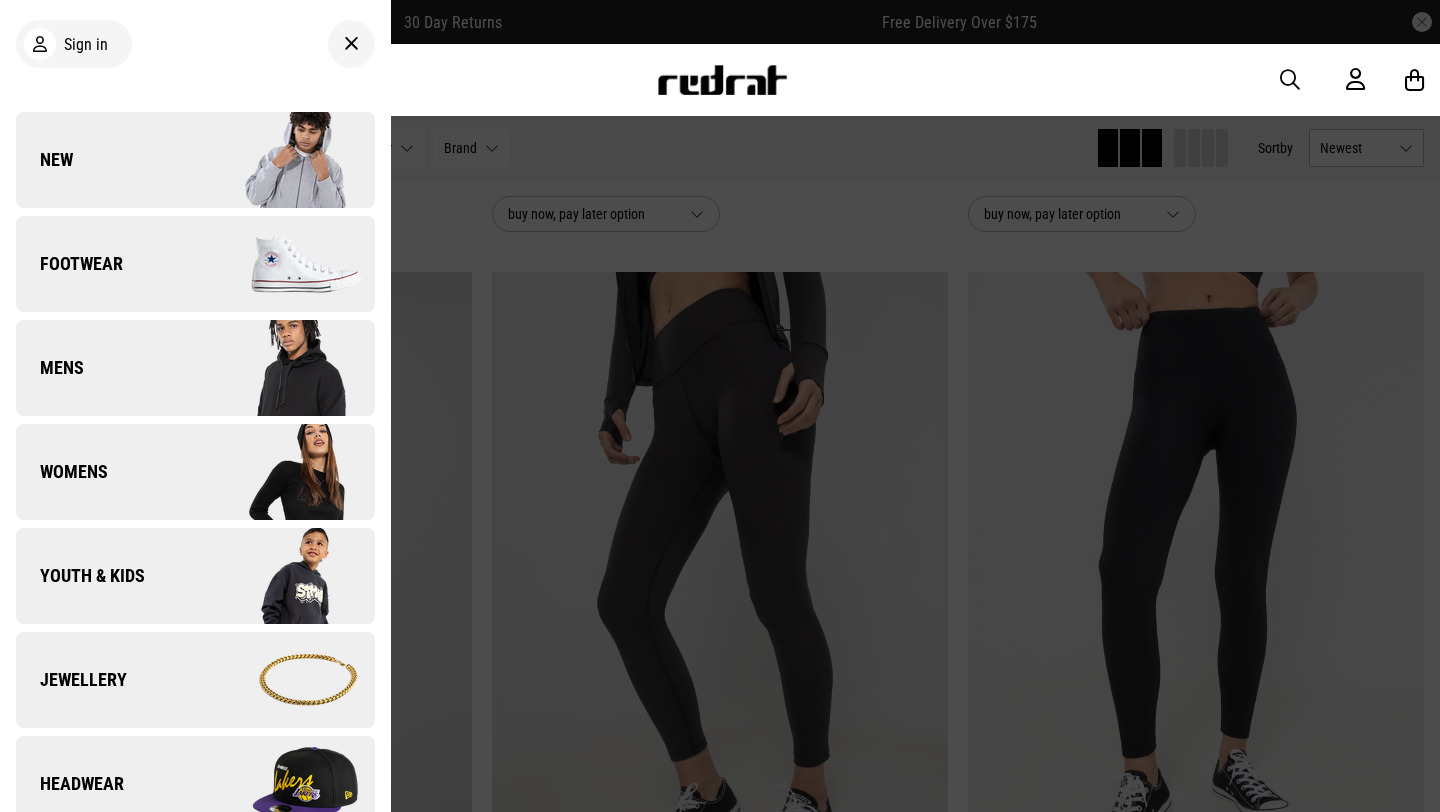 click on "Womens" at bounding box center [195, 472] 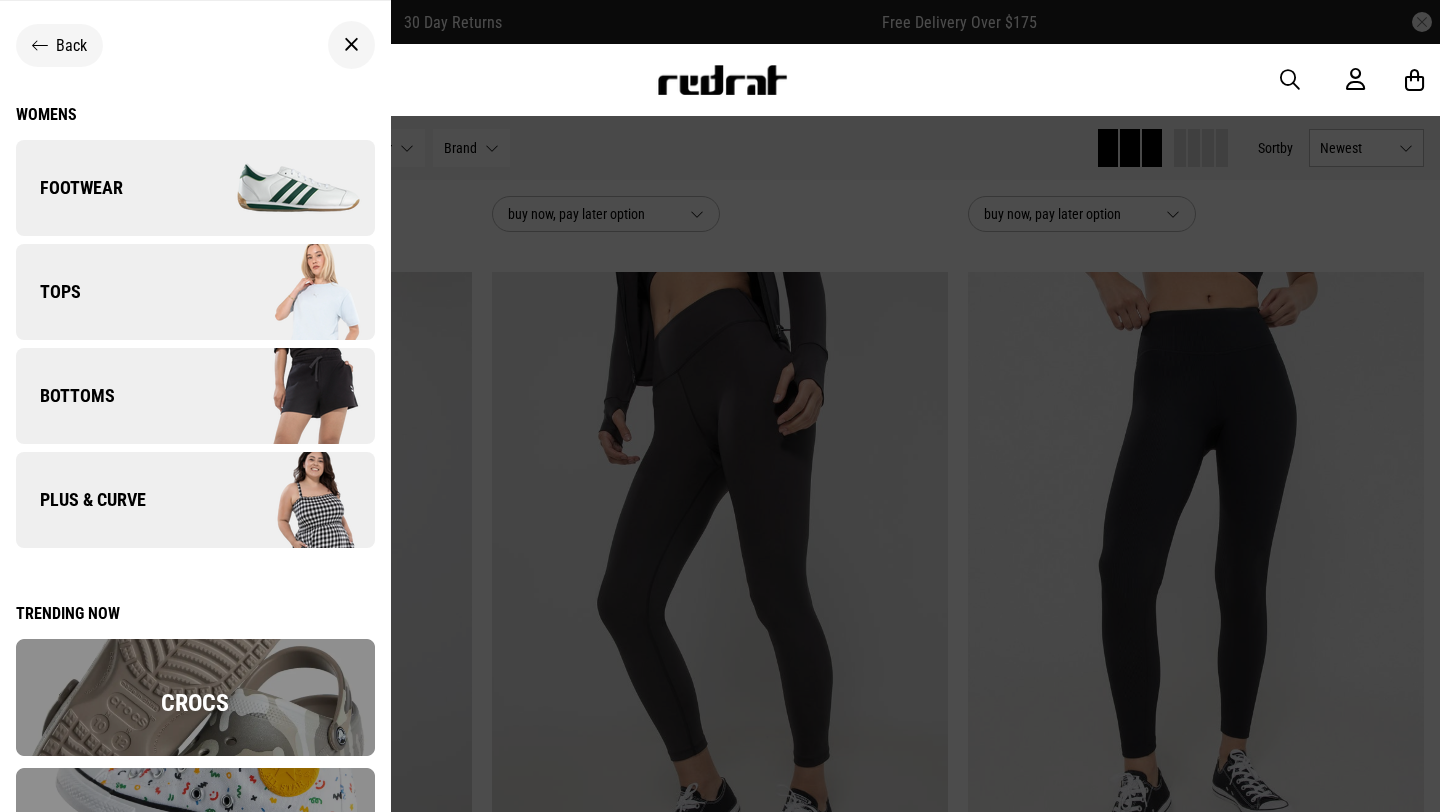 click at bounding box center (284, 396) 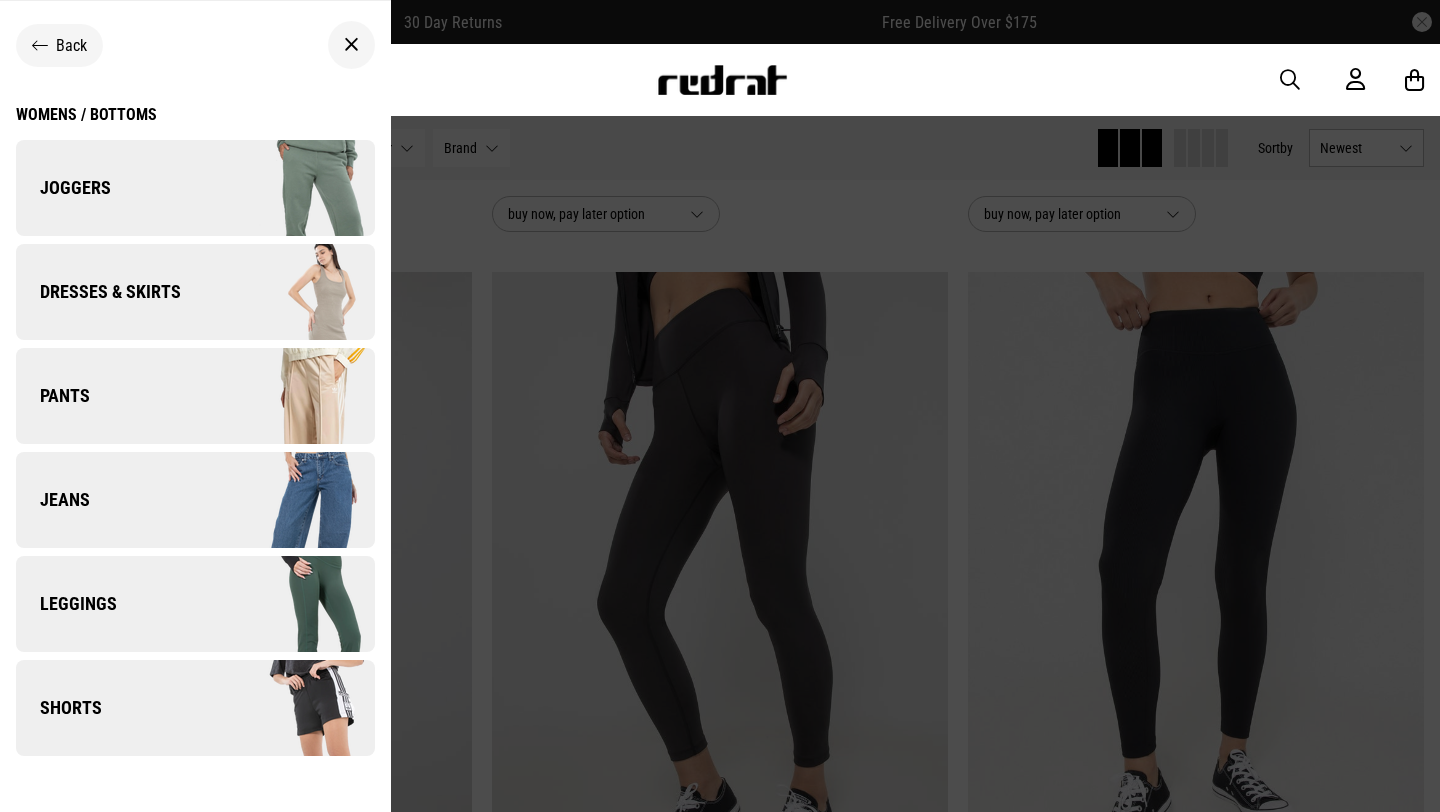 click on "Shorts" at bounding box center (195, 708) 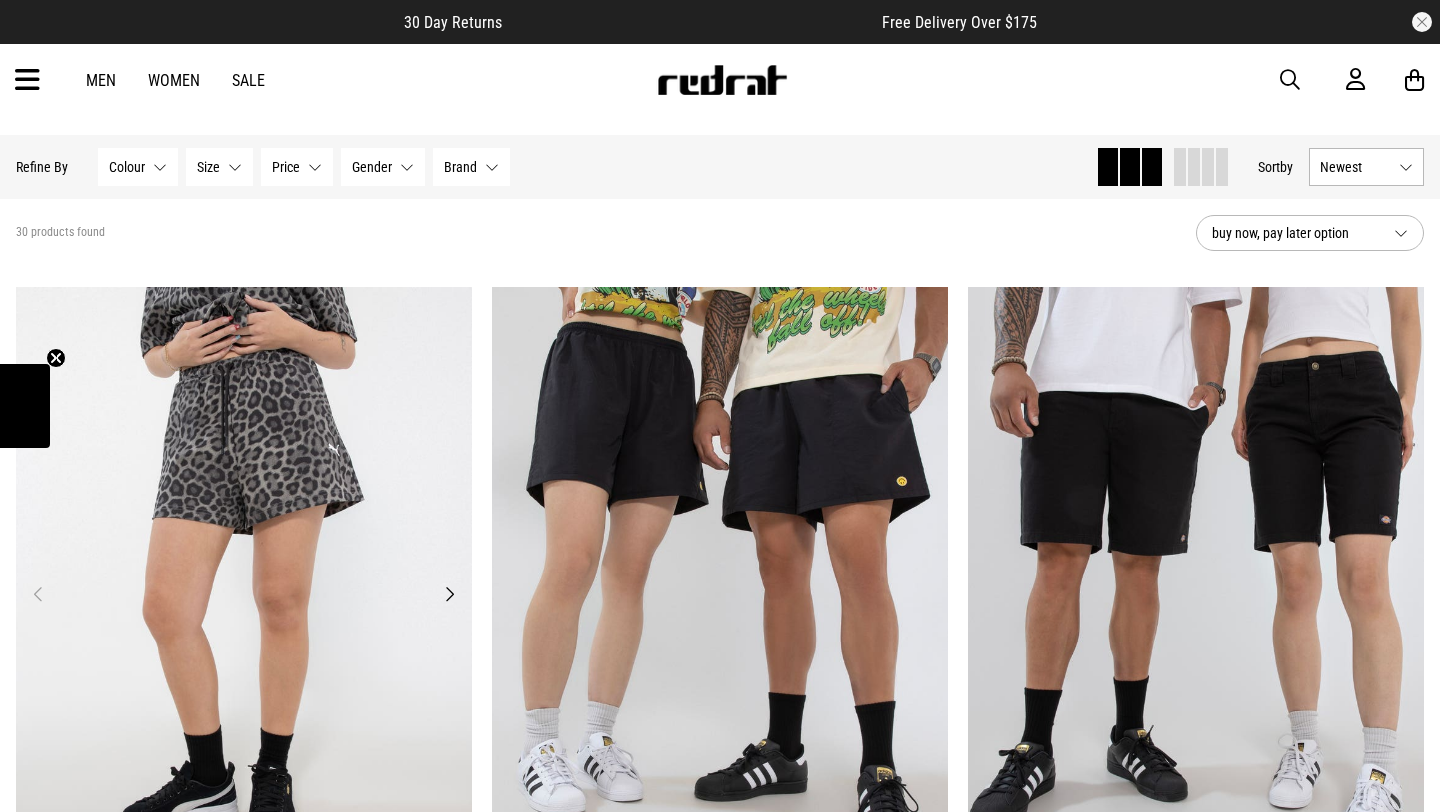 scroll, scrollTop: 0, scrollLeft: 0, axis: both 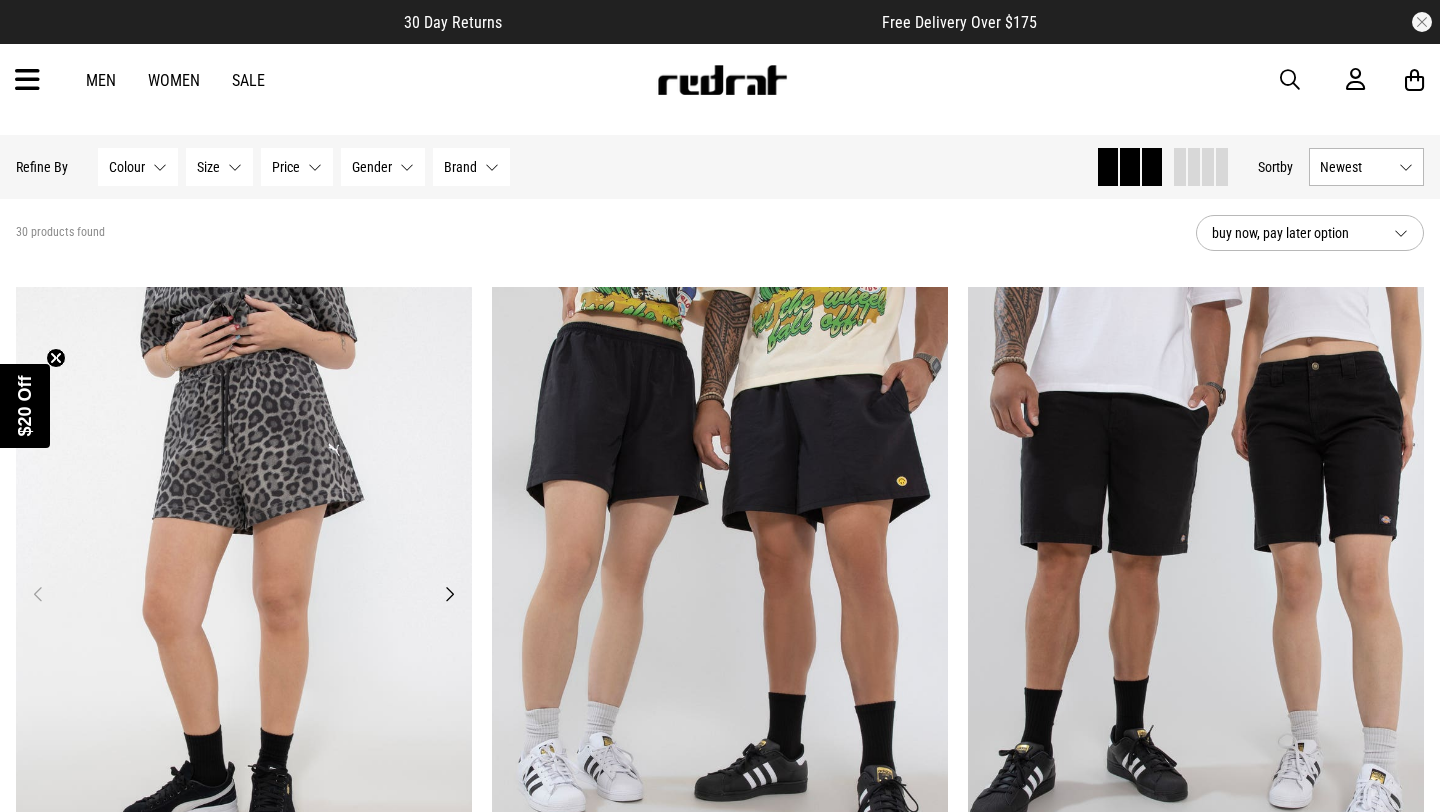 click on "Next" at bounding box center [449, 594] 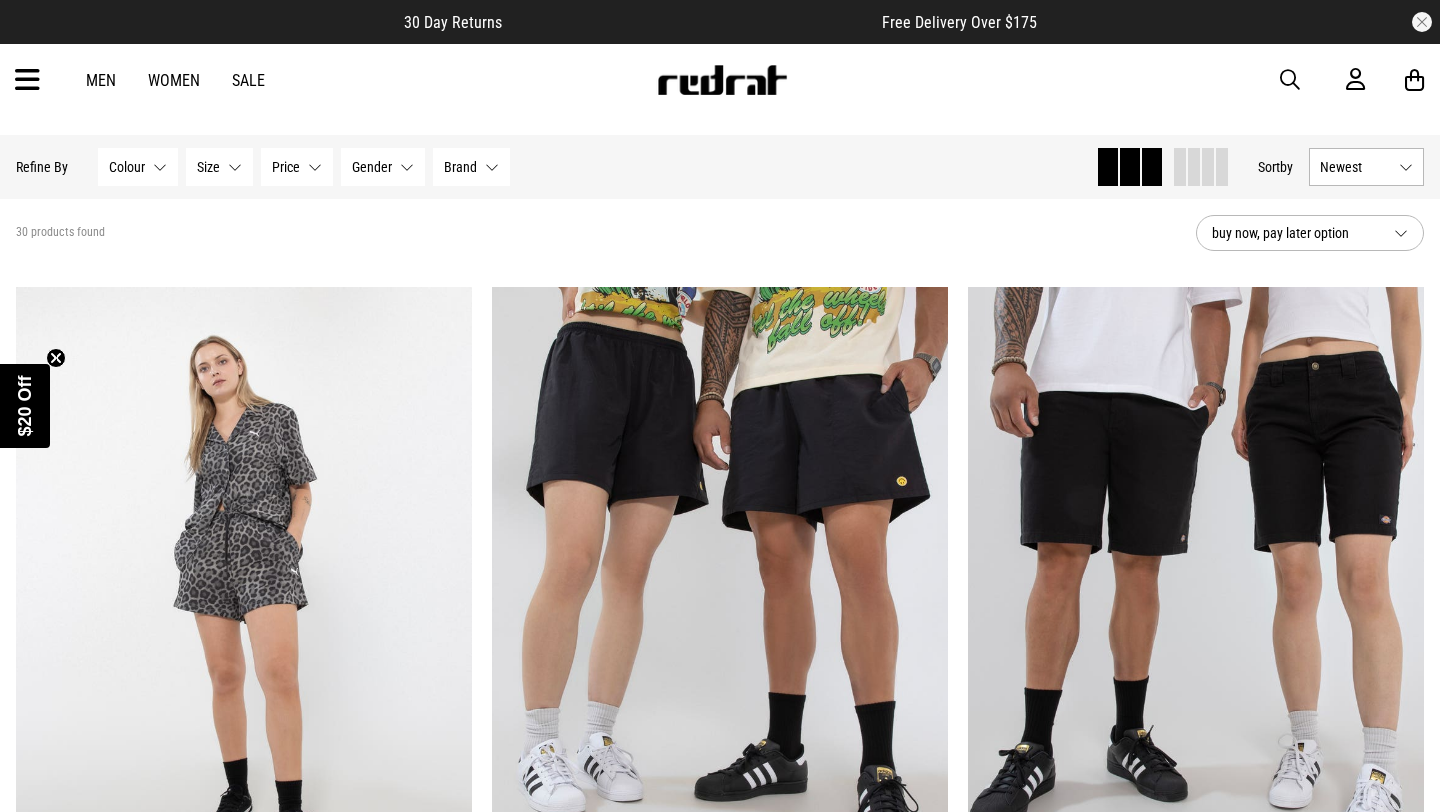 scroll, scrollTop: 787, scrollLeft: 0, axis: vertical 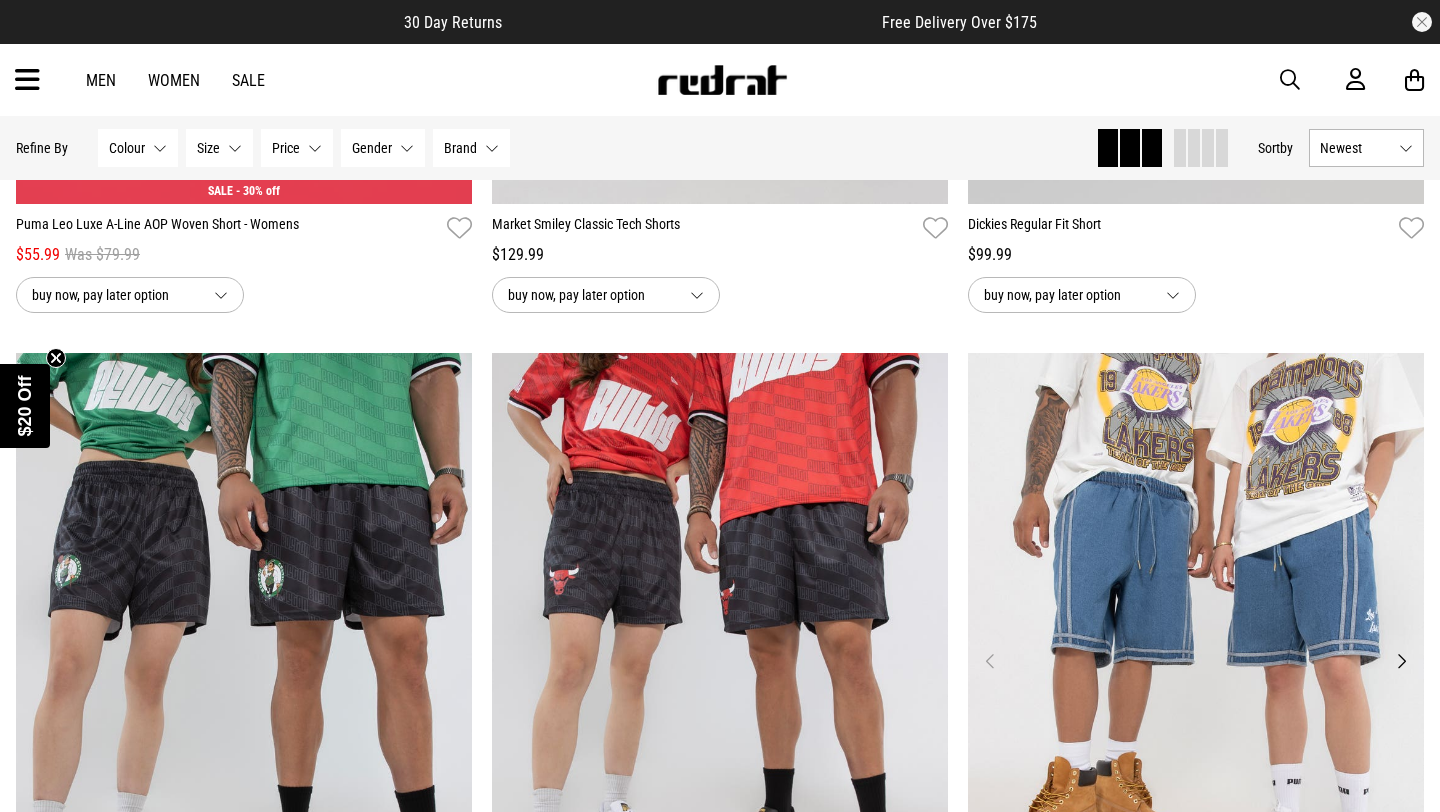 click at bounding box center [1196, 672] 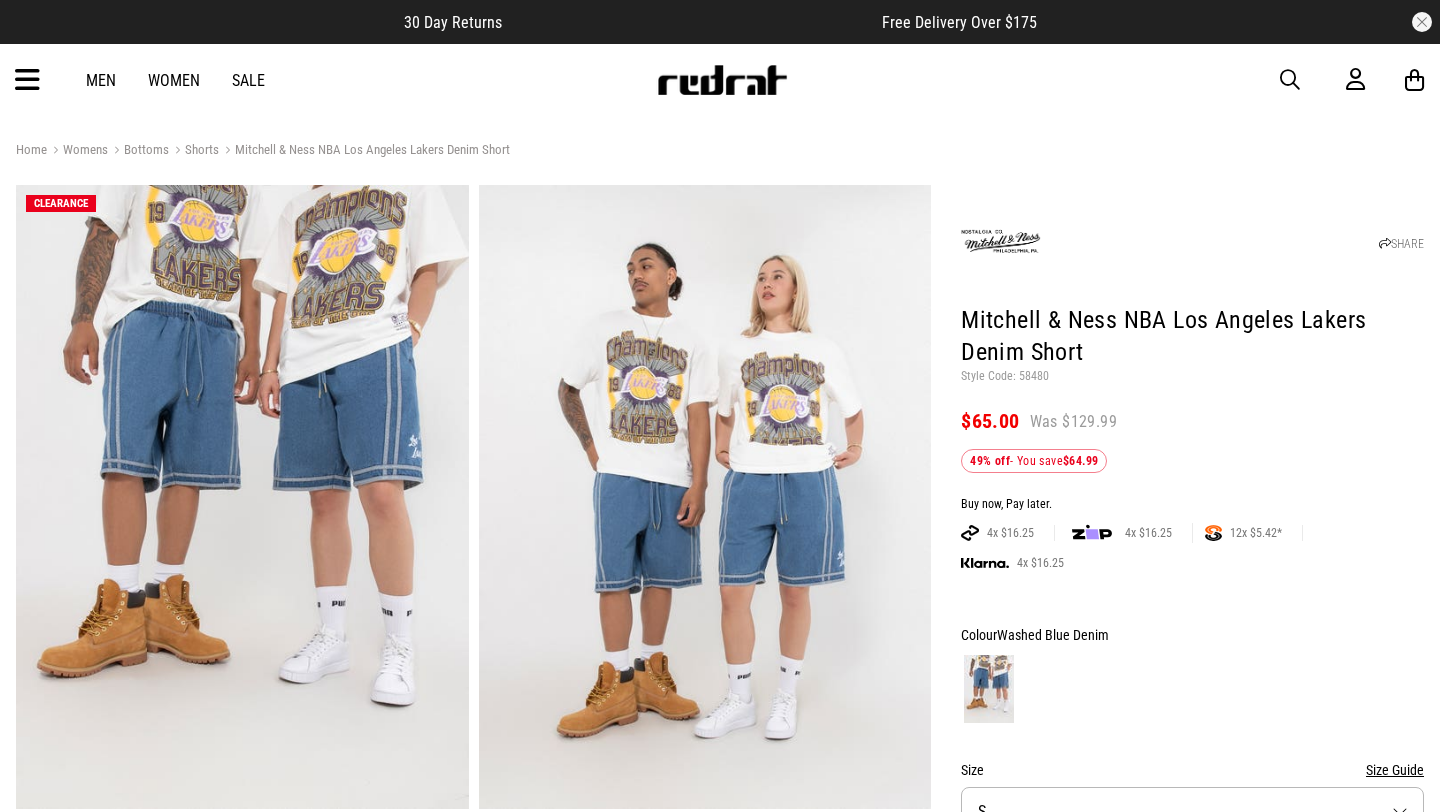scroll, scrollTop: 0, scrollLeft: 0, axis: both 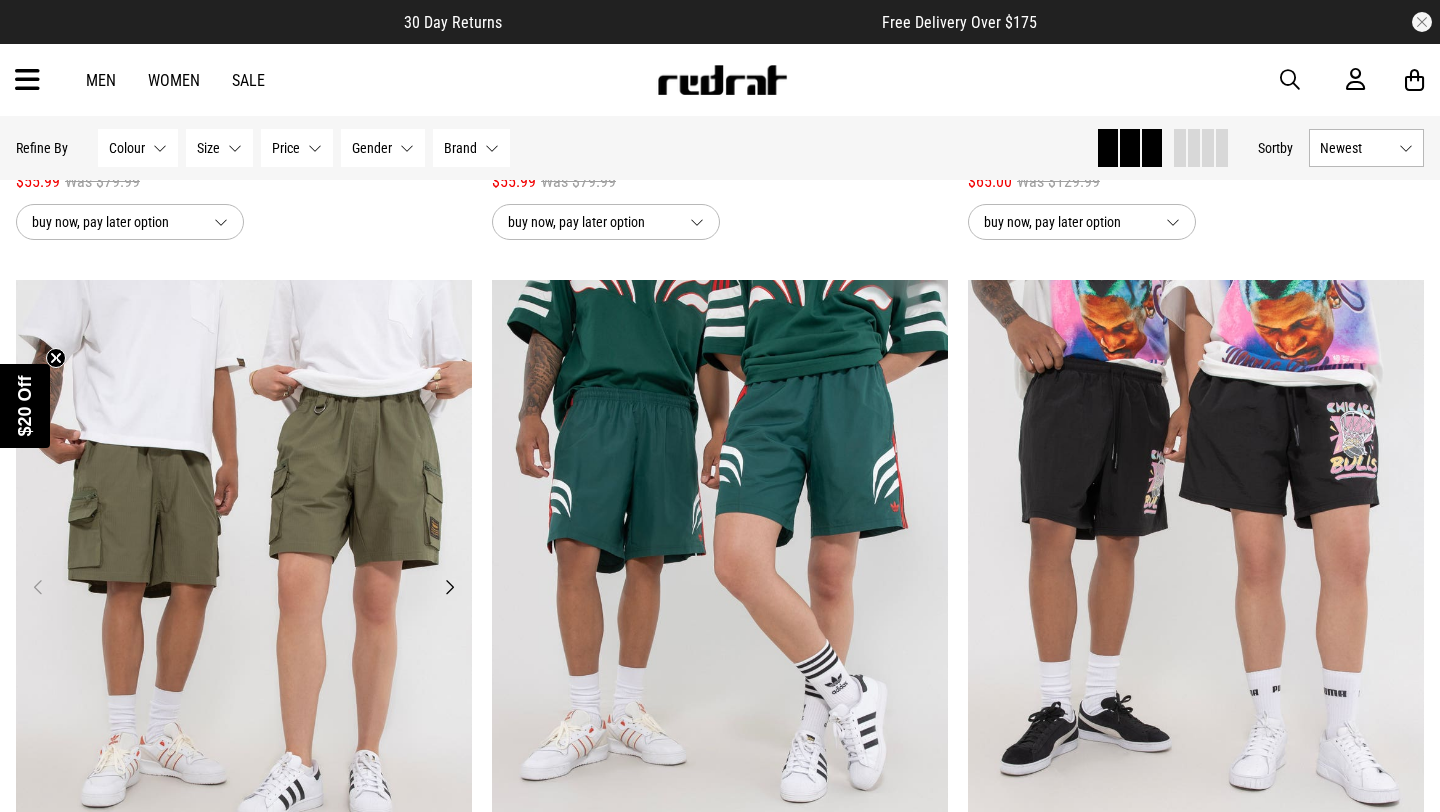click on "Next" at bounding box center [449, 587] 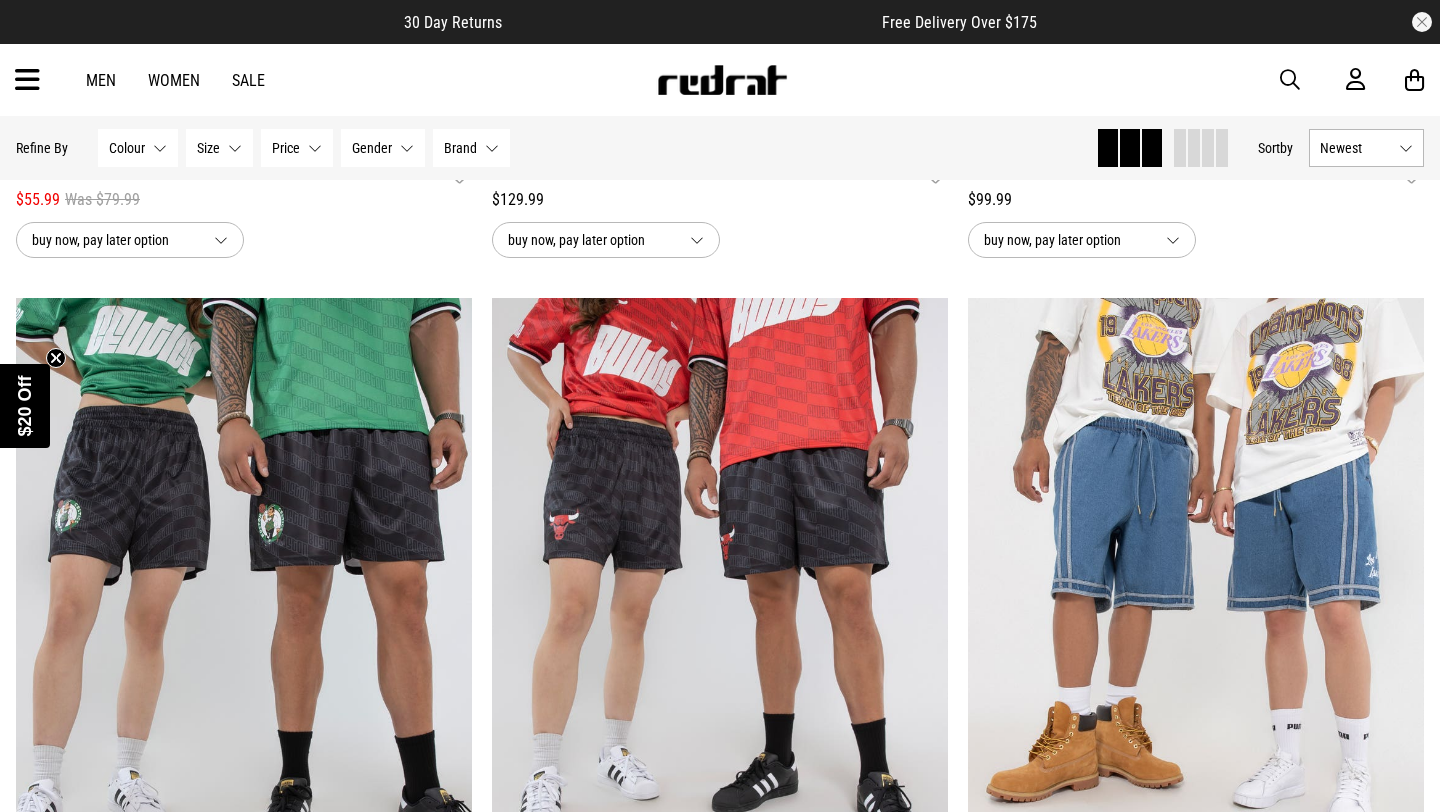 scroll, scrollTop: 956, scrollLeft: 0, axis: vertical 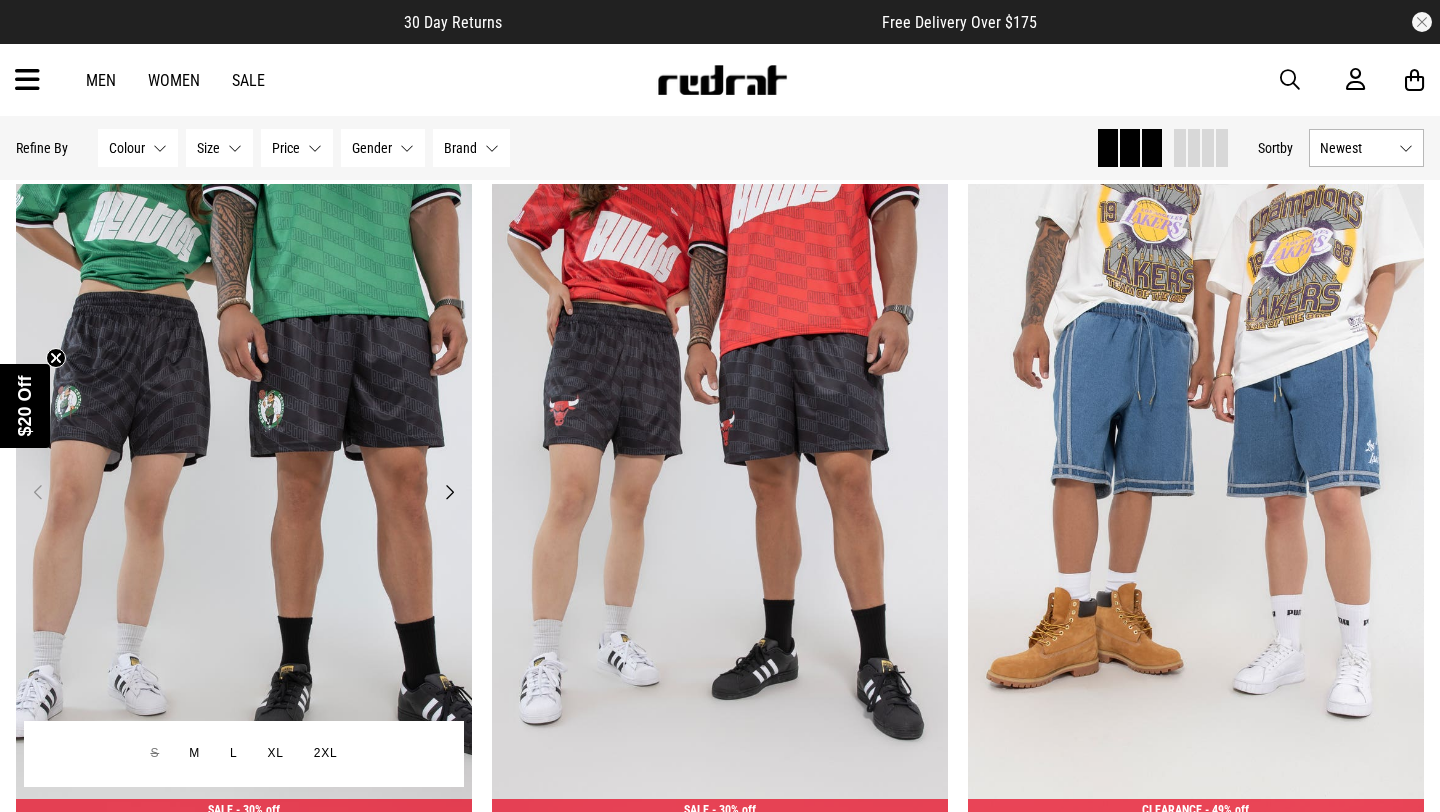 click on "Next" at bounding box center [449, 492] 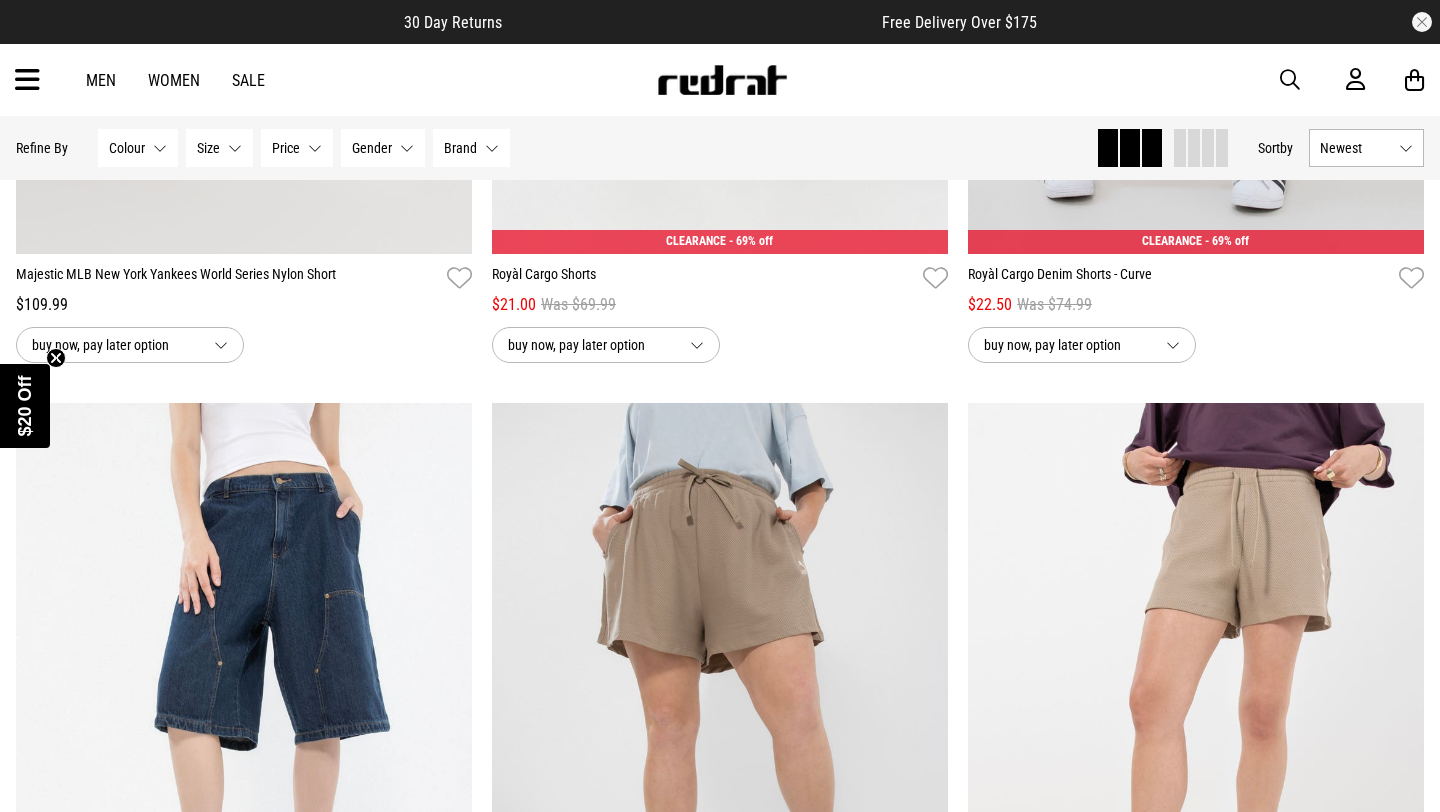 scroll, scrollTop: 3101, scrollLeft: 0, axis: vertical 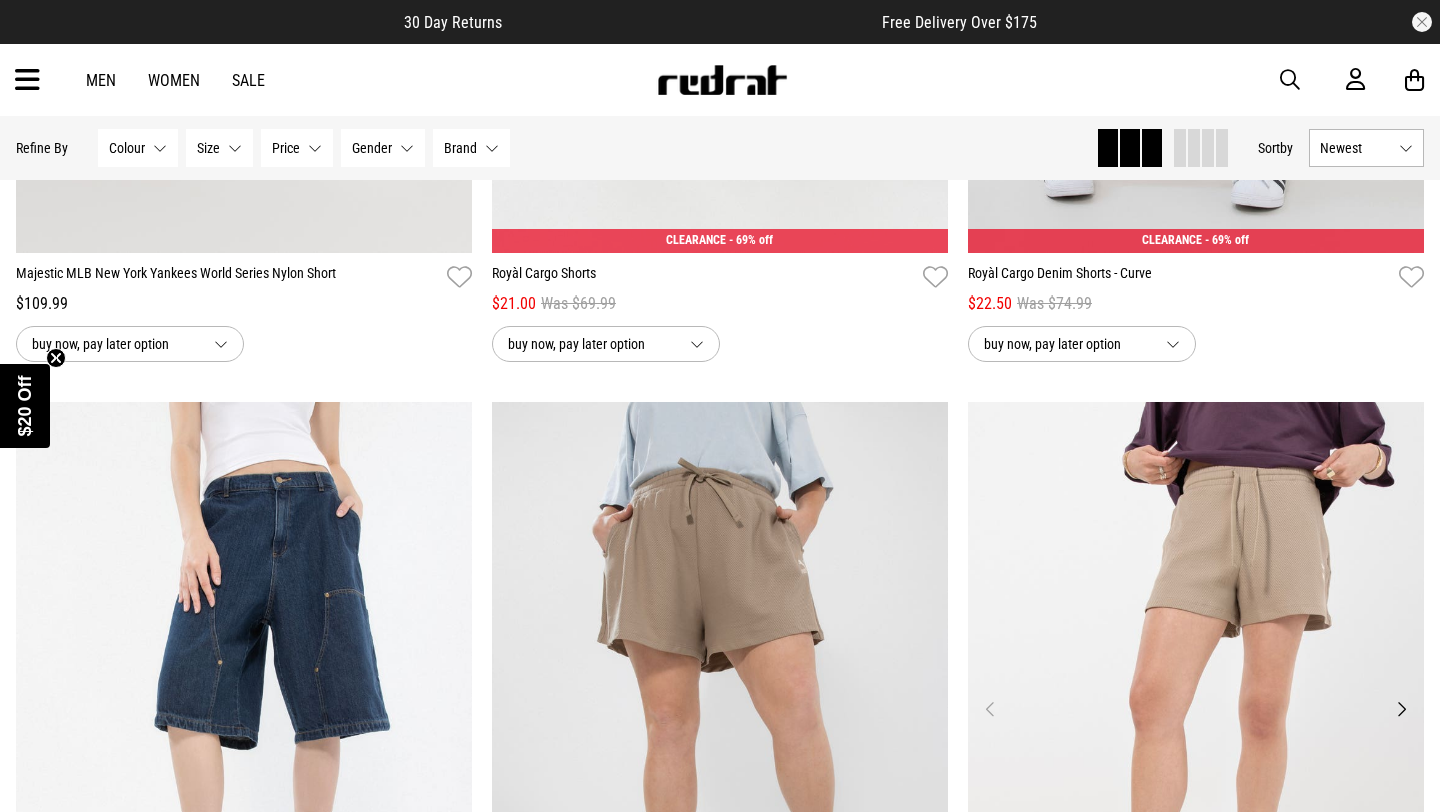 click on "Next" at bounding box center [1401, 709] 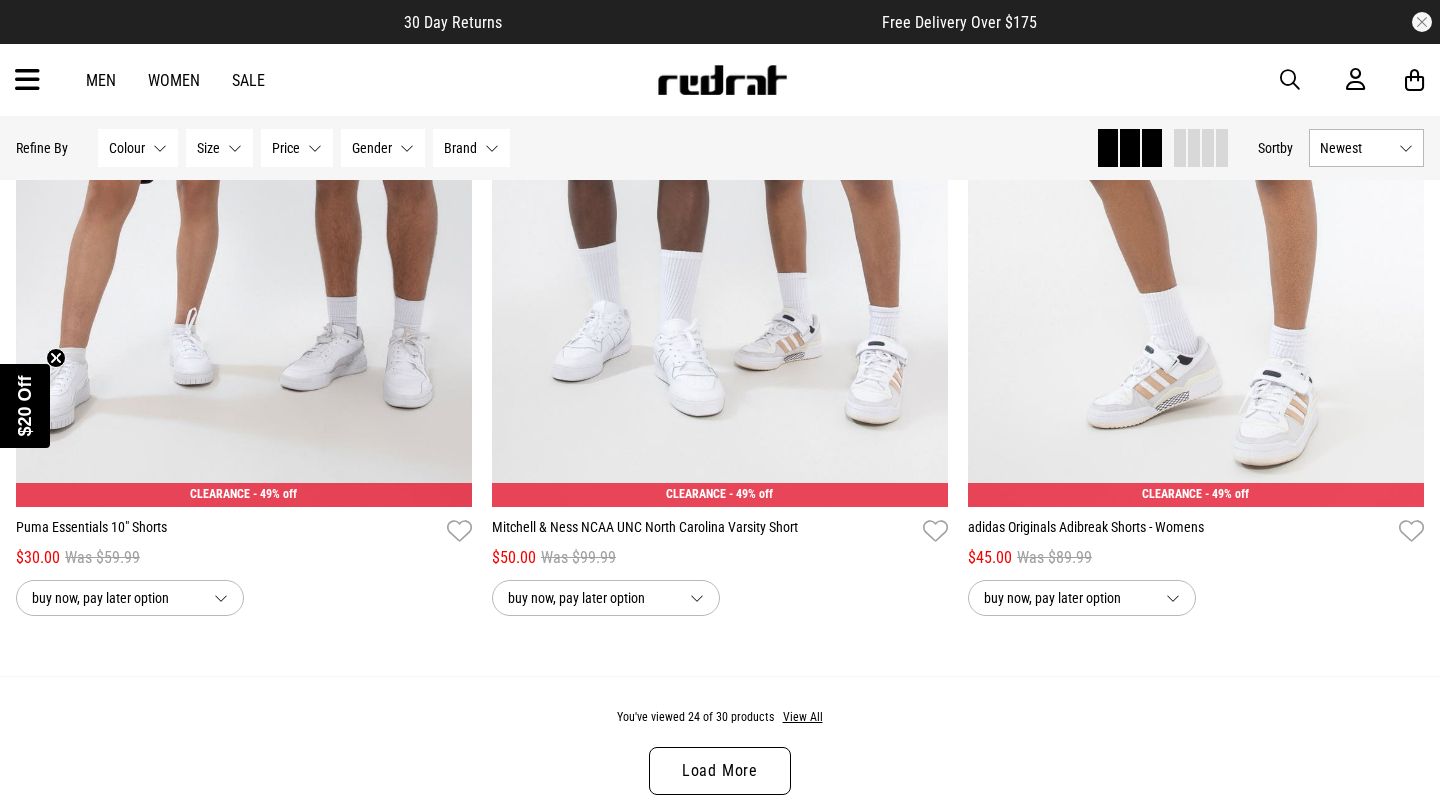 scroll, scrollTop: 6263, scrollLeft: 0, axis: vertical 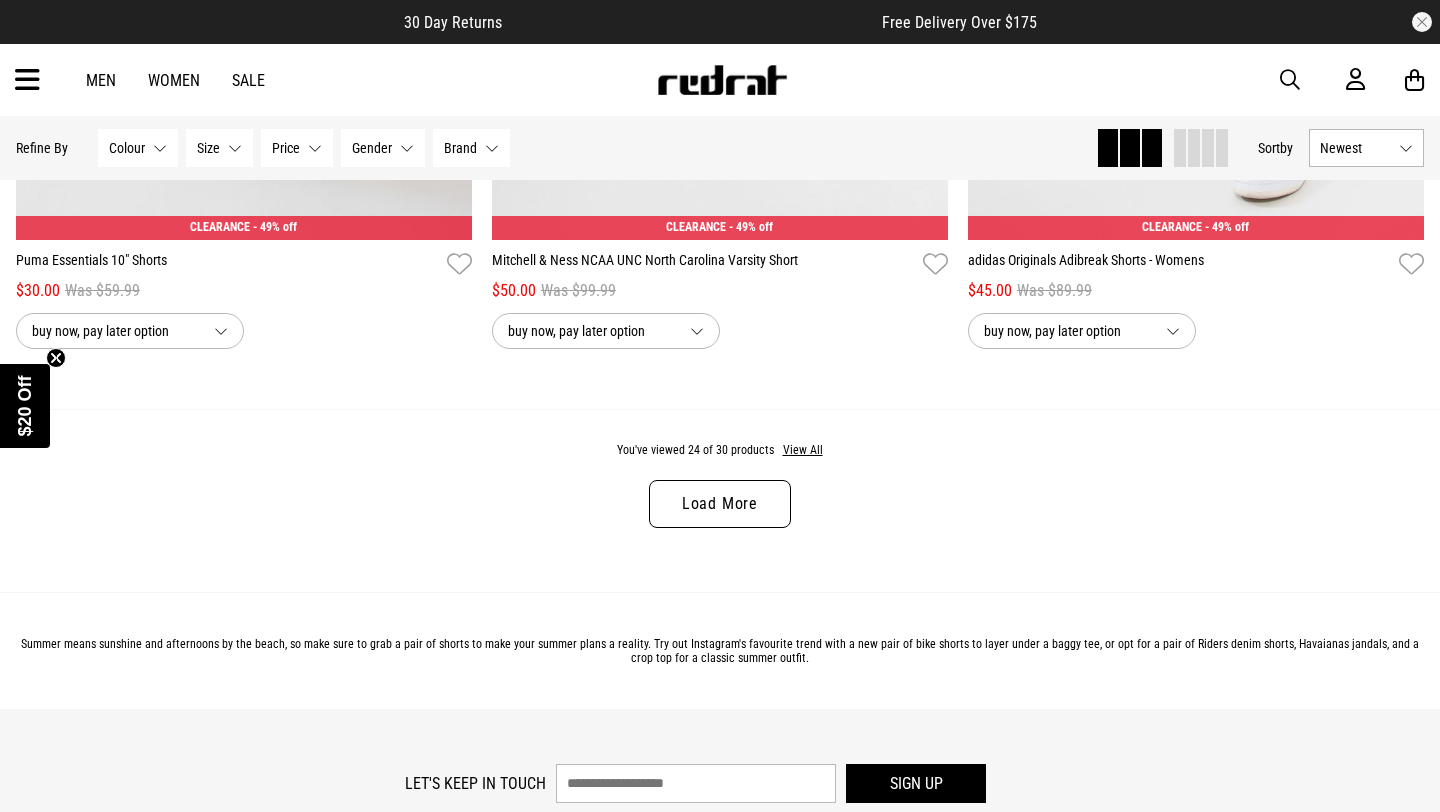 click on "Load More" at bounding box center [720, 504] 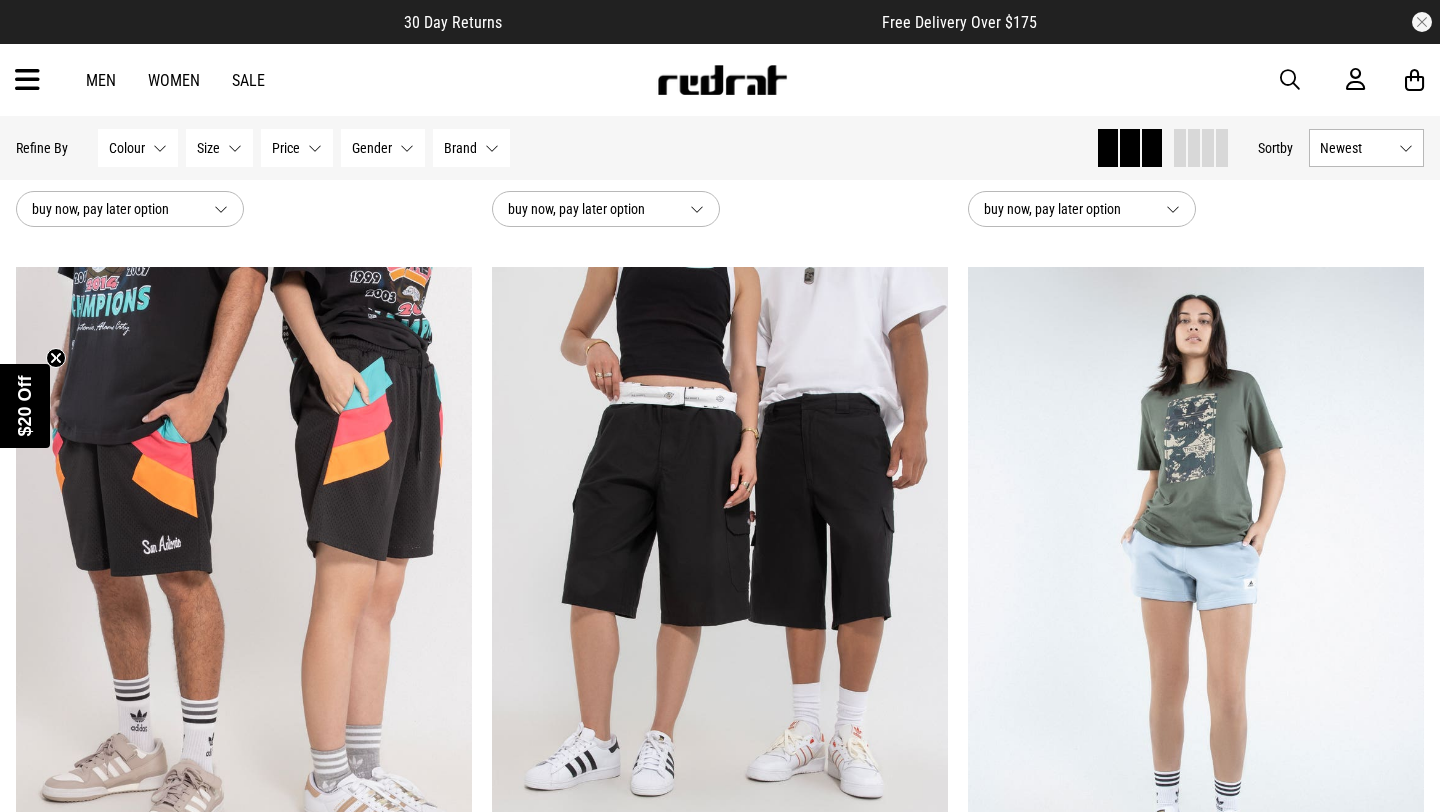 scroll, scrollTop: 7179, scrollLeft: 0, axis: vertical 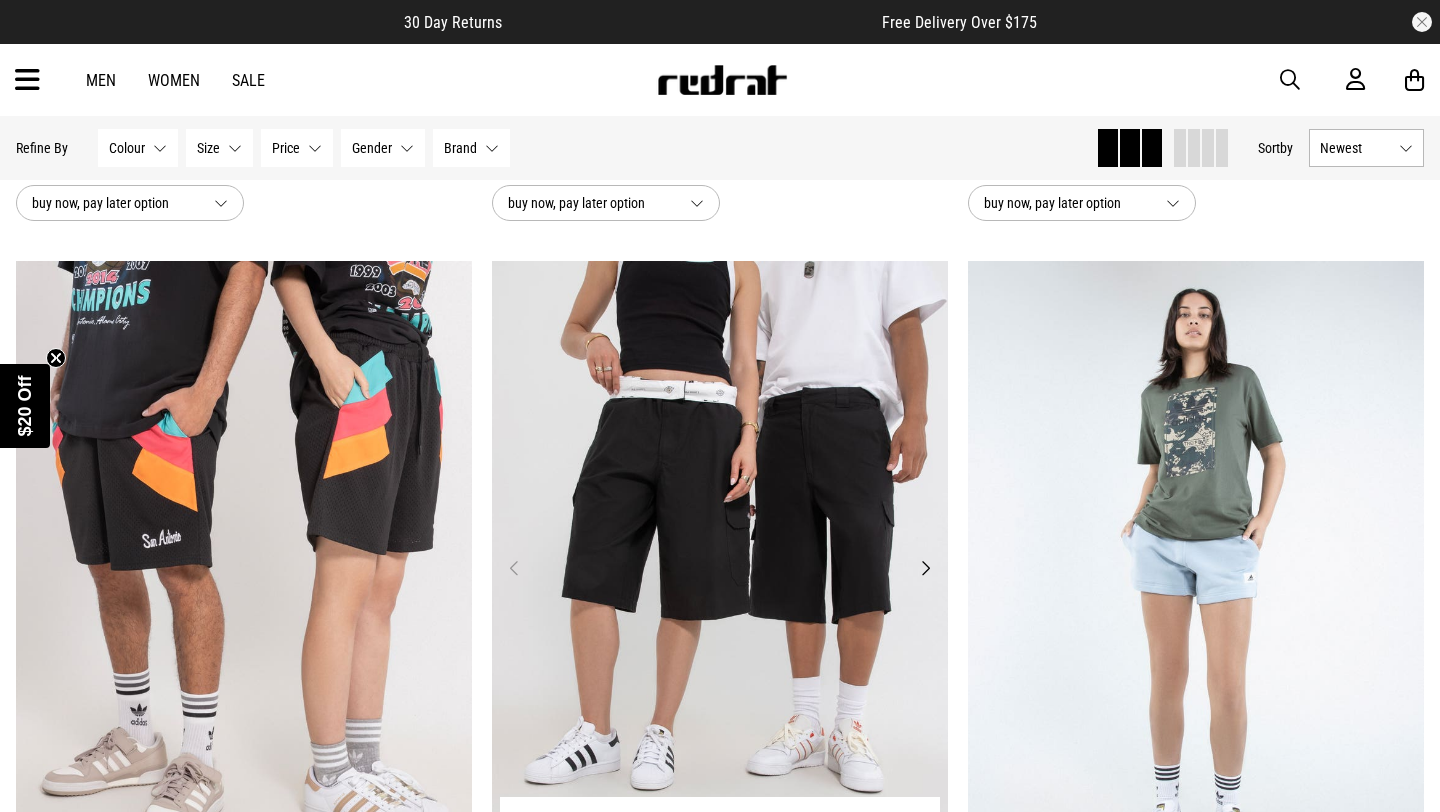 click on "Next" at bounding box center (925, 568) 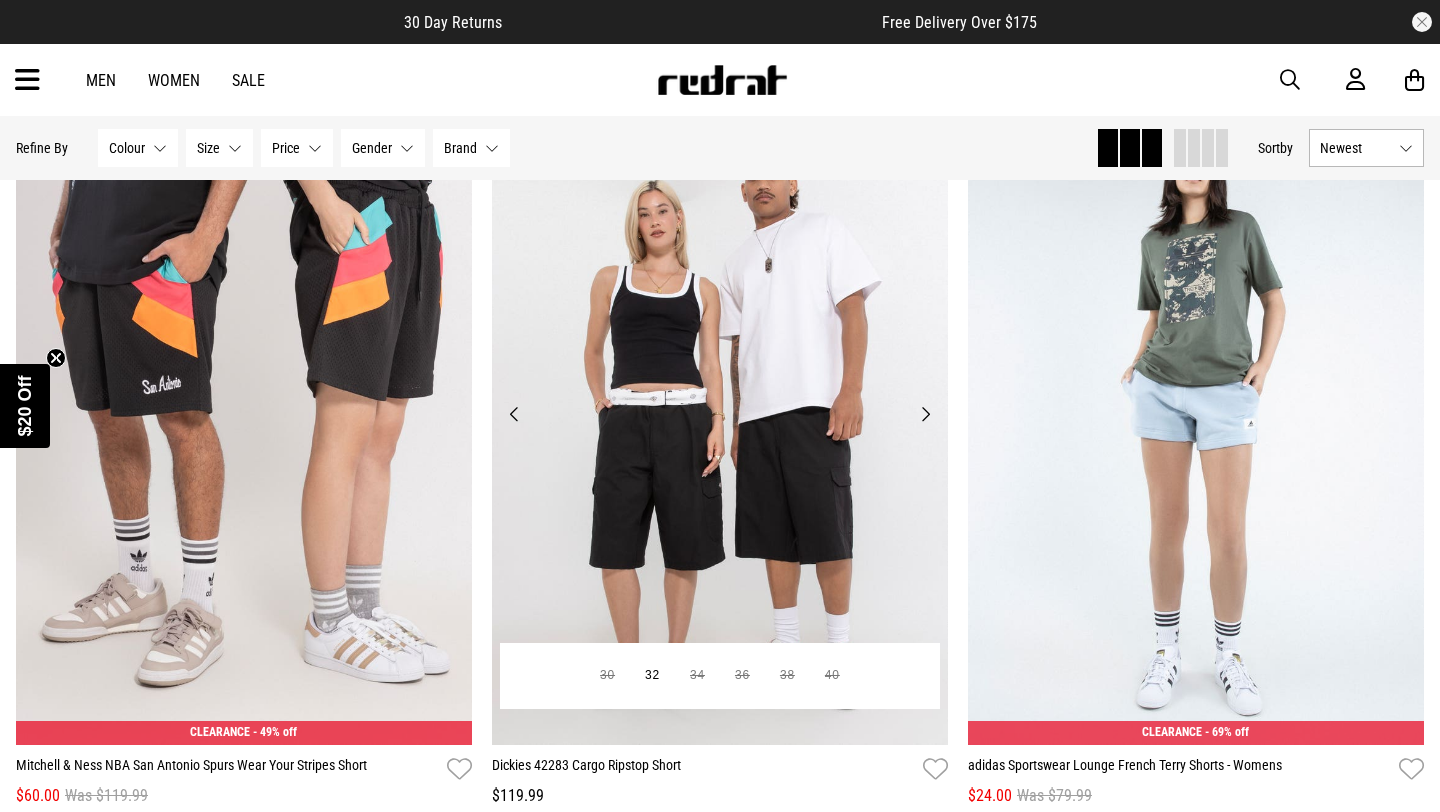 scroll, scrollTop: 6921, scrollLeft: 0, axis: vertical 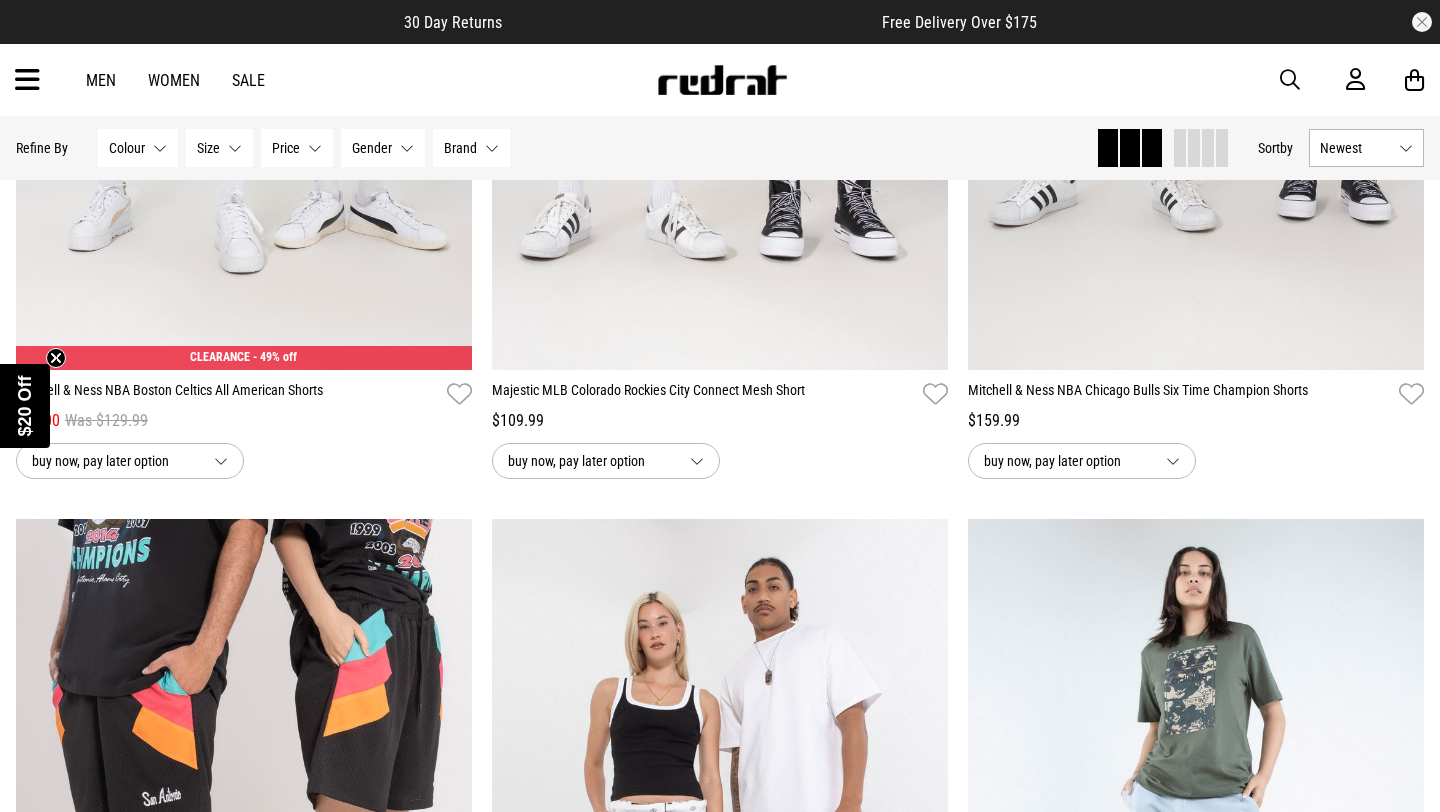 click at bounding box center (27, 80) 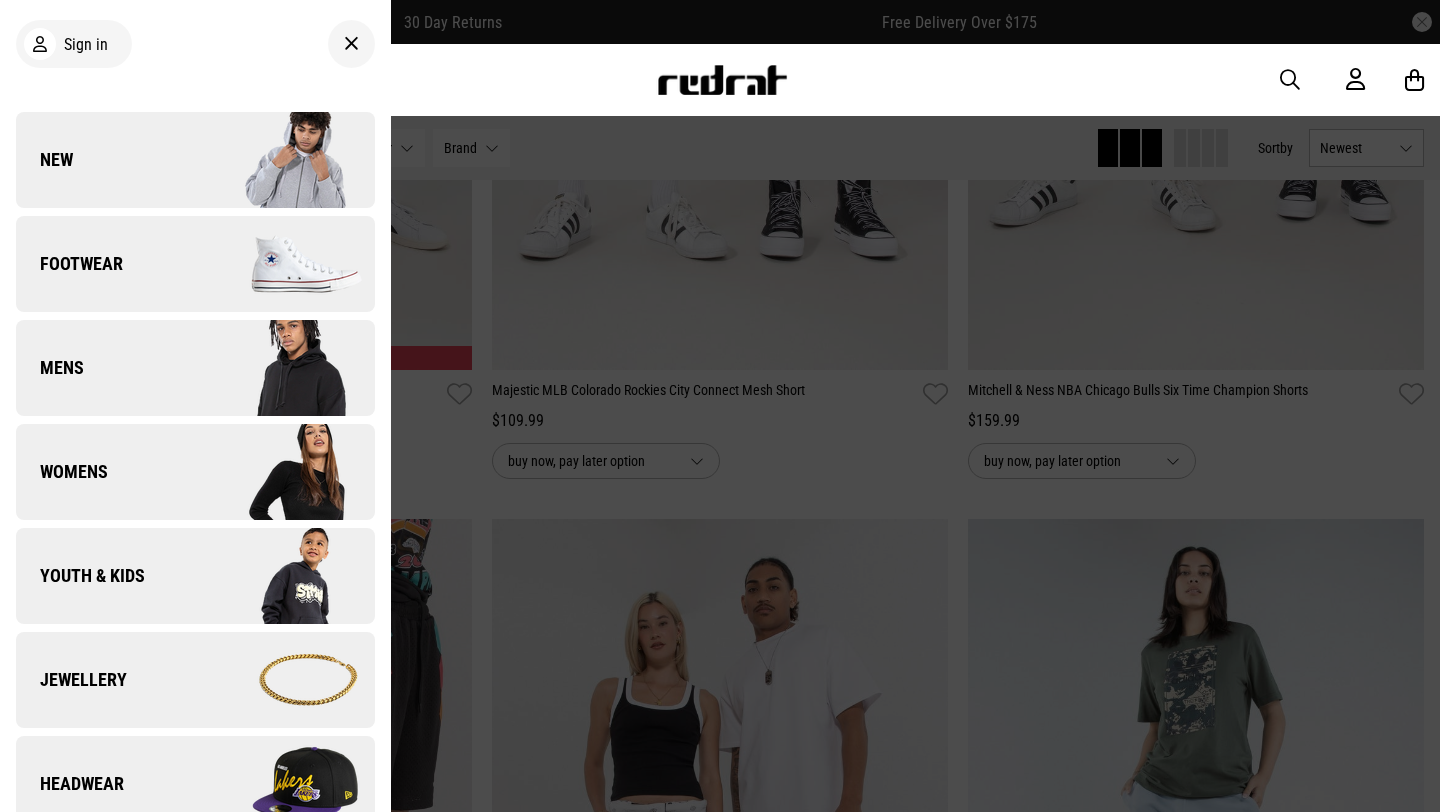 click on "Womens" at bounding box center [195, 472] 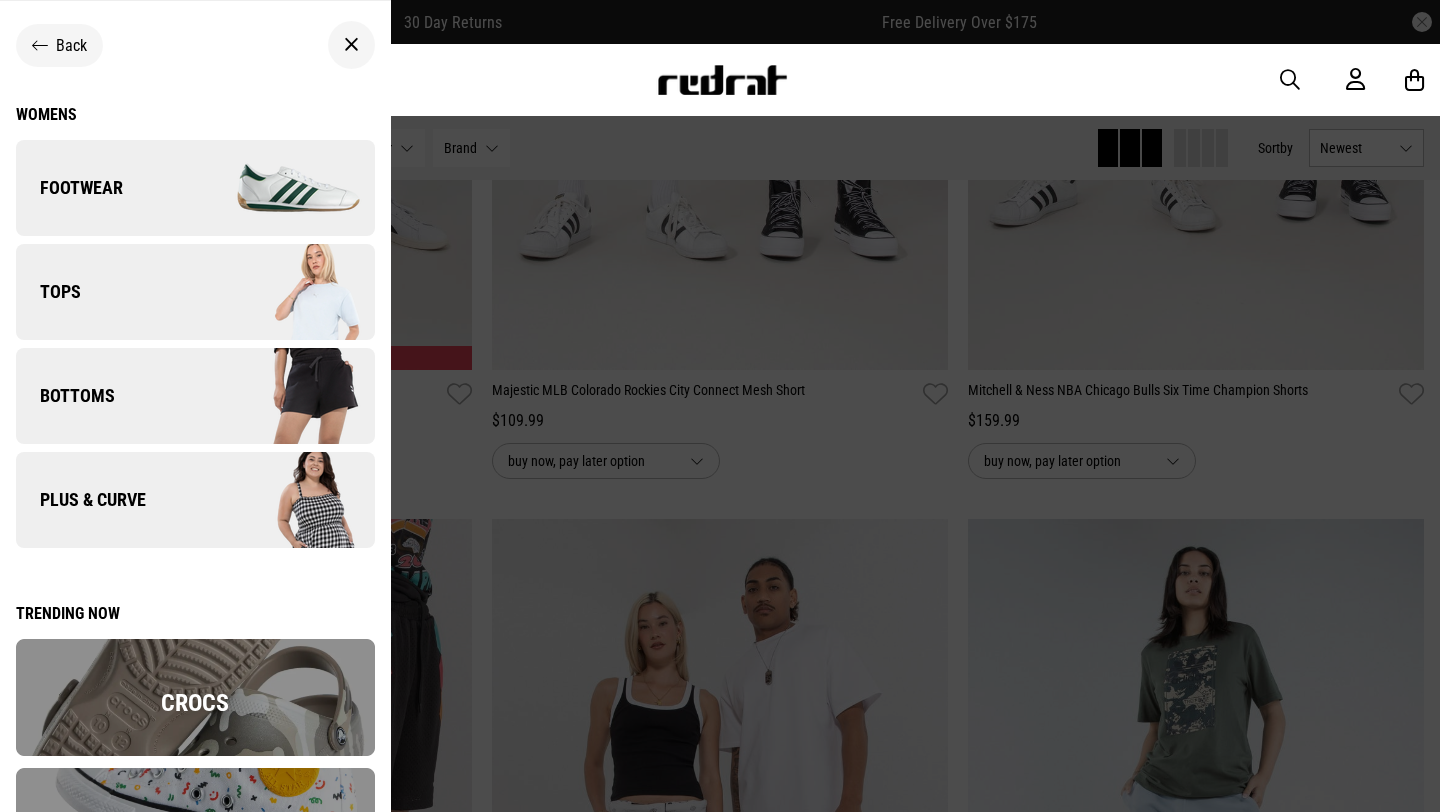 click on "Bottoms" at bounding box center [195, 396] 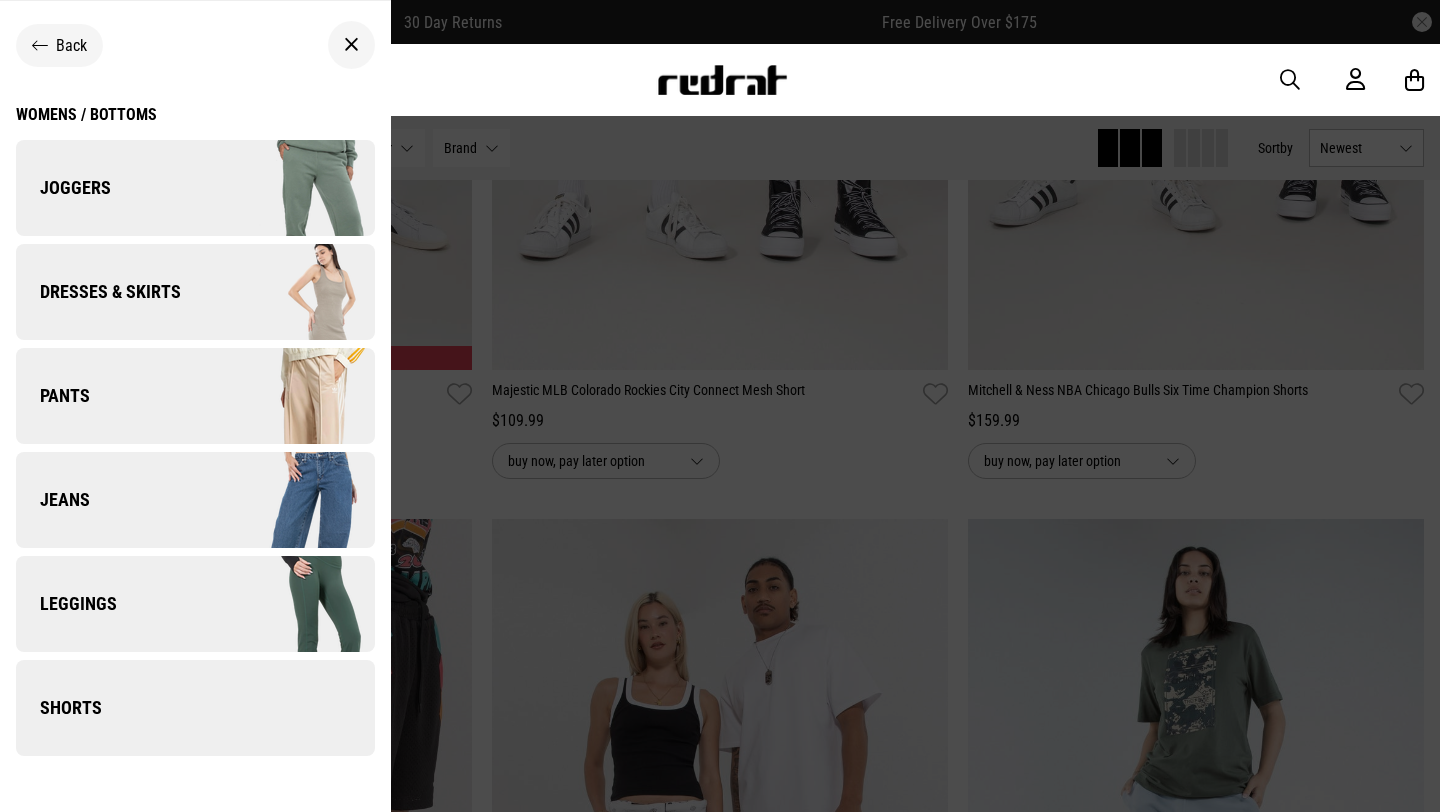 scroll, scrollTop: 16, scrollLeft: 0, axis: vertical 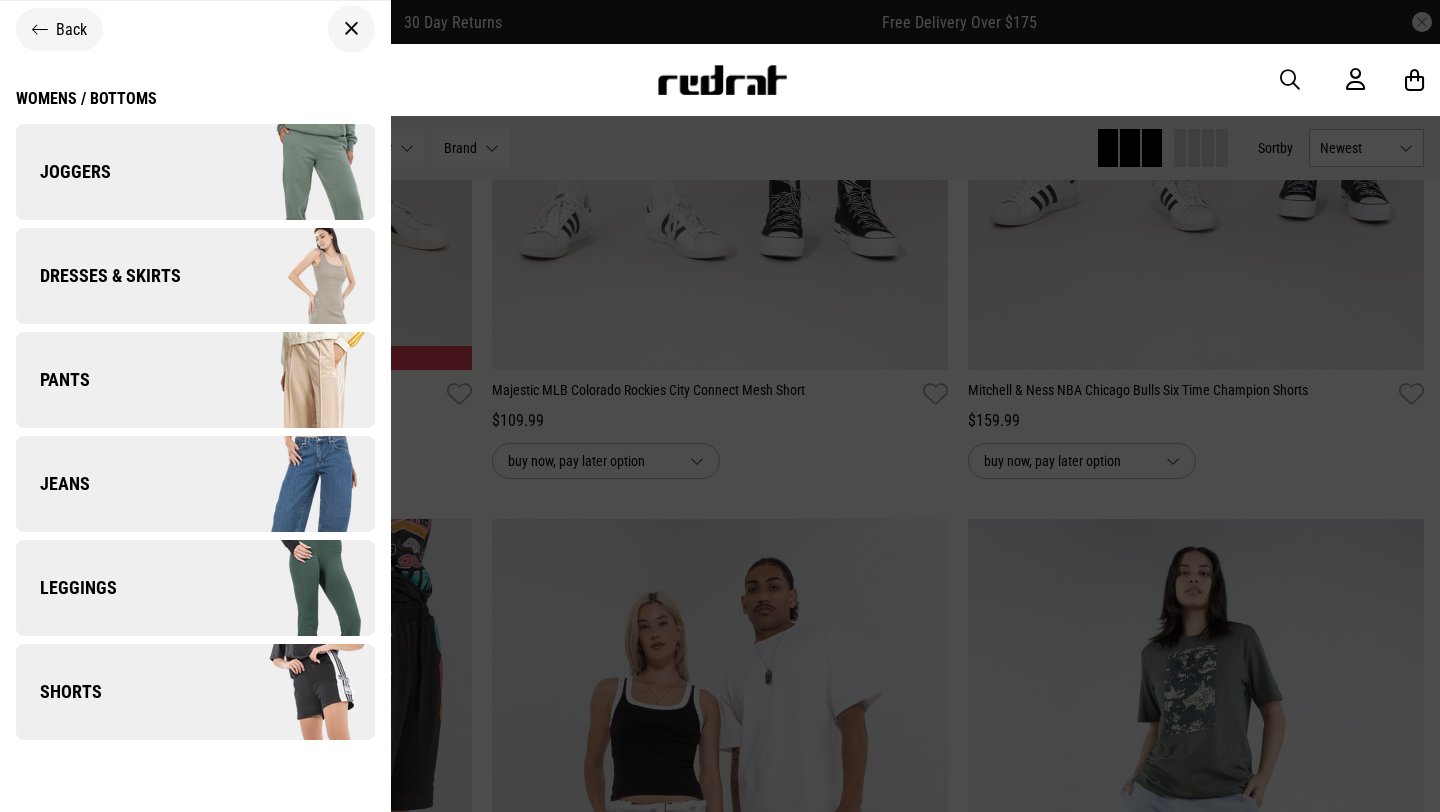 click on "Back" at bounding box center (59, 29) 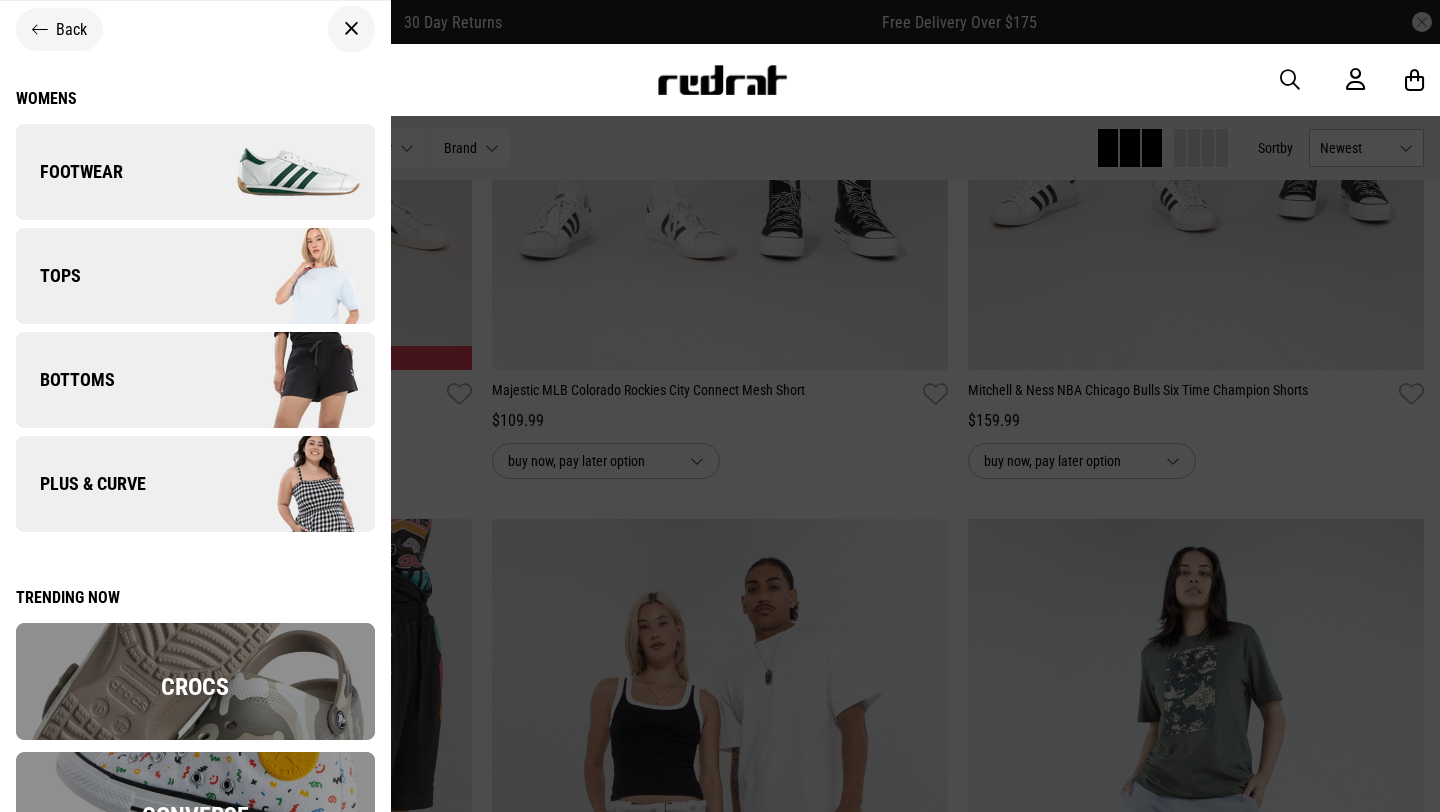 click on "Tops" at bounding box center (195, 276) 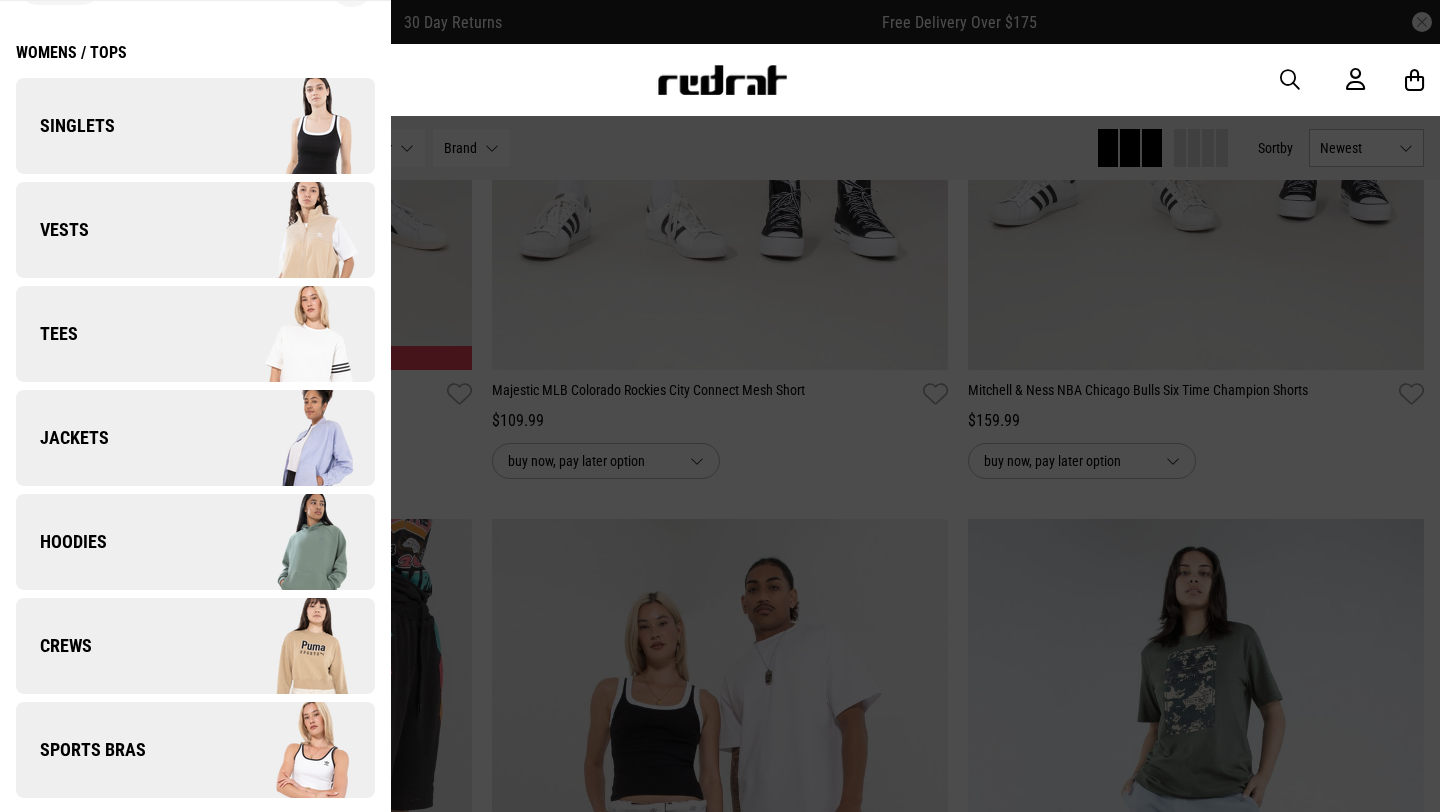 scroll, scrollTop: 71, scrollLeft: 0, axis: vertical 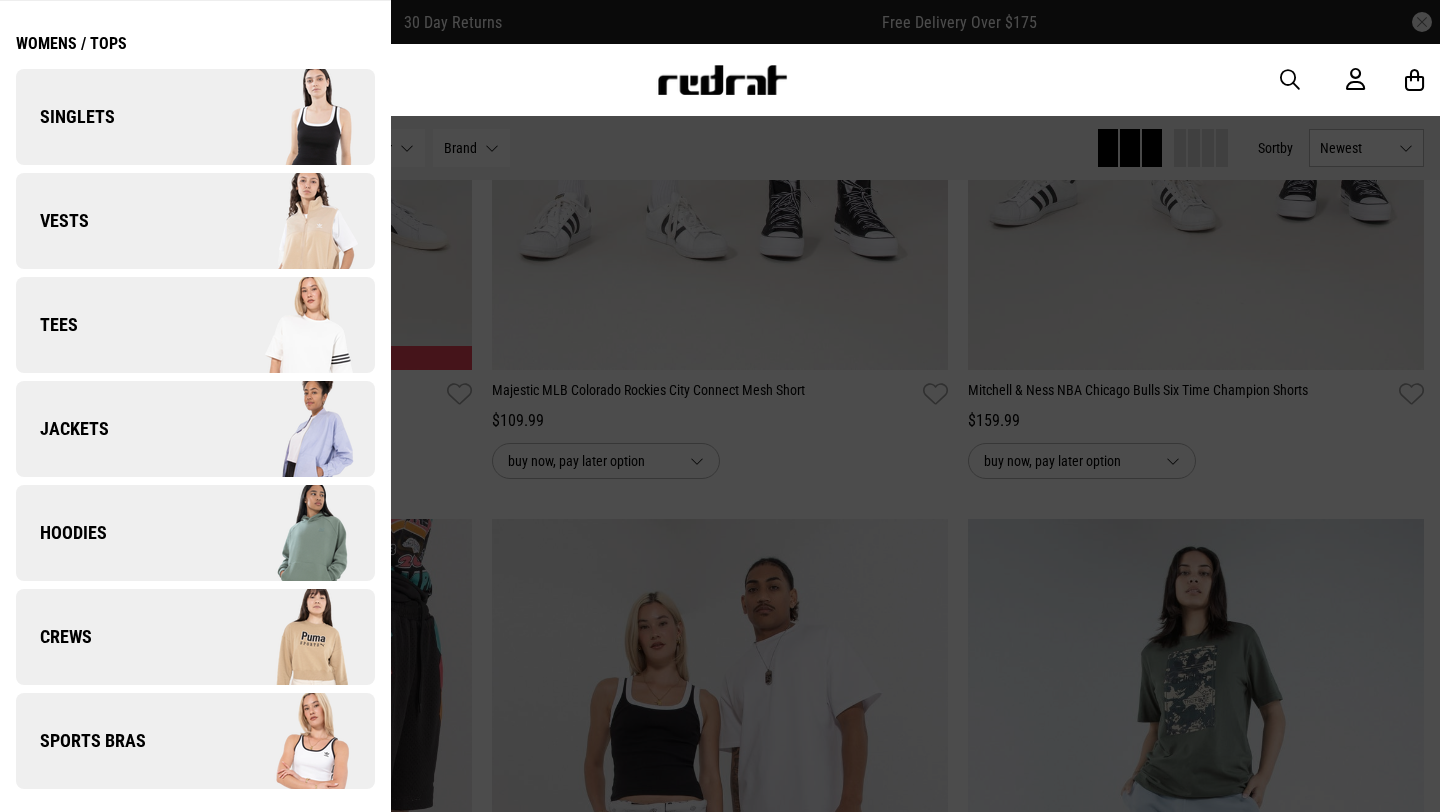 click on "Jackets" at bounding box center (195, 429) 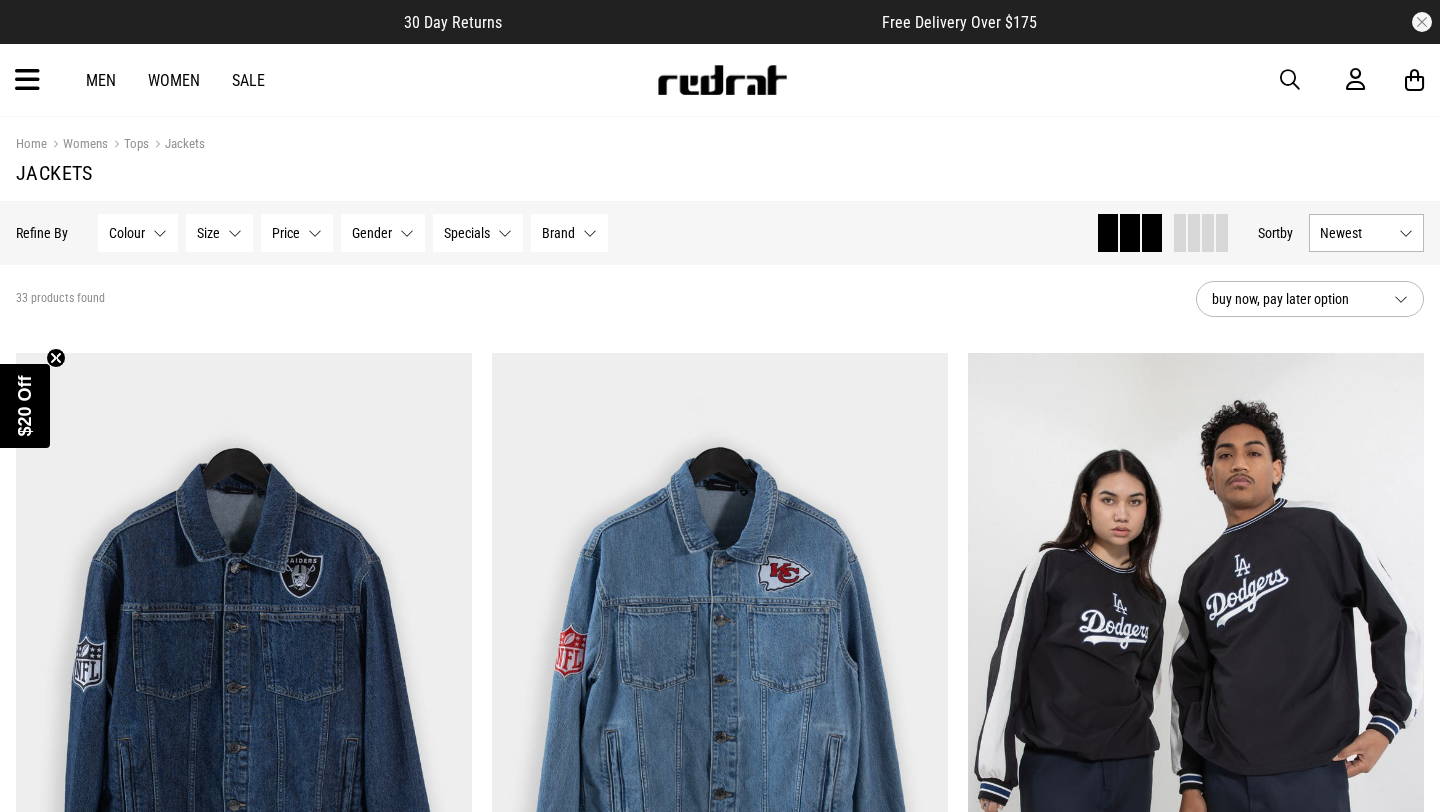 scroll, scrollTop: 0, scrollLeft: 0, axis: both 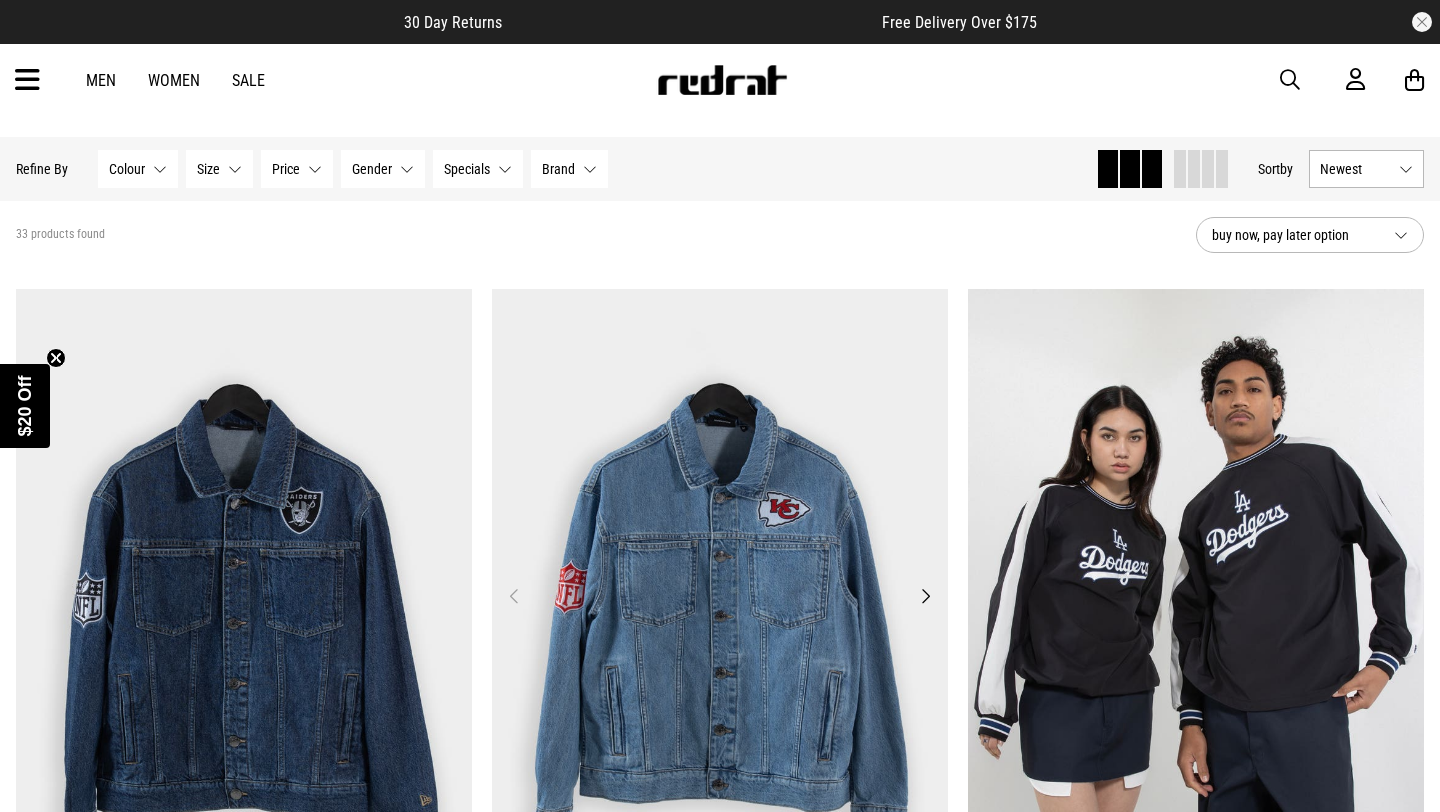 click at bounding box center (1196, 608) 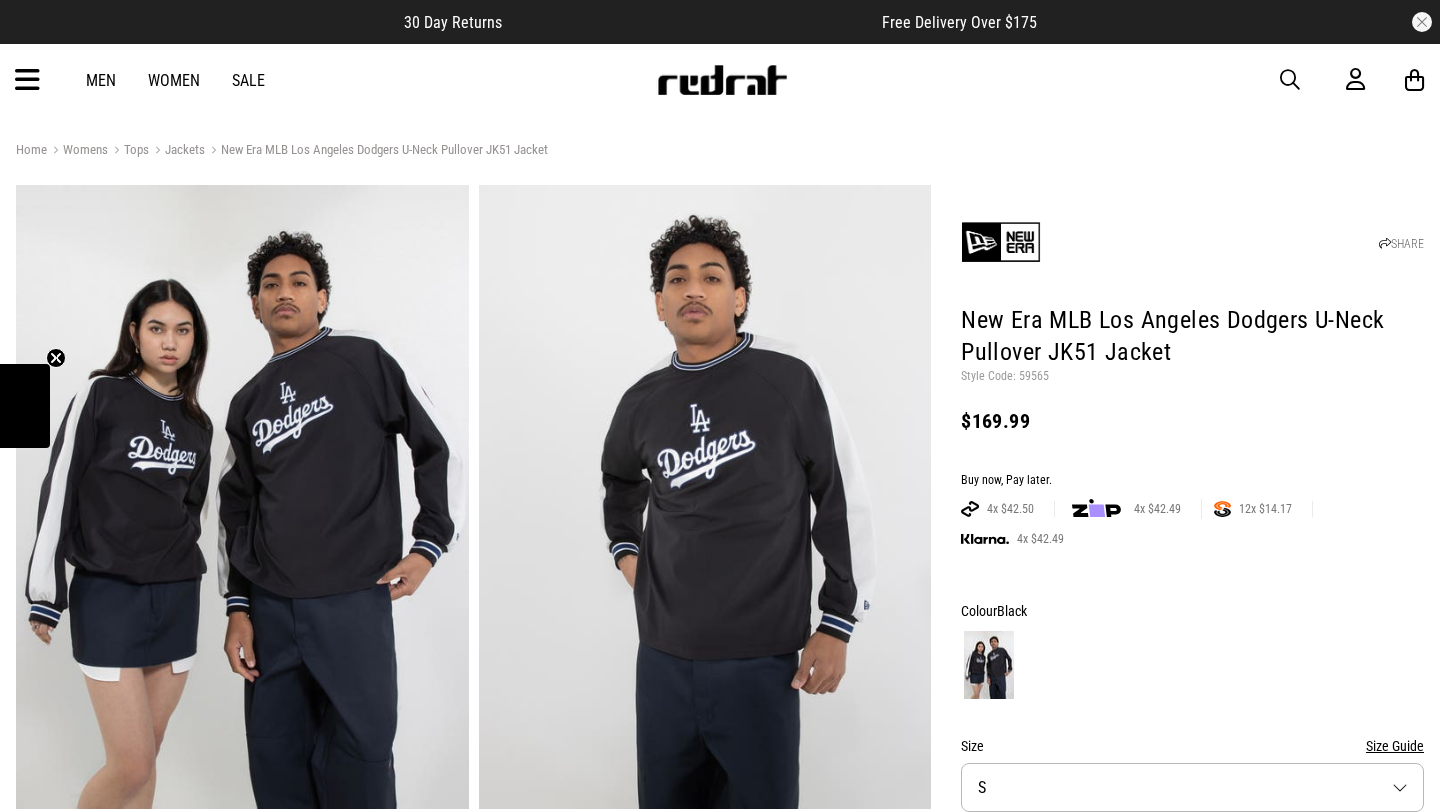 scroll, scrollTop: 0, scrollLeft: 0, axis: both 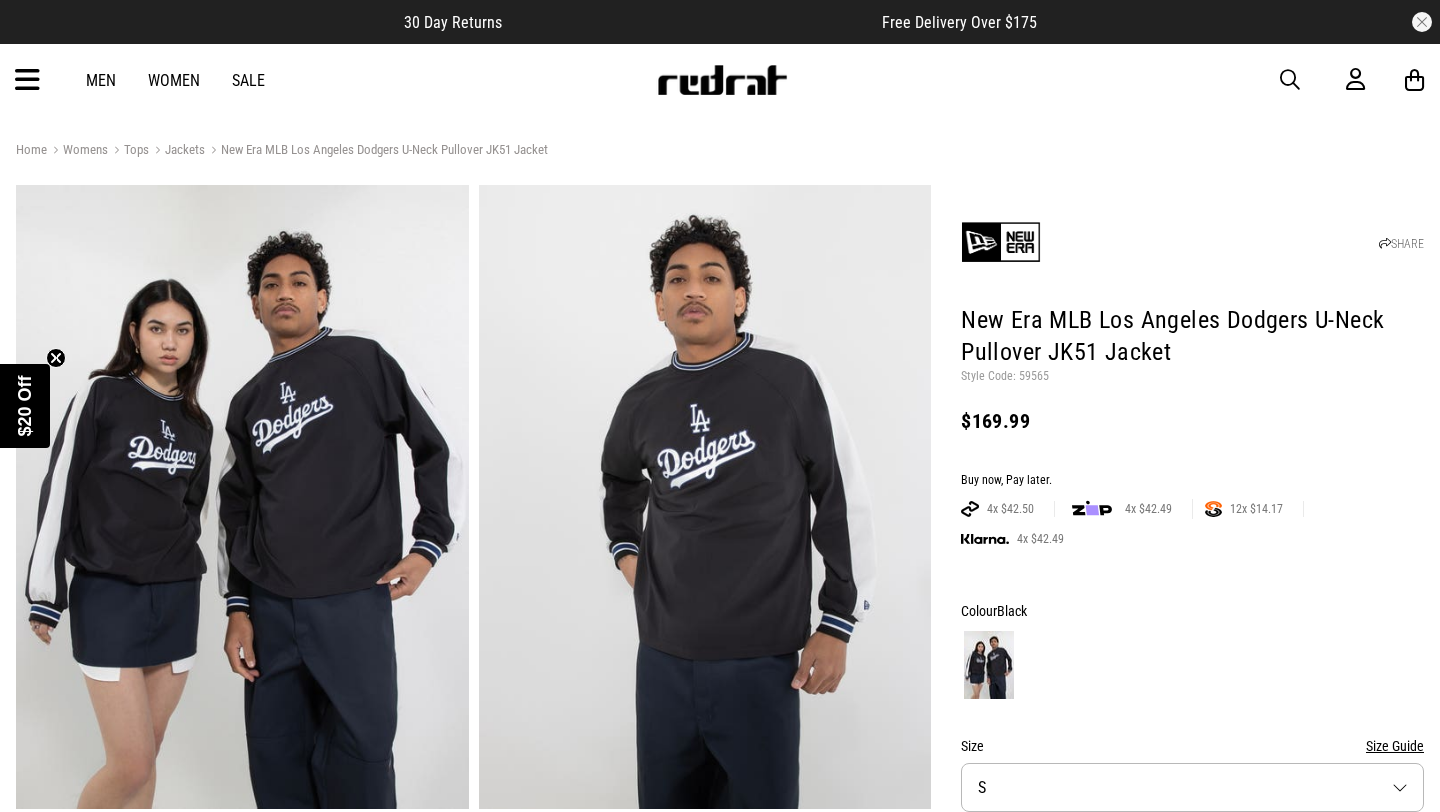 click at bounding box center (242, 497) 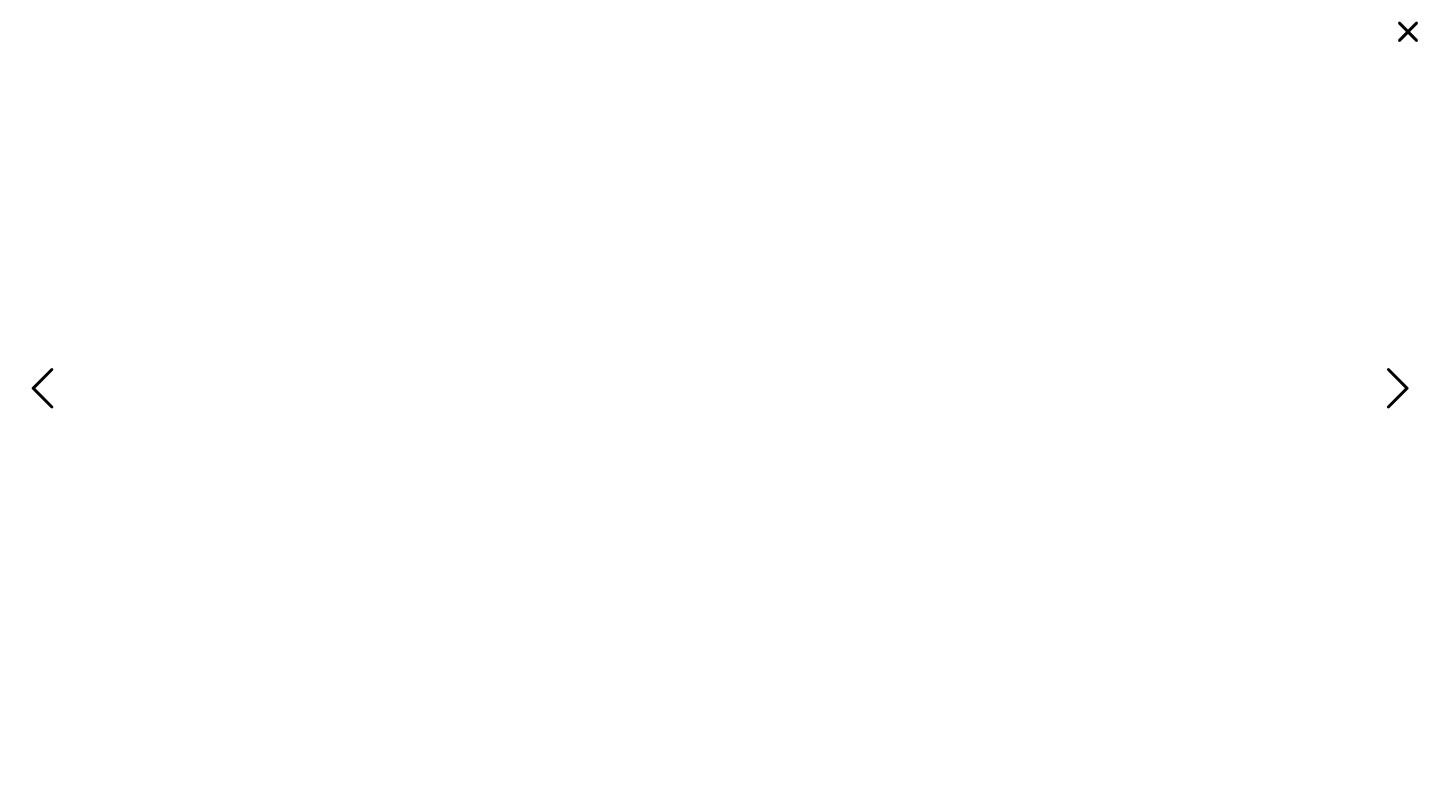scroll, scrollTop: 795, scrollLeft: 0, axis: vertical 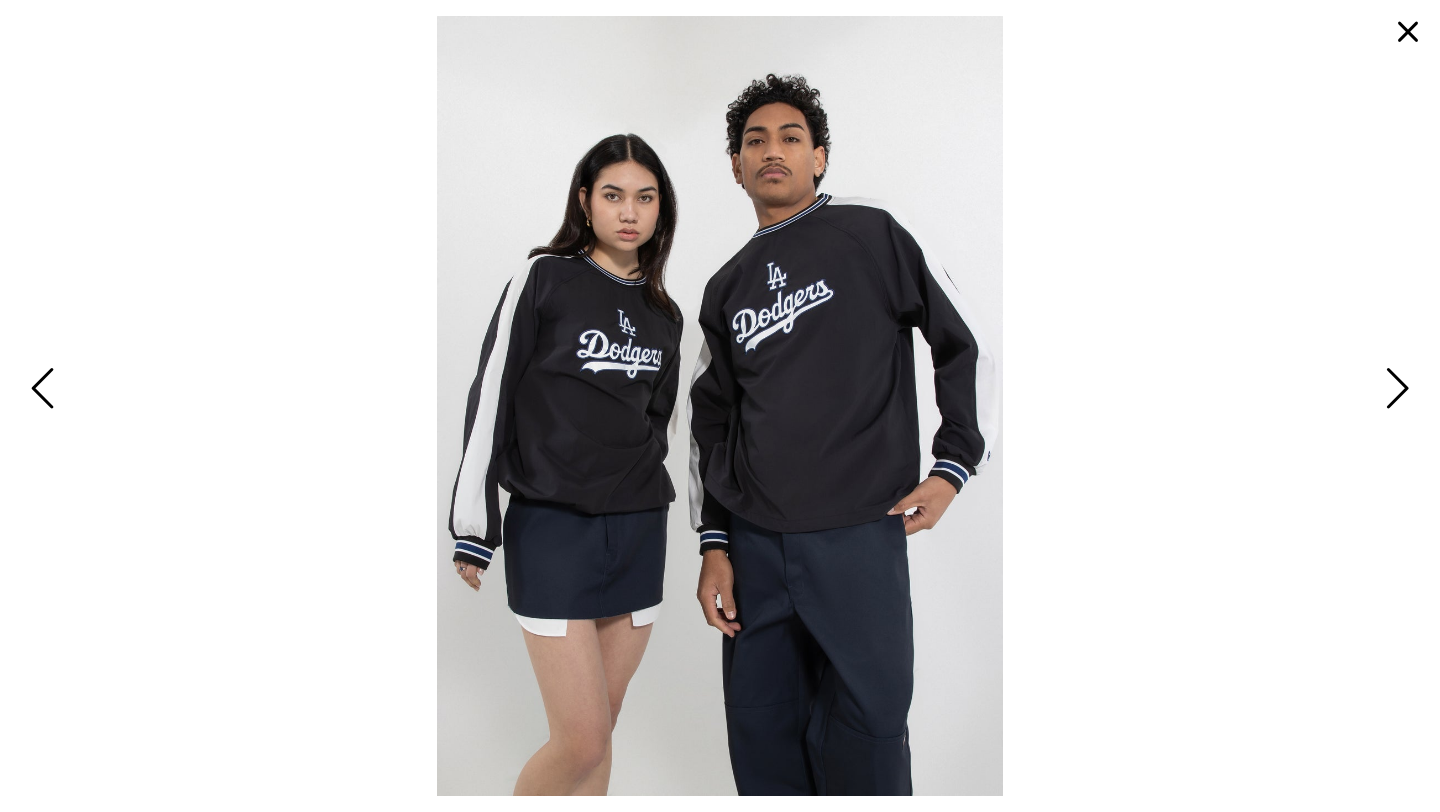click at bounding box center (1408, 32) 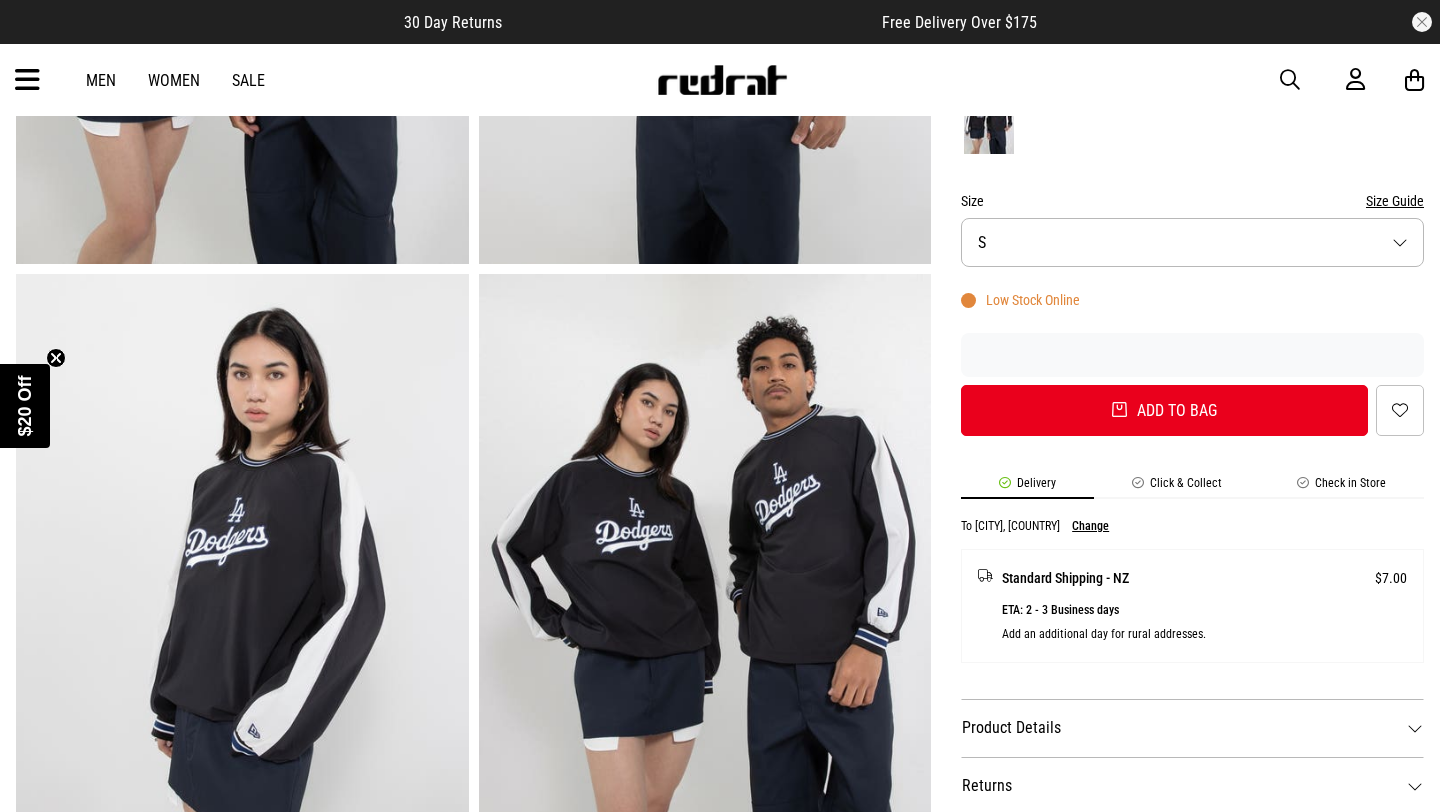 scroll, scrollTop: 76, scrollLeft: 0, axis: vertical 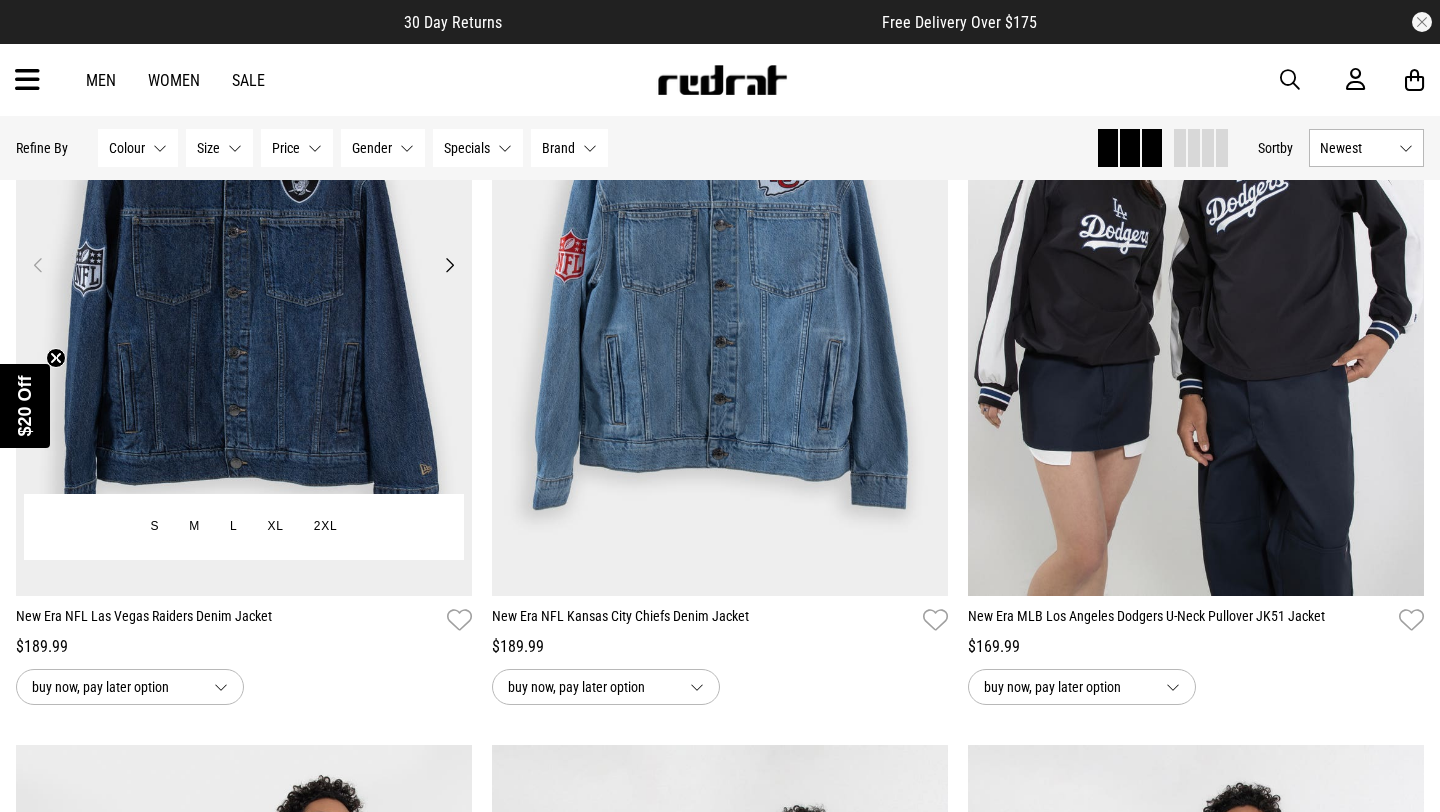 click on "Next" at bounding box center (449, 265) 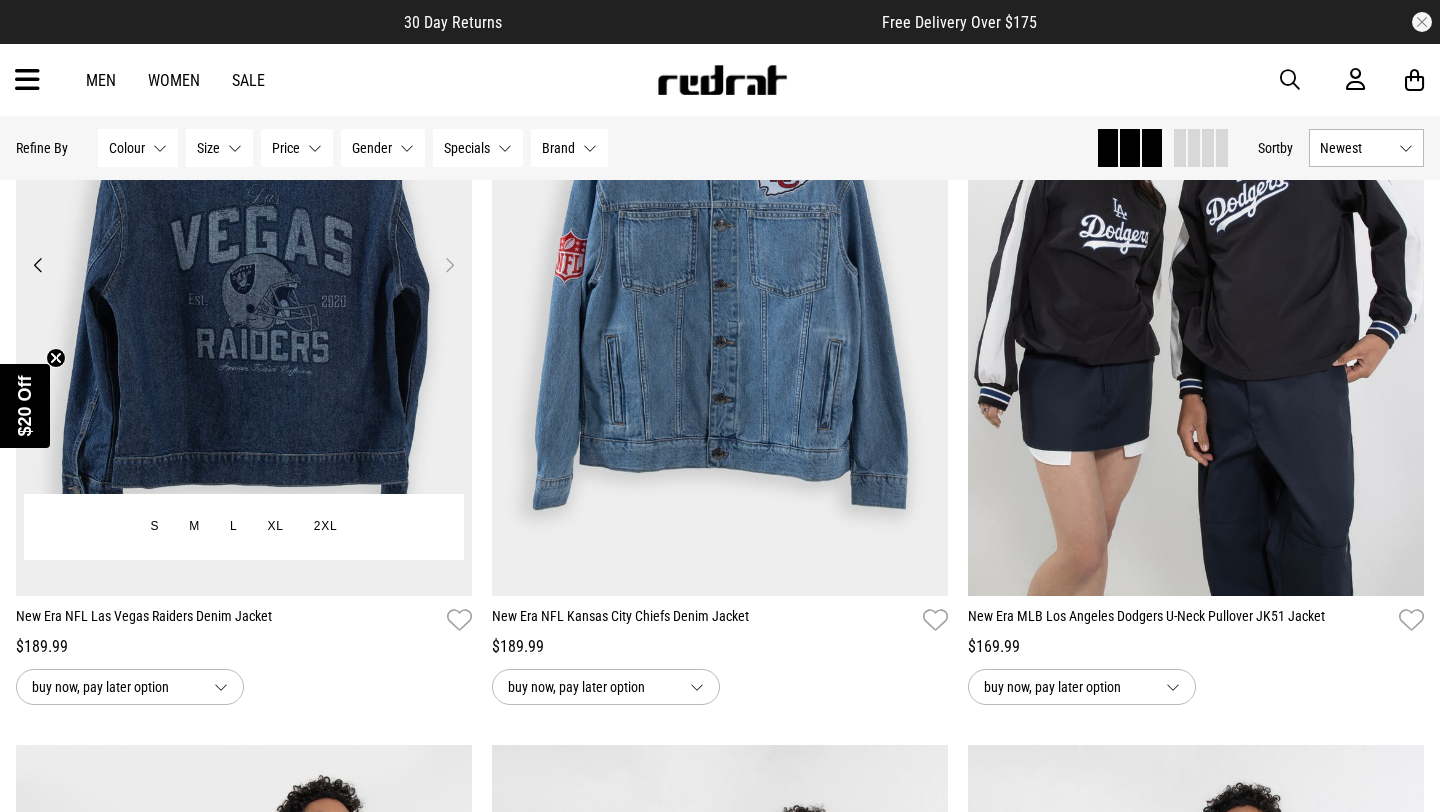 click on "Next" at bounding box center [449, 265] 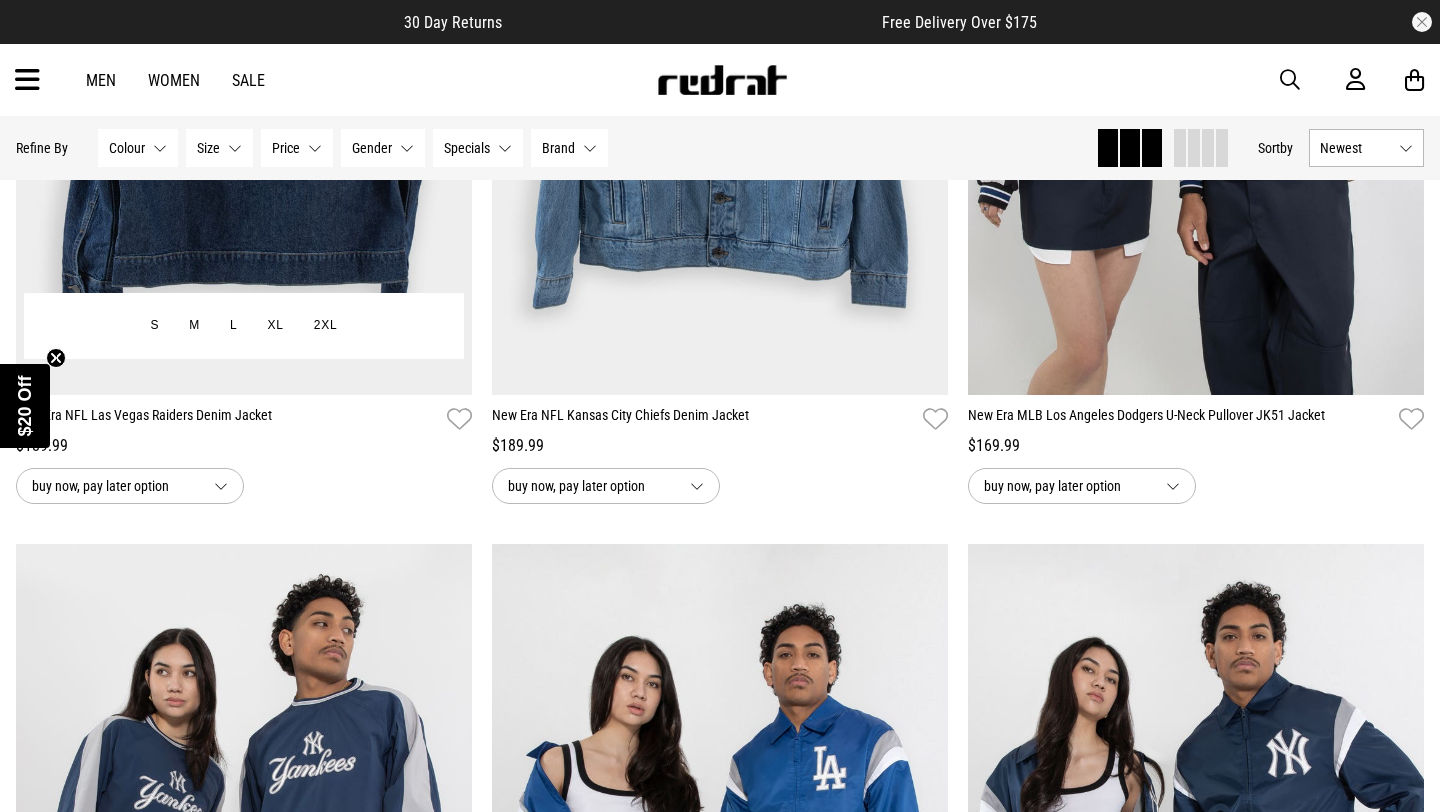 scroll, scrollTop: 817, scrollLeft: 0, axis: vertical 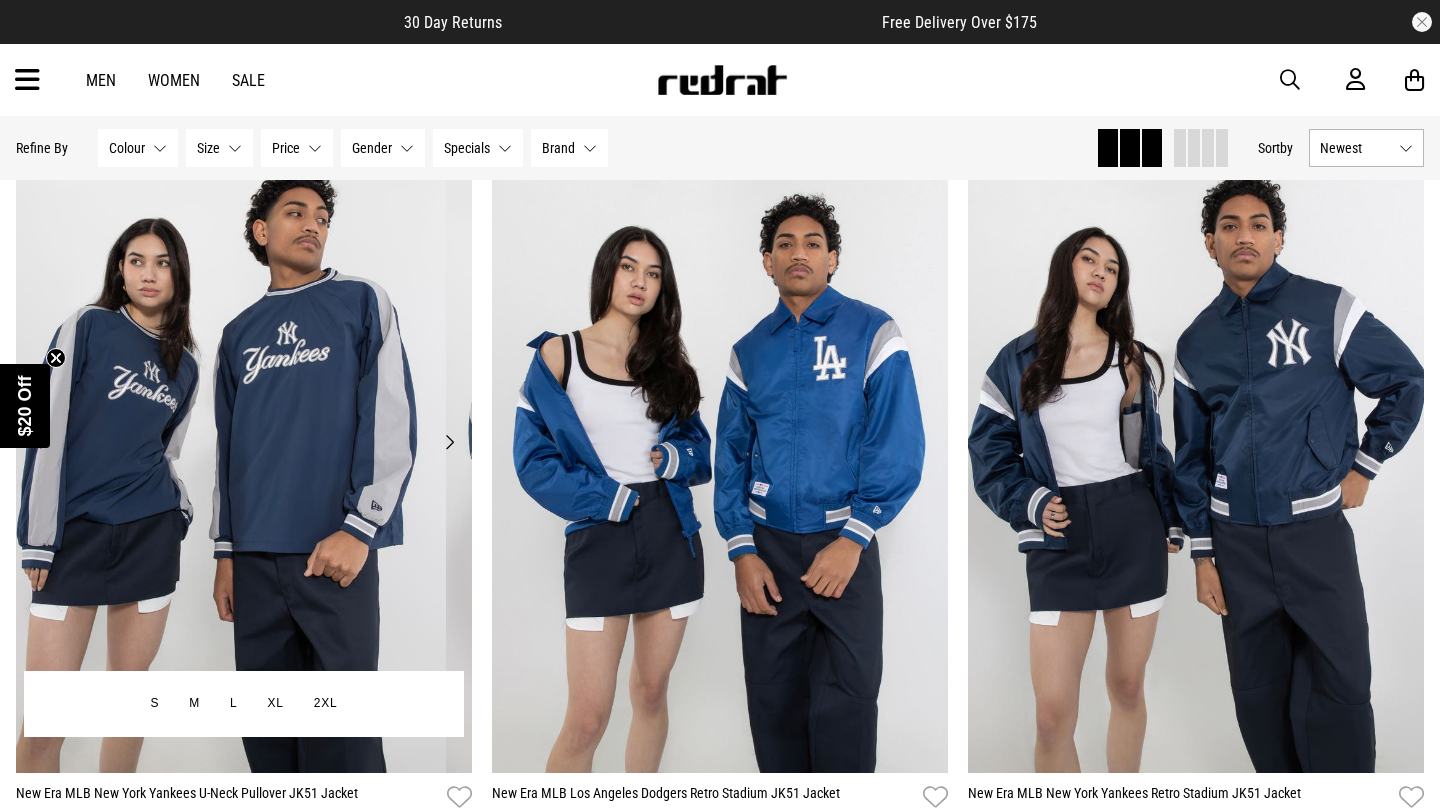 click at bounding box center [218, 453] 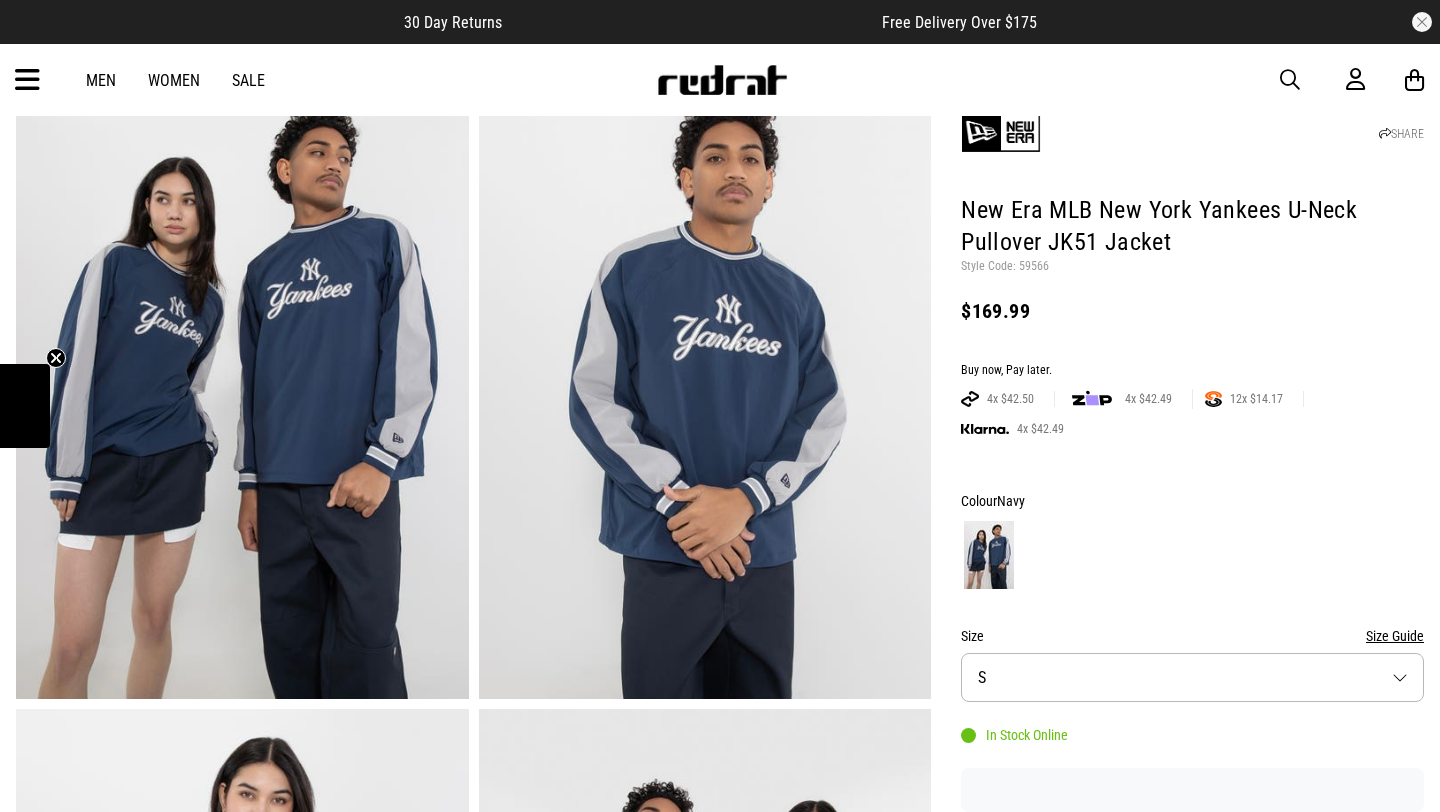 scroll, scrollTop: 110, scrollLeft: 0, axis: vertical 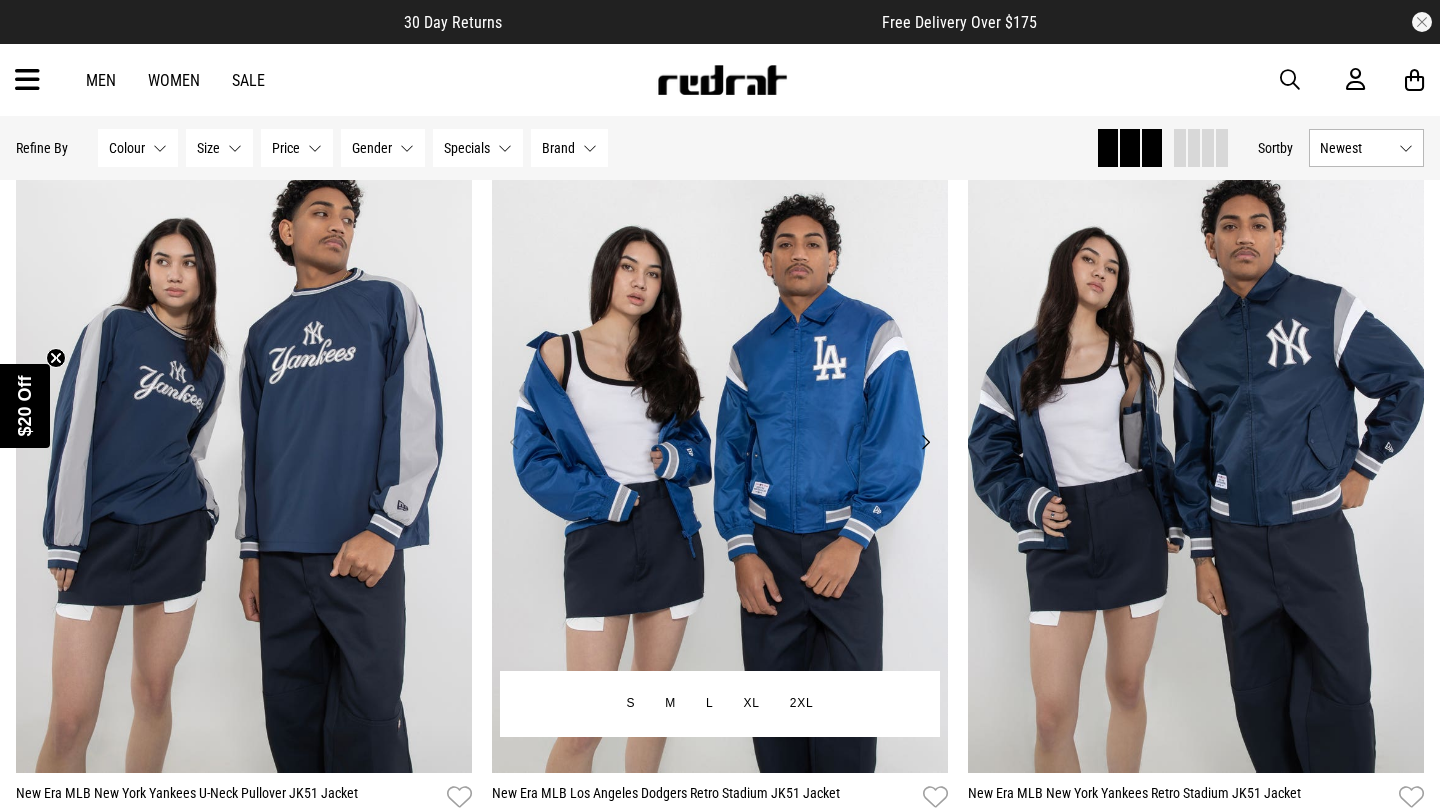click at bounding box center (720, 453) 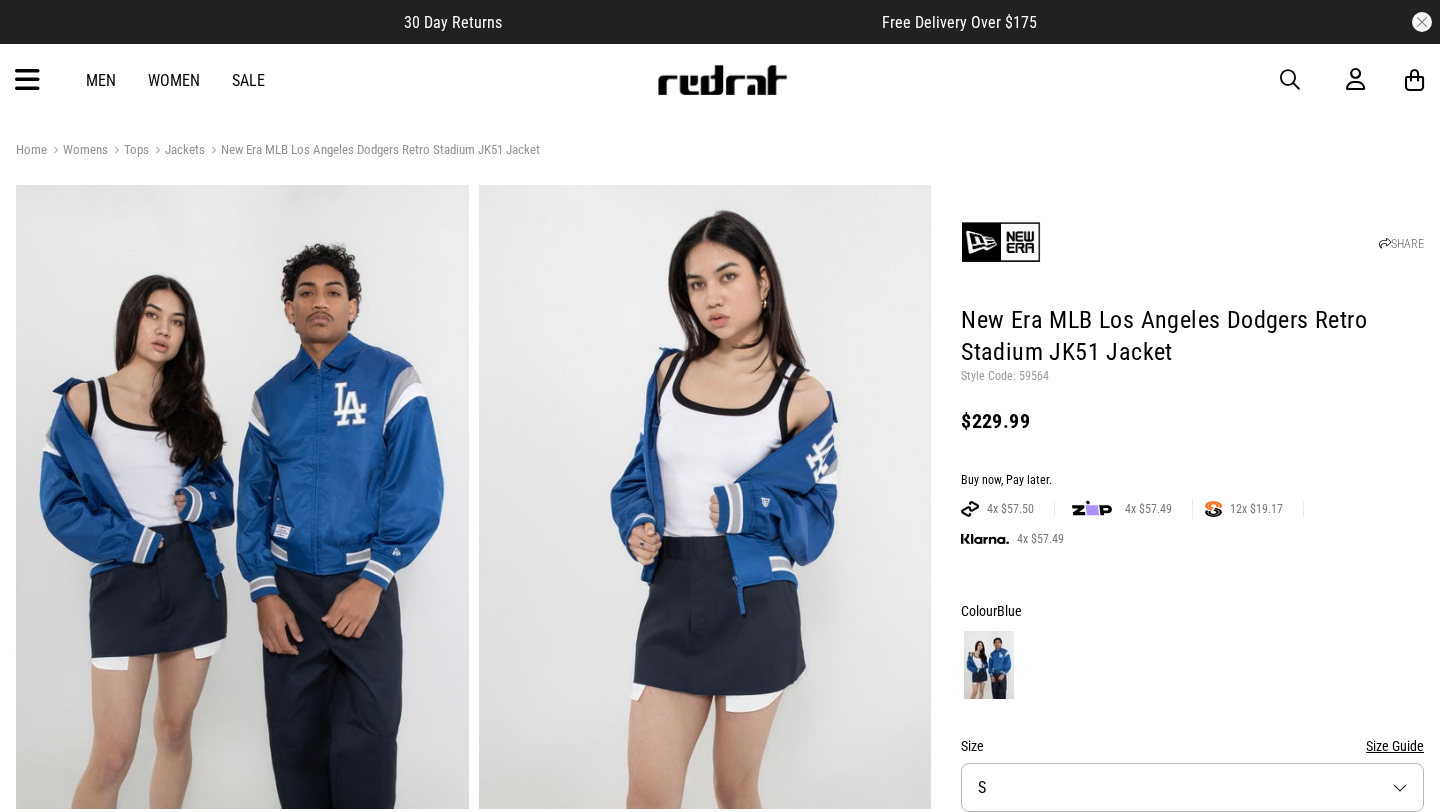 scroll, scrollTop: 0, scrollLeft: 0, axis: both 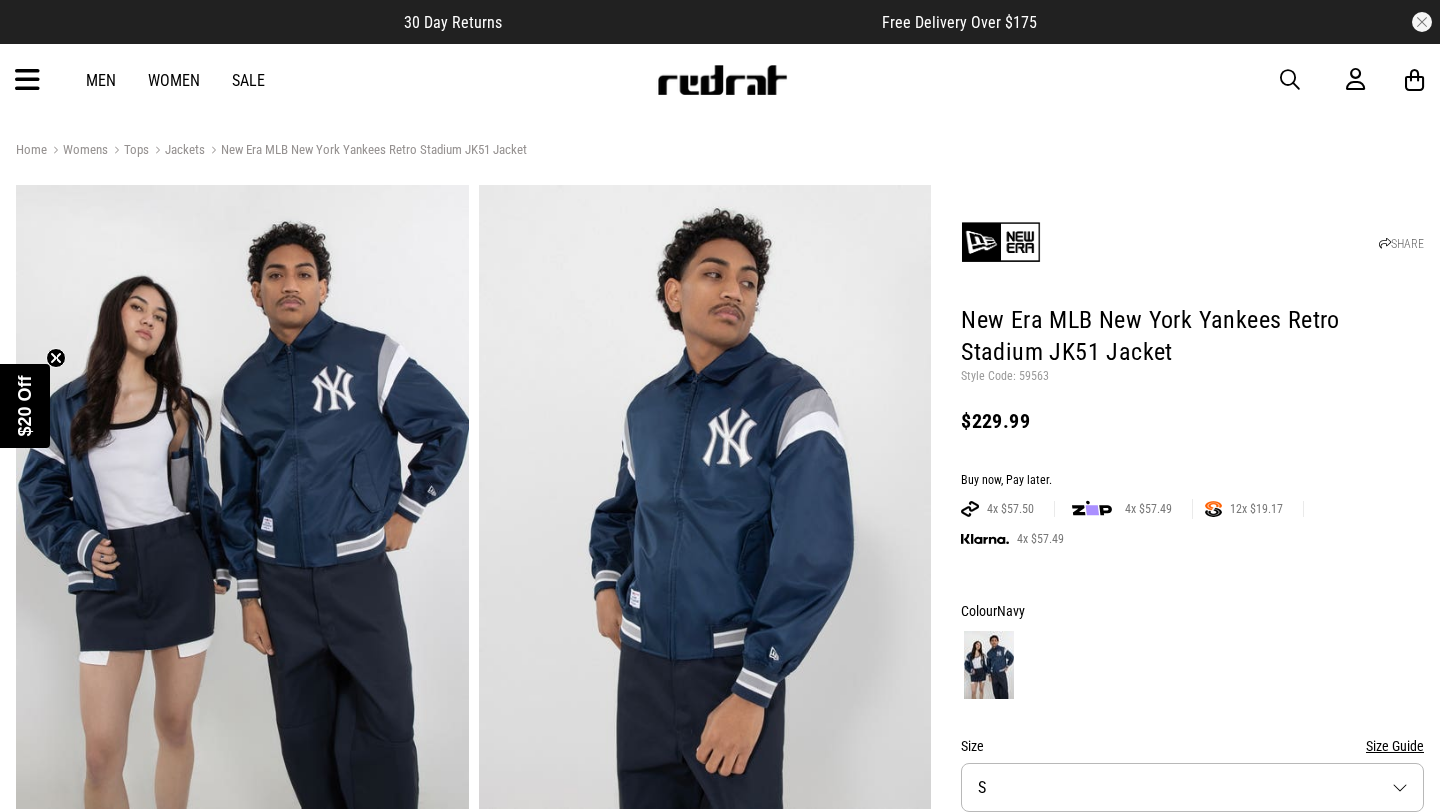 click on "SHARE    New Era MLB New York Yankees Retro Stadium JK51 Jacket   Style Code: 59563   $229.99       Buy now, Pay later.     4x $57.50
4x $57.49   12x $19.17     4x $57.49      Colour  Navy    Size   Size Guide   Size S   In Stock Online       Add to bag     Add to wishlist    Delivery     Click & Collect     Check in Store      To Auckland, New Zealand   Change     Standard Shipping - NZ    $0.00   ETA: 2 - 3 Business days  Add an additional day for rural addresses.       Product Details   Product Details       Returns    30 day returns available. Click  here  for more info.    Size & Fit   Juliet wears size M and is 180cm Zeb wears size L and is 185cm   View the size table" at bounding box center (1177, 1136) 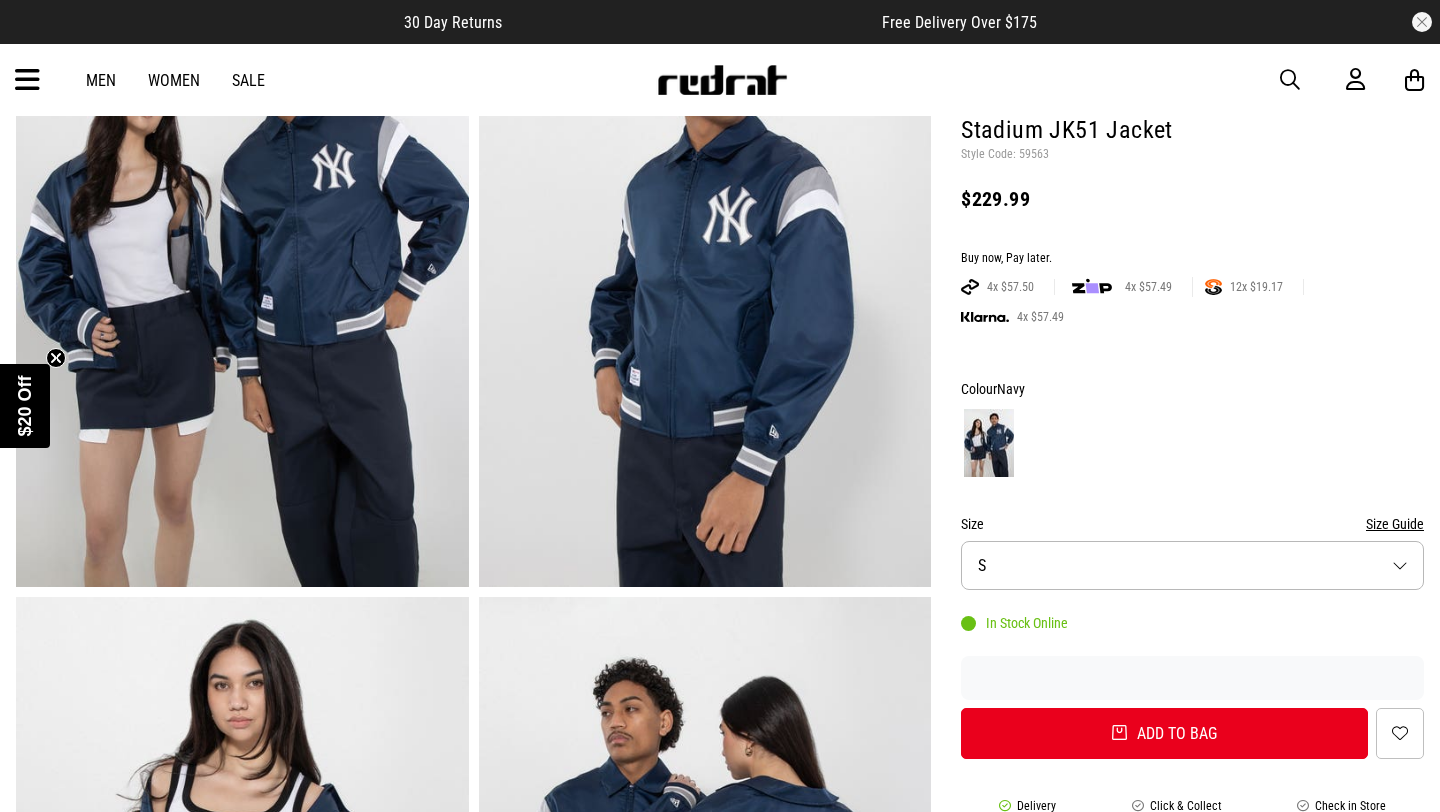 scroll, scrollTop: 0, scrollLeft: 0, axis: both 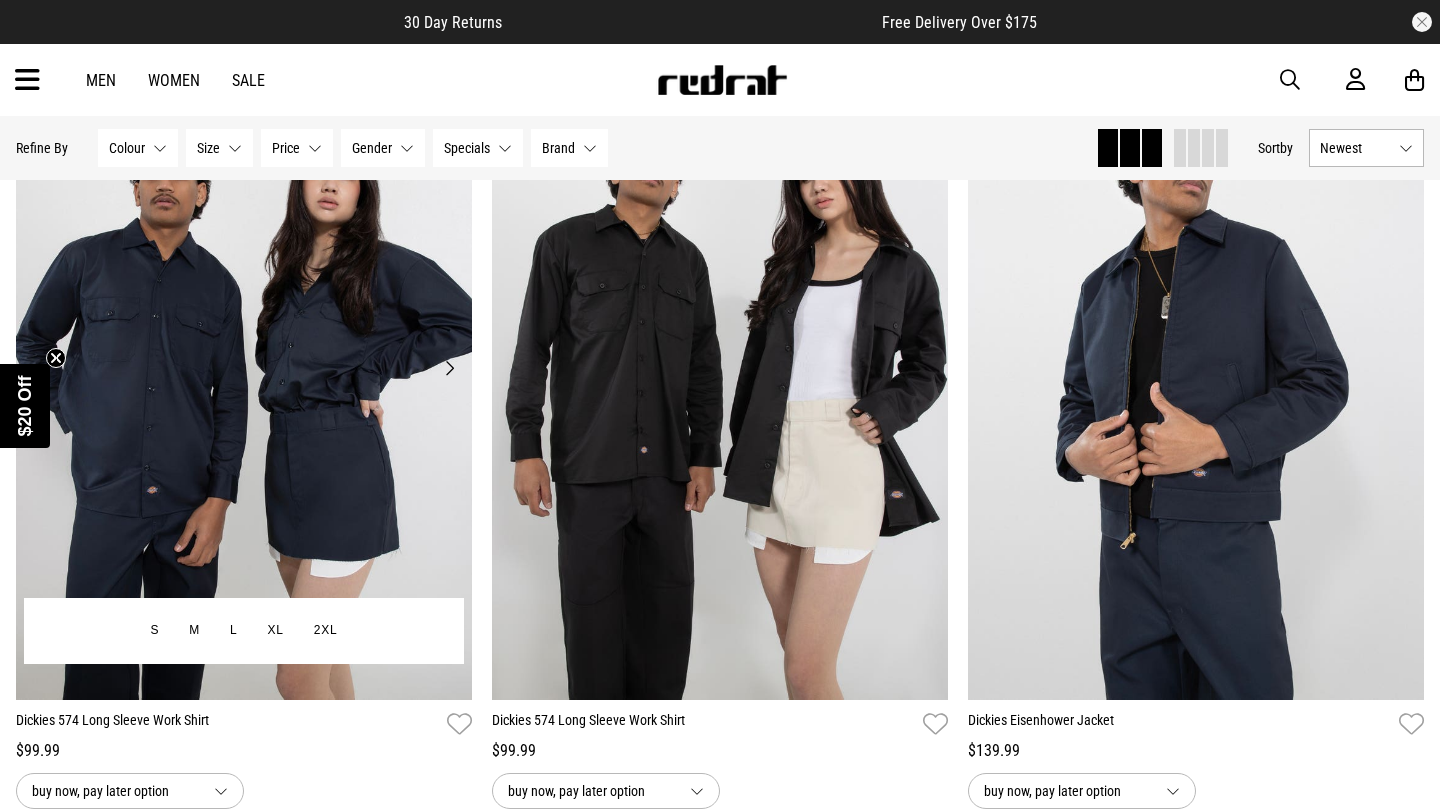 click at bounding box center [244, 380] 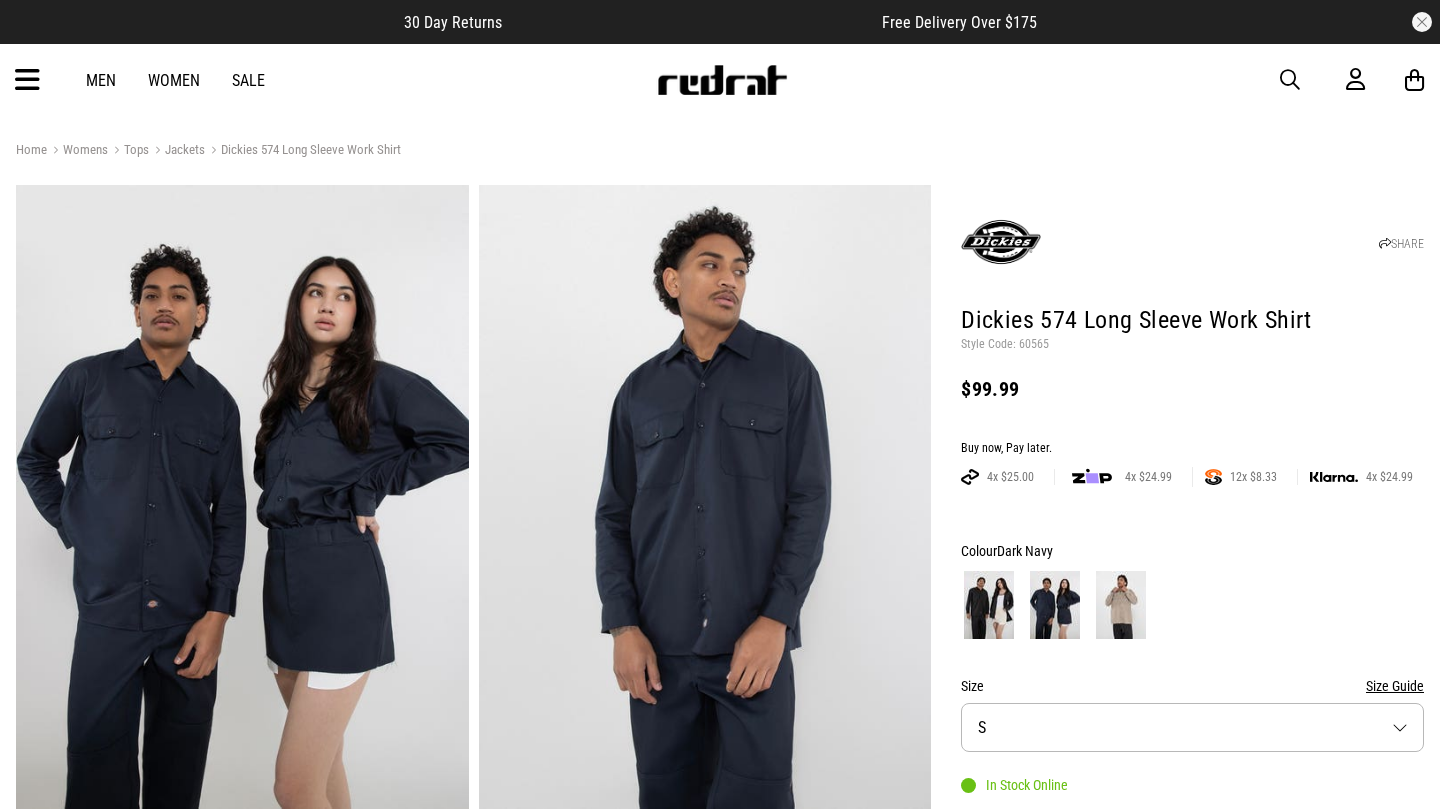 scroll, scrollTop: 0, scrollLeft: 0, axis: both 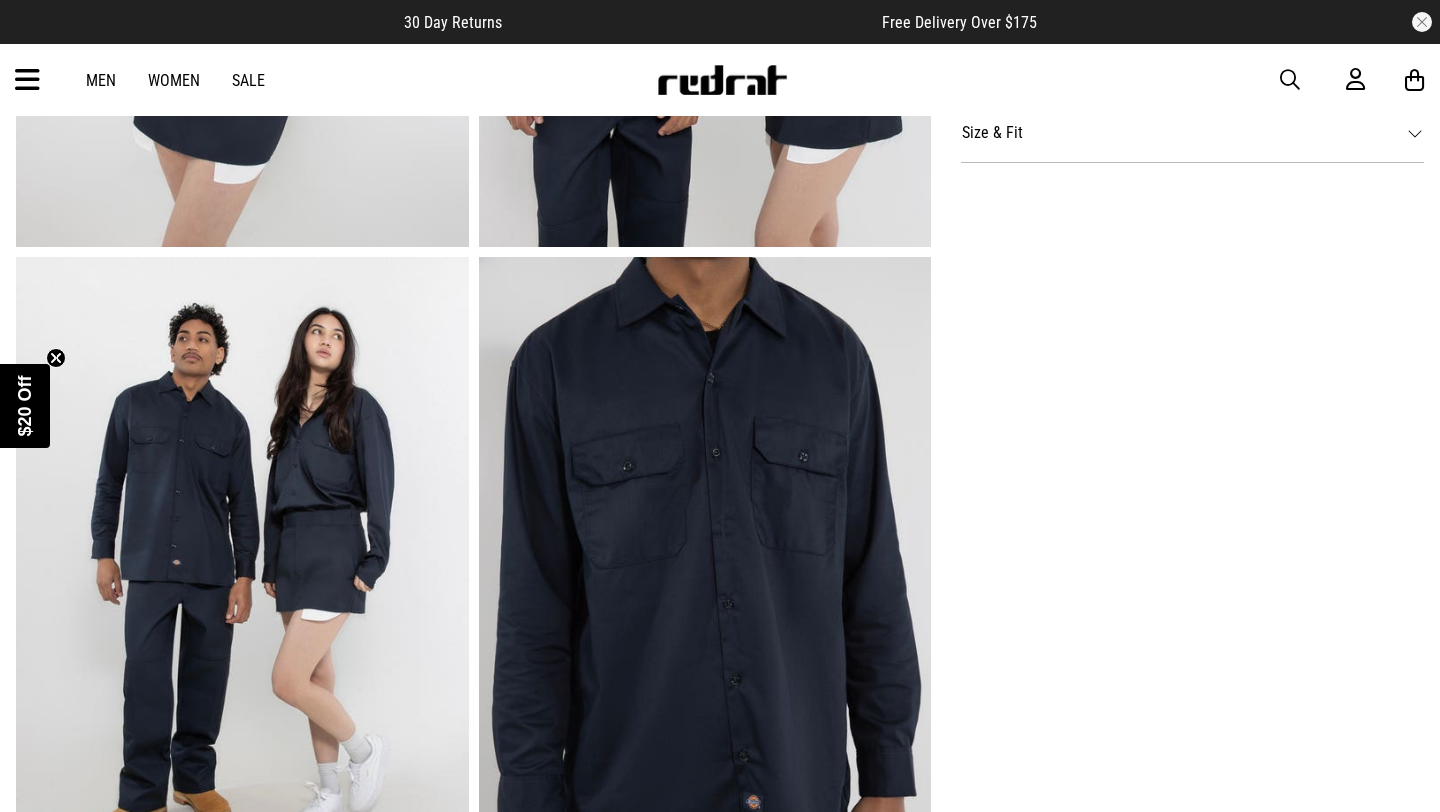 click at bounding box center [242, 569] 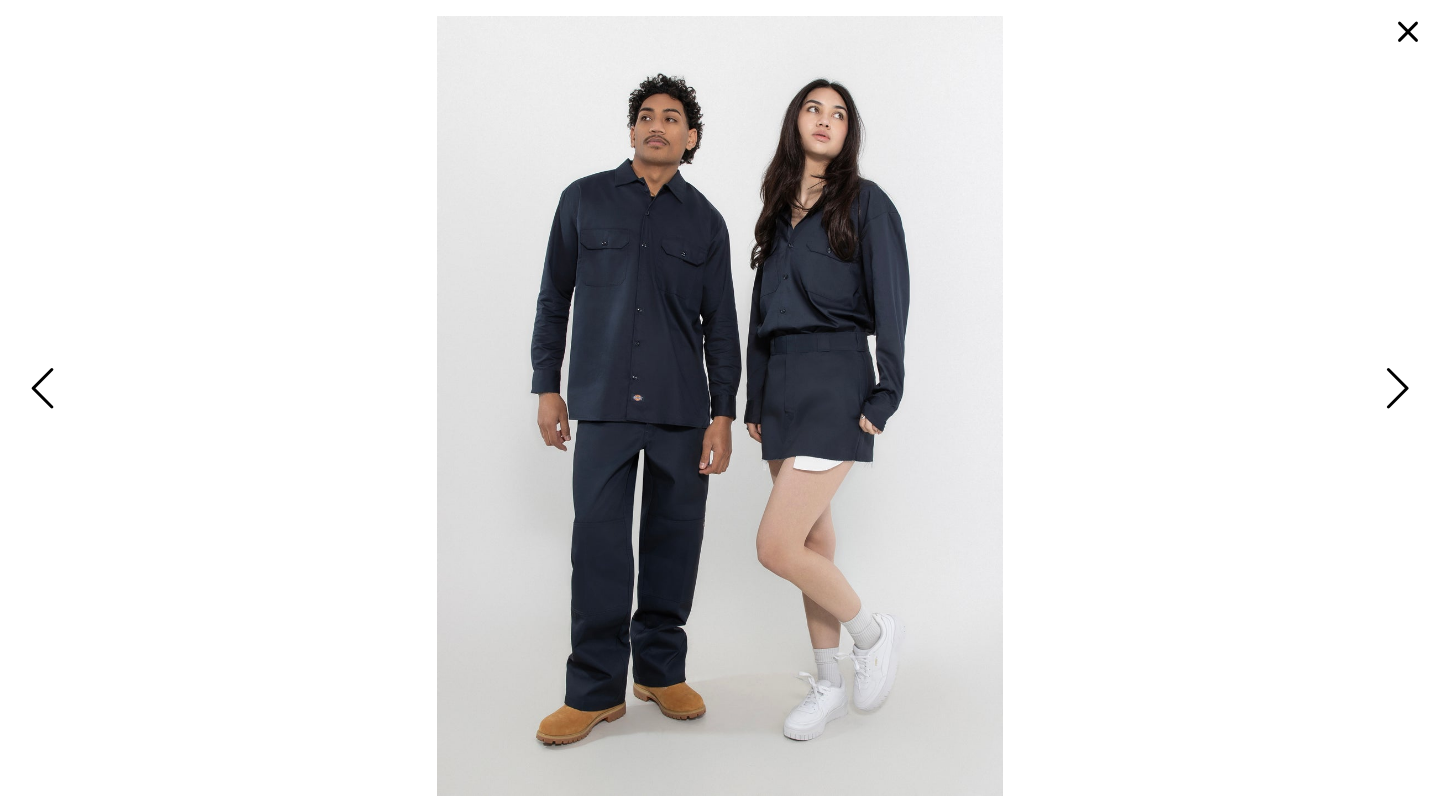 click at bounding box center (1408, 32) 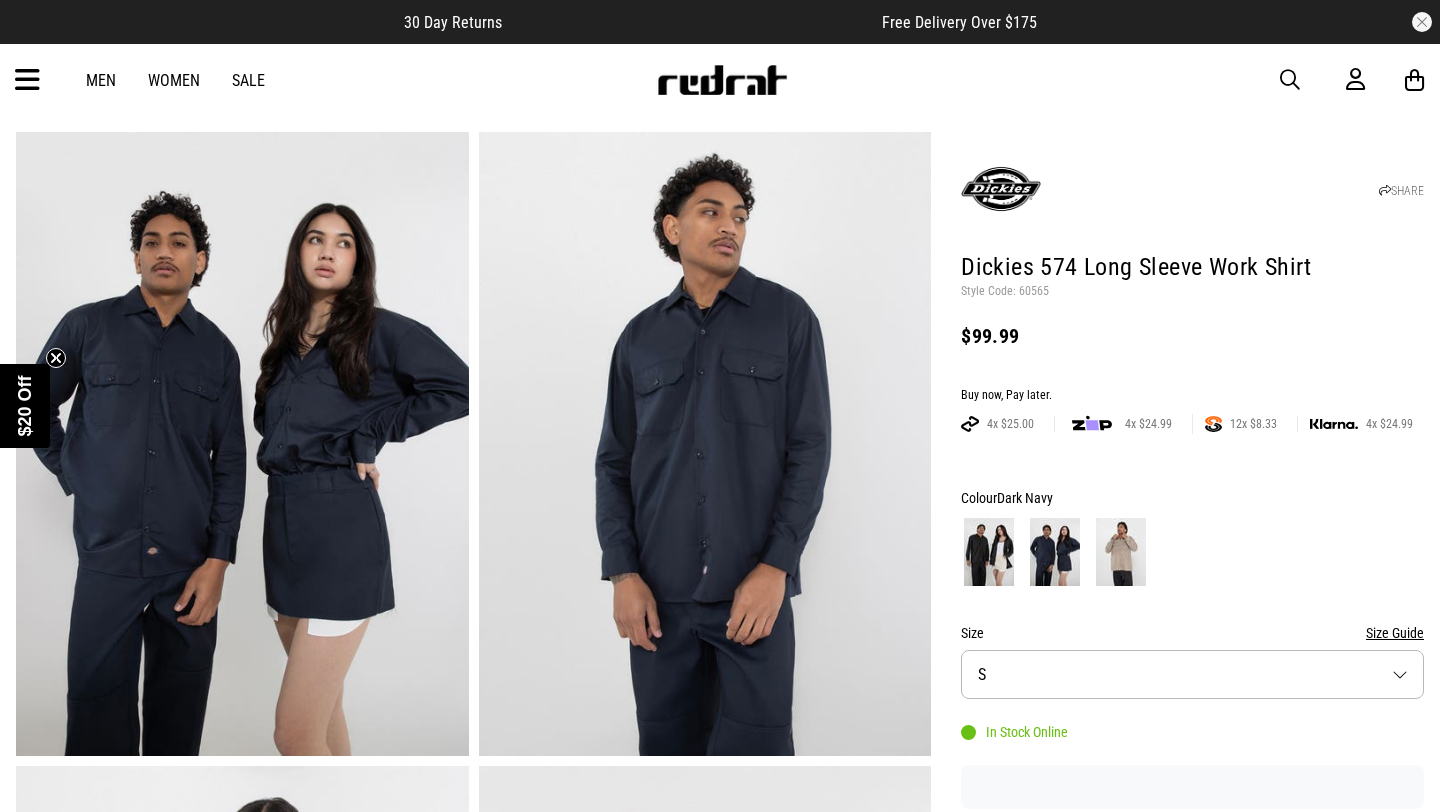 scroll, scrollTop: 0, scrollLeft: 0, axis: both 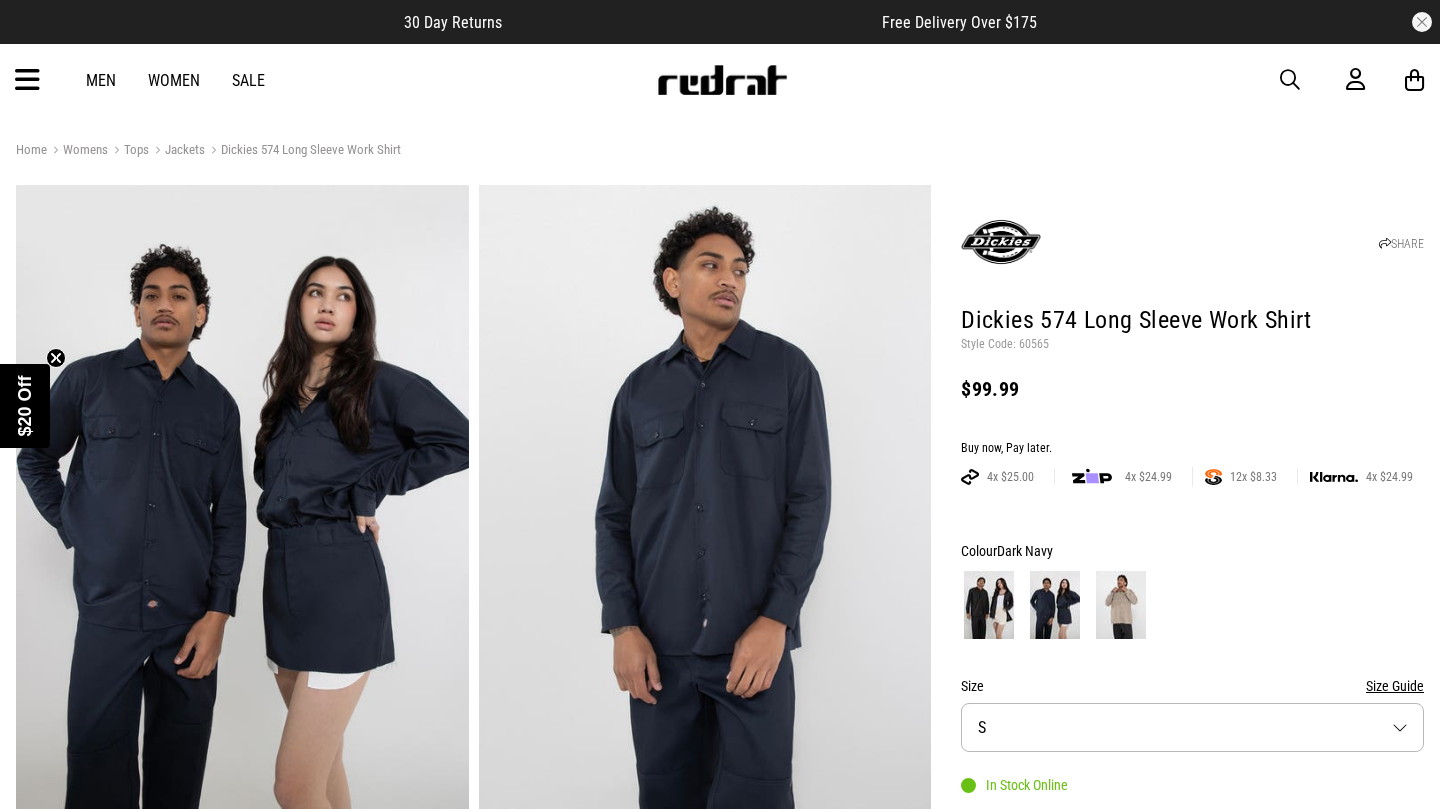 click at bounding box center (989, 605) 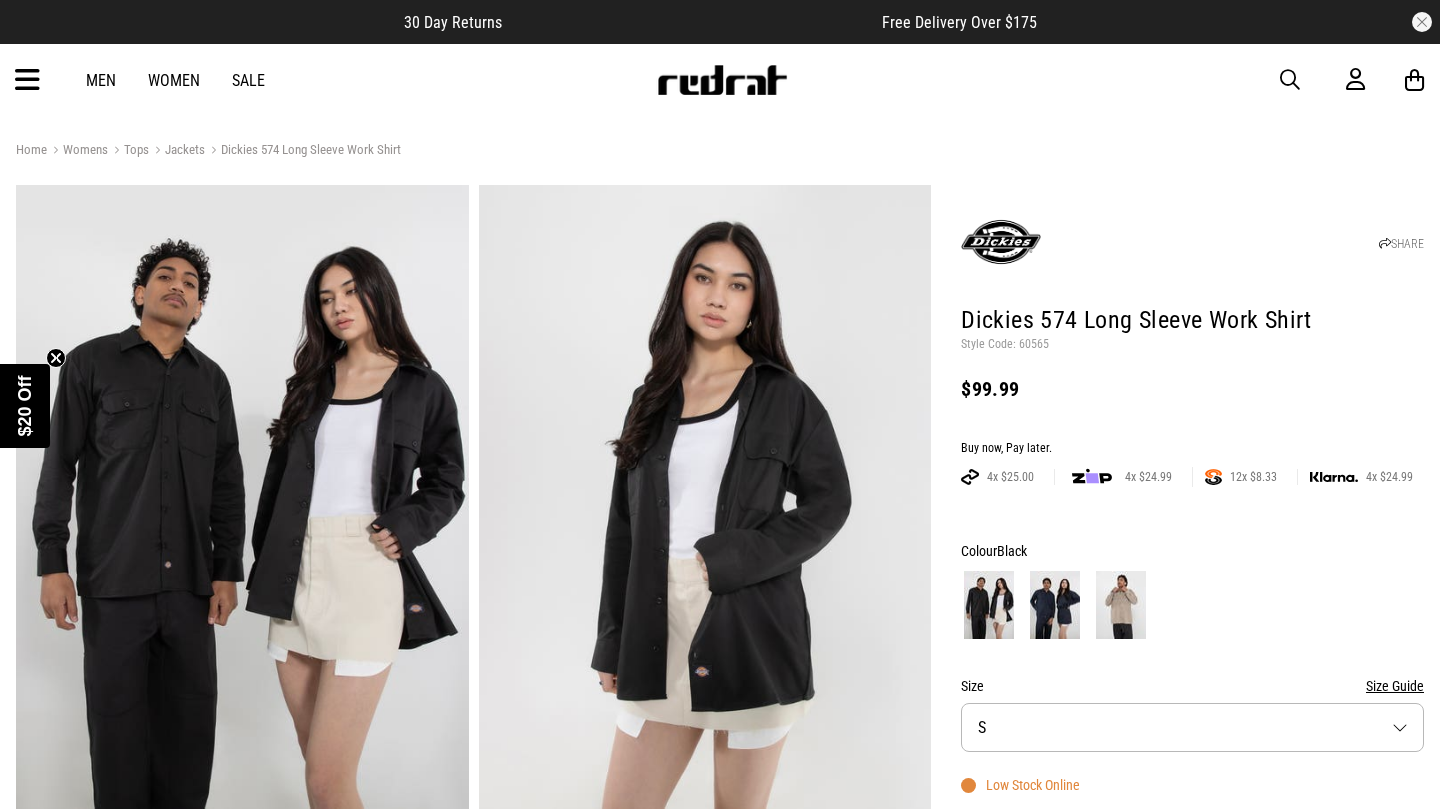 scroll, scrollTop: 639, scrollLeft: 0, axis: vertical 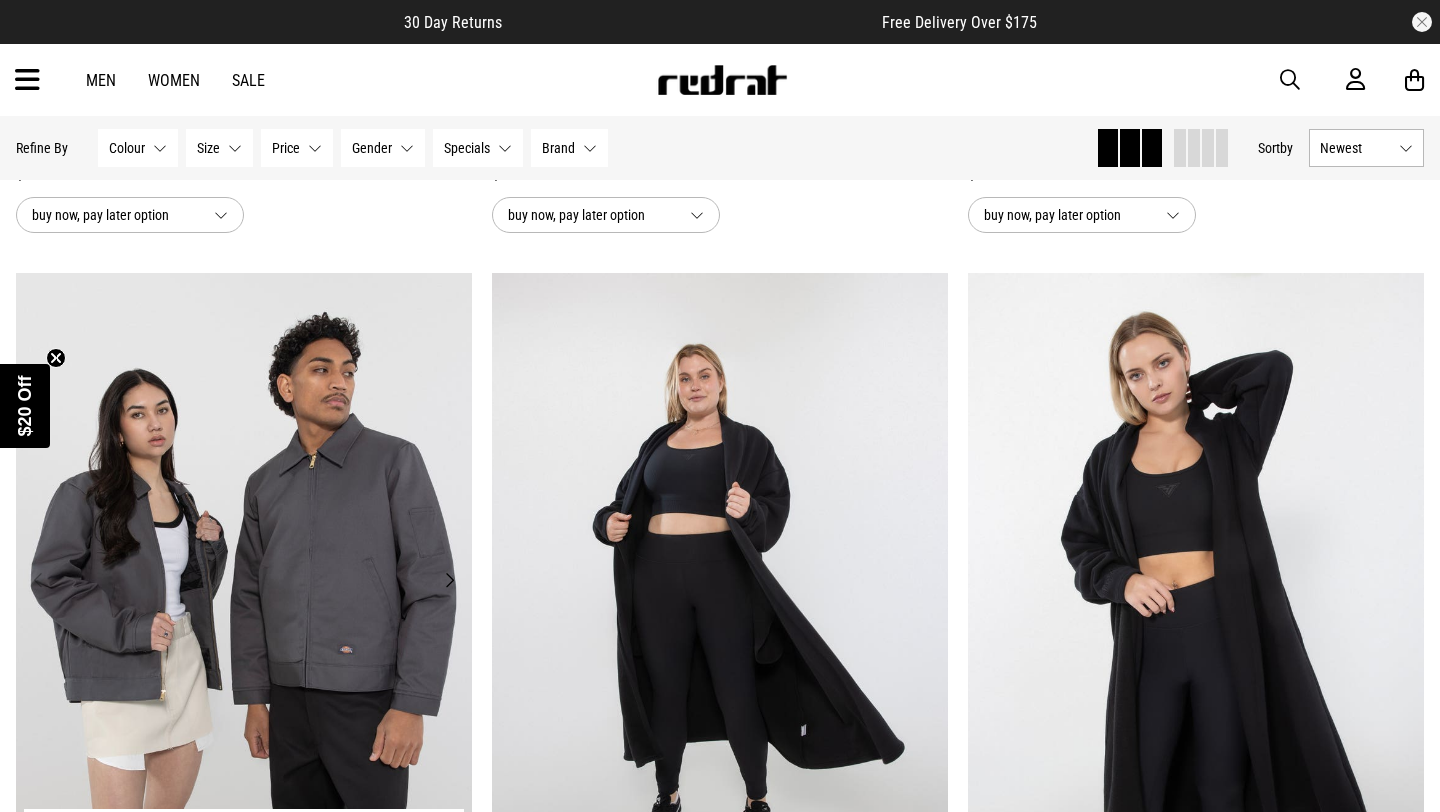 click at bounding box center (244, 592) 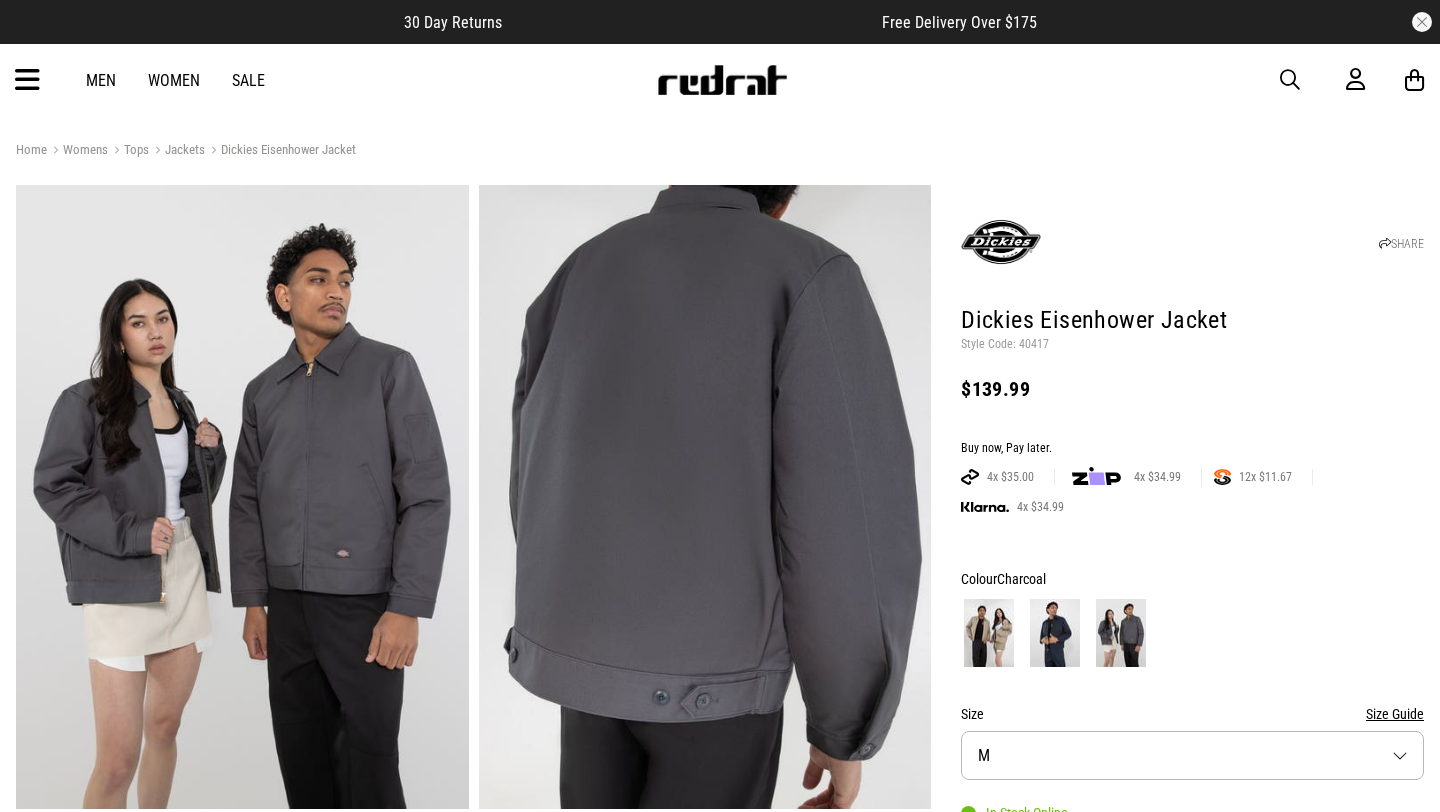 scroll, scrollTop: 0, scrollLeft: 0, axis: both 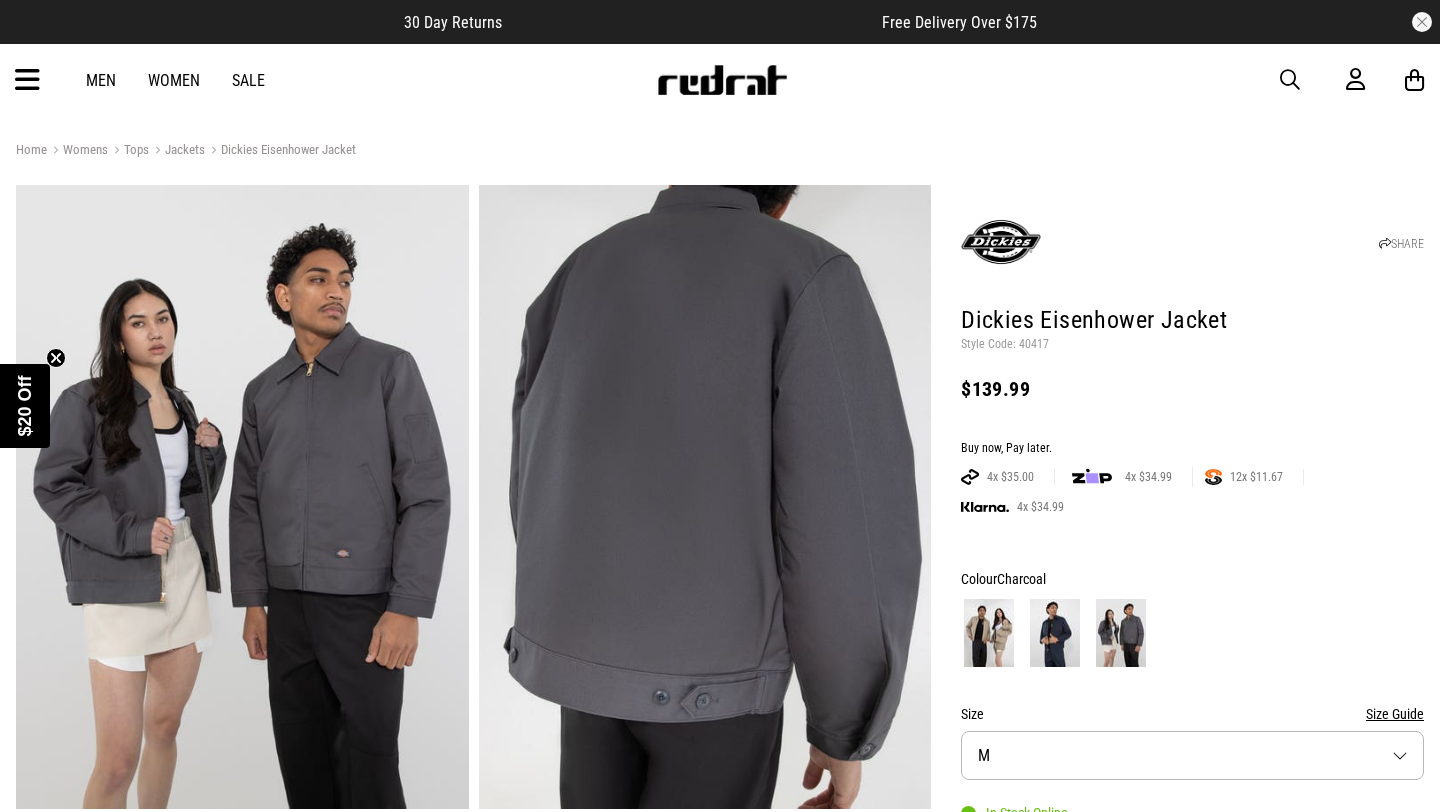 click at bounding box center (989, 633) 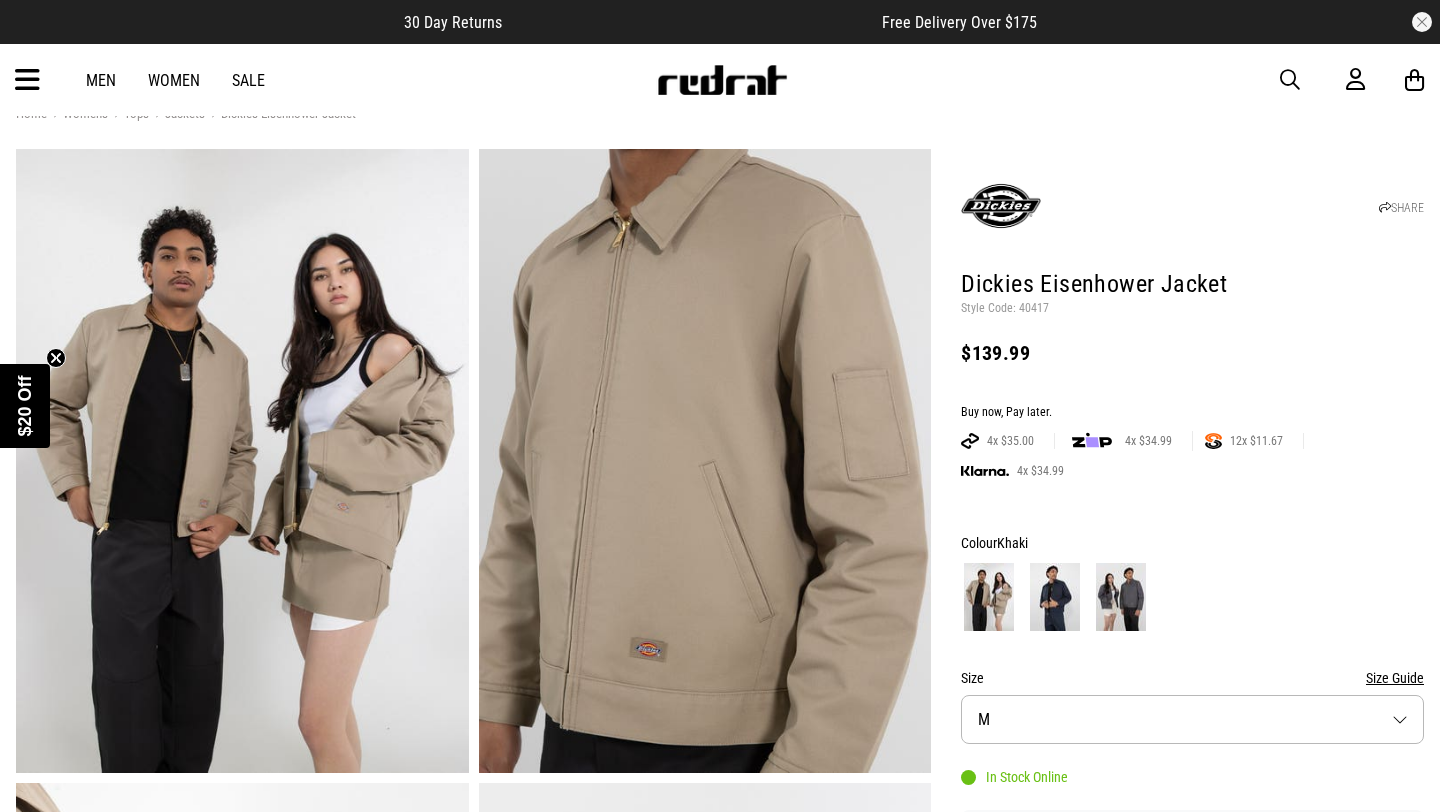 scroll, scrollTop: 45, scrollLeft: 0, axis: vertical 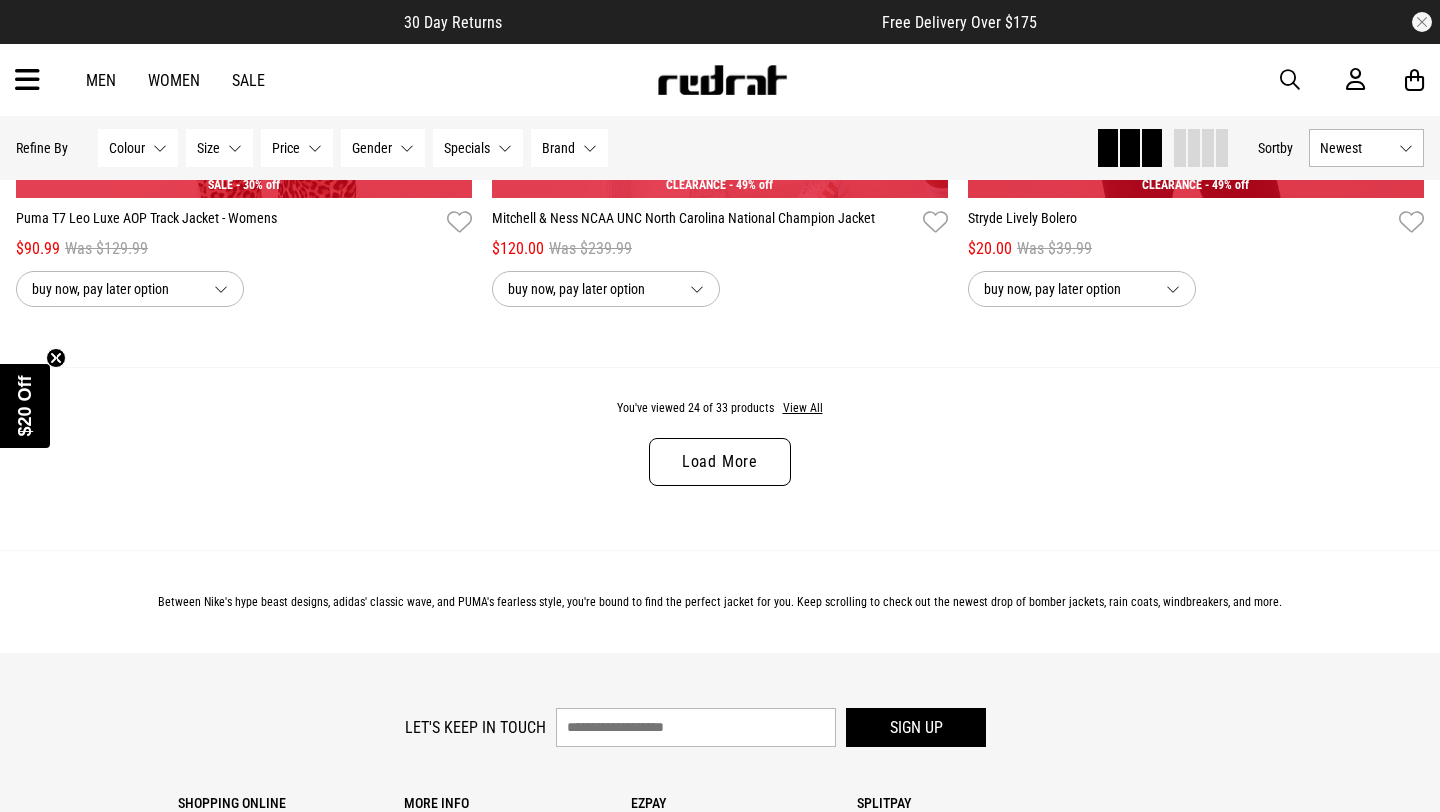 click on "Load More" at bounding box center [720, 462] 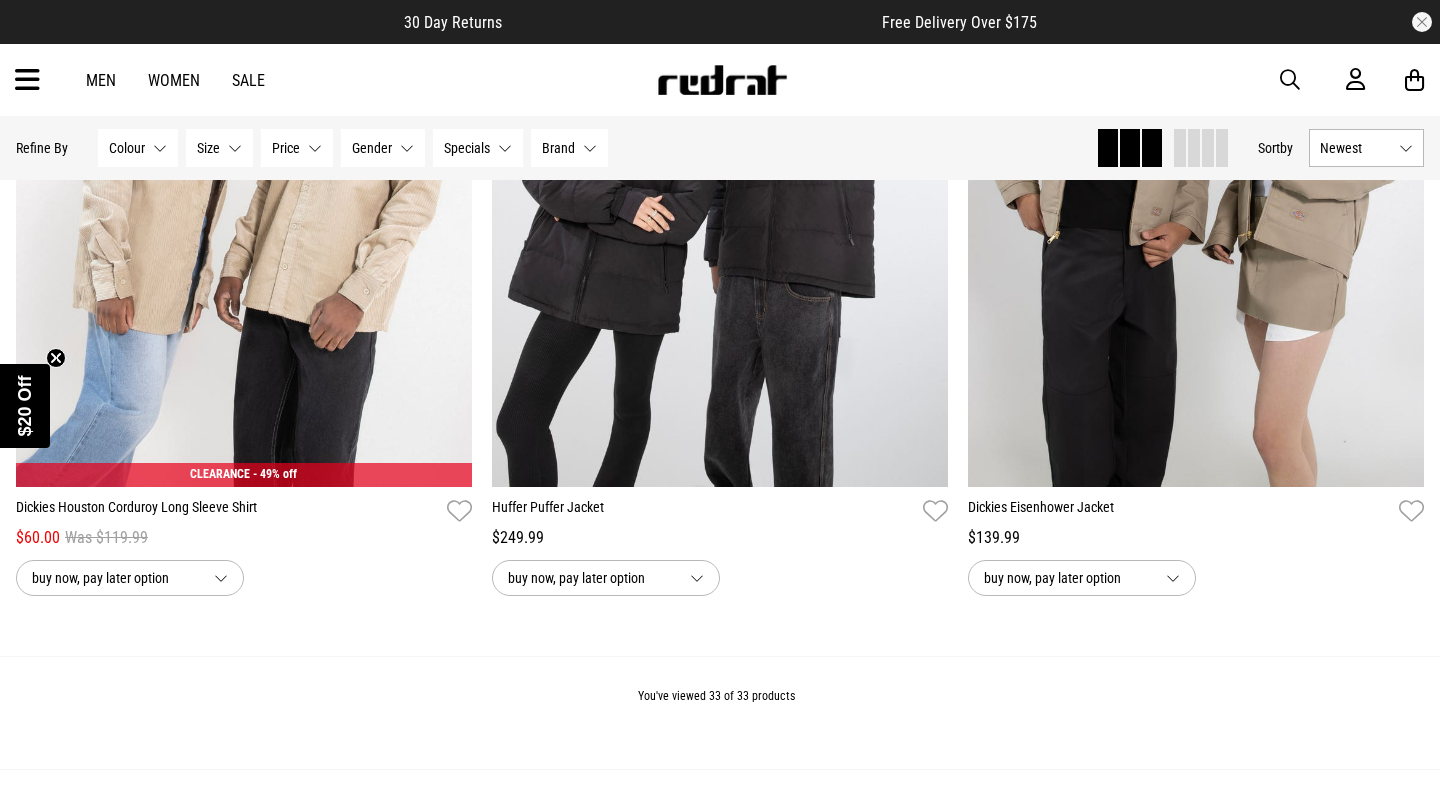scroll, scrollTop: 8008, scrollLeft: 0, axis: vertical 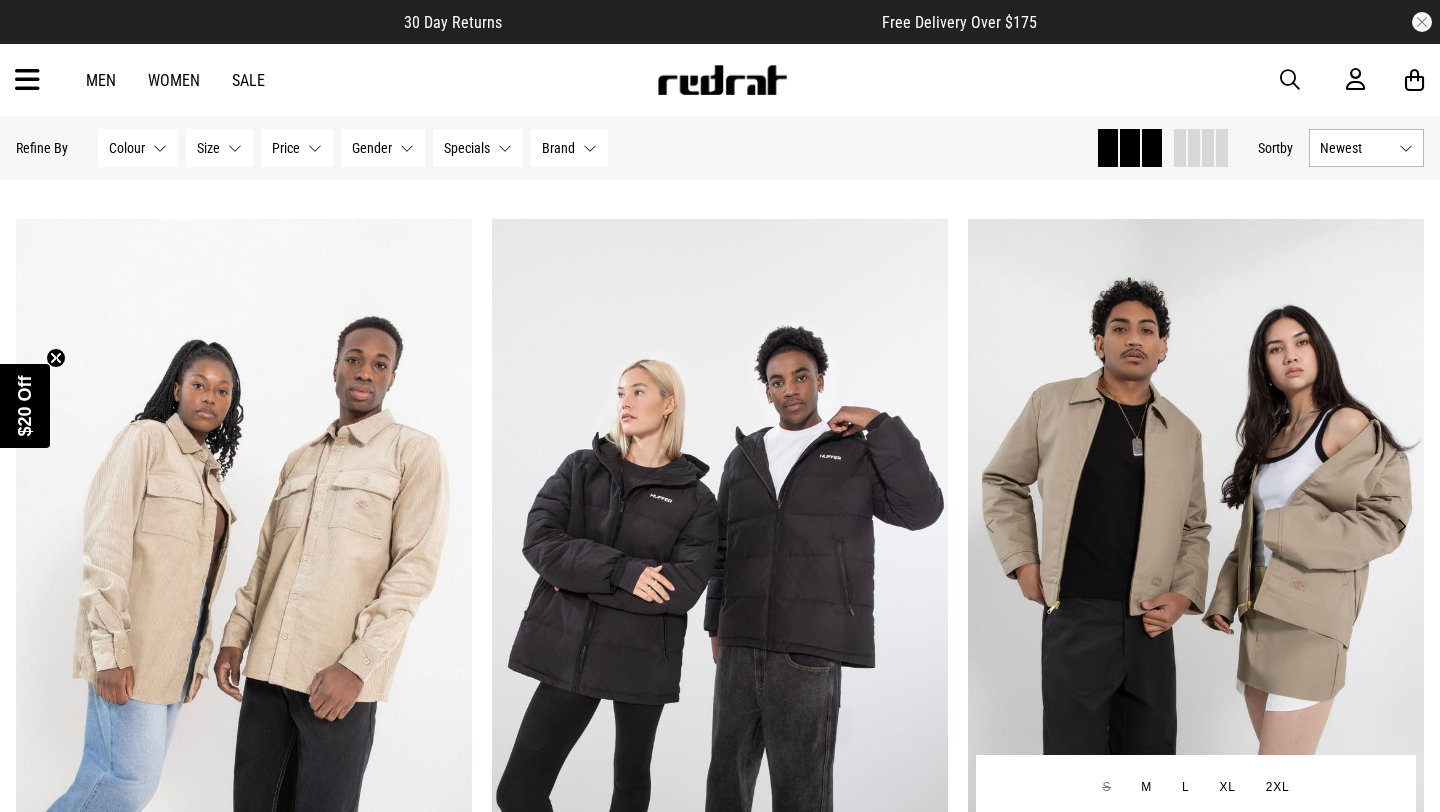 click at bounding box center [1196, 538] 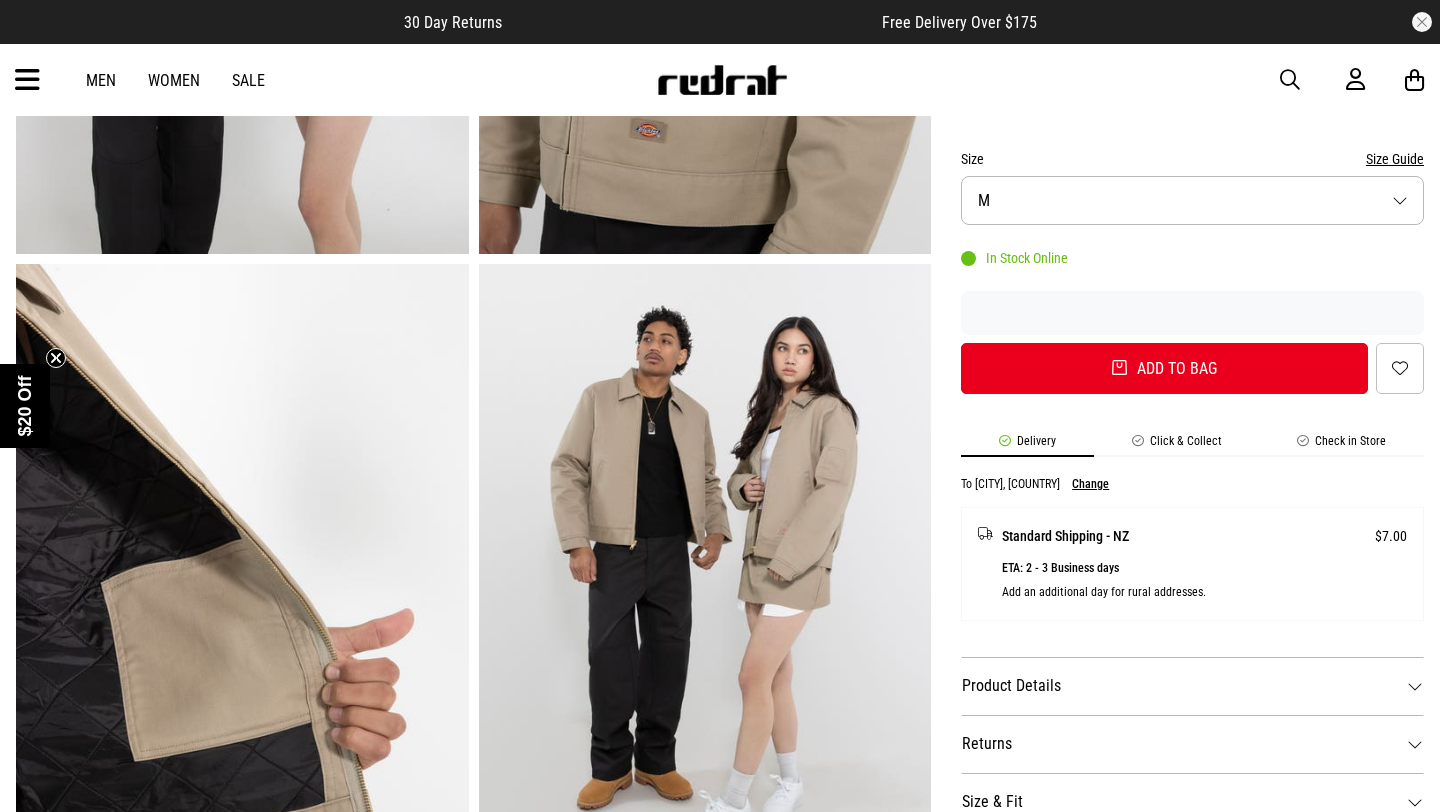 scroll, scrollTop: 658, scrollLeft: 0, axis: vertical 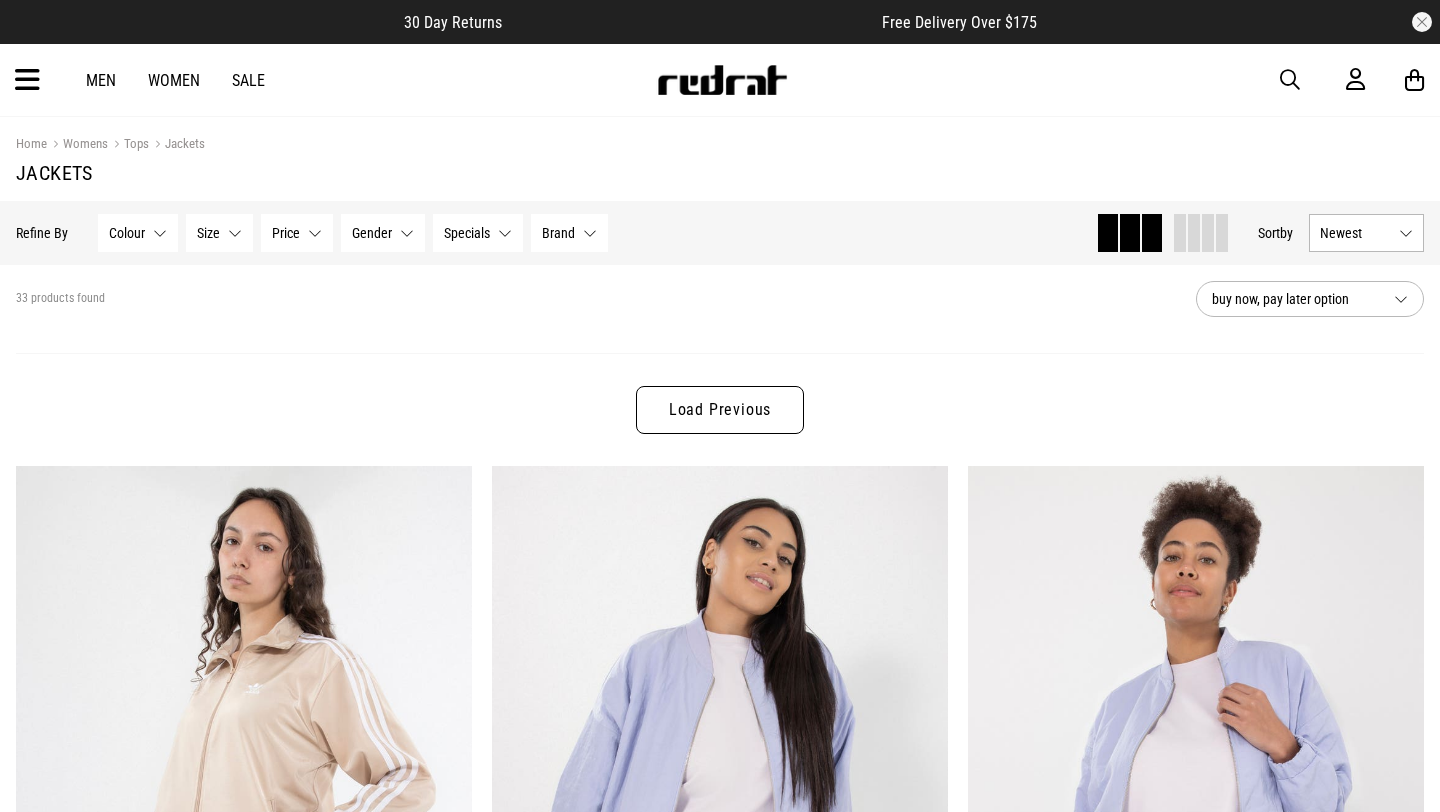 click on "Men   Women   Sale     Sign in     New       Back         Footwear       Back         Mens       Back         Womens       Back         Youth & Kids       Back         Jewellery       Back         Headwear       Back         Accessories       Back         Deals       Back         Sale   UP TO 60% OFF
Shop by Brand
adidas
Converse
New Era
See all brands     Gift Cards   Find a Store   Delivery   Returns & Exchanges   FAQ   Contact Us
Payment Options Only at Red Rat
Let's keep in touch
Back" at bounding box center [720, 80] 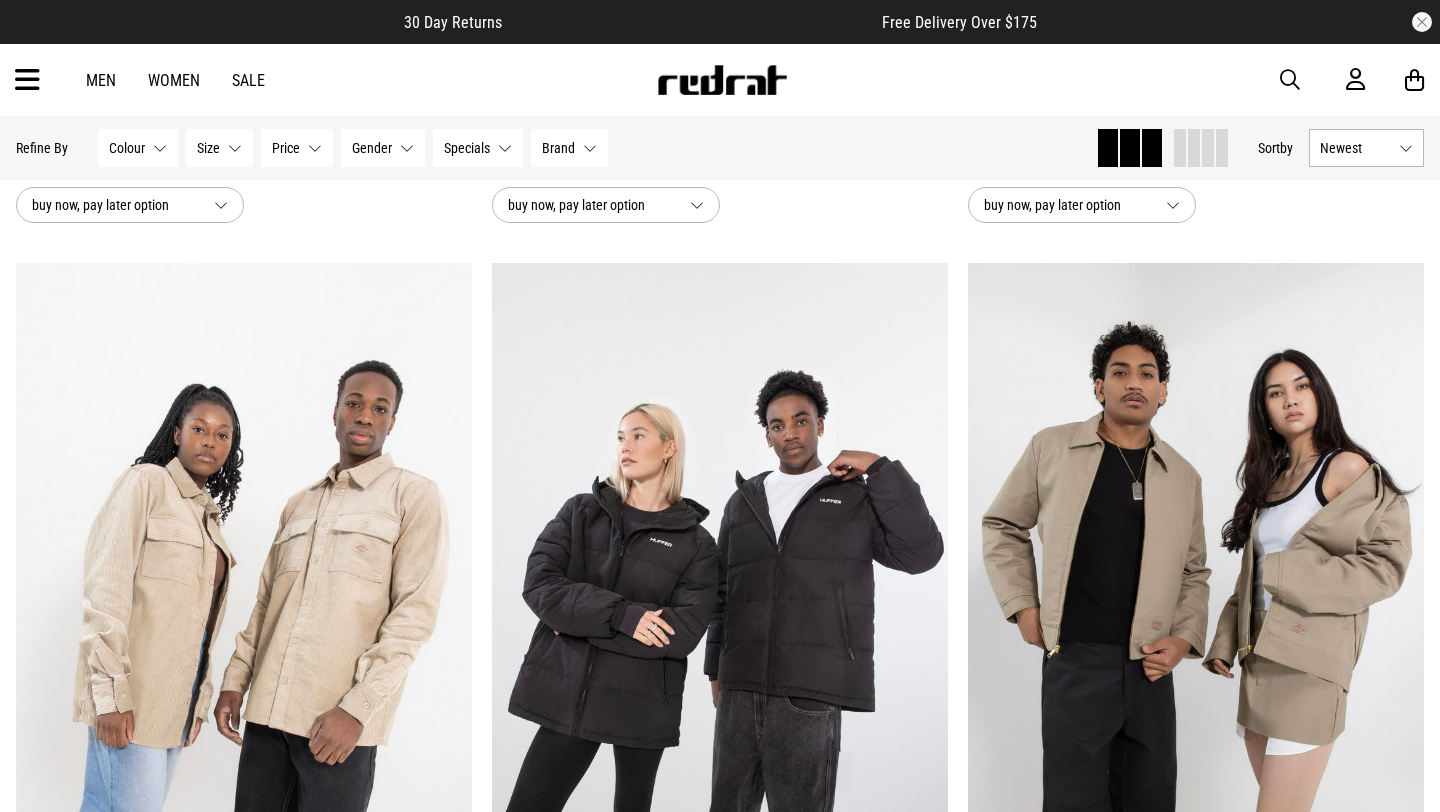 scroll, scrollTop: 1778, scrollLeft: 0, axis: vertical 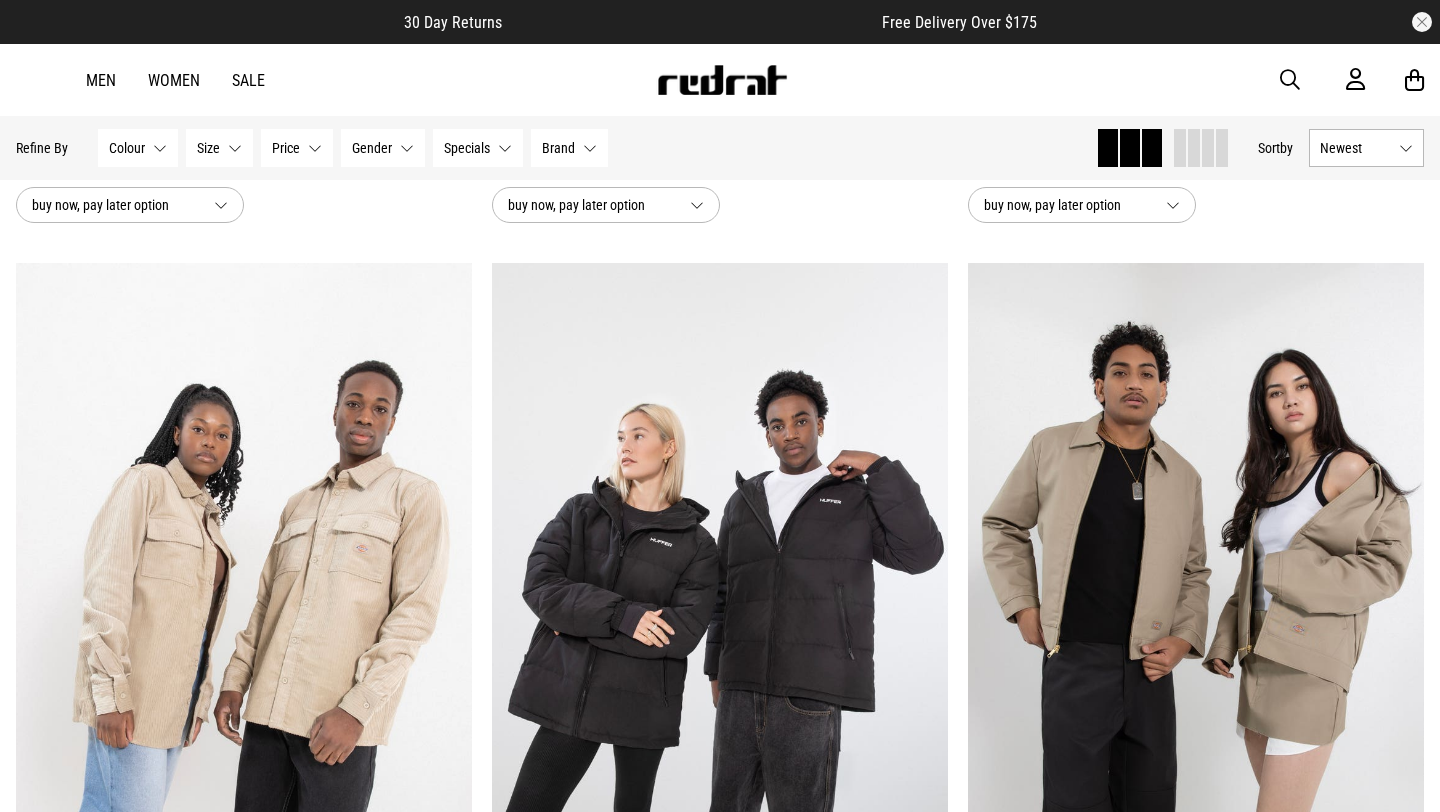 click at bounding box center [720, 406] 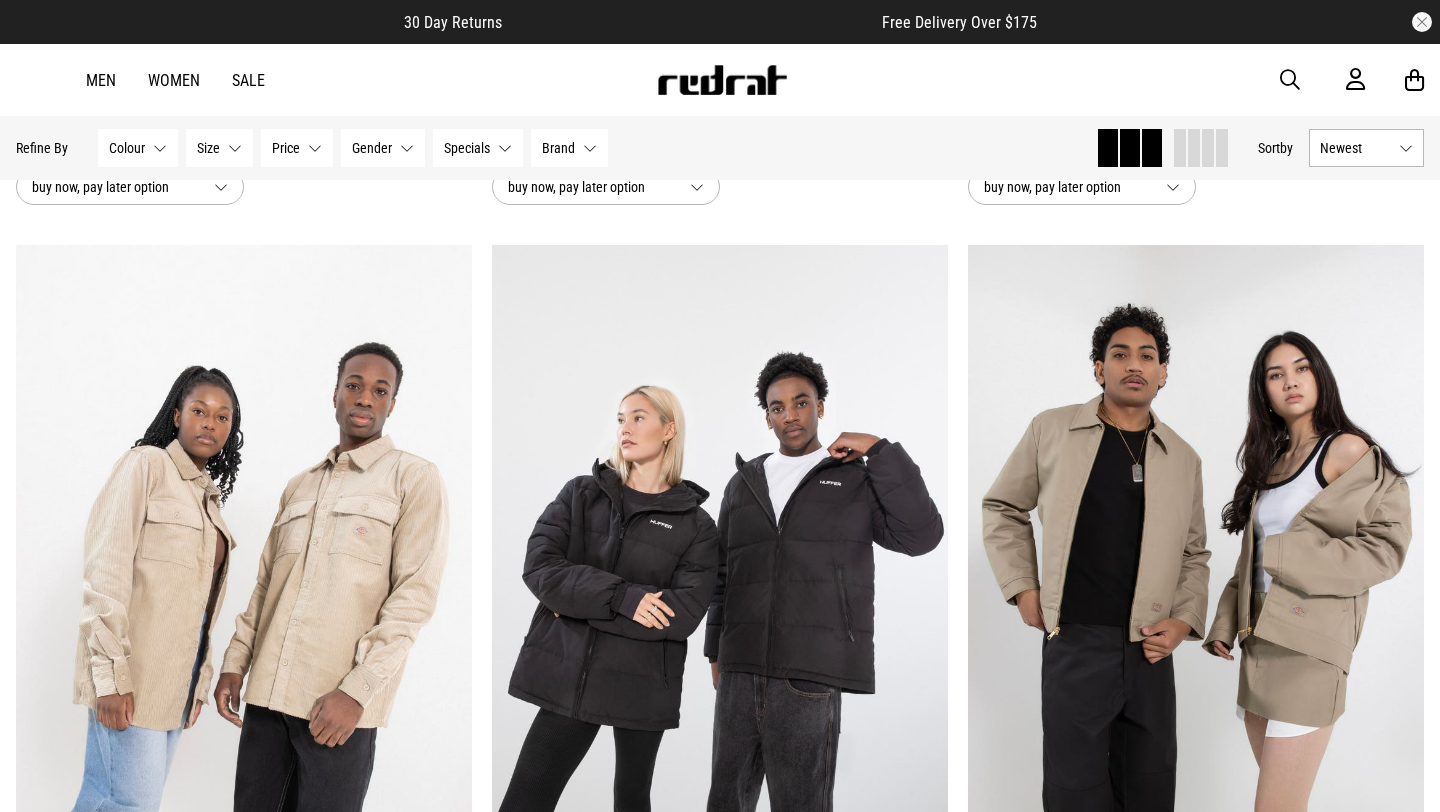 scroll, scrollTop: 0, scrollLeft: 0, axis: both 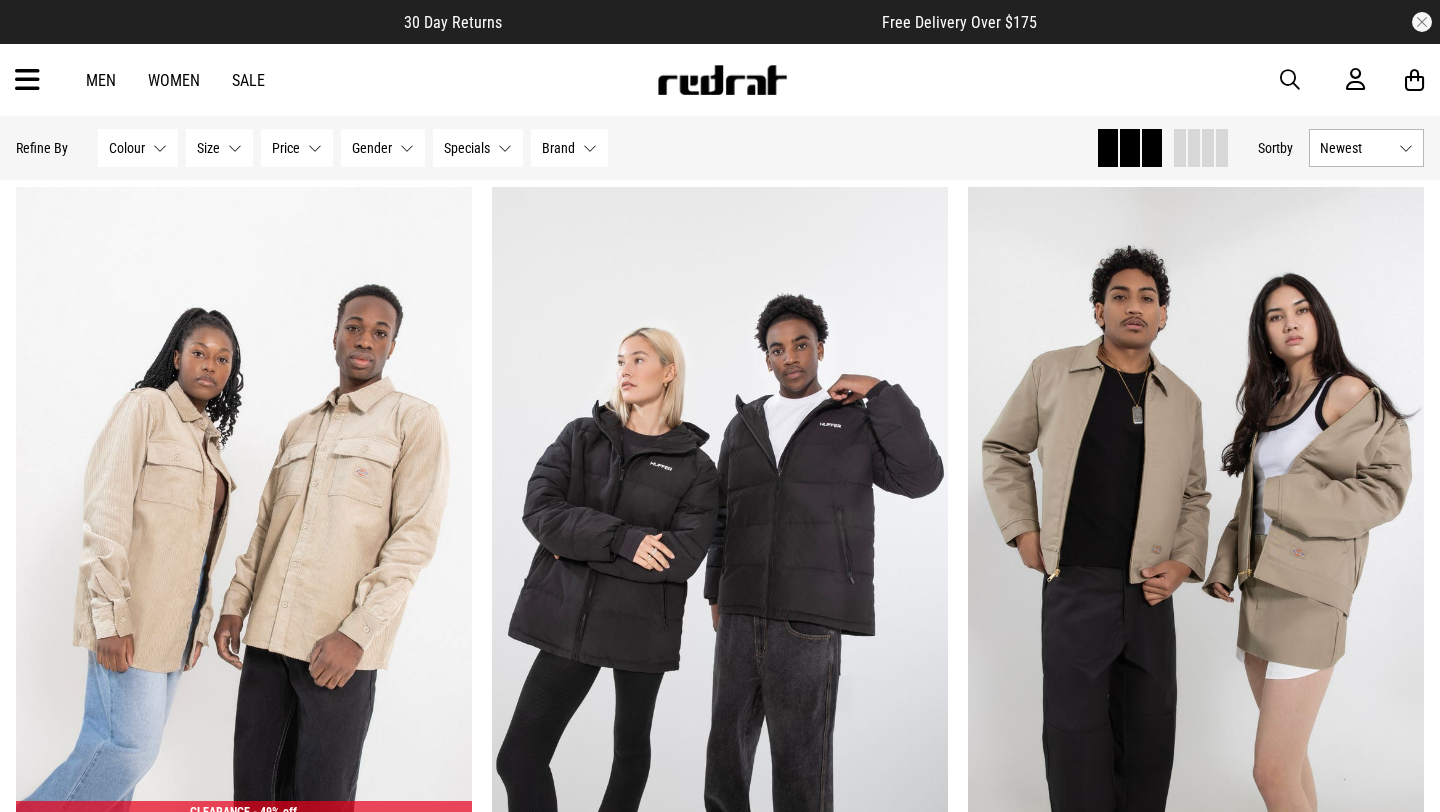 click on "Men   Women   Sale     Sign in     New       Back         Footwear       Back
Footwear											       Mens       Back
Mens											       Womens       Back
Womens											       Youth & Kids       Back
Youth & Kids											       Jewellery       Back
Jewellery											       Headwear       Back
Headwear											       Accessories       Back
Accessories											       Deals       Back         Sale   UP TO 60% OFF
Shop by Brand
adidas
Converse
New Era
See all brands     Gift Cards   Find a Store   Delivery   Returns & Exchanges   FAQ   Contact Us
Payment Options Only at Red Rat
Let's keep in touch
Back" at bounding box center [720, 80] 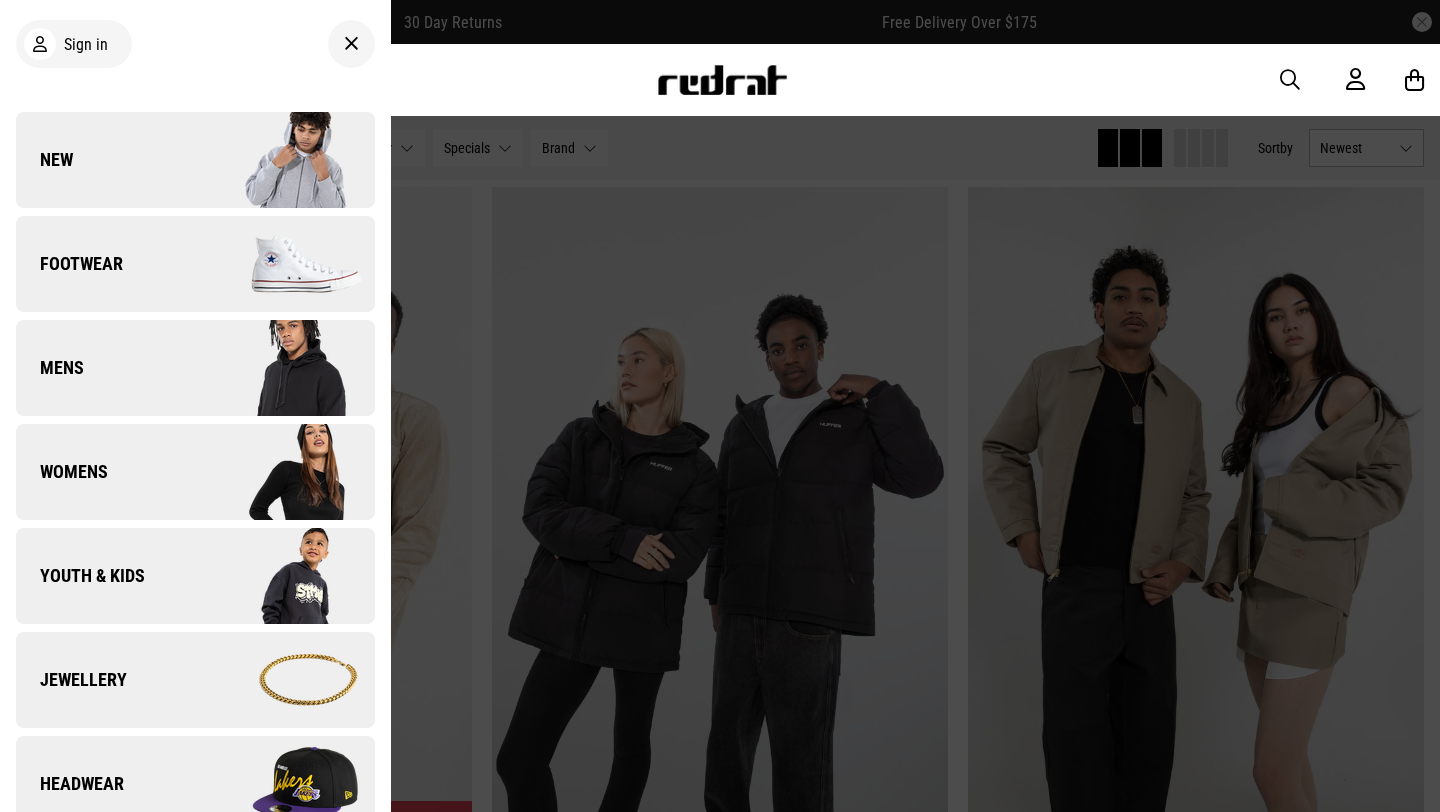 click on "Womens" at bounding box center [195, 472] 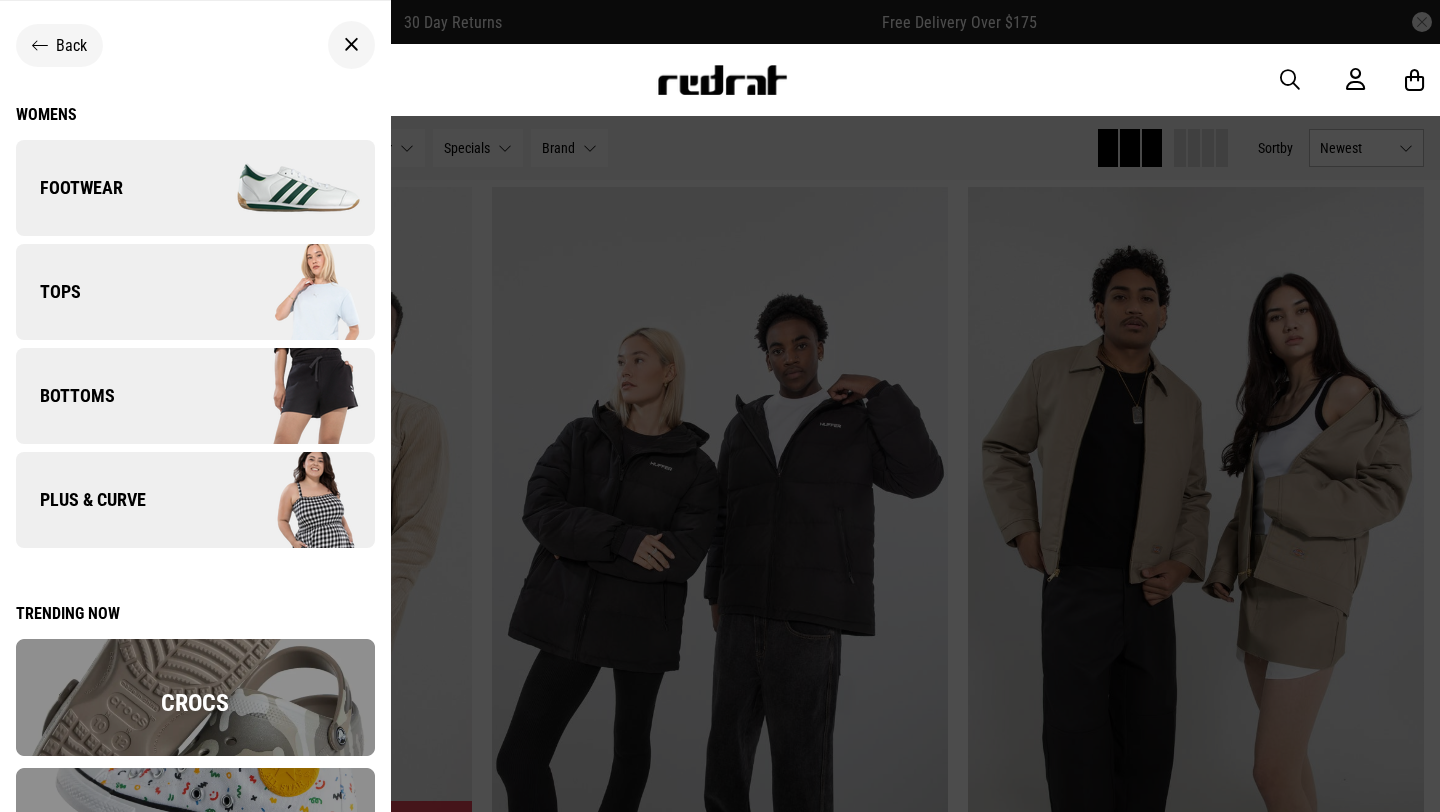 click on "Tops" at bounding box center (195, 292) 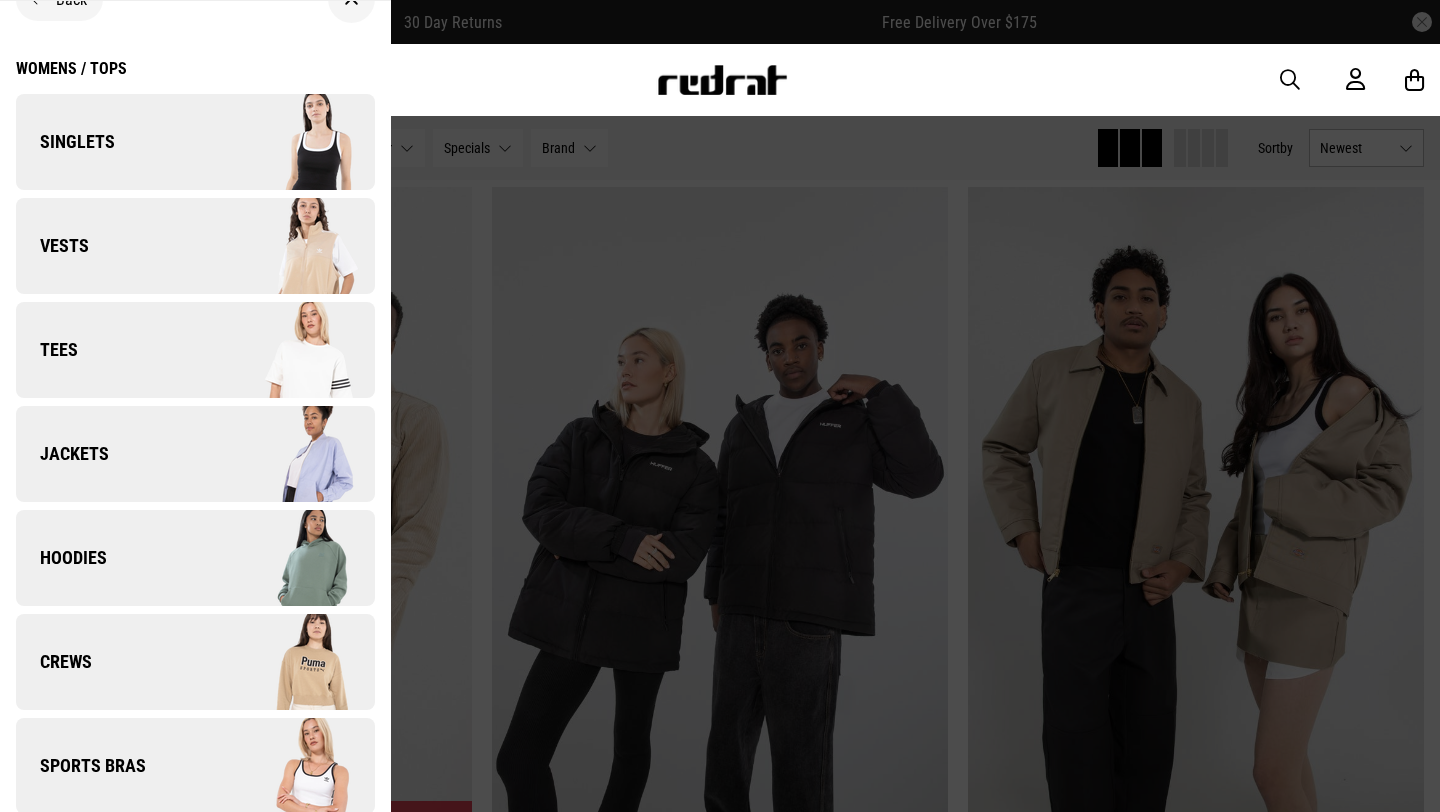 scroll, scrollTop: 48, scrollLeft: 0, axis: vertical 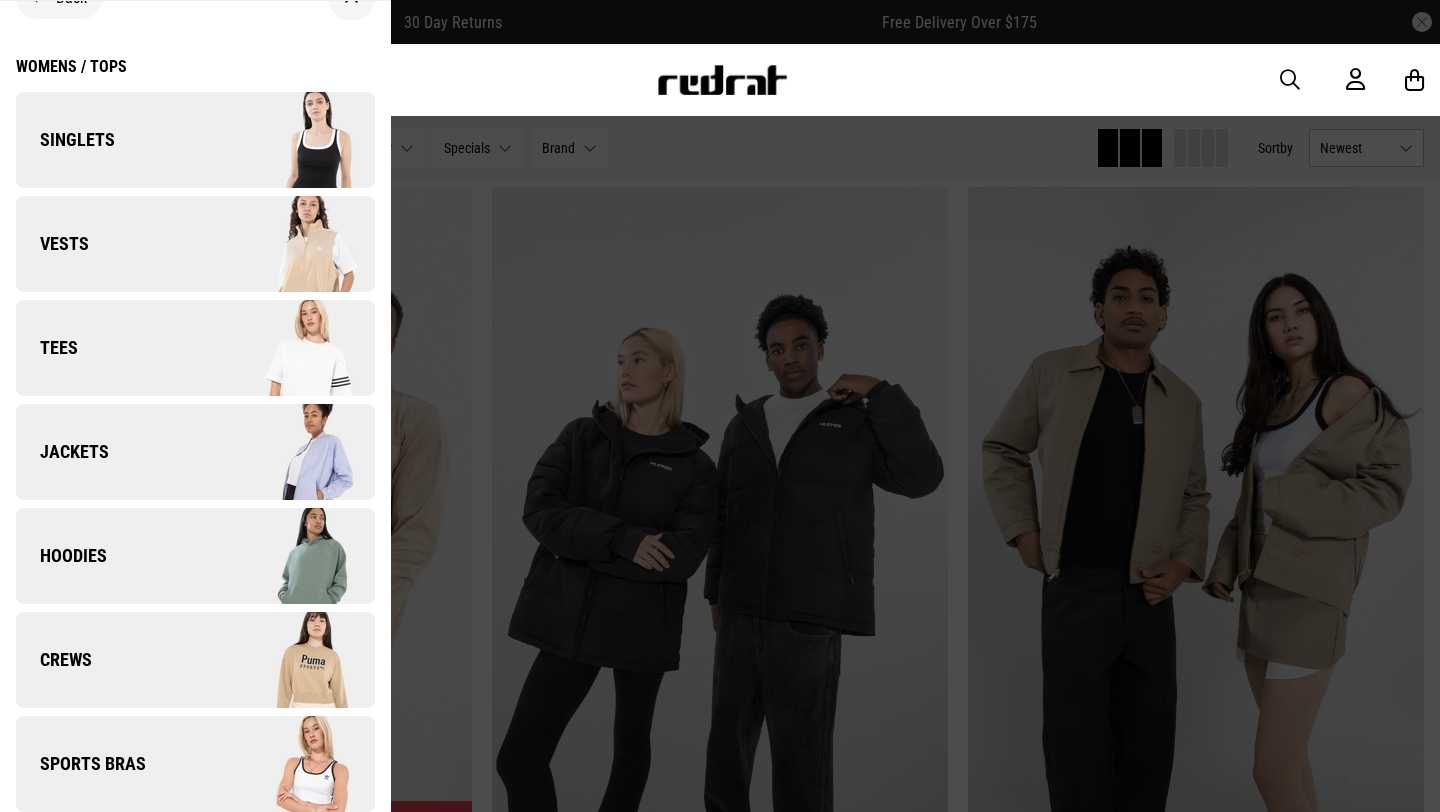 click on "Hoodies" at bounding box center [61, 556] 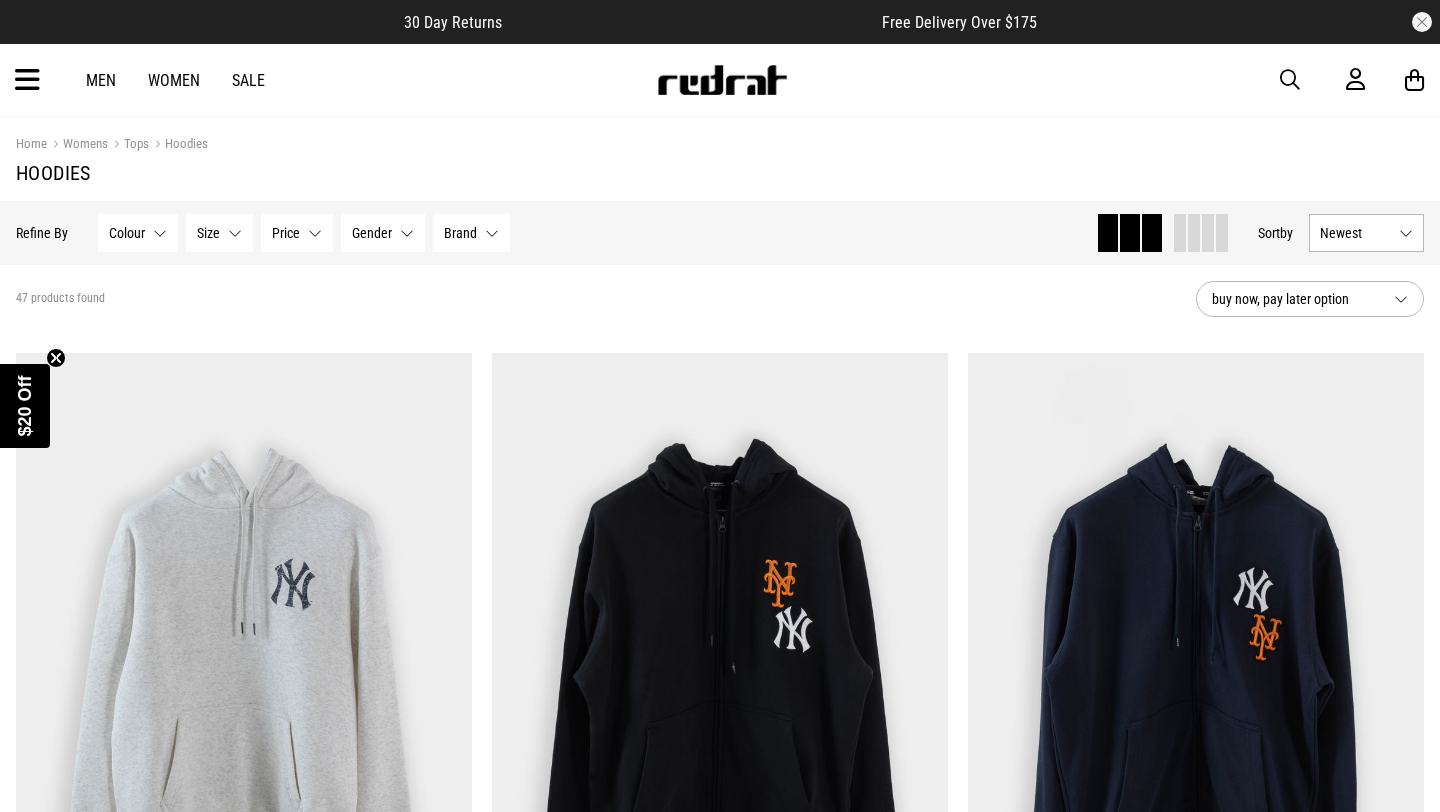 scroll, scrollTop: 448, scrollLeft: 0, axis: vertical 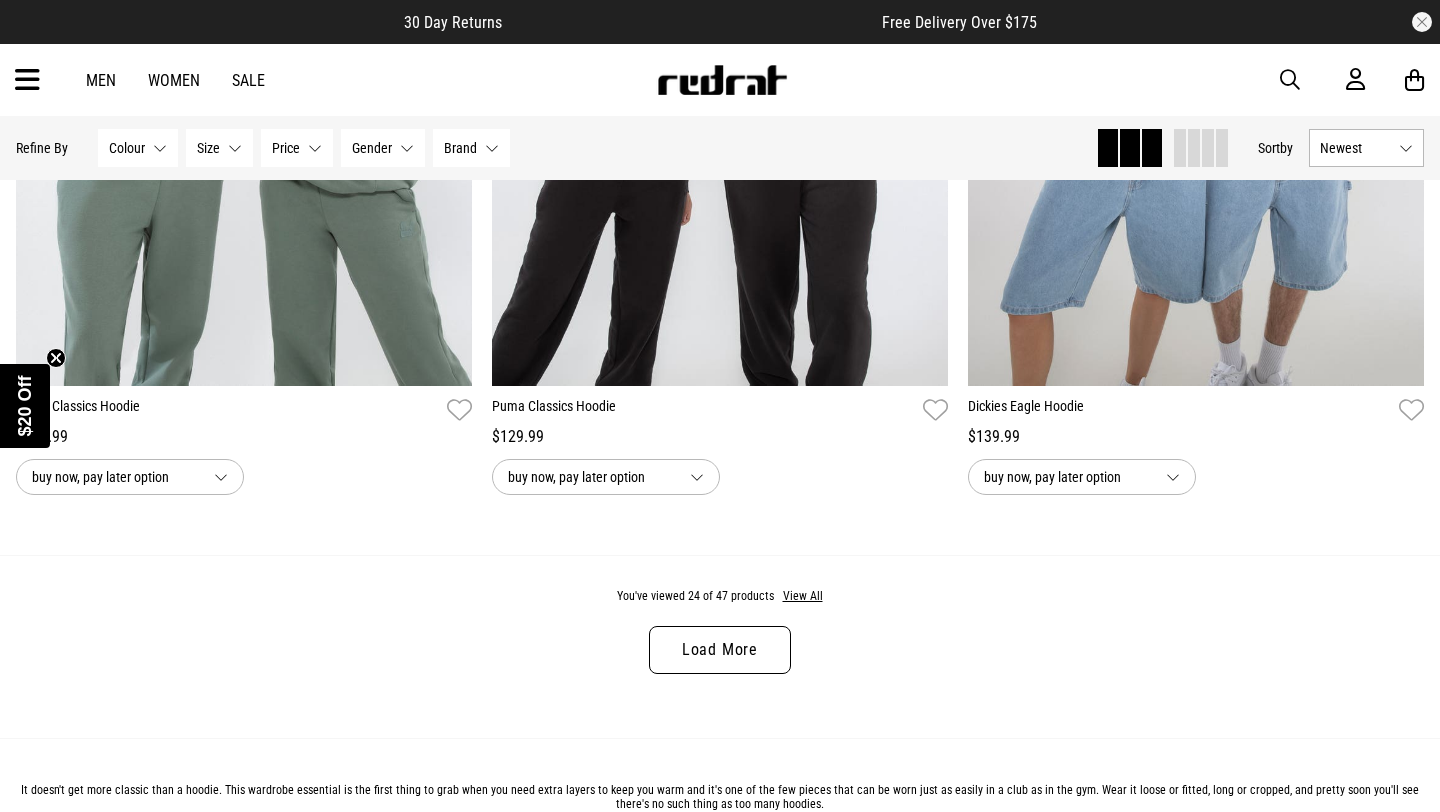 click on "Load More" at bounding box center [720, 650] 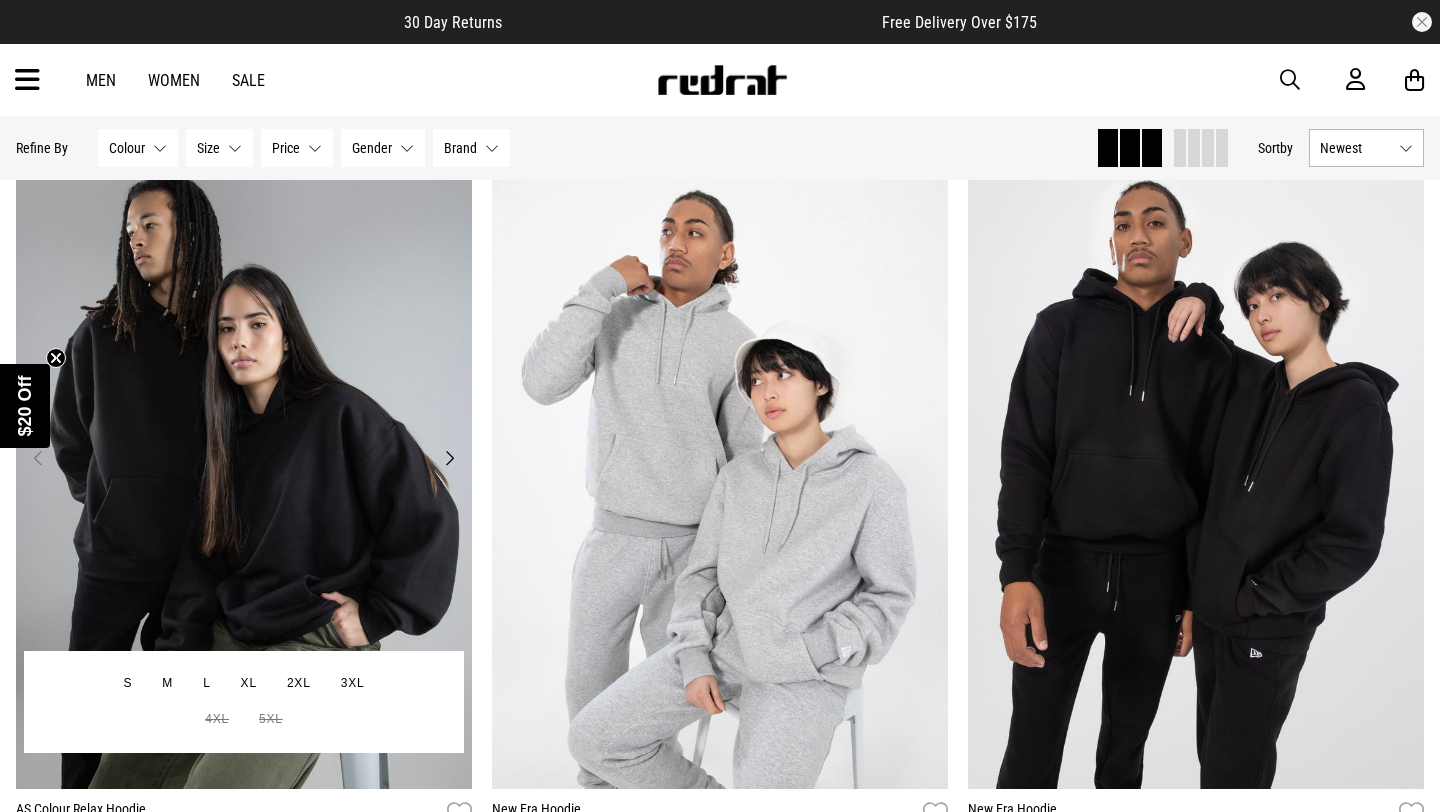 scroll, scrollTop: 11216, scrollLeft: 0, axis: vertical 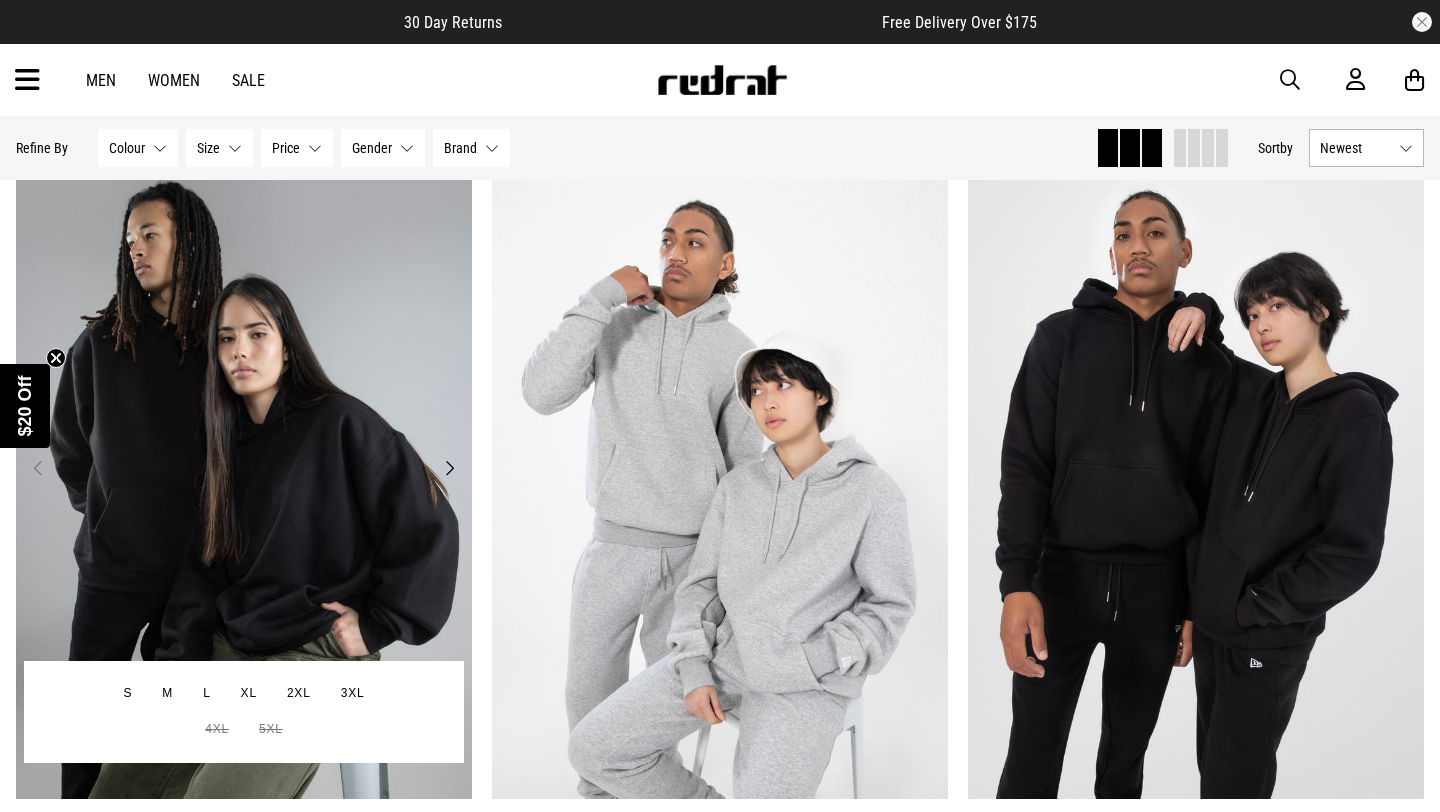 click on "Next" at bounding box center (449, 468) 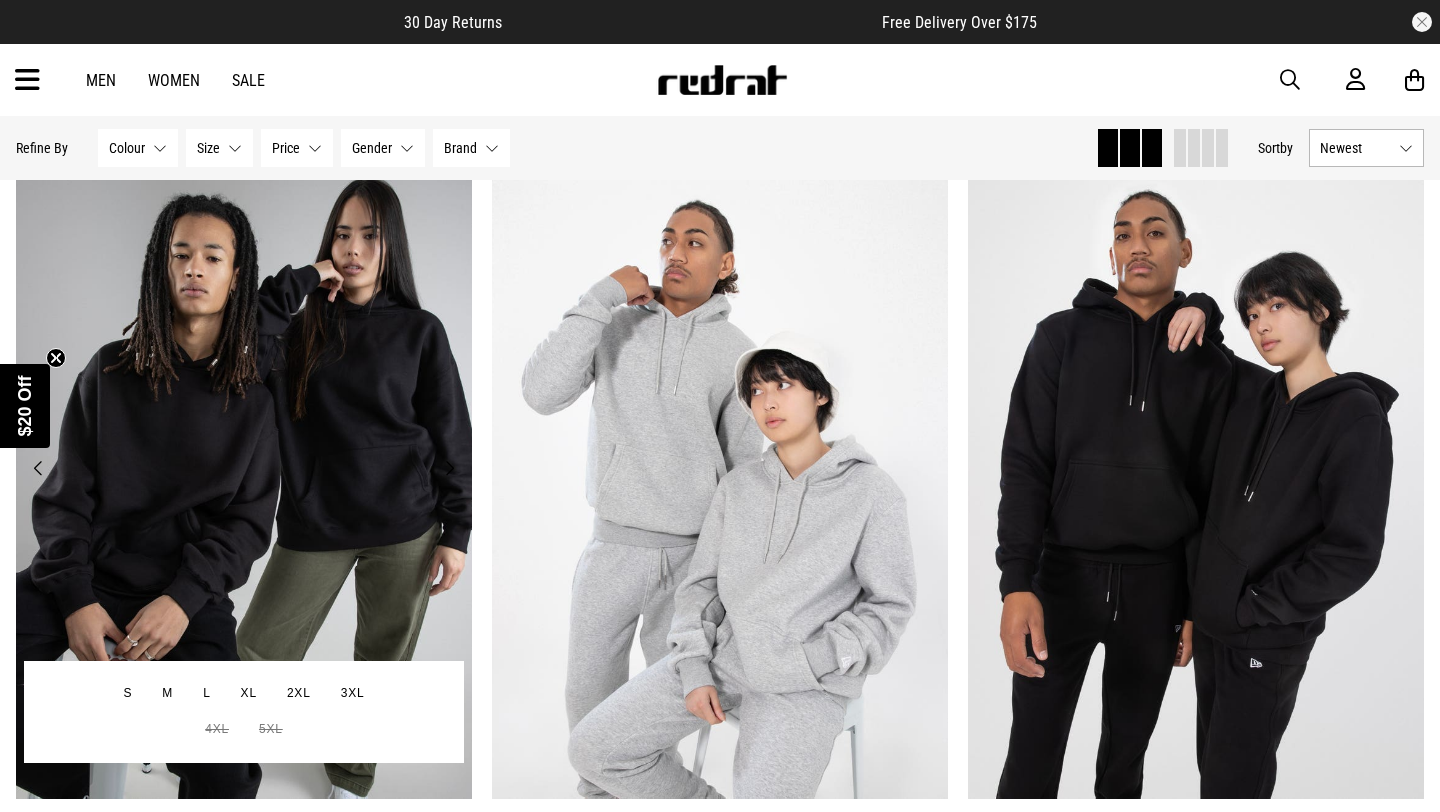 click on "Next" at bounding box center (449, 468) 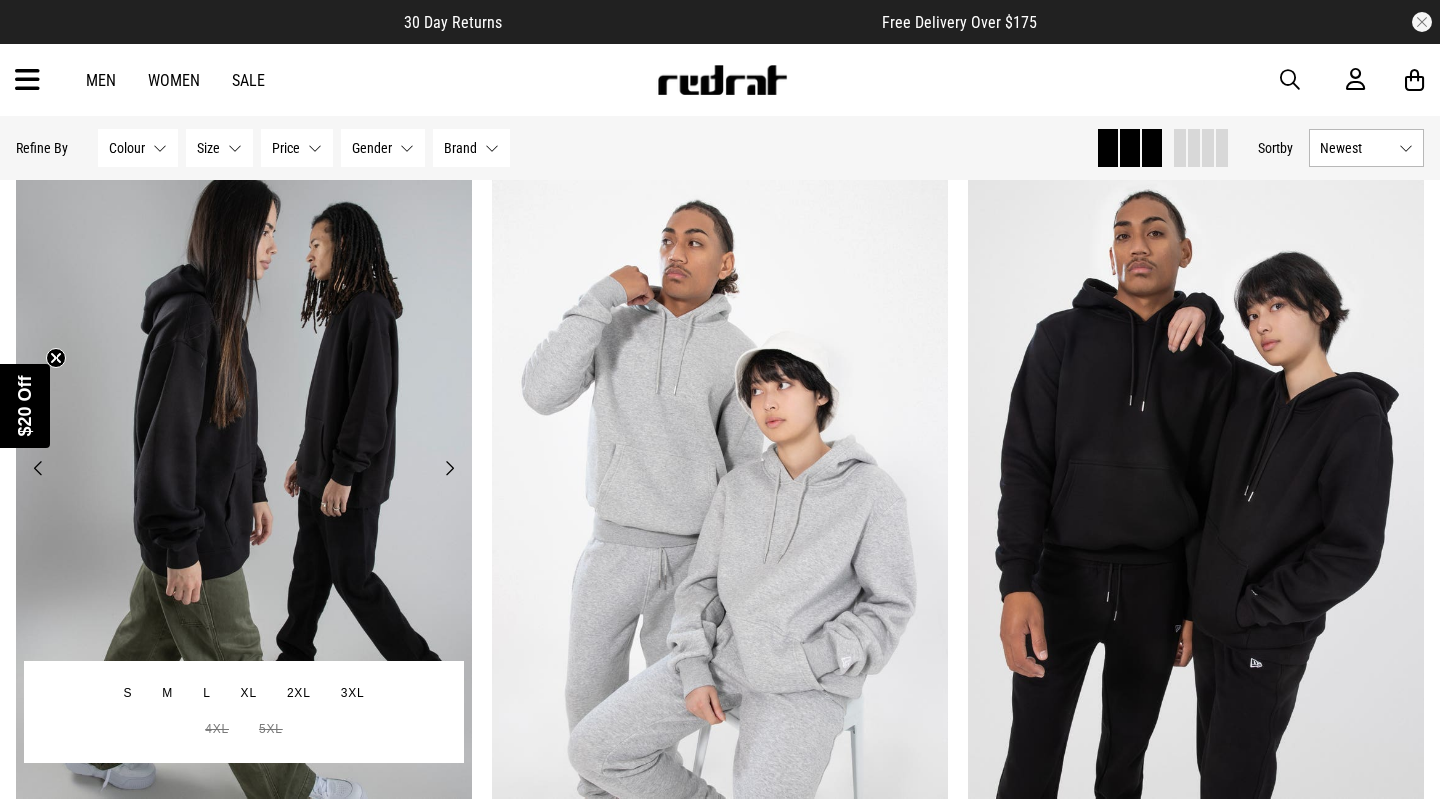 click on "Next" at bounding box center (449, 468) 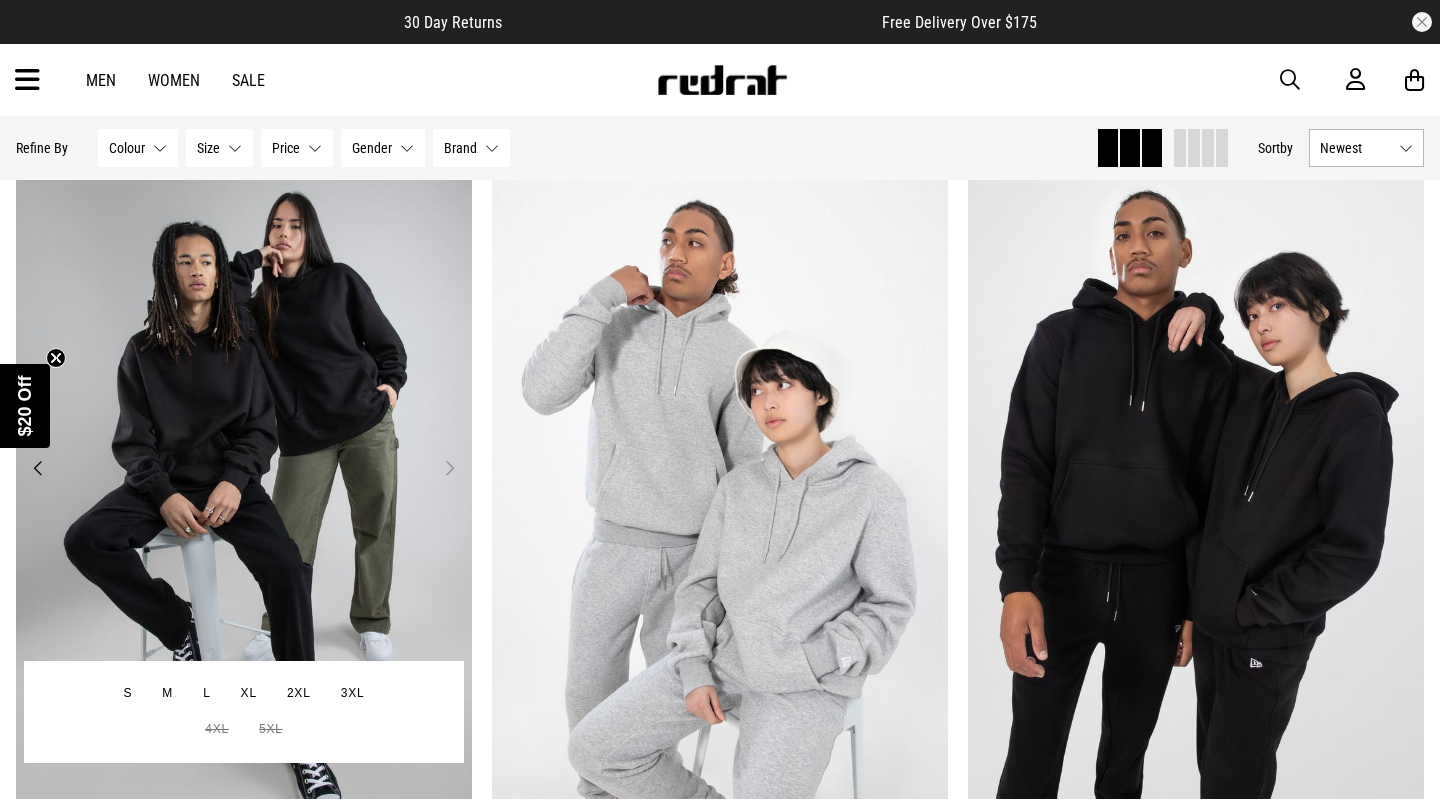 click on "Next" at bounding box center (449, 468) 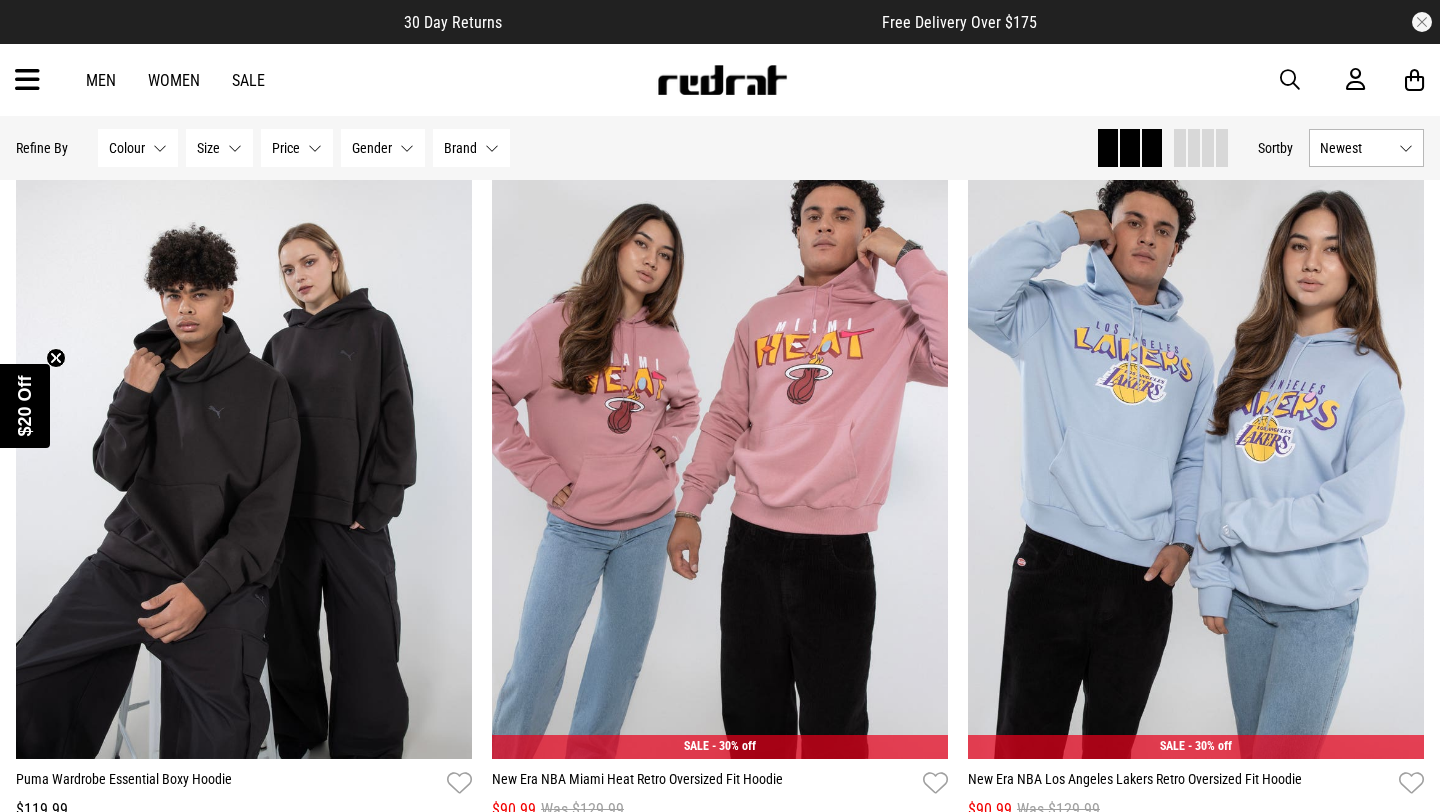 scroll, scrollTop: 4170, scrollLeft: 0, axis: vertical 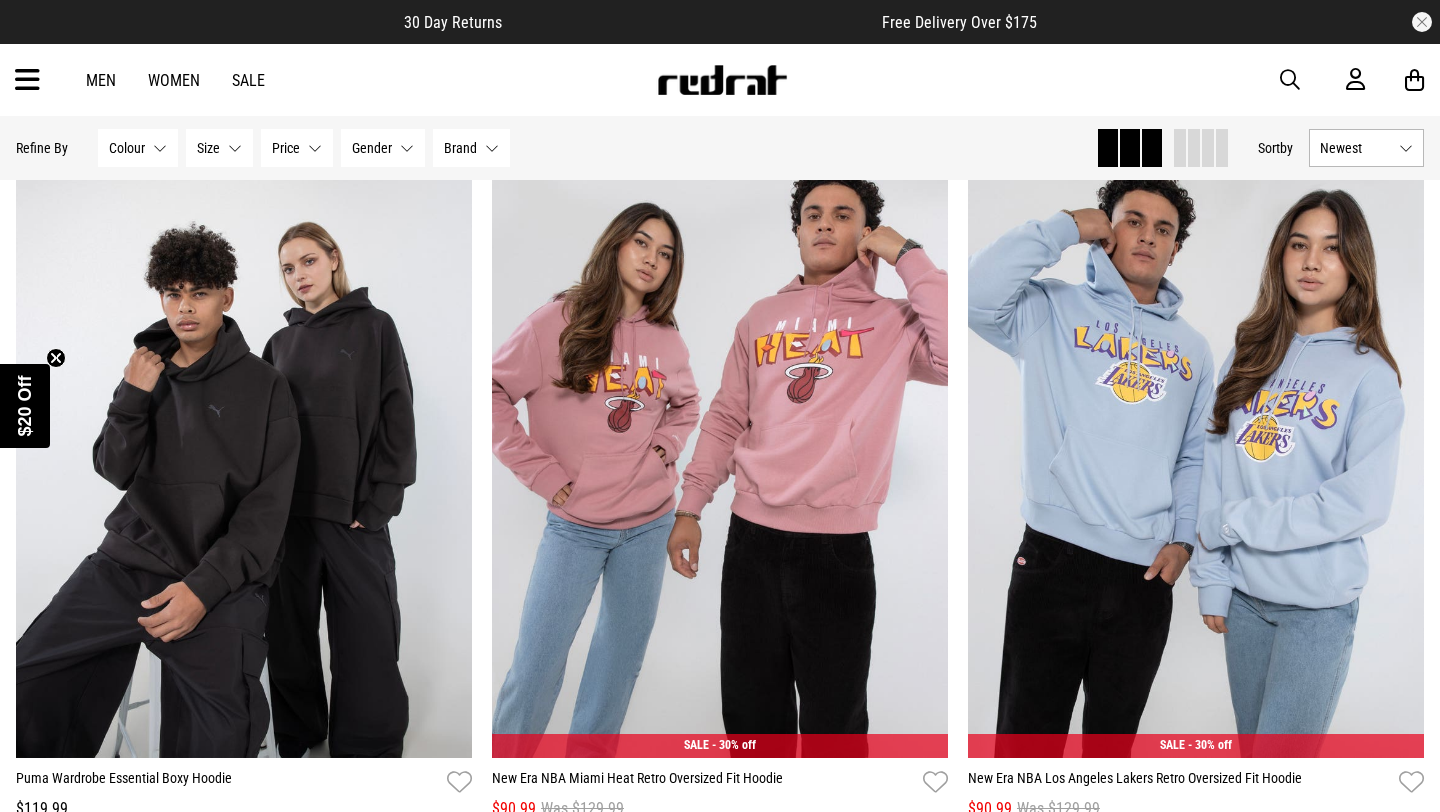 click at bounding box center [27, 80] 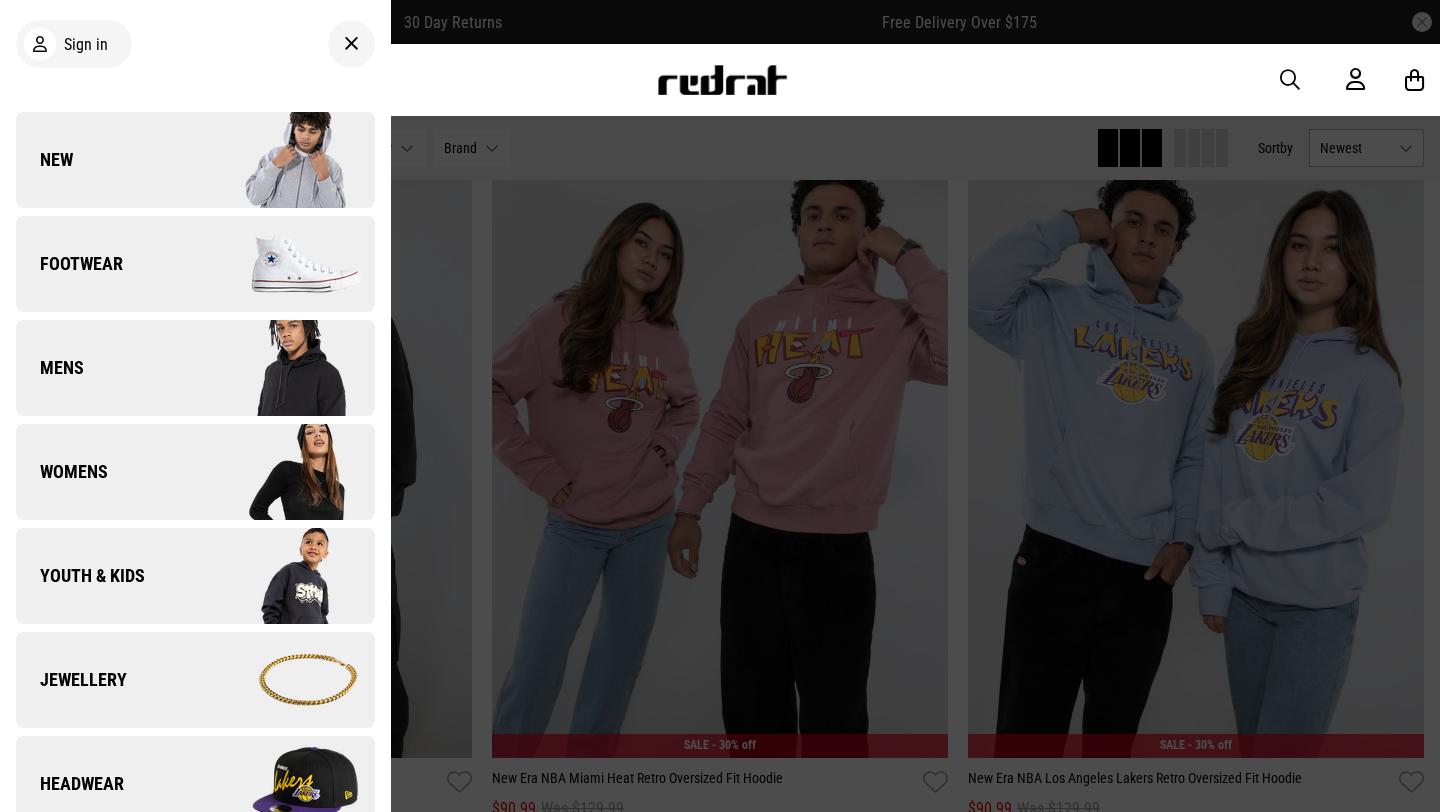 click on "Womens" at bounding box center [195, 472] 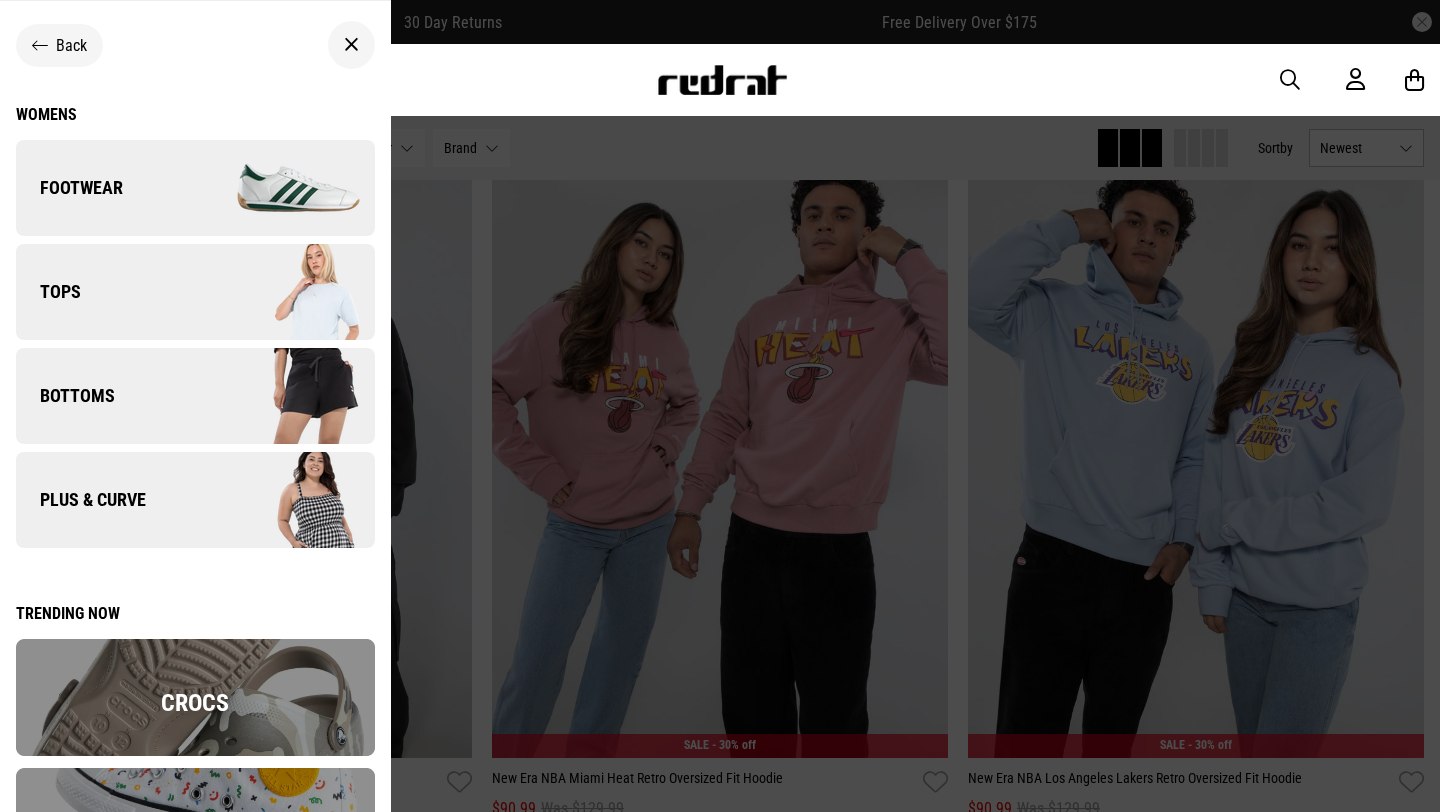 click on "Tops" at bounding box center (195, 292) 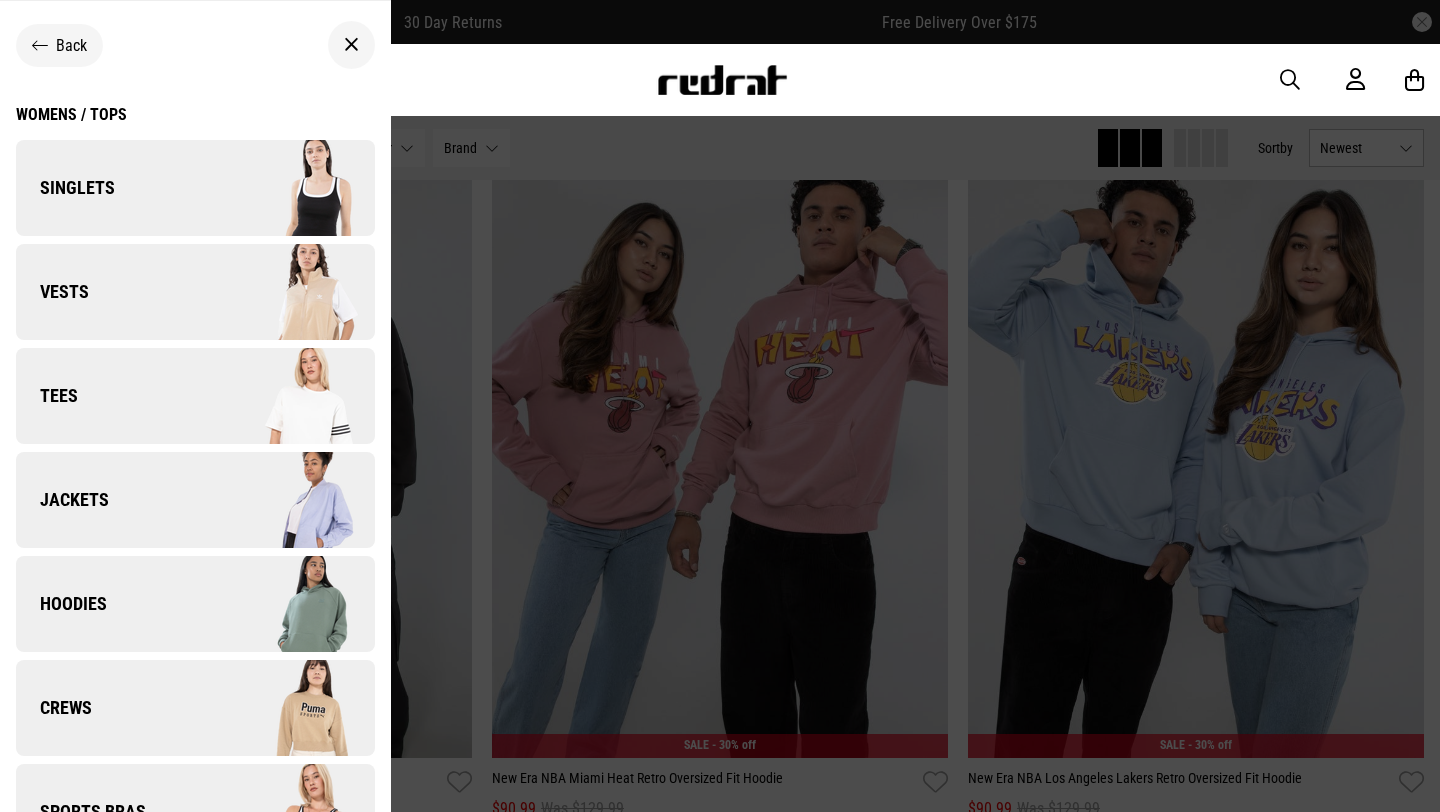 scroll, scrollTop: 71, scrollLeft: 0, axis: vertical 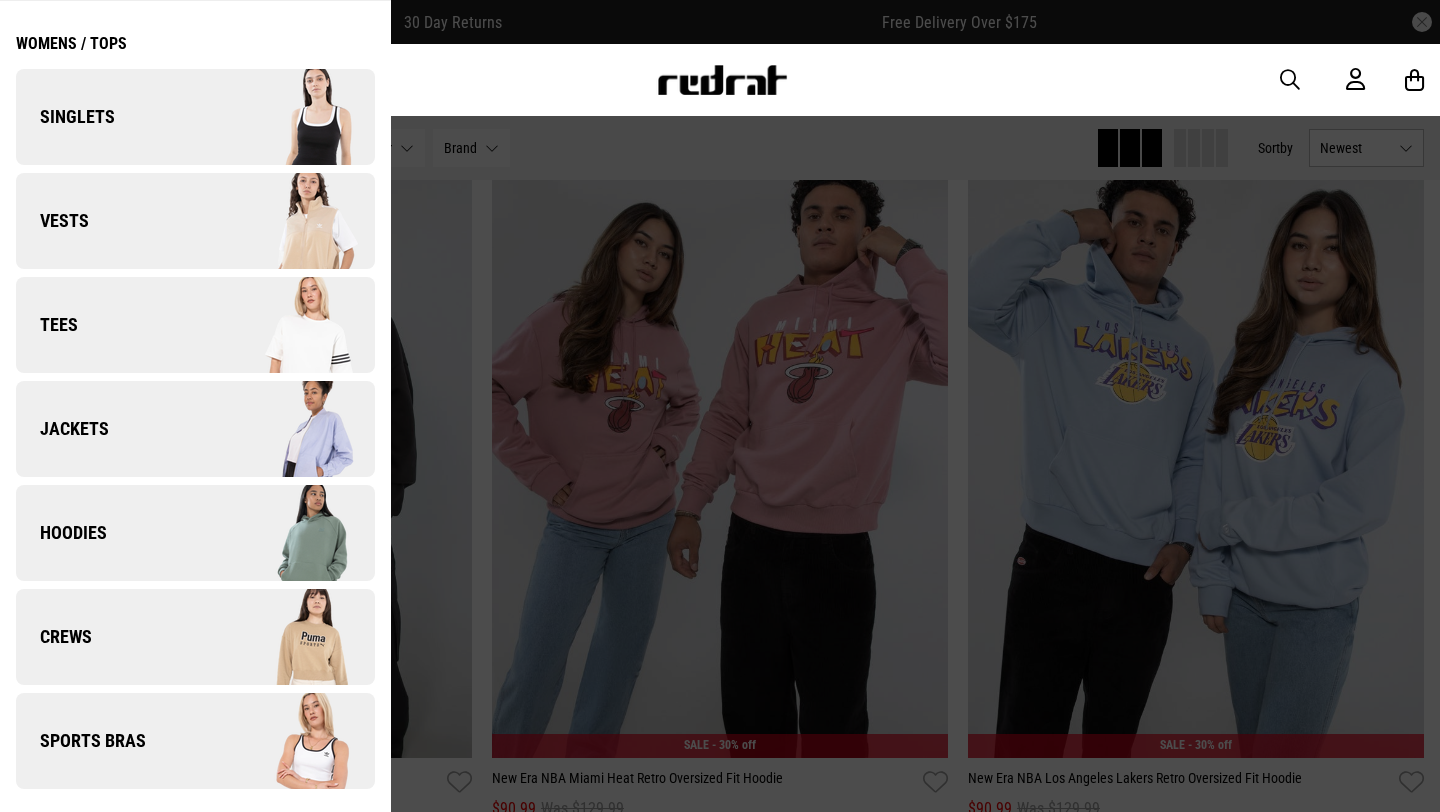 click on "Crews" at bounding box center (195, 637) 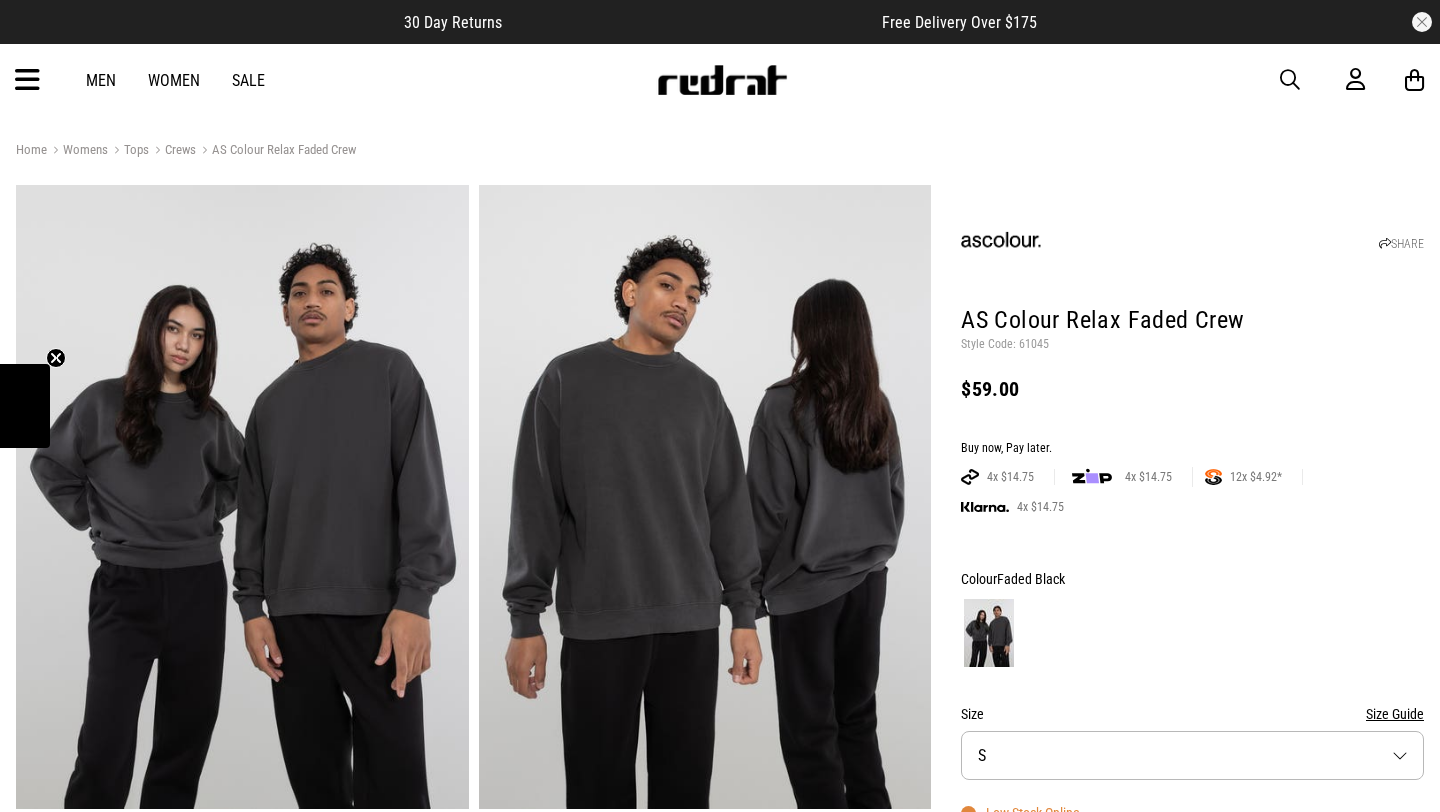 scroll, scrollTop: 0, scrollLeft: 0, axis: both 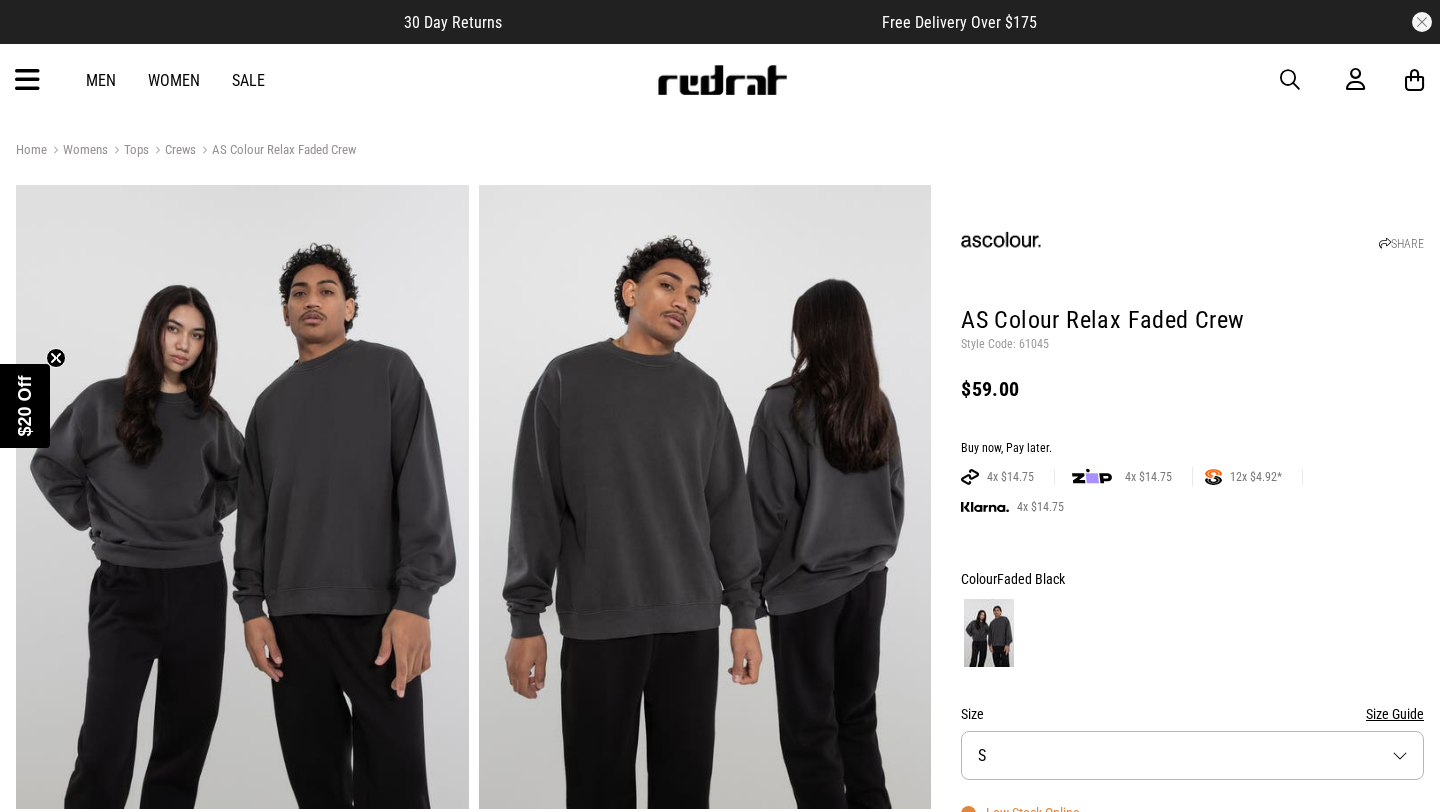 click on "Colour  Faded Black" at bounding box center [1192, 579] 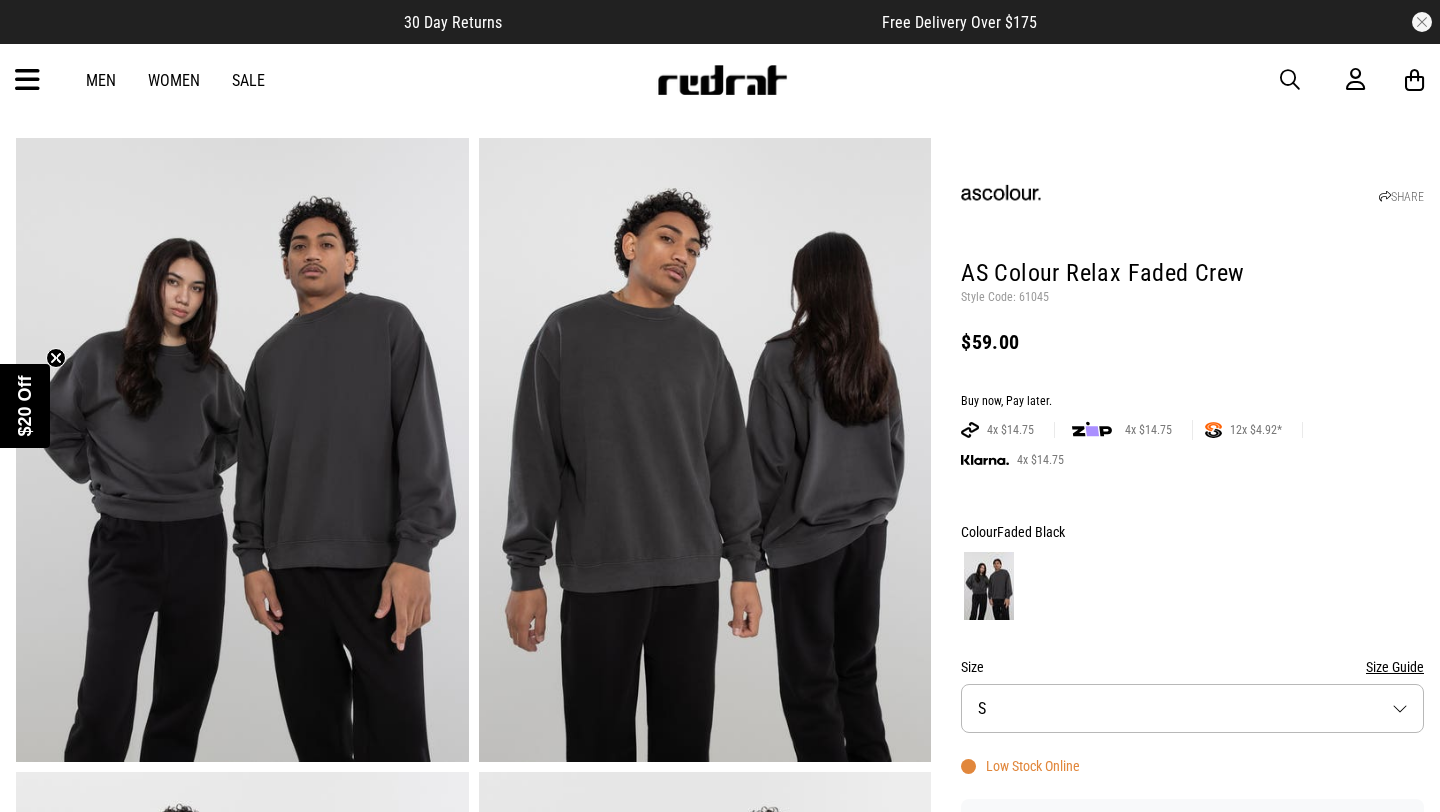 scroll, scrollTop: 0, scrollLeft: 0, axis: both 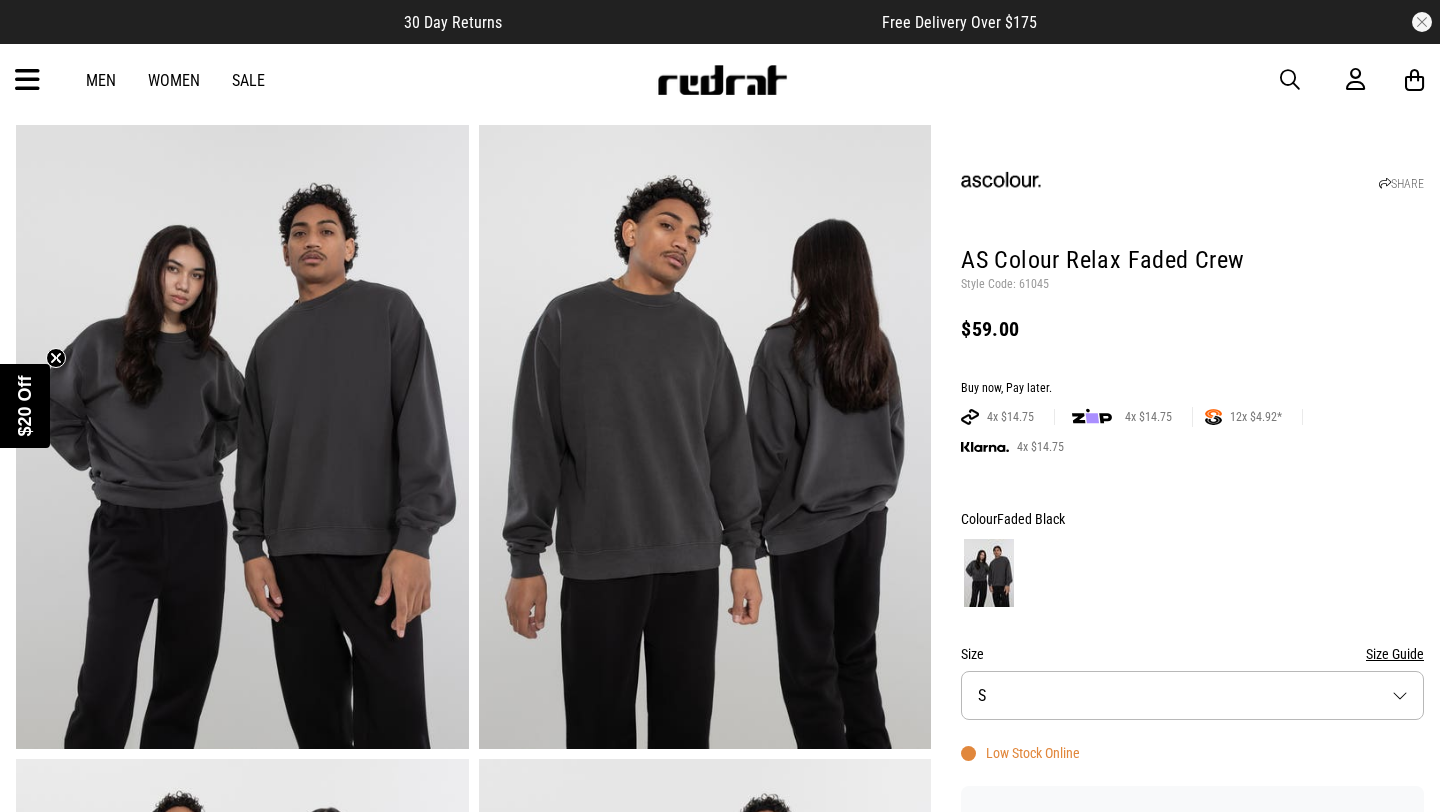 click on "SHARE AS Colour Relax Faded Crew Style Code: 61045 $59.00 Buy now, Pay later. 4x $14.75 4x $14.75 12x $4.92* Based on total order value being over $80 4x $14.75 Colour Faded Black Size Size Guide Size S Low Stock Online Add to bag Add to wishlist Delivery Click   Collect Check in Store To [CITY], [STATE] Change Standard Shipping - [COUNTRY] $7.00 ETA: 2 - 3 Business days Add an additional day for rural addresses. Product Details Product Details Laidback, washed-in comfort that goes with everything. The AS Colour Relax Faded Crew keeps it simple with a relaxed vibe you’ll want to wear on repeat. FEATURES: - Relaxed fit - Mid weight, 320 GSM, 80% cotton 20% recycled polyester CVC fleece - Pre-shrunk to minimise shrinkage - Pullover crew - Drop shoulder - Crew neck - Sleeve cuff ribbing - Tear-out AS Colour label - Product code: 5165 NOTE: This product is in mens size range" at bounding box center (1177, 1076) 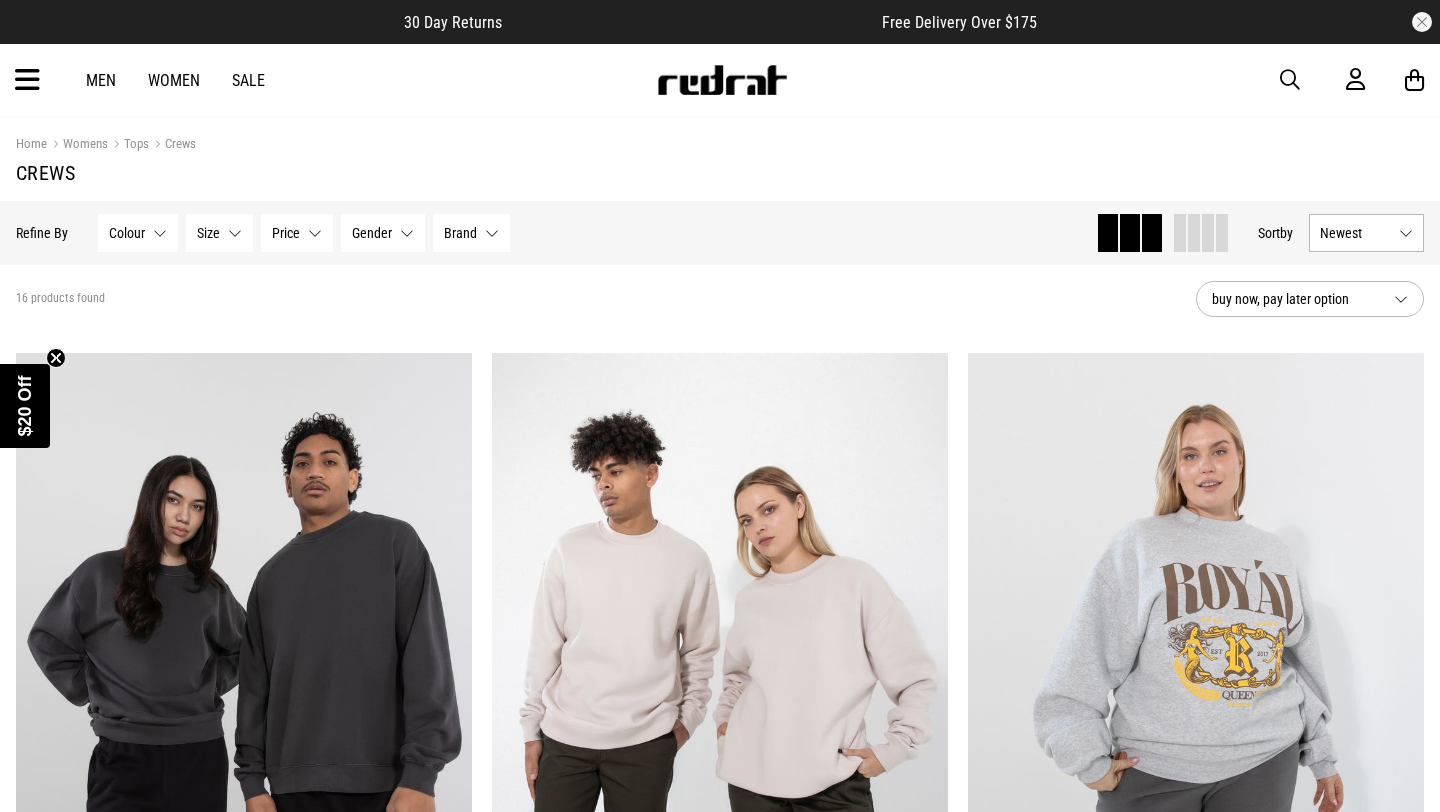 scroll, scrollTop: 65, scrollLeft: 0, axis: vertical 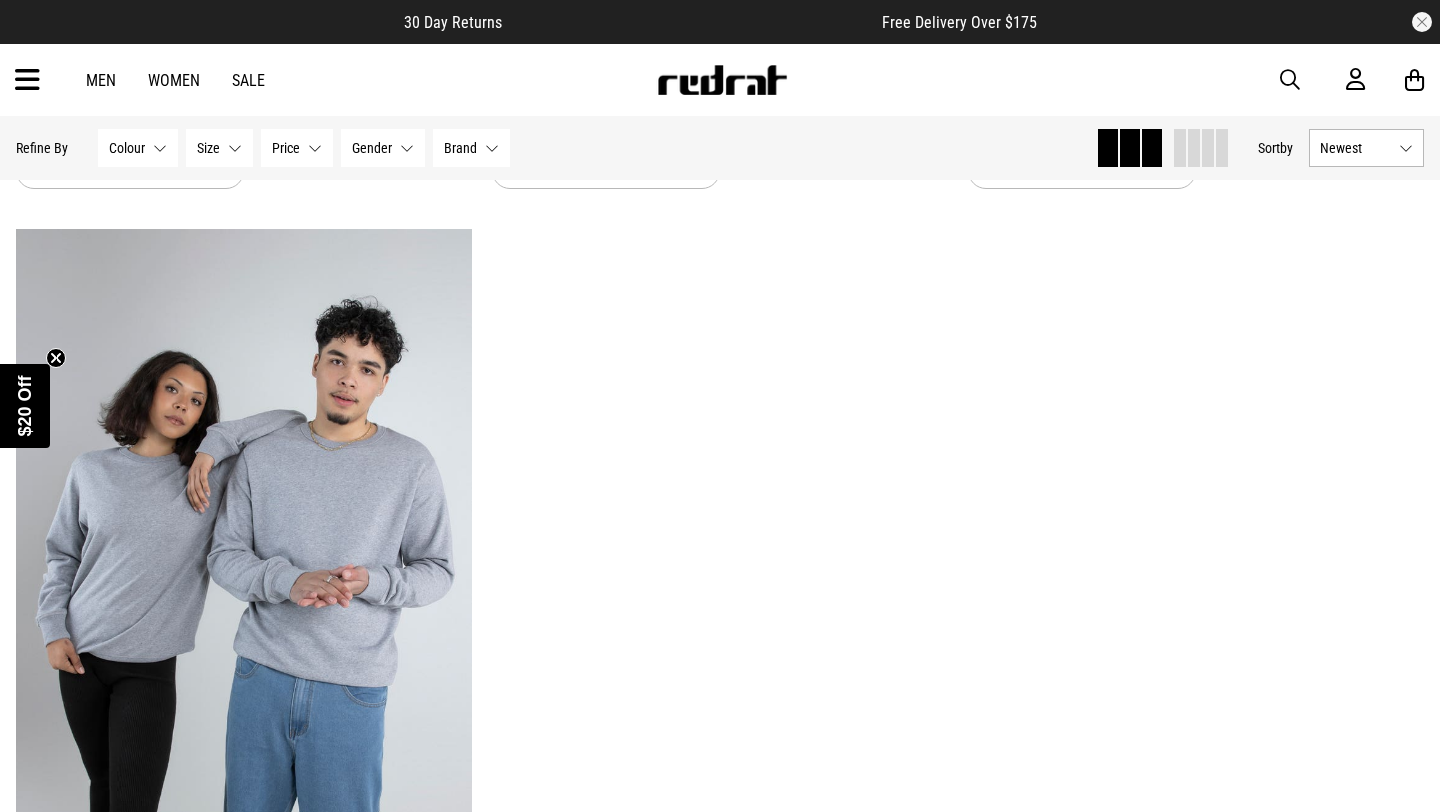 click at bounding box center [27, 80] 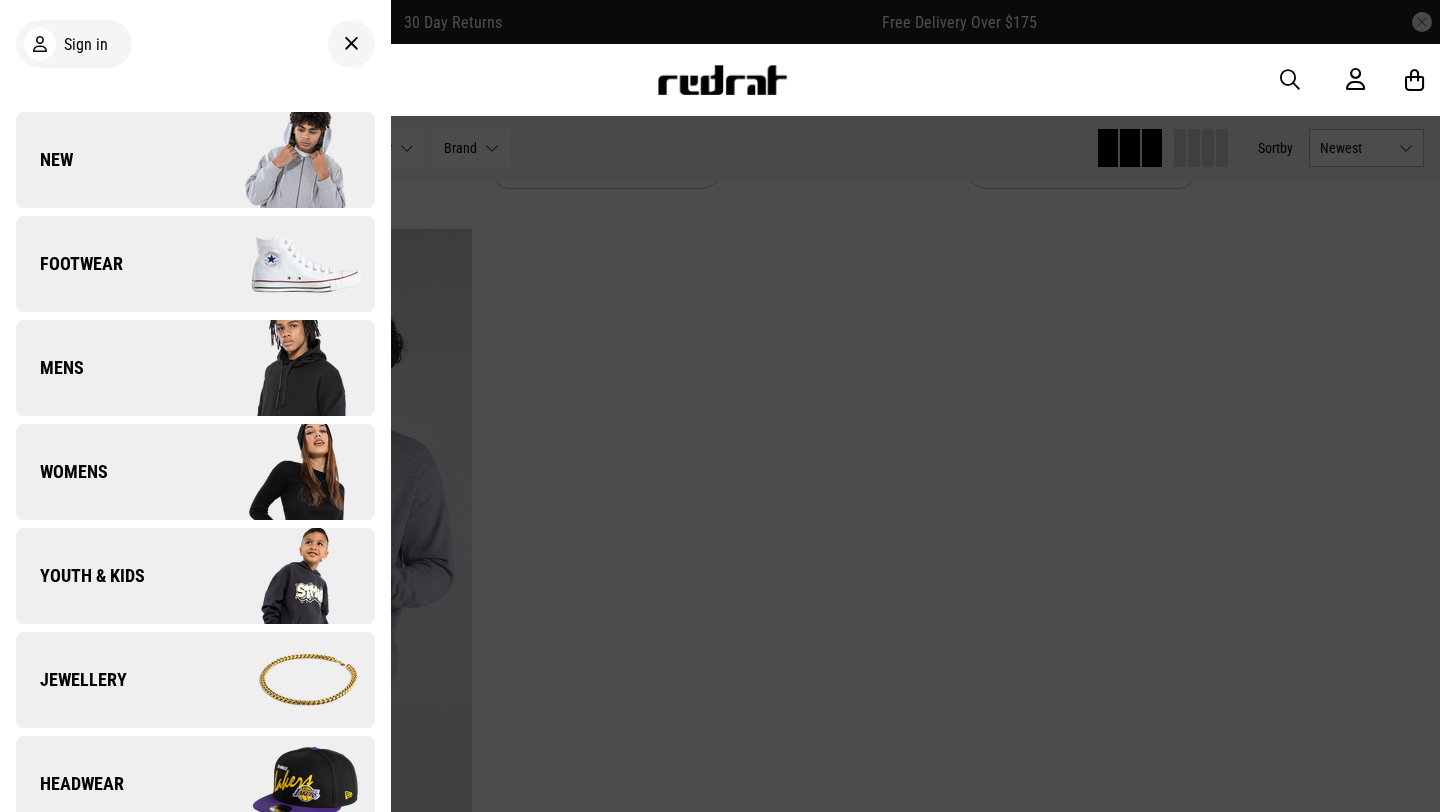 click on "Womens" at bounding box center [195, 472] 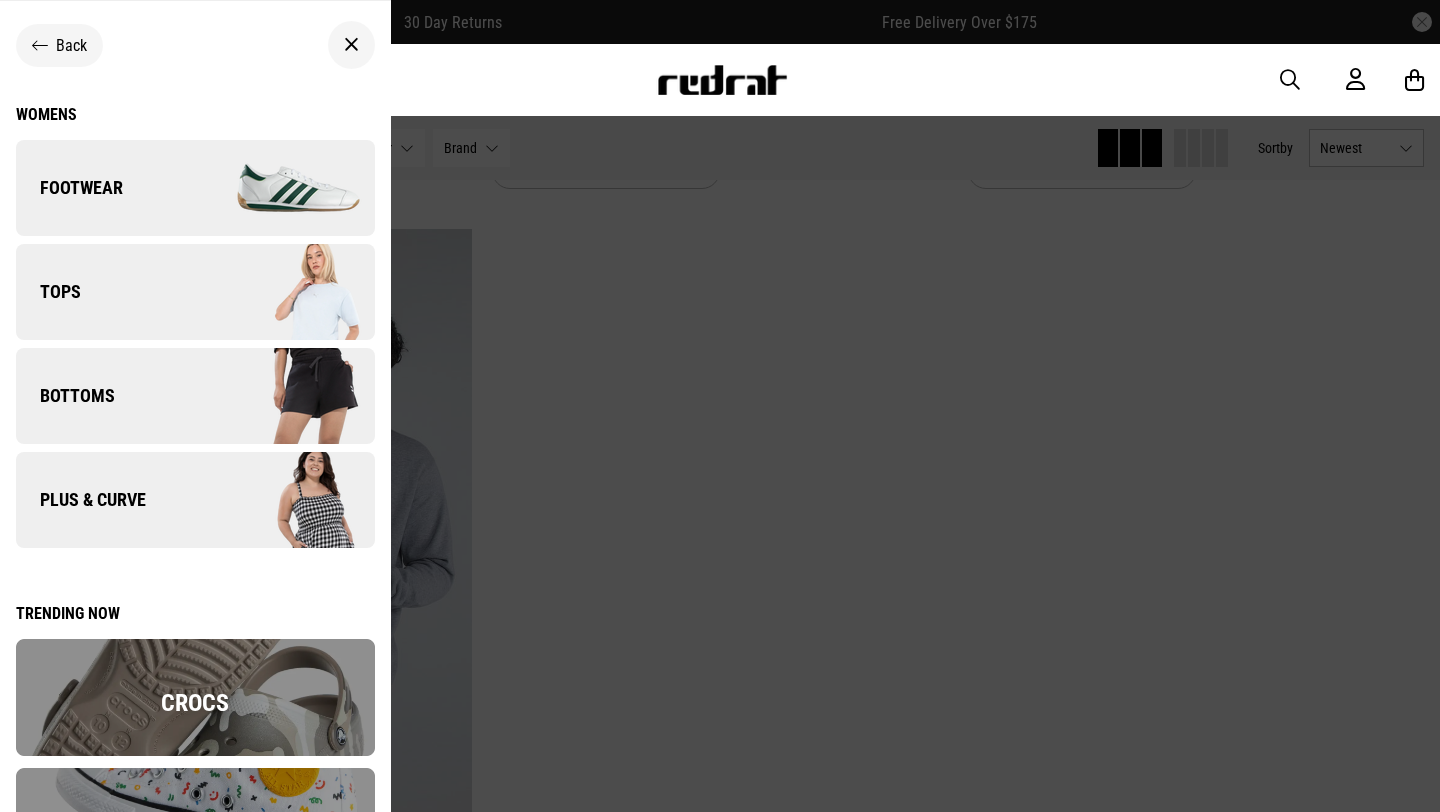 click at bounding box center (284, 292) 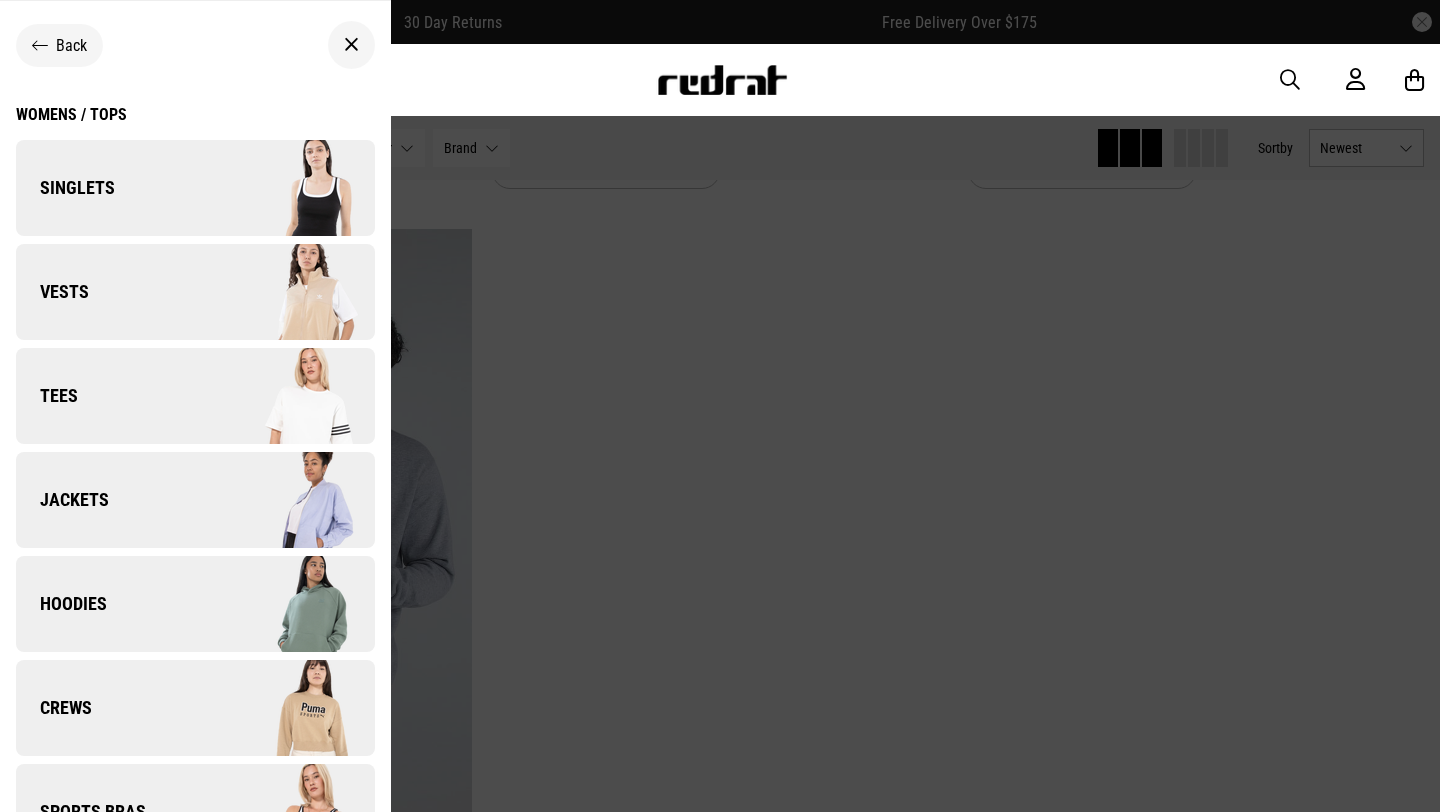 scroll, scrollTop: 71, scrollLeft: 0, axis: vertical 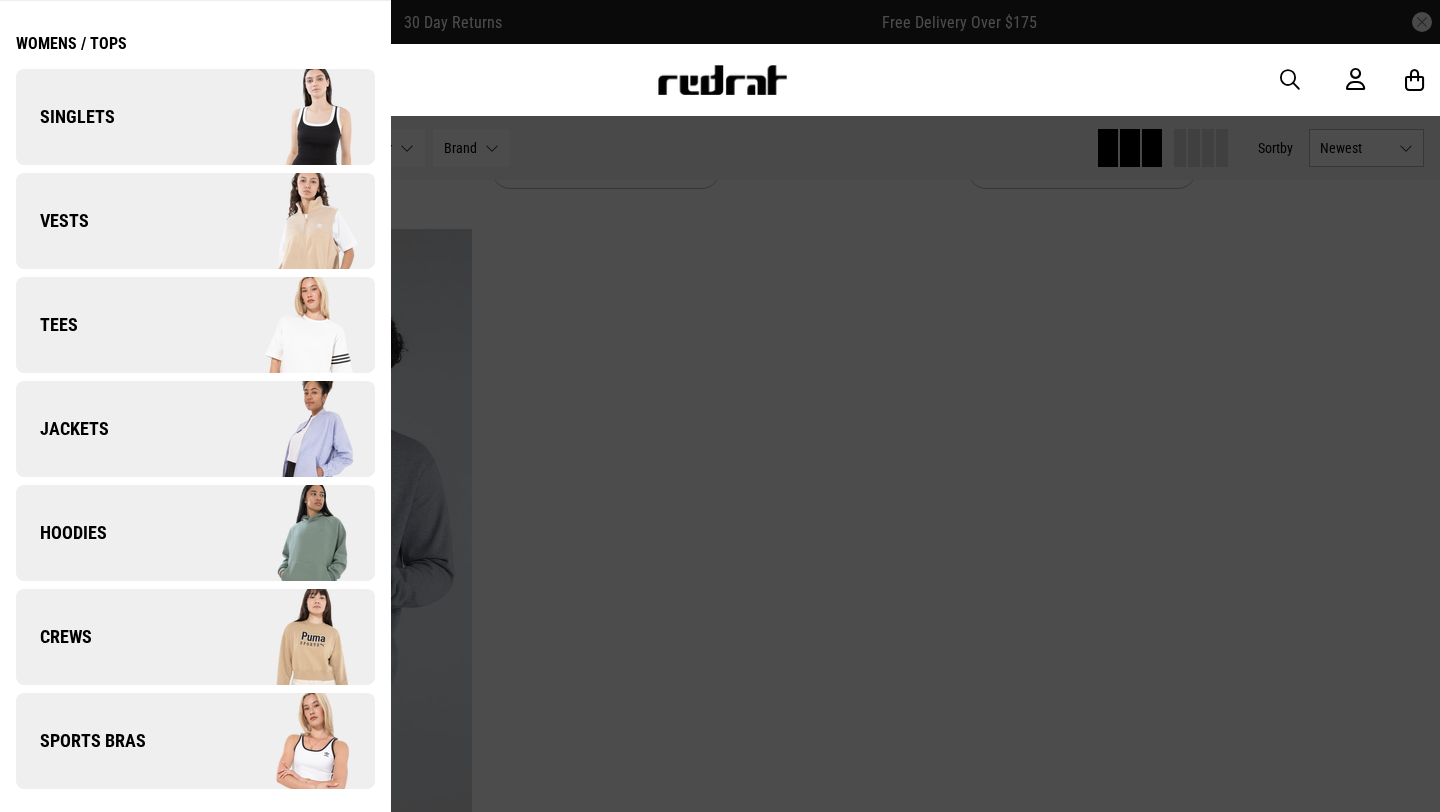 click on "Sports Bras" at bounding box center (195, 741) 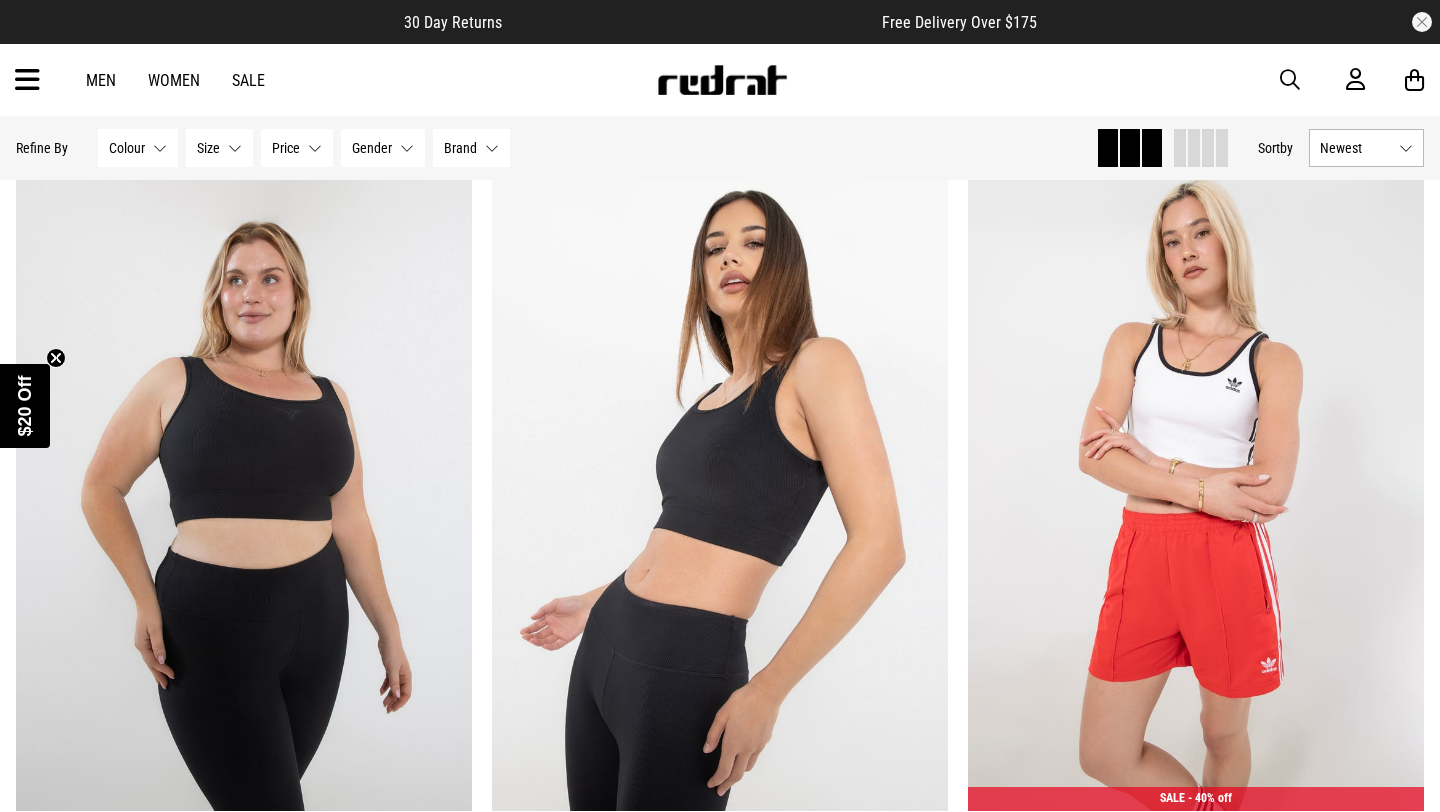 scroll, scrollTop: 0, scrollLeft: 0, axis: both 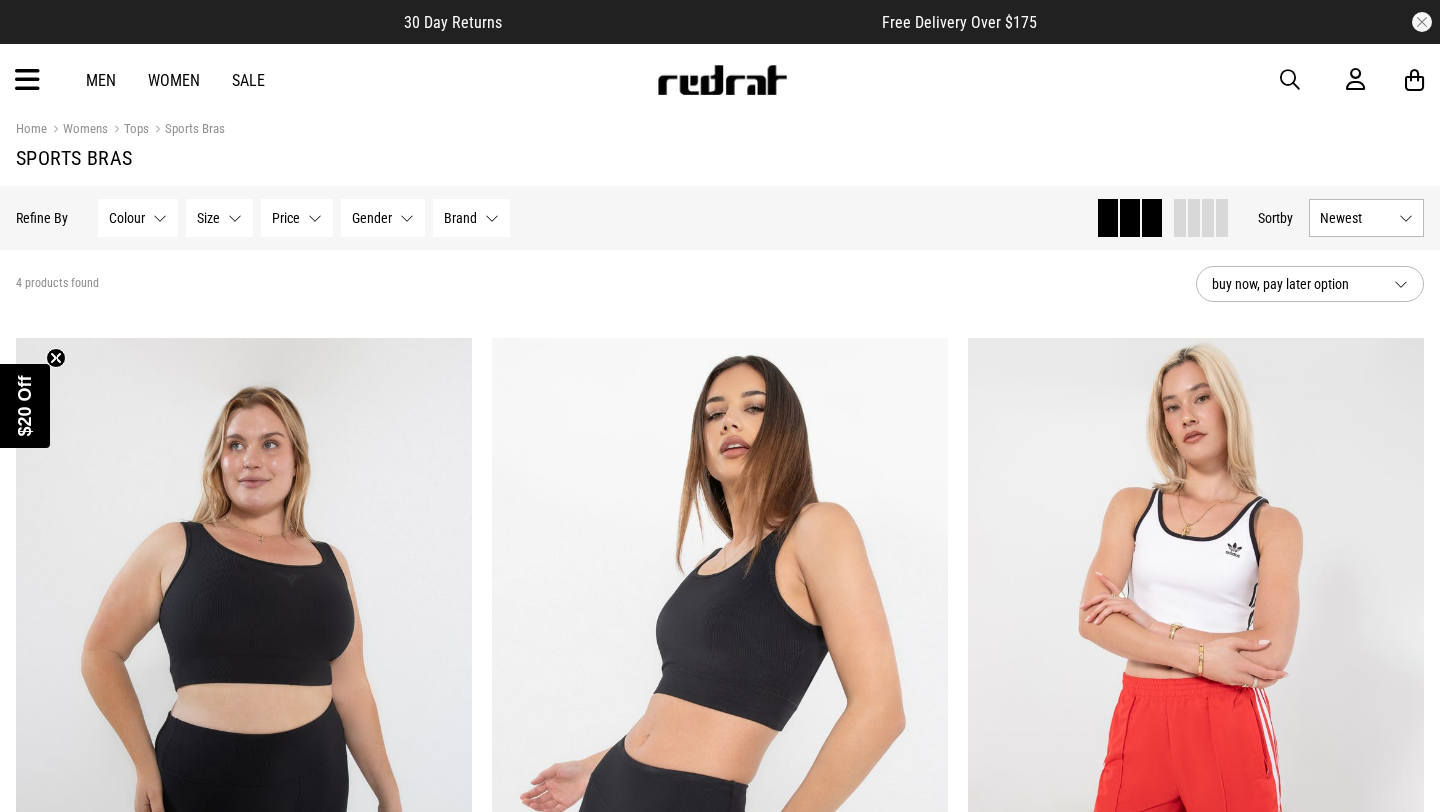click at bounding box center (27, 80) 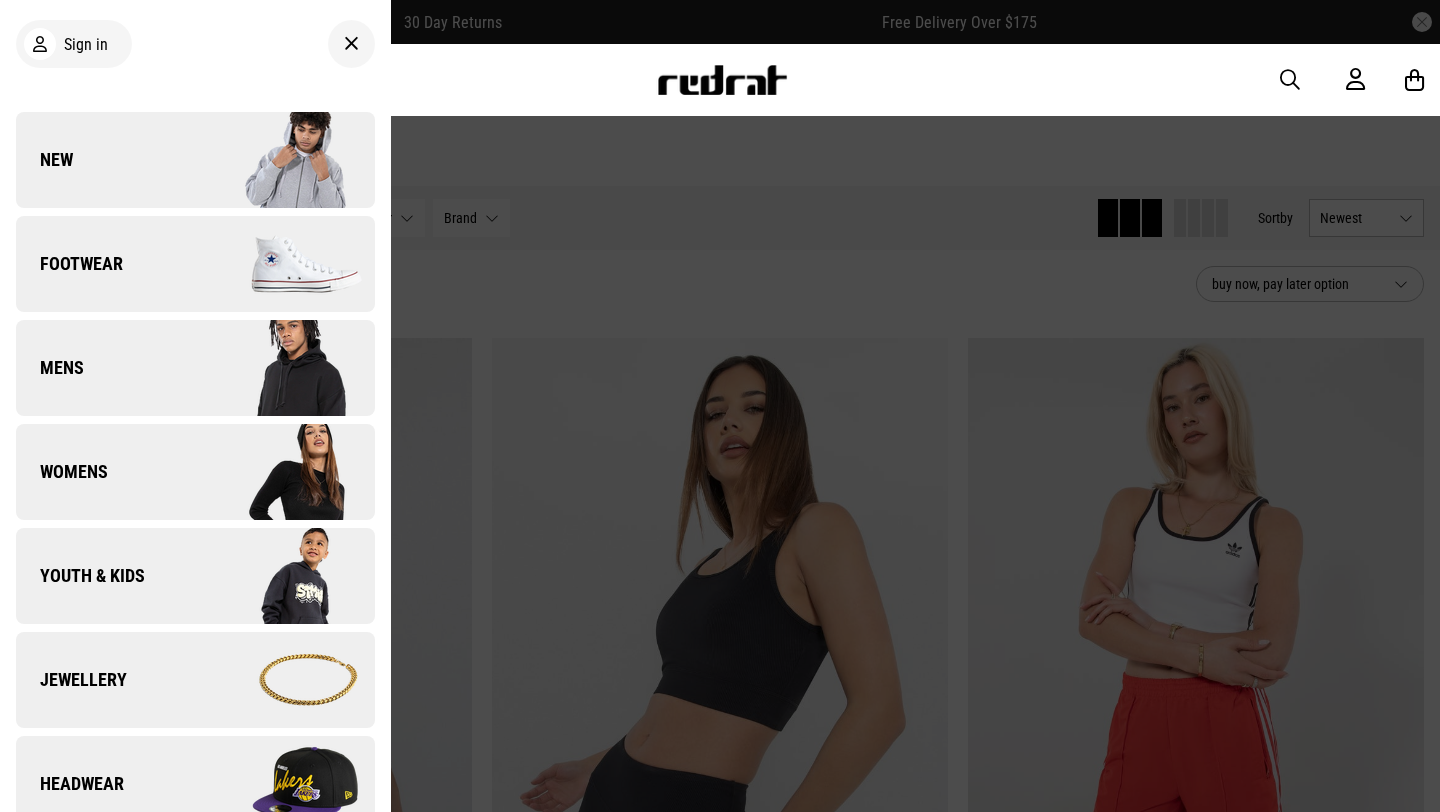 scroll, scrollTop: 111, scrollLeft: 0, axis: vertical 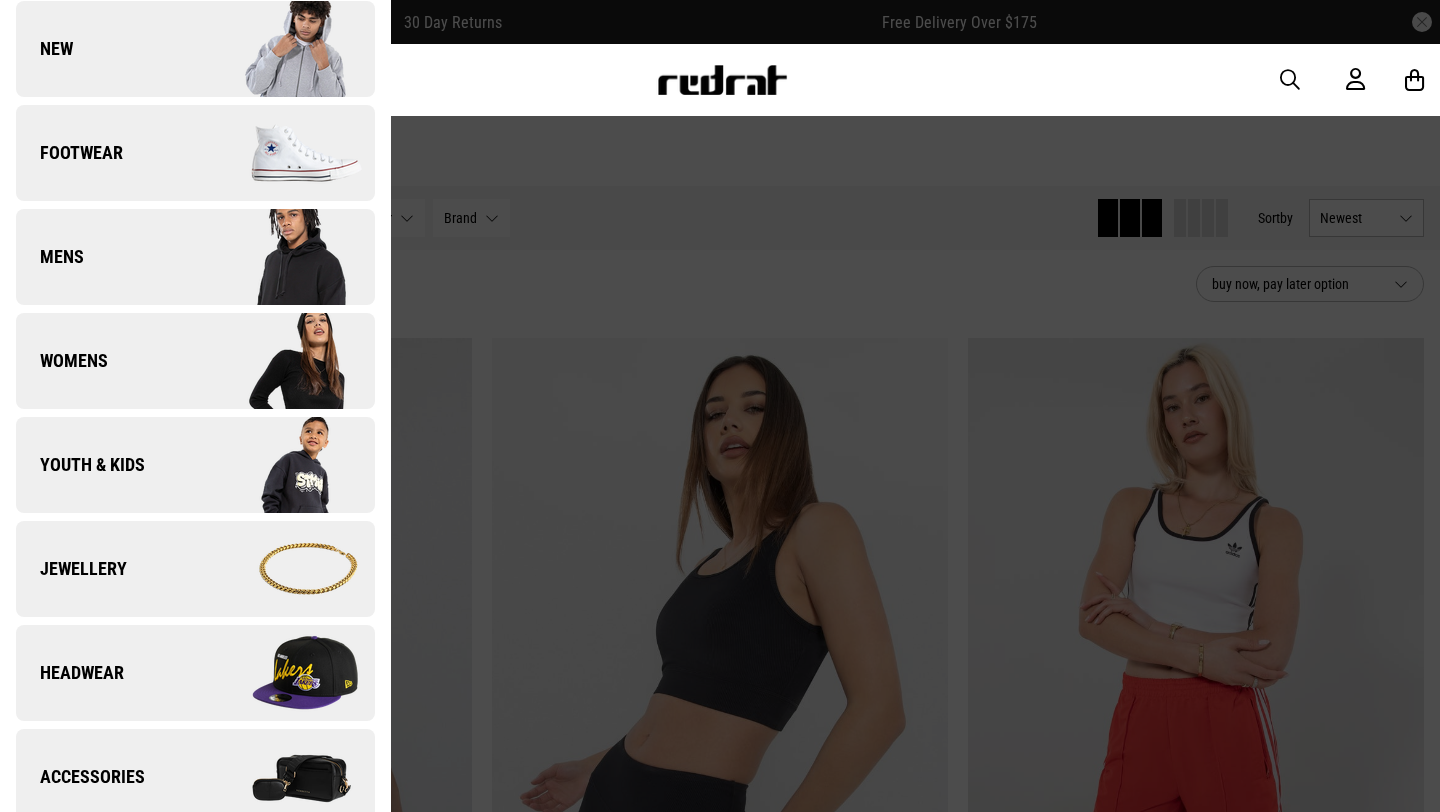 click on "Headwear" at bounding box center (70, 673) 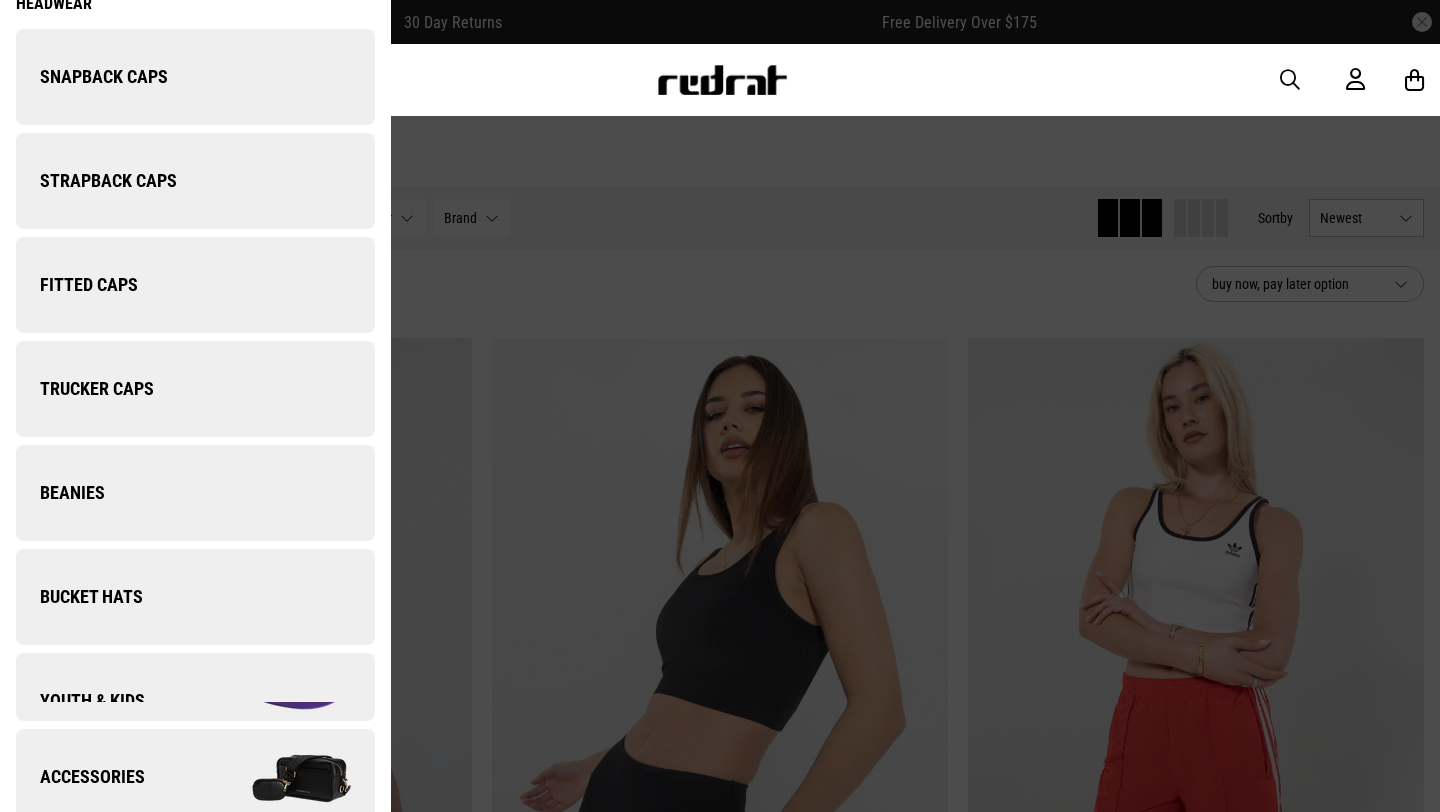 scroll, scrollTop: 0, scrollLeft: 0, axis: both 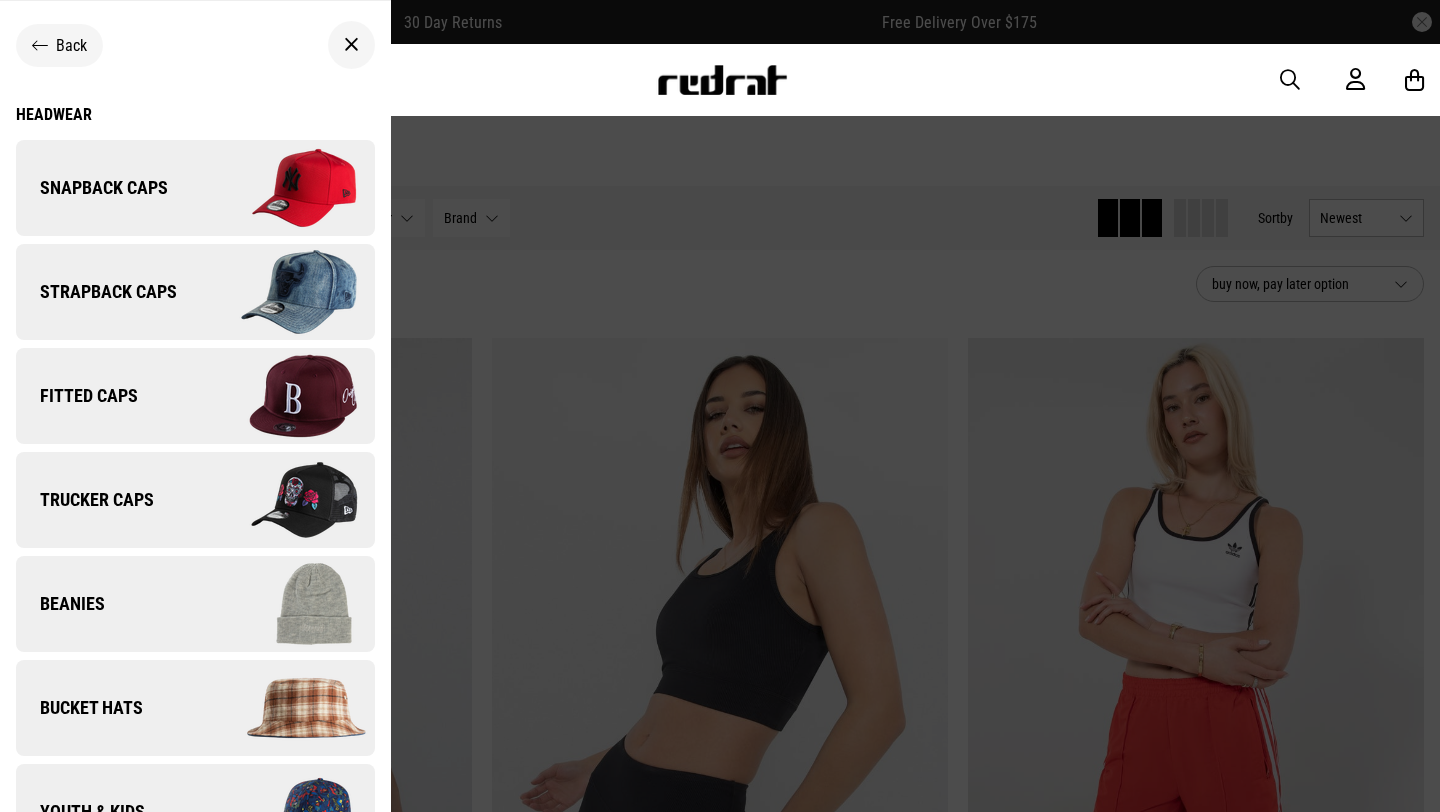 click on "Back" at bounding box center [59, 45] 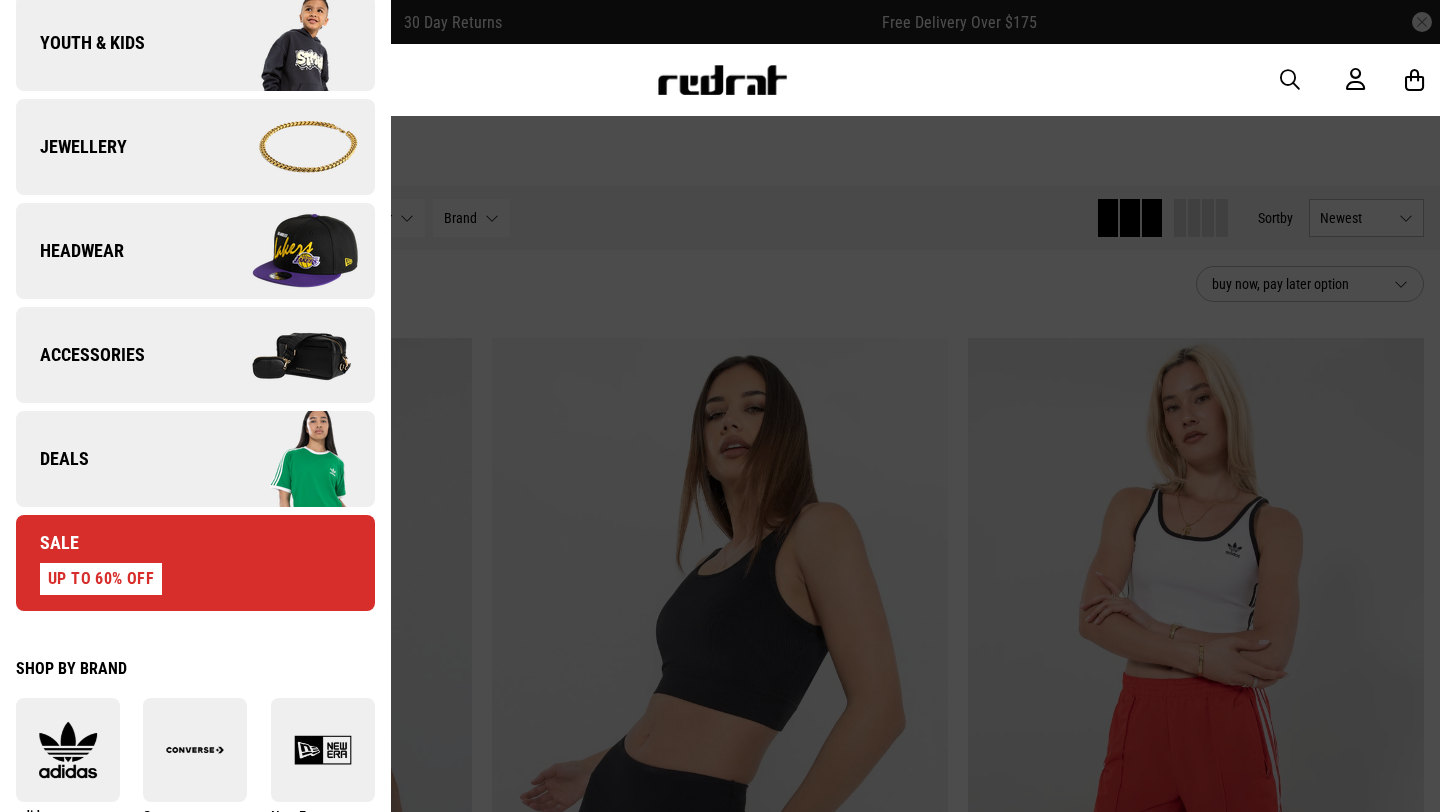 scroll, scrollTop: 536, scrollLeft: 0, axis: vertical 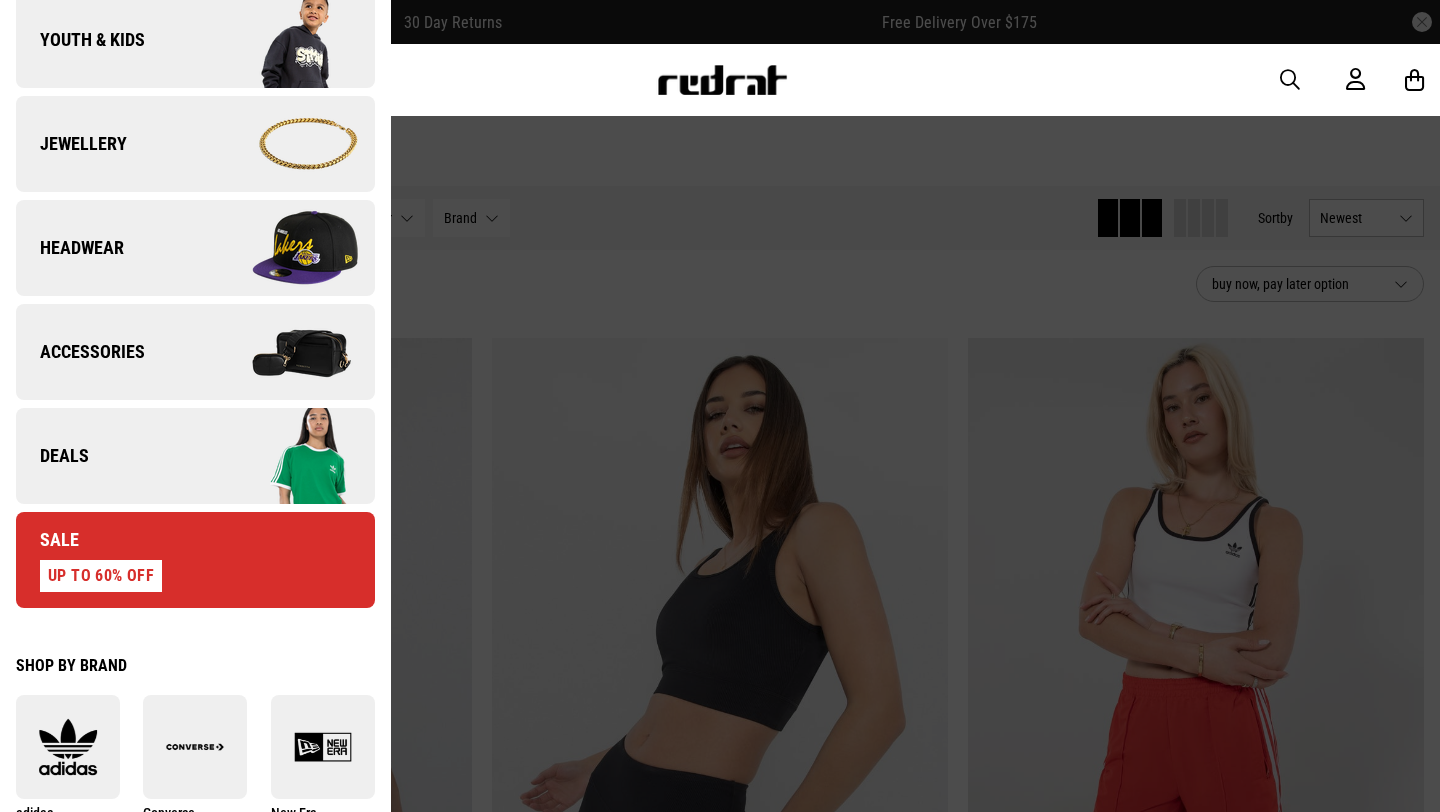 click on "Accessories" at bounding box center (195, 352) 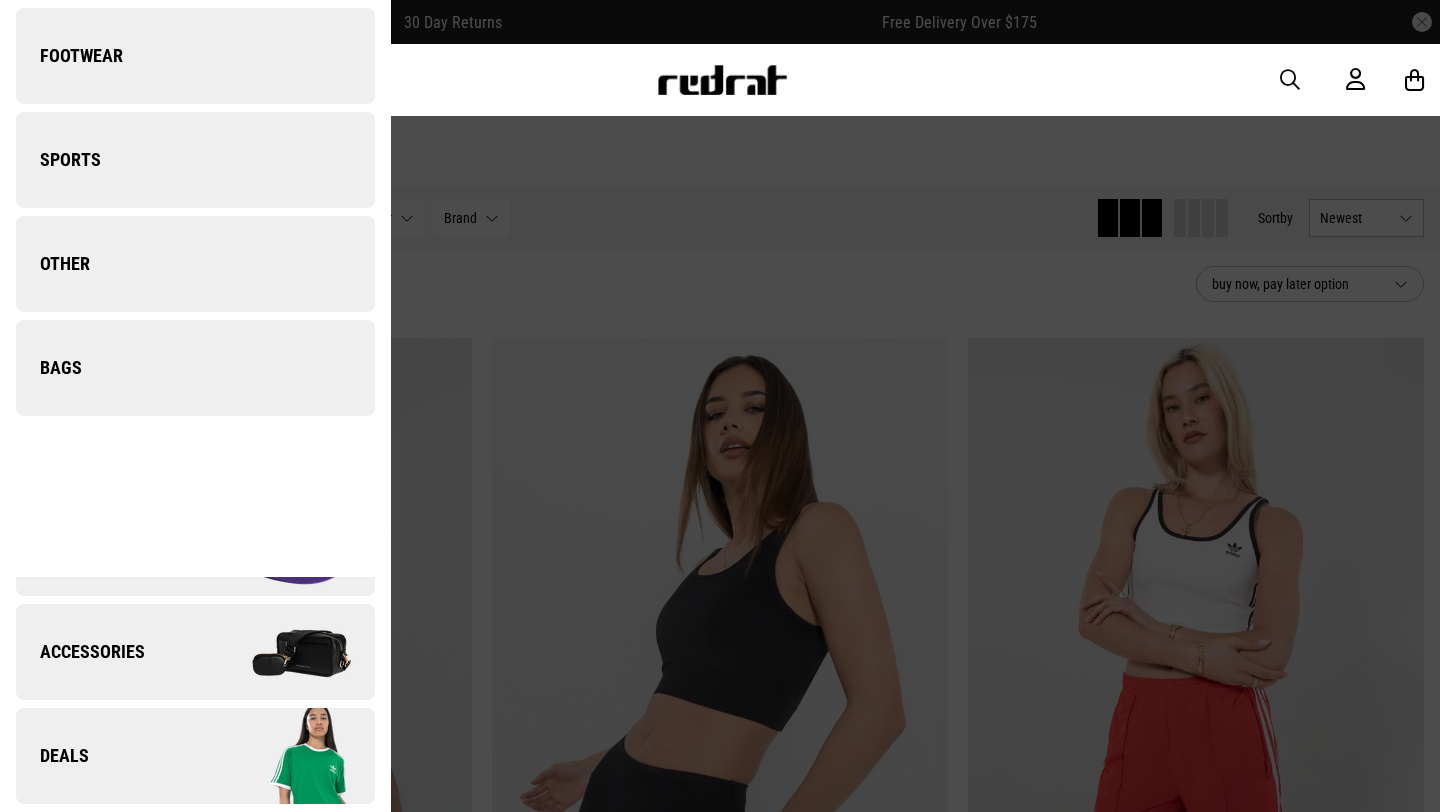 scroll, scrollTop: 0, scrollLeft: 0, axis: both 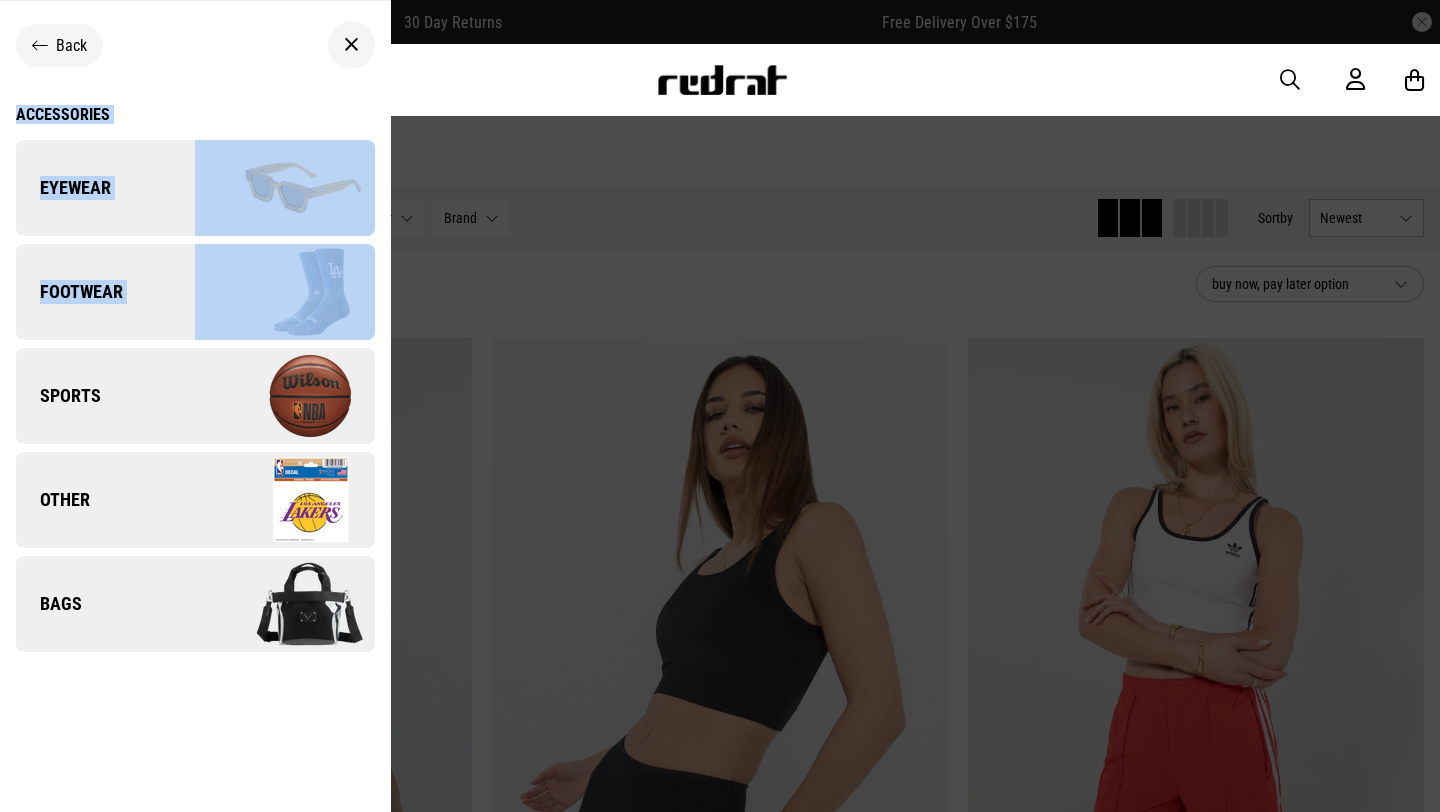 drag, startPoint x: 345, startPoint y: 40, endPoint x: 197, endPoint y: 280, distance: 281.96454 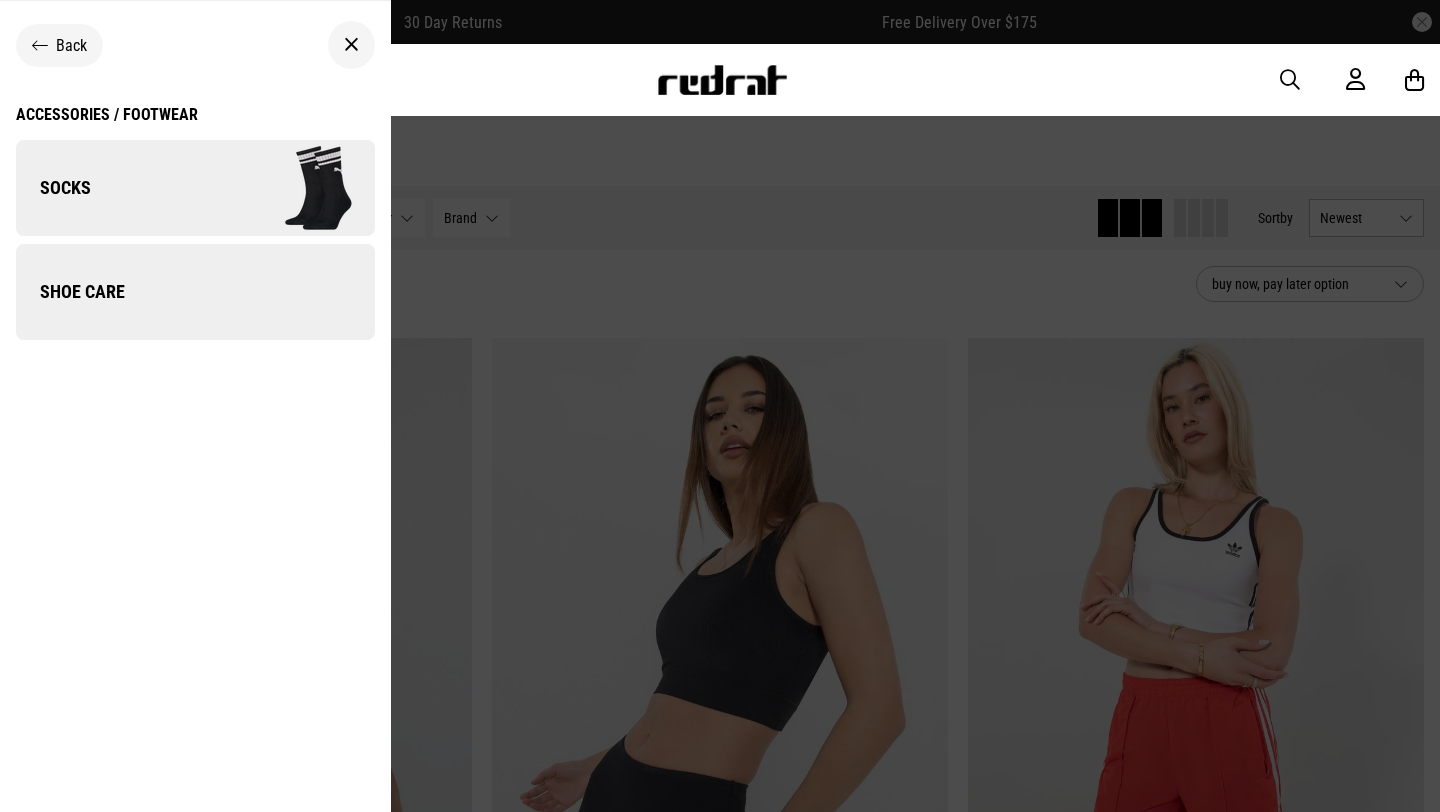 click at bounding box center (351, 45) 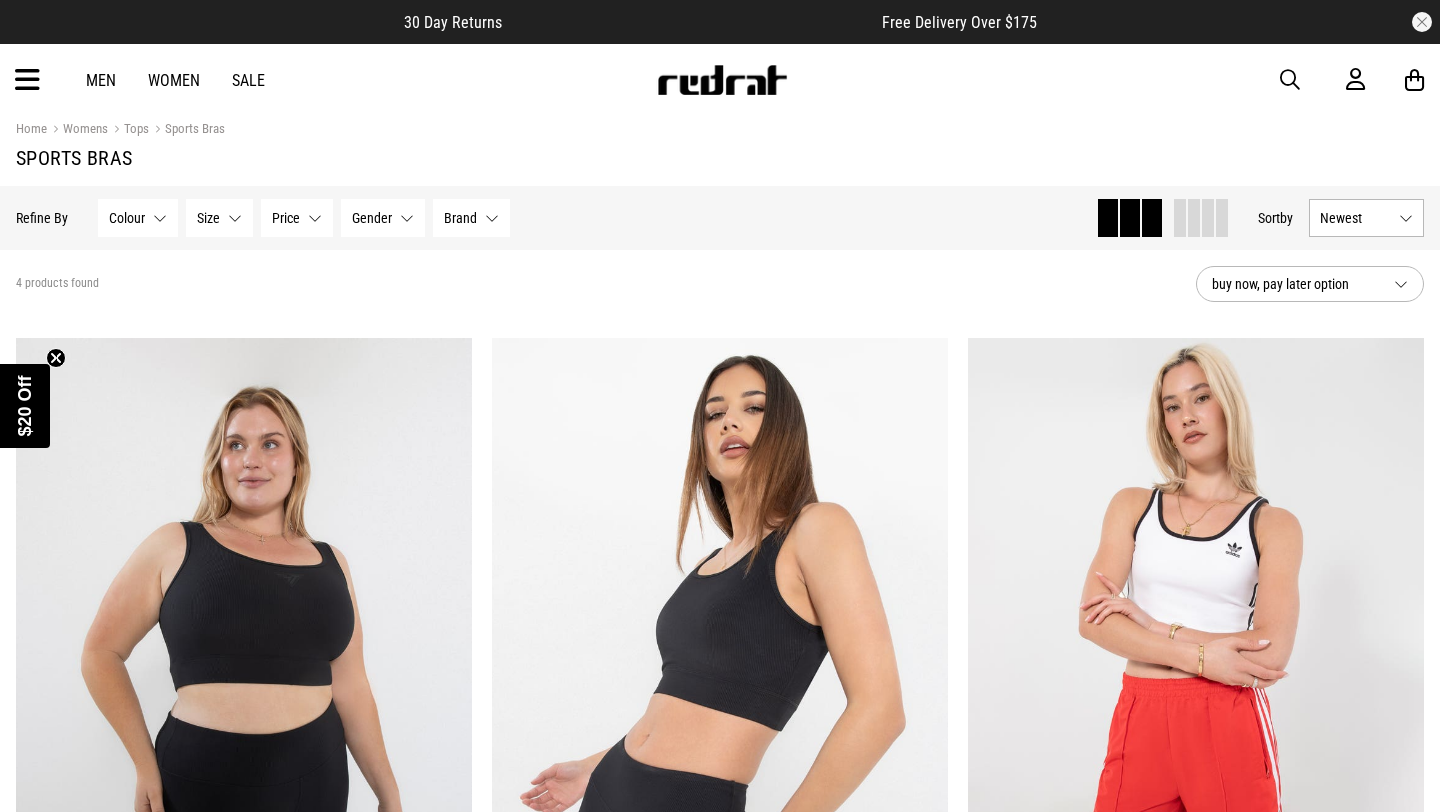 click on "Men   Women   Sale     Sign in     New       Back         Footwear       Back
Footwear											       Mens       Back
Mens											       Womens       Back
Womens											       Youth & Kids       Back
Youth & Kids											       Jewellery       Back
Jewellery											       Headwear       Back
Headwear											       Accessories       Back
Accessories											       Deals       Back         Sale   UP TO 60% OFF
Shop by Brand
adidas
Converse
New Era
See all brands     Gift Cards   Find a Store   Delivery   Returns & Exchanges   FAQ   Contact Us
Payment Options Only at Red Rat
Let's keep in touch
Back" at bounding box center (720, 80) 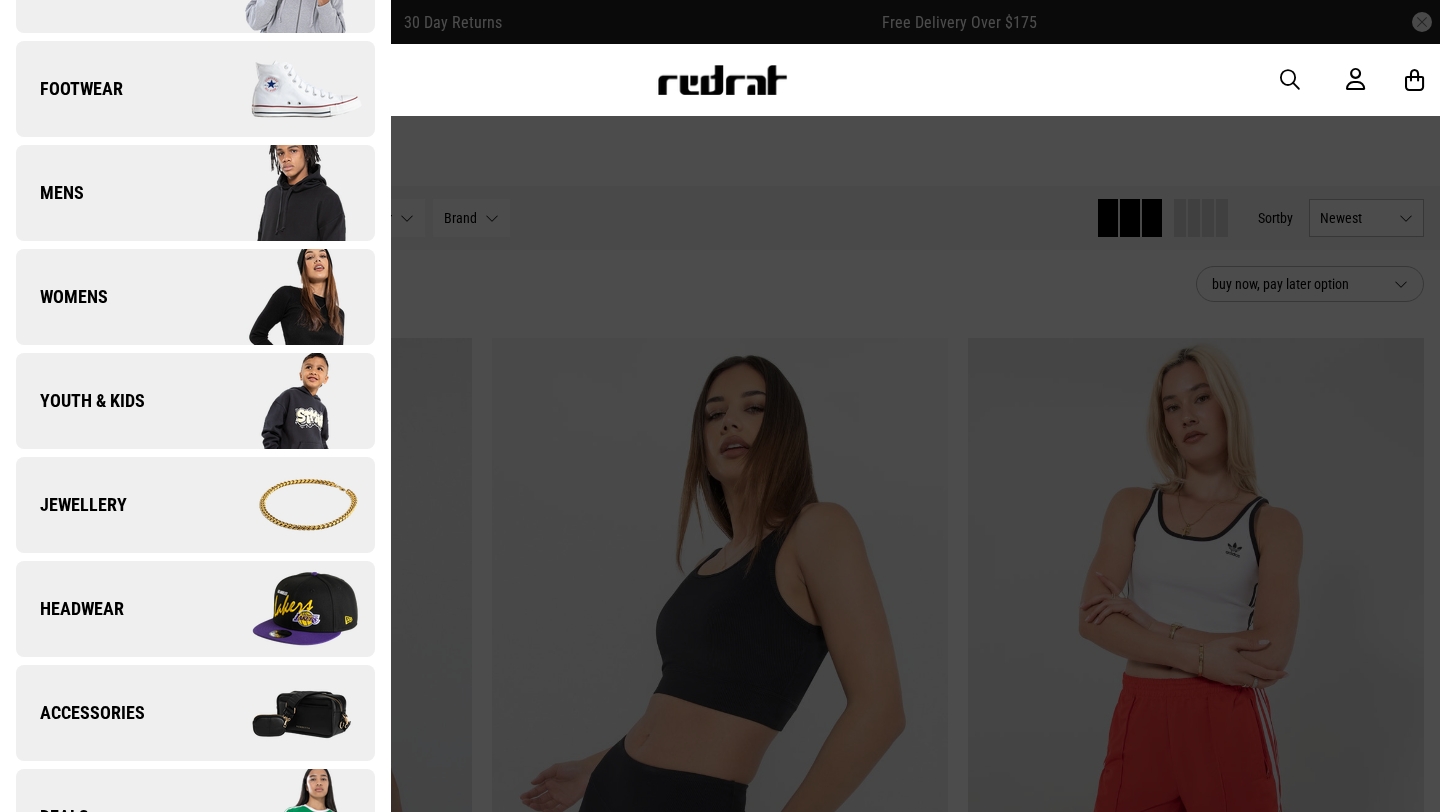 scroll, scrollTop: 0, scrollLeft: 0, axis: both 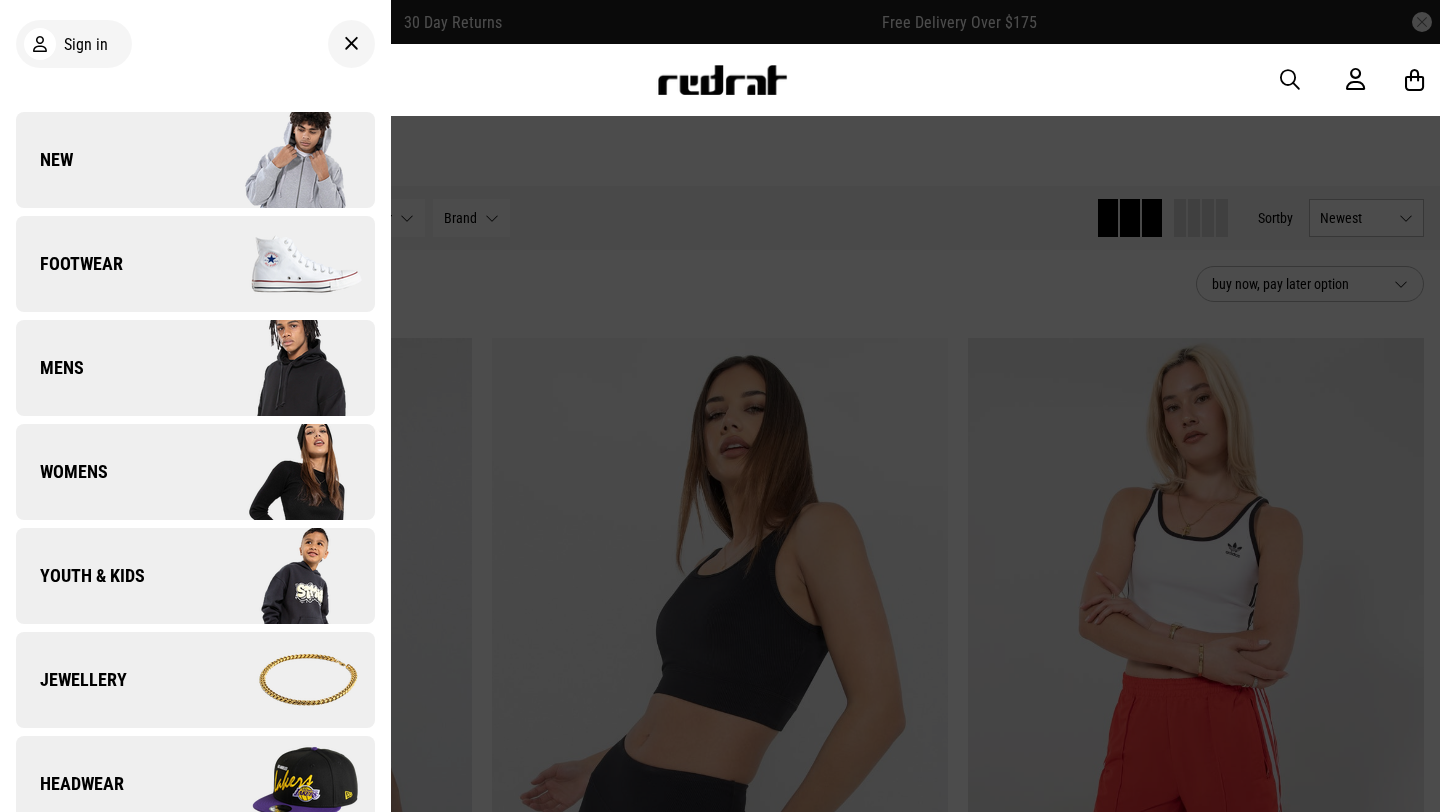 click on "New" at bounding box center (195, 160) 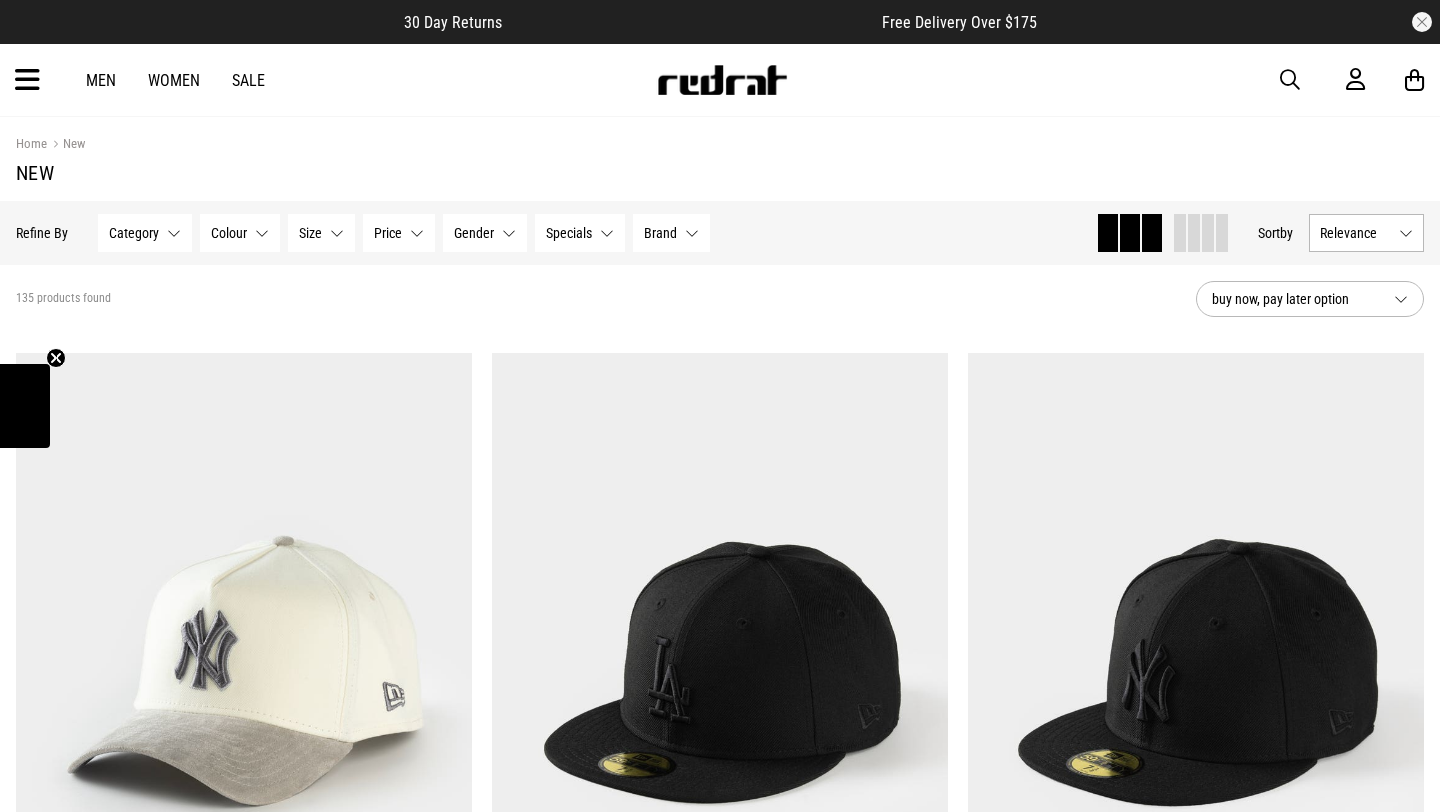 scroll, scrollTop: 1497, scrollLeft: 0, axis: vertical 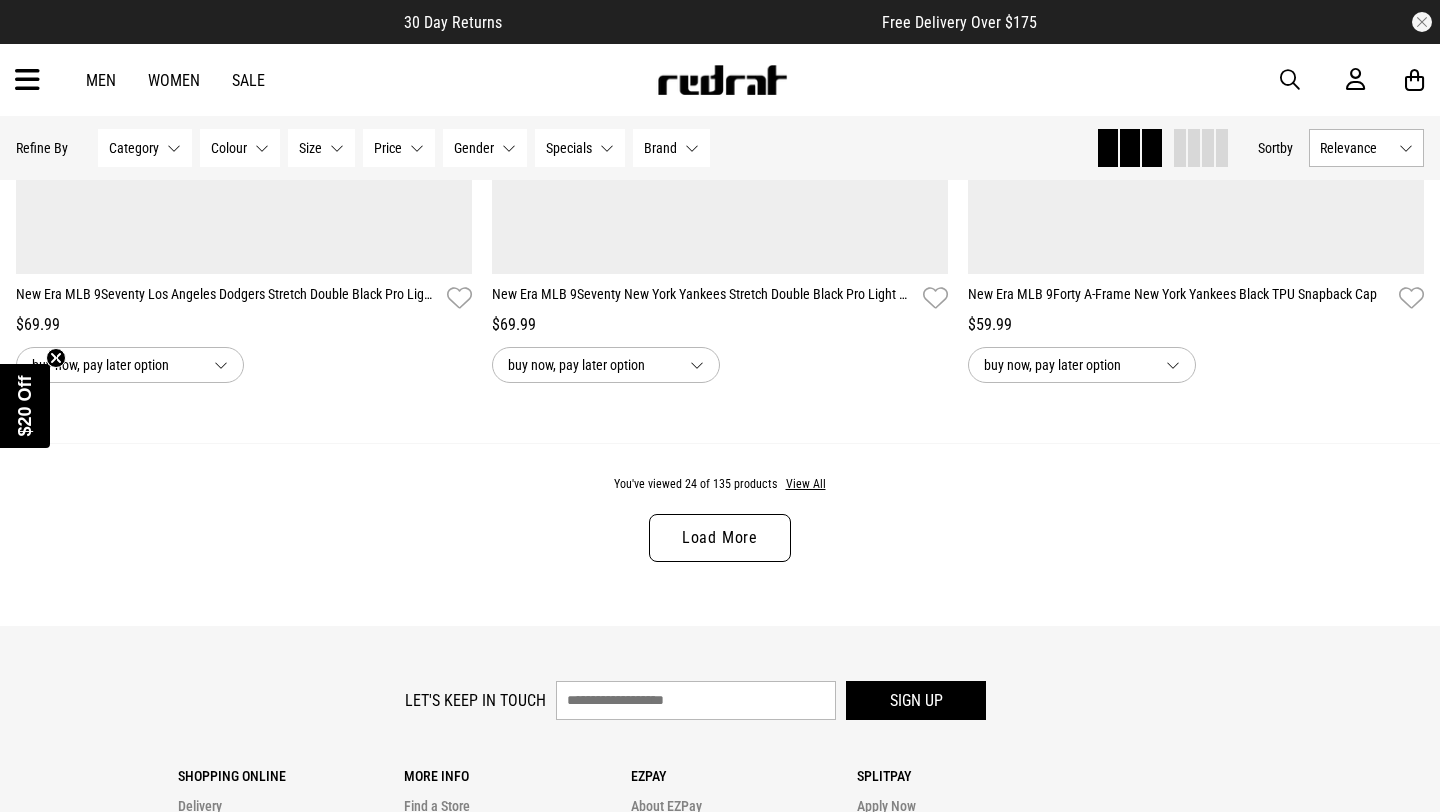 click on "Load More" at bounding box center (720, 538) 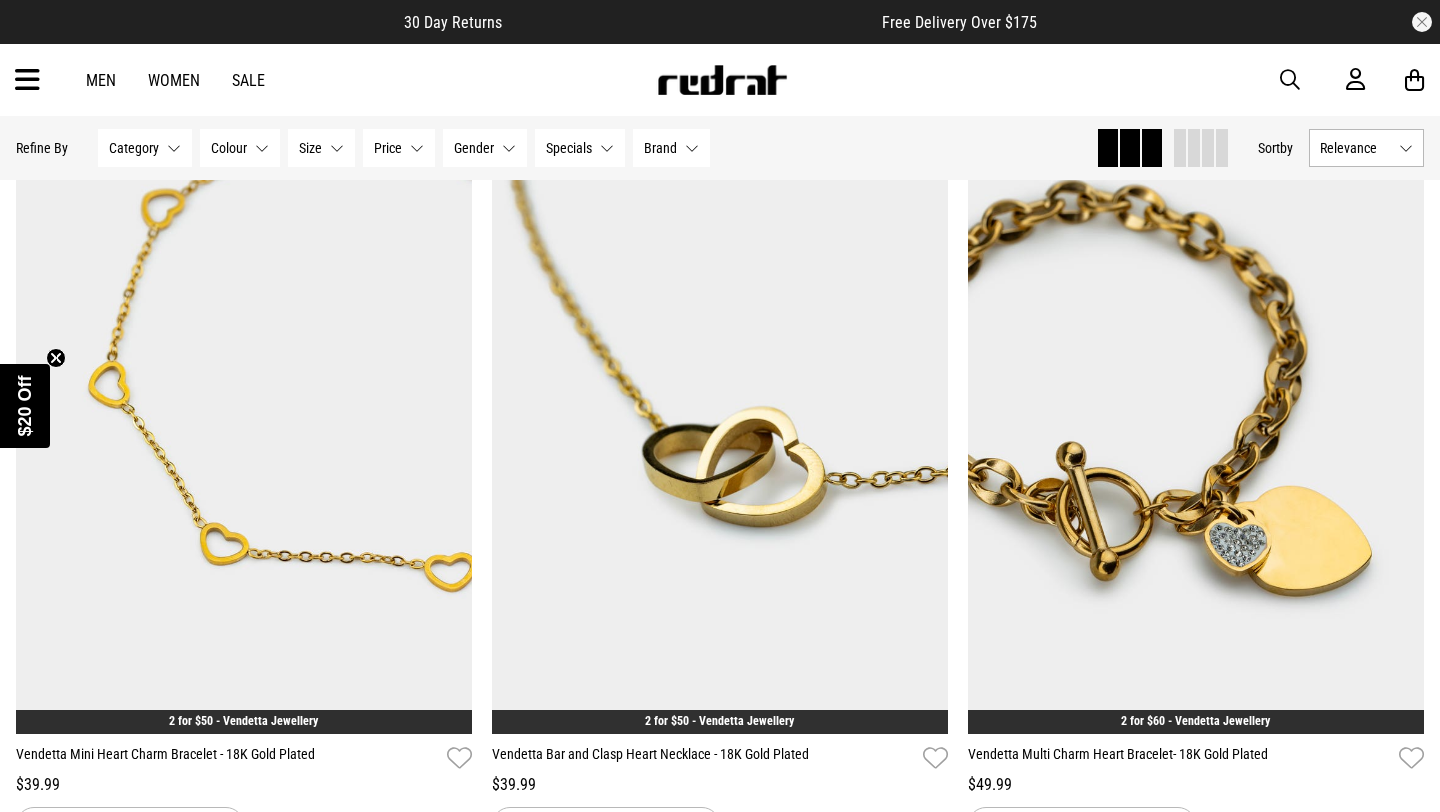 scroll, scrollTop: 12360, scrollLeft: 0, axis: vertical 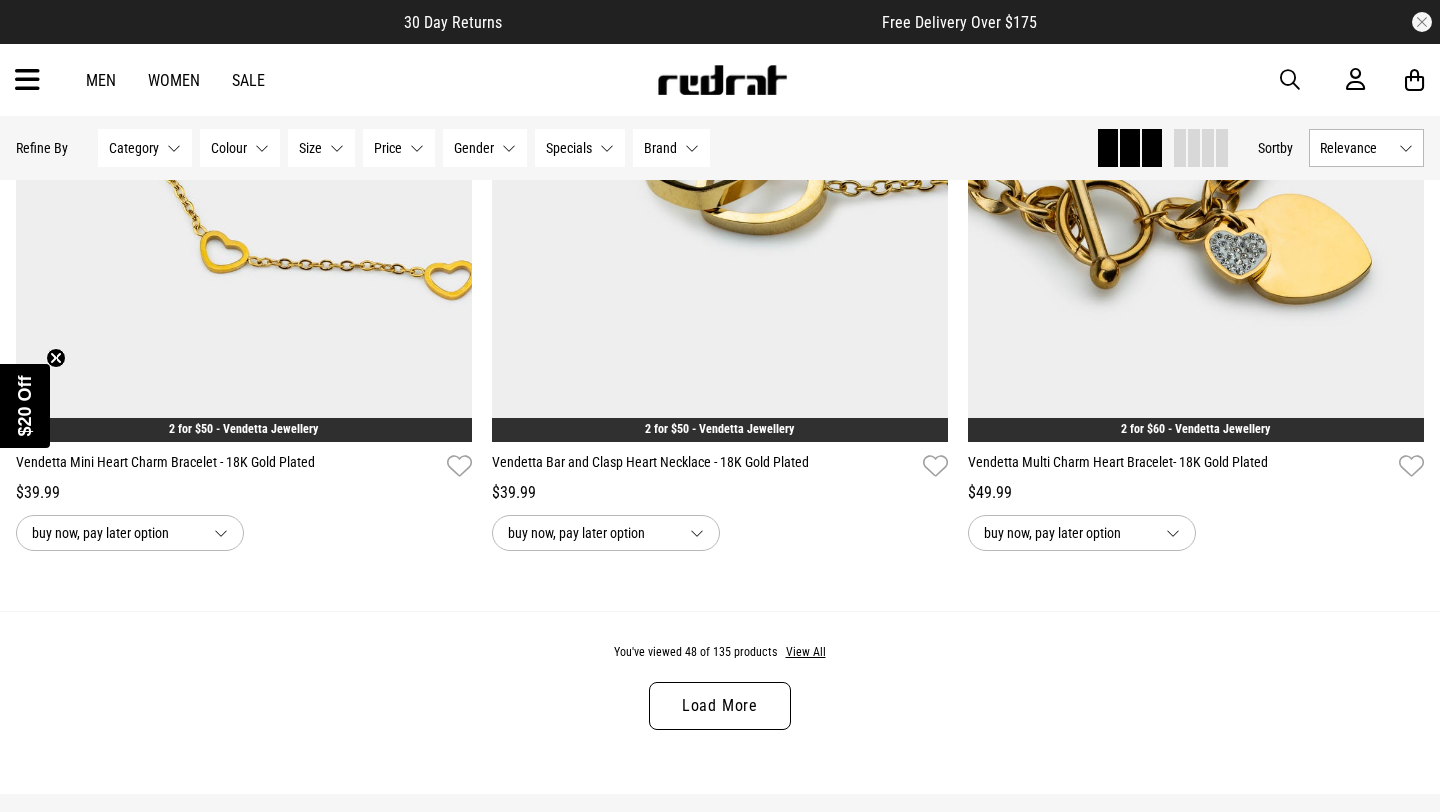 click on "Load More" at bounding box center (720, 706) 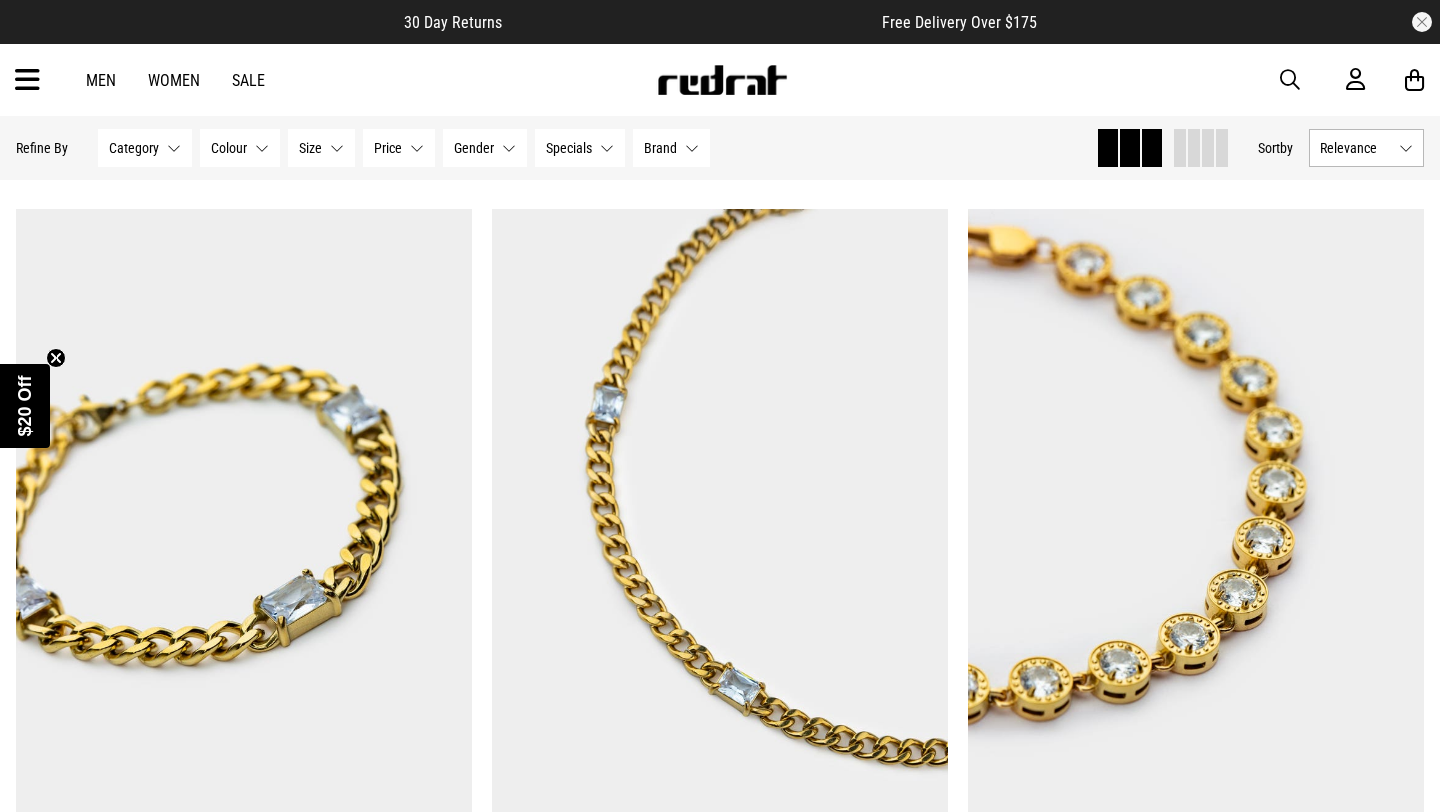scroll, scrollTop: 18914, scrollLeft: 0, axis: vertical 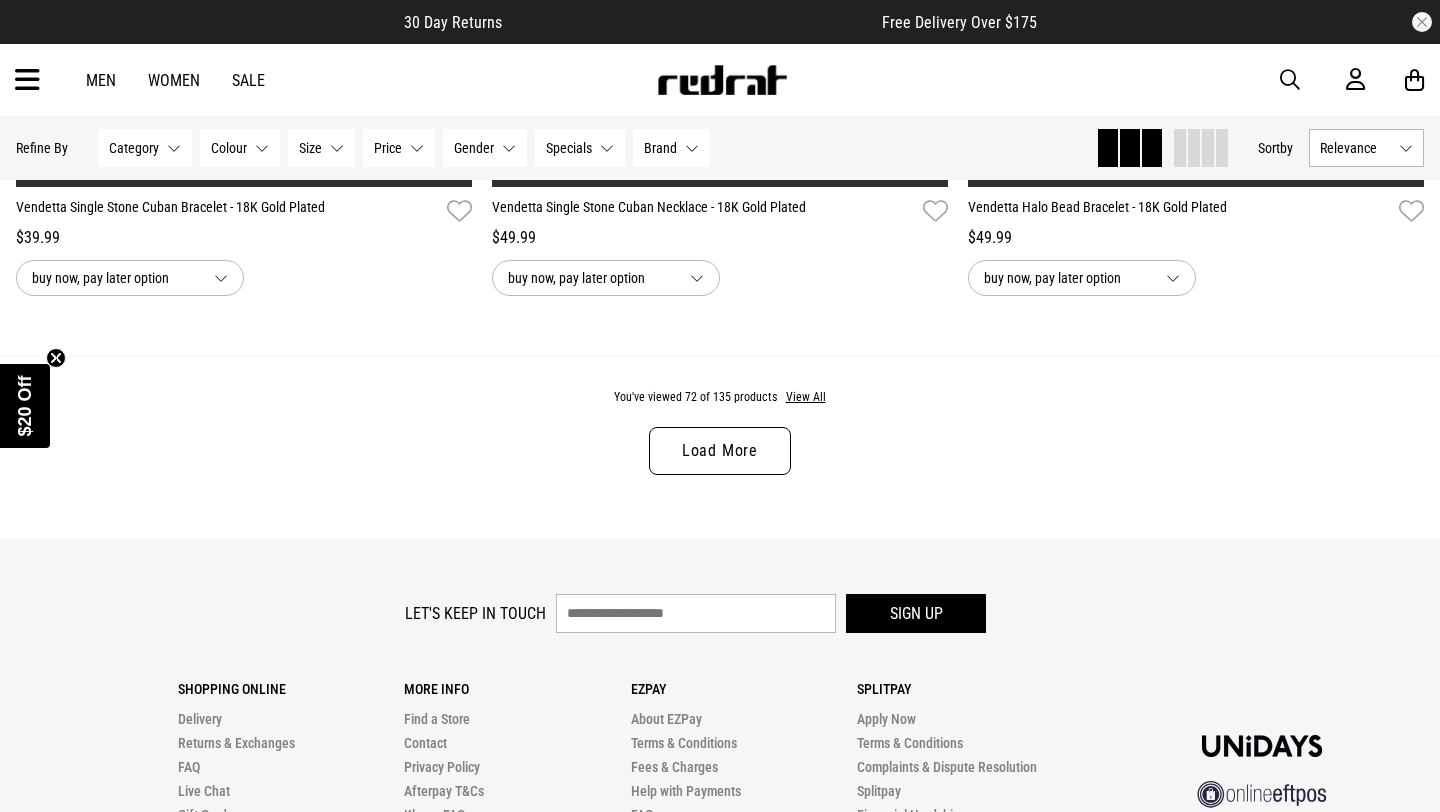 click on "Load More" at bounding box center [720, 451] 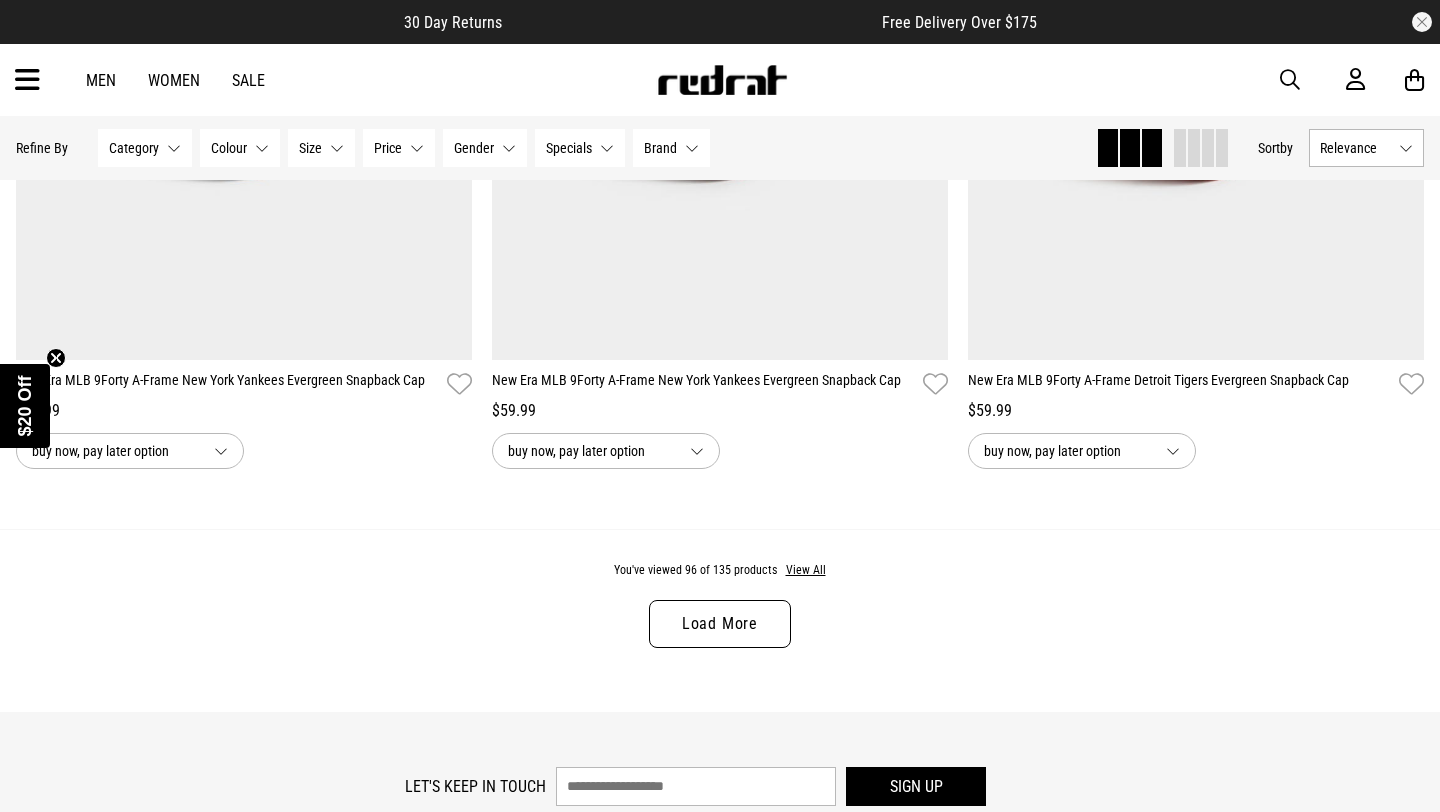 scroll, scrollTop: 25413, scrollLeft: 0, axis: vertical 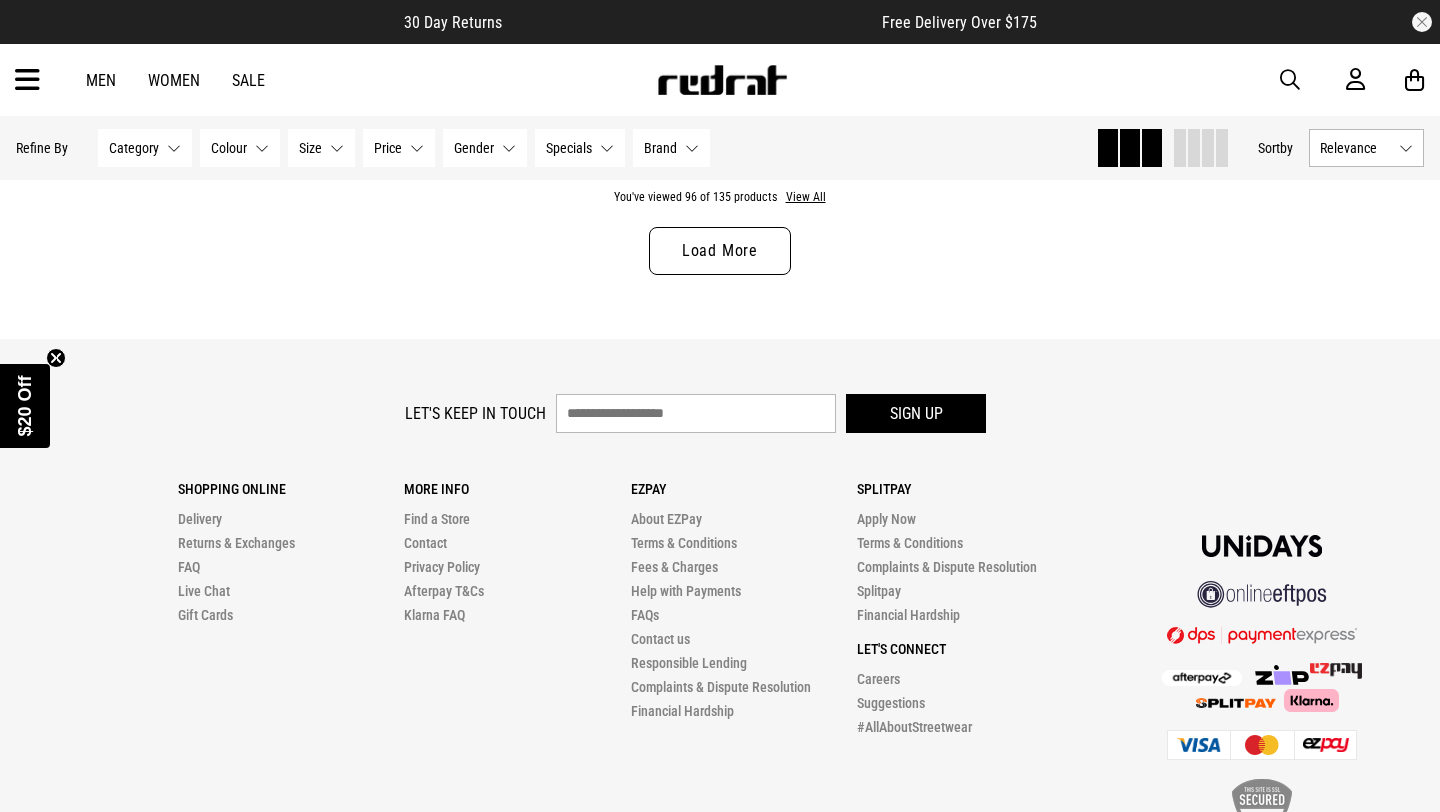 click on "Load More" at bounding box center [720, 251] 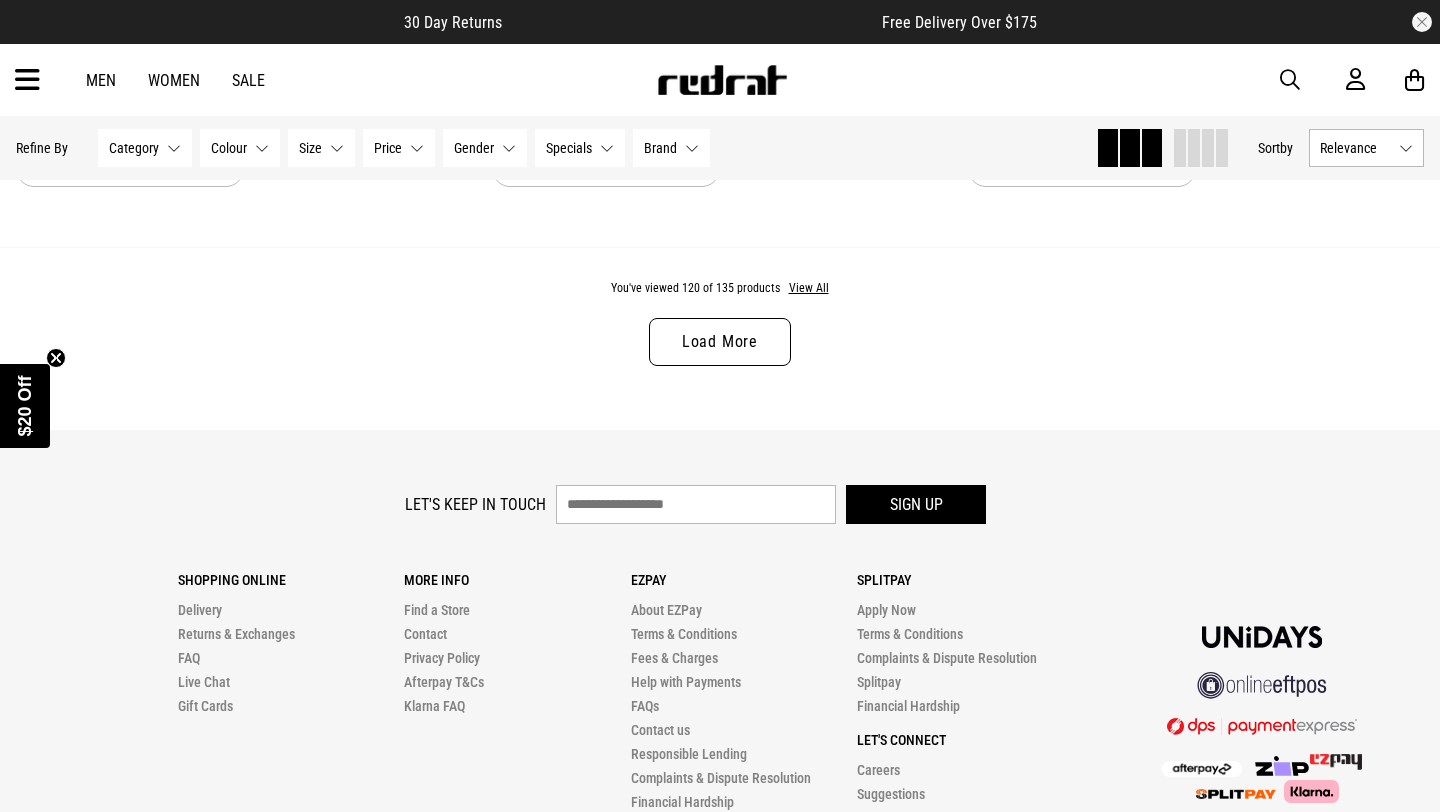 scroll, scrollTop: 31203, scrollLeft: 0, axis: vertical 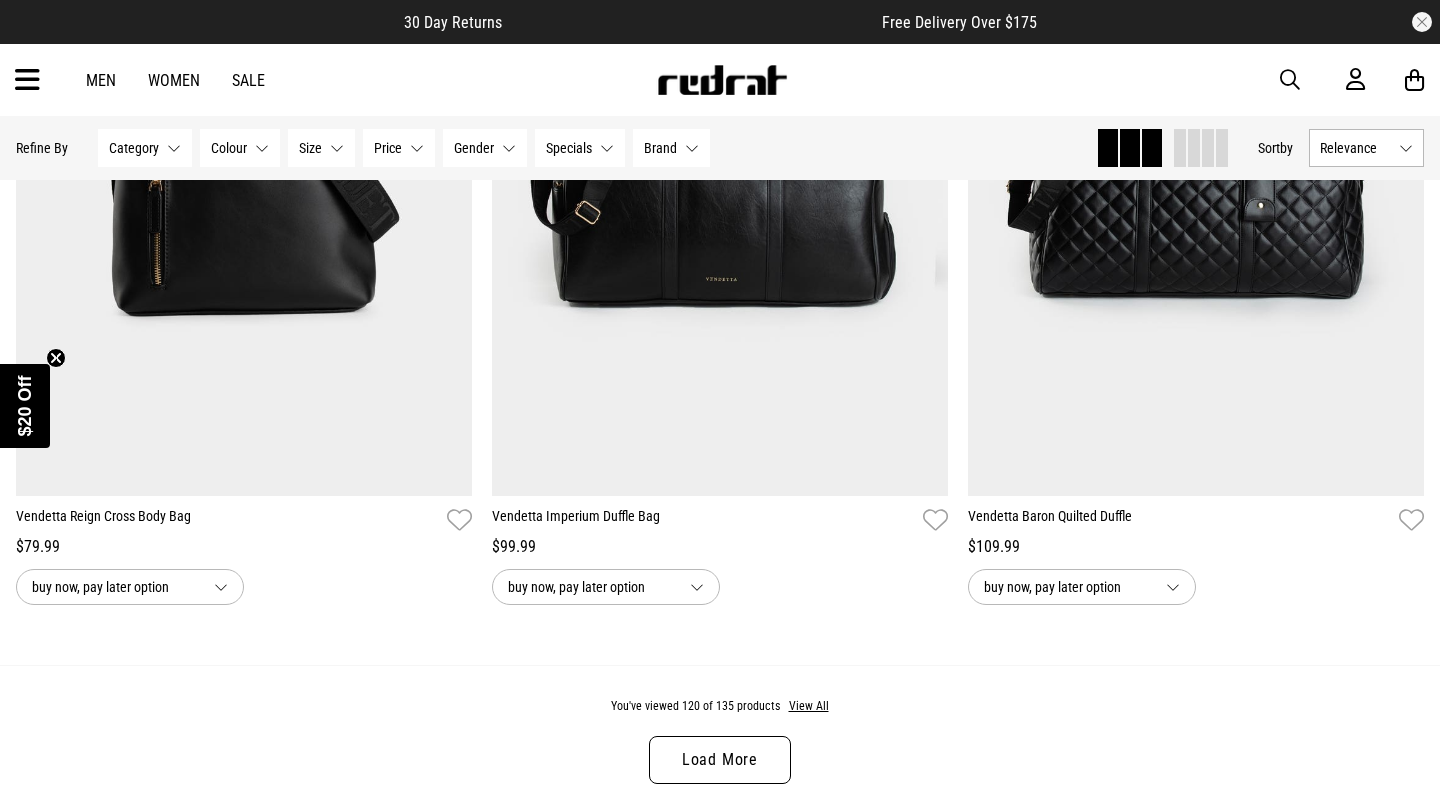 click on "Load More" at bounding box center [720, 760] 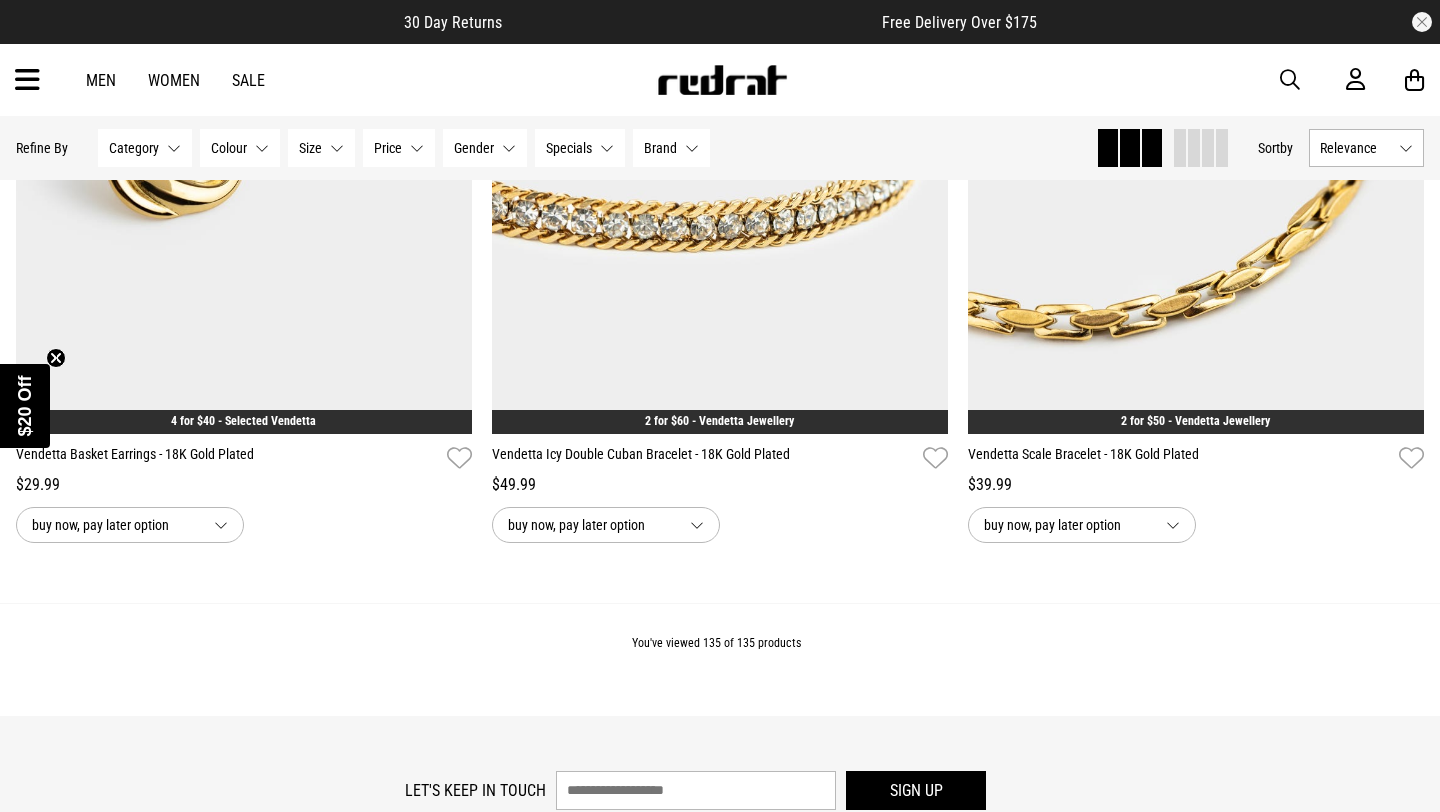 scroll, scrollTop: 34629, scrollLeft: 0, axis: vertical 